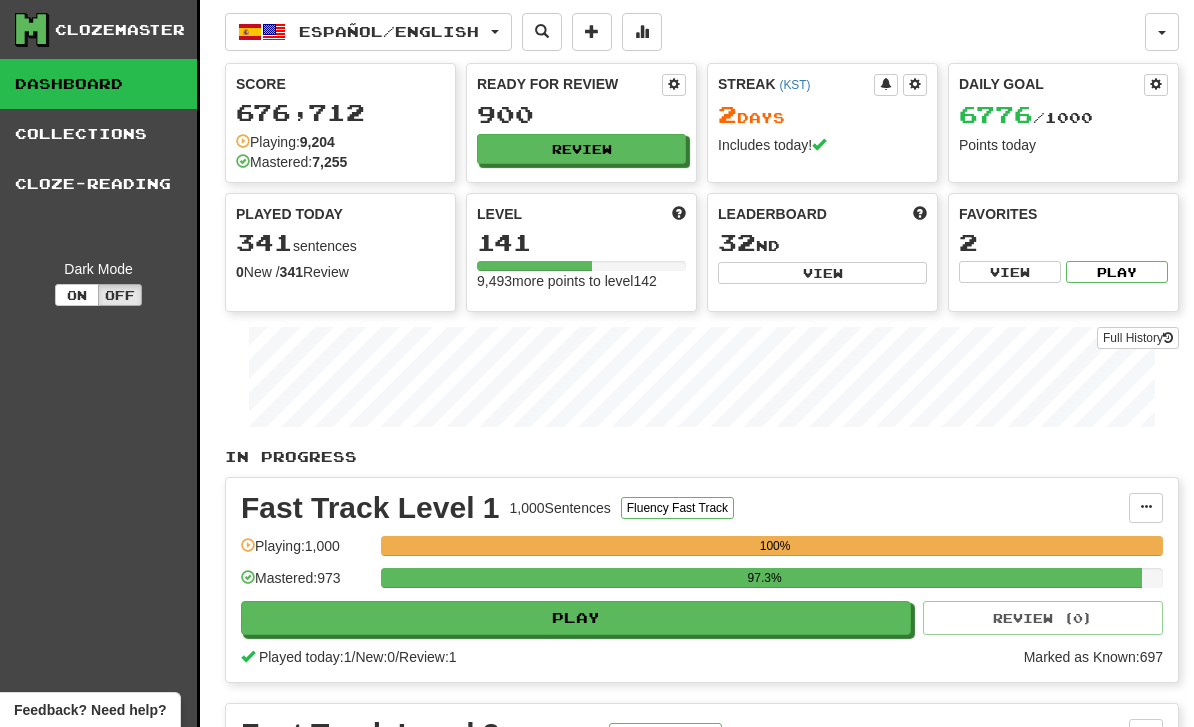scroll, scrollTop: 0, scrollLeft: 0, axis: both 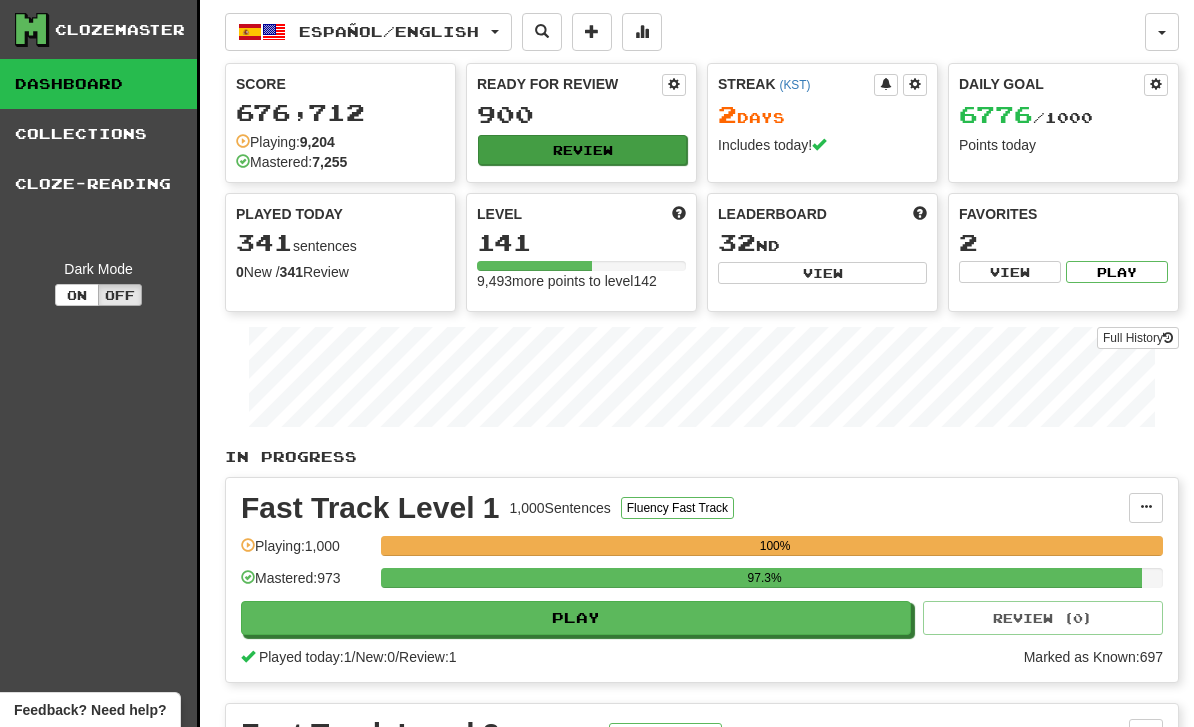 click on "Review" at bounding box center (582, 150) 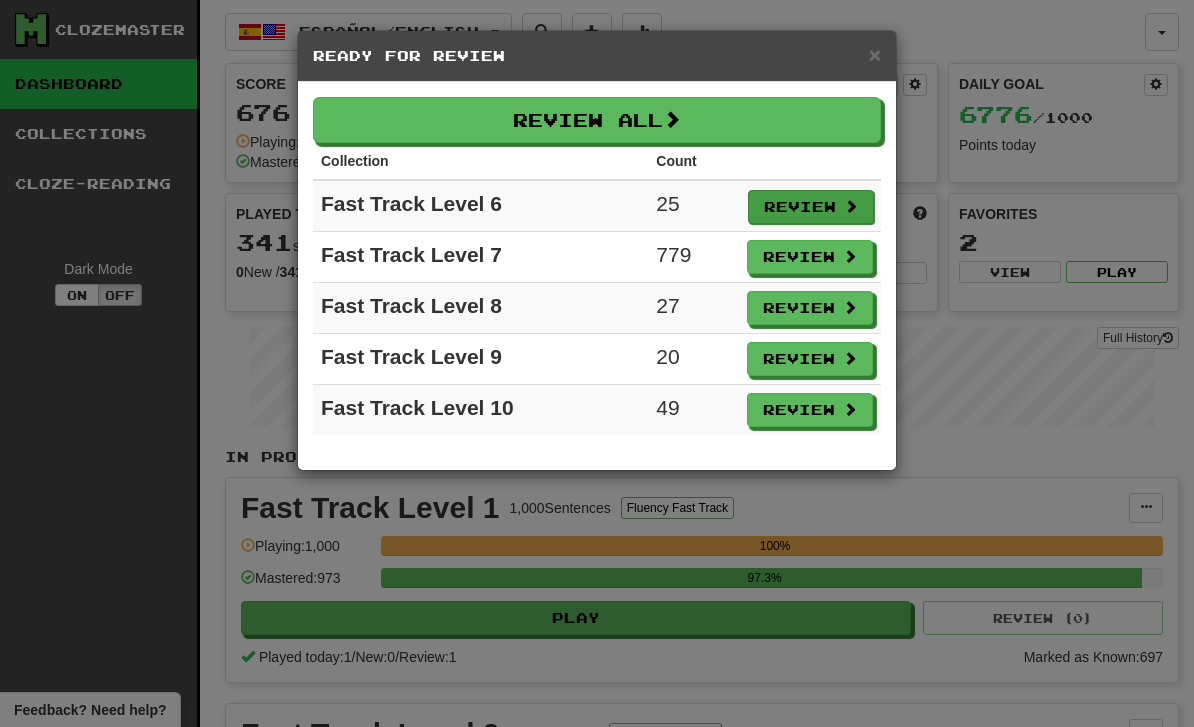 click on "Review" at bounding box center [811, 207] 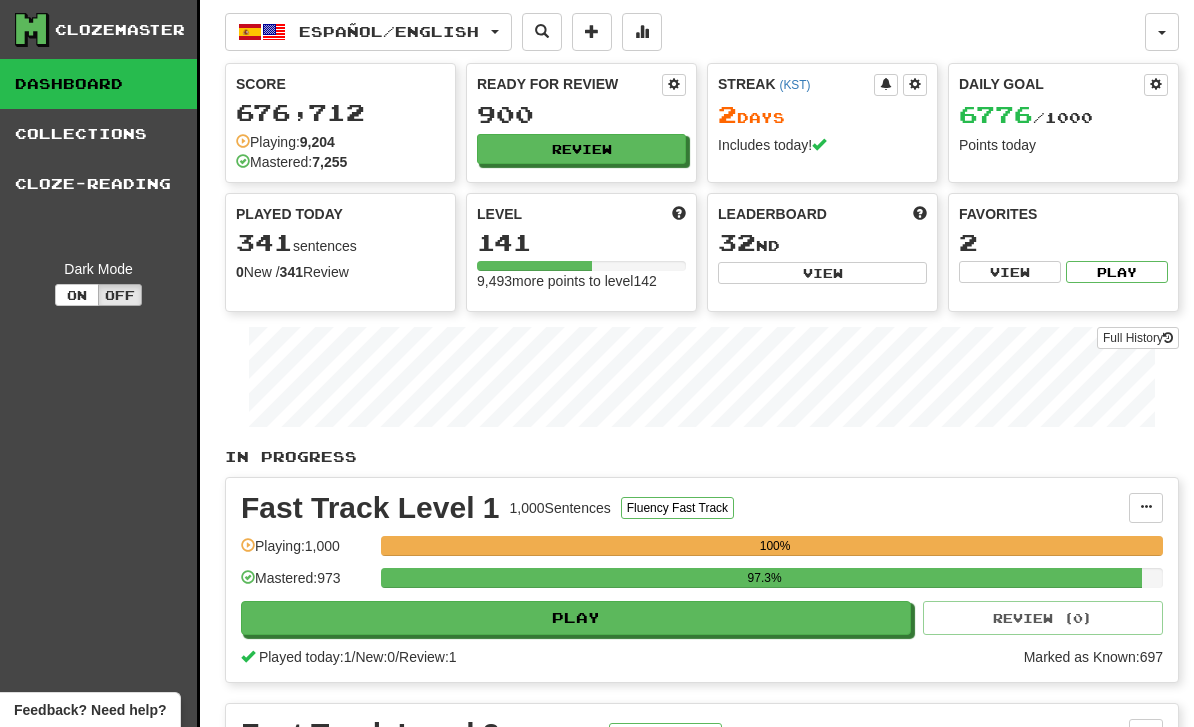 select on "**" 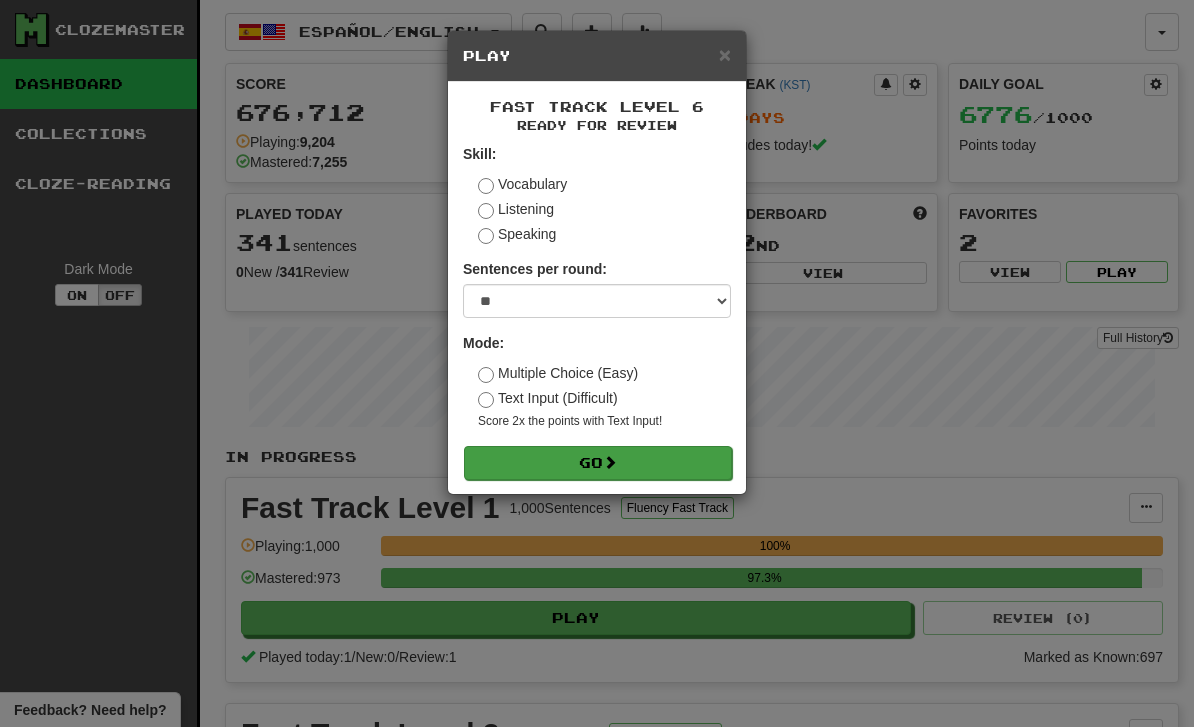 click on "Go" at bounding box center (598, 463) 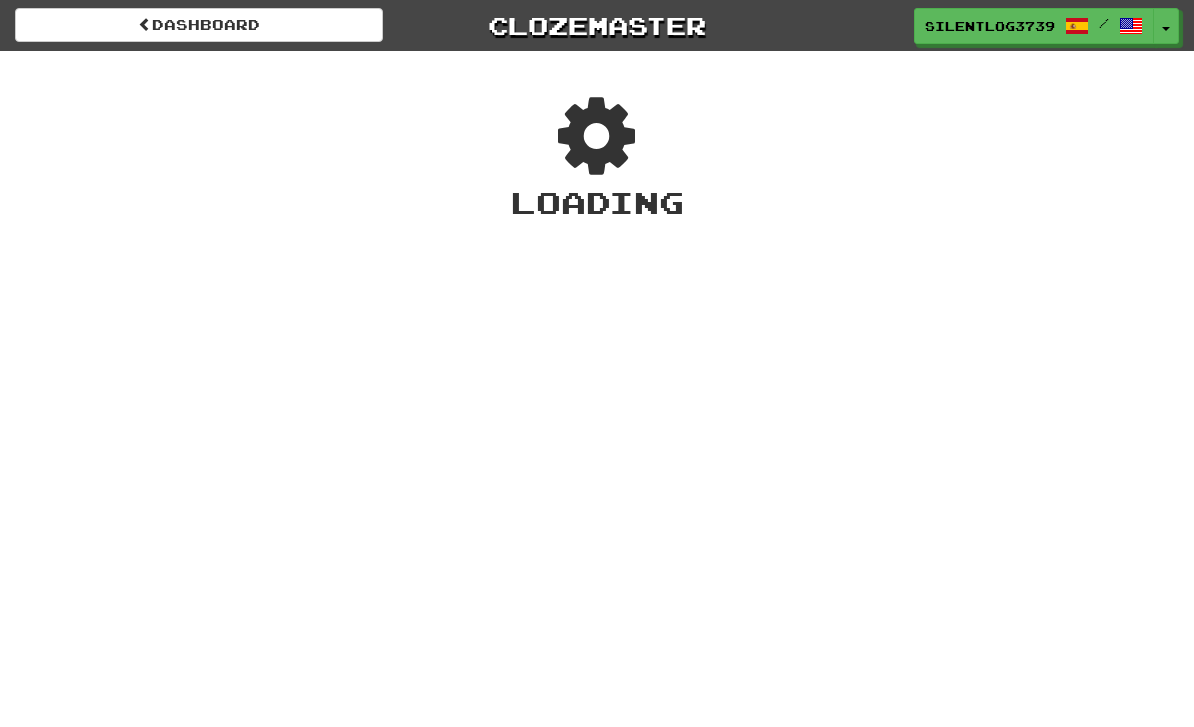 scroll, scrollTop: 0, scrollLeft: 0, axis: both 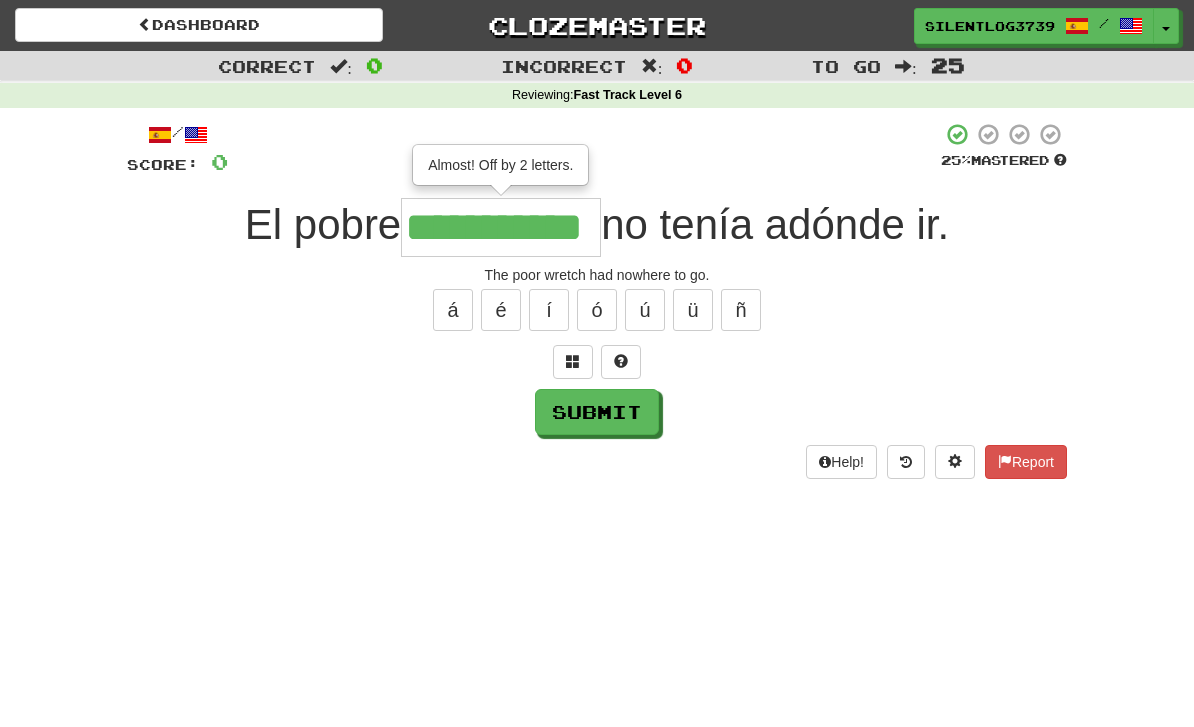 type on "**********" 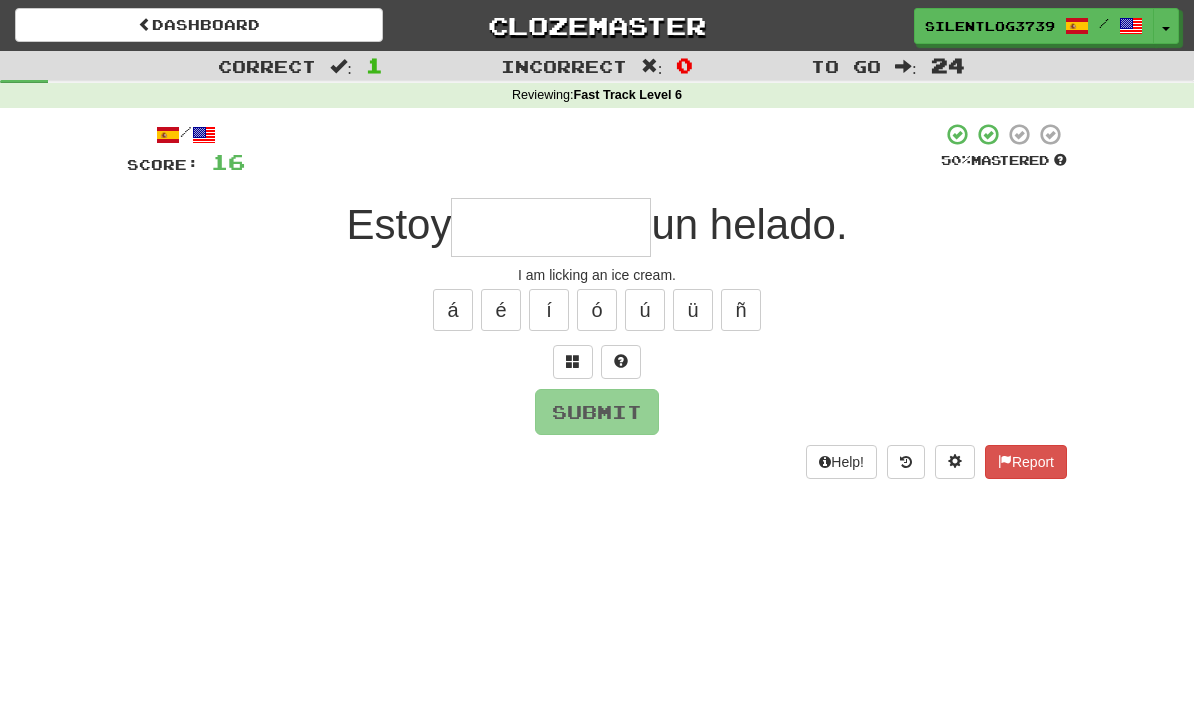 type on "*" 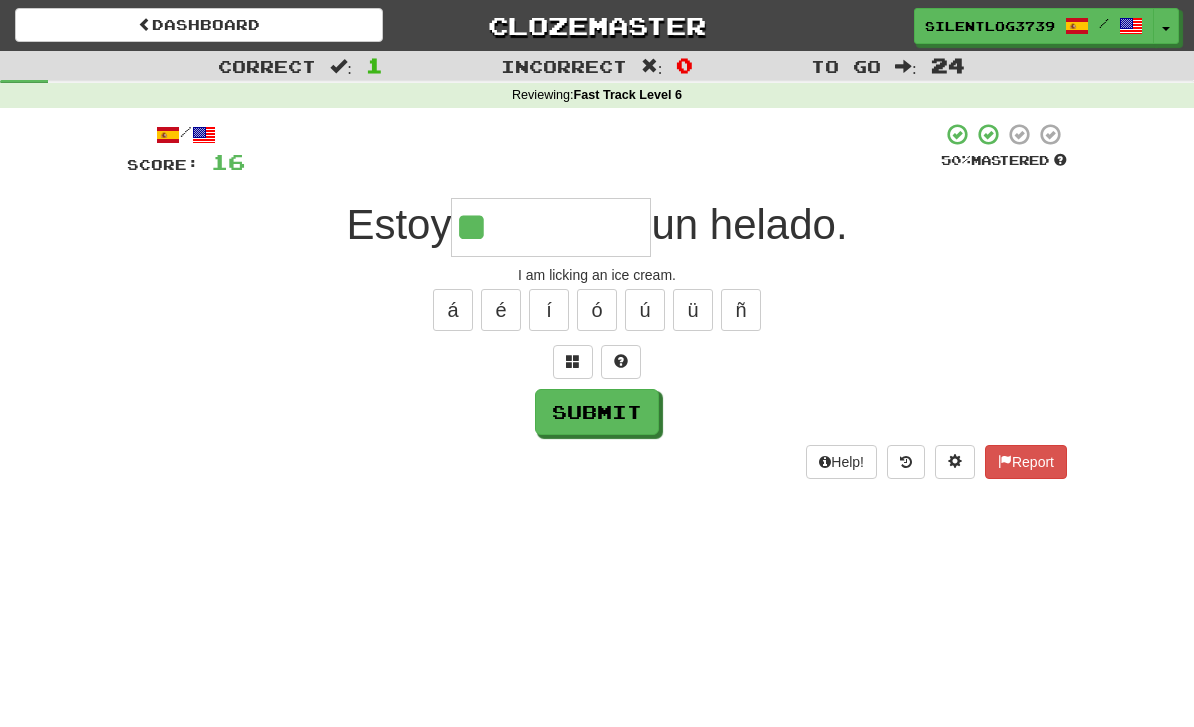 type on "********" 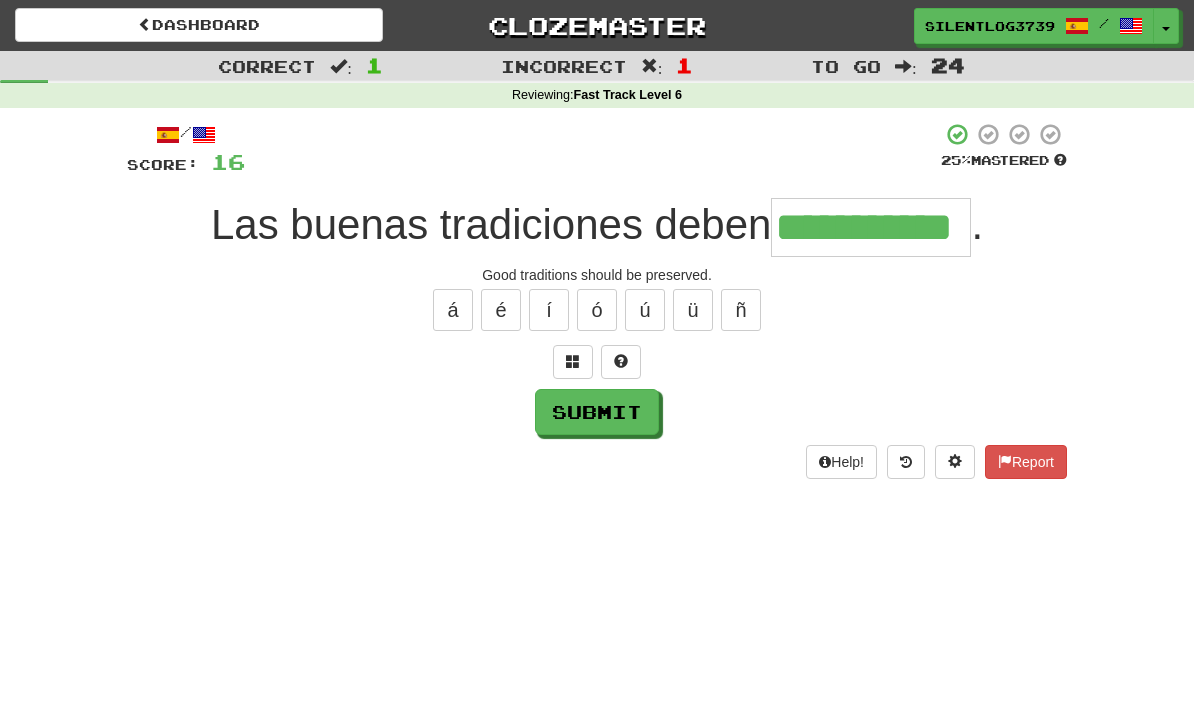 type on "**********" 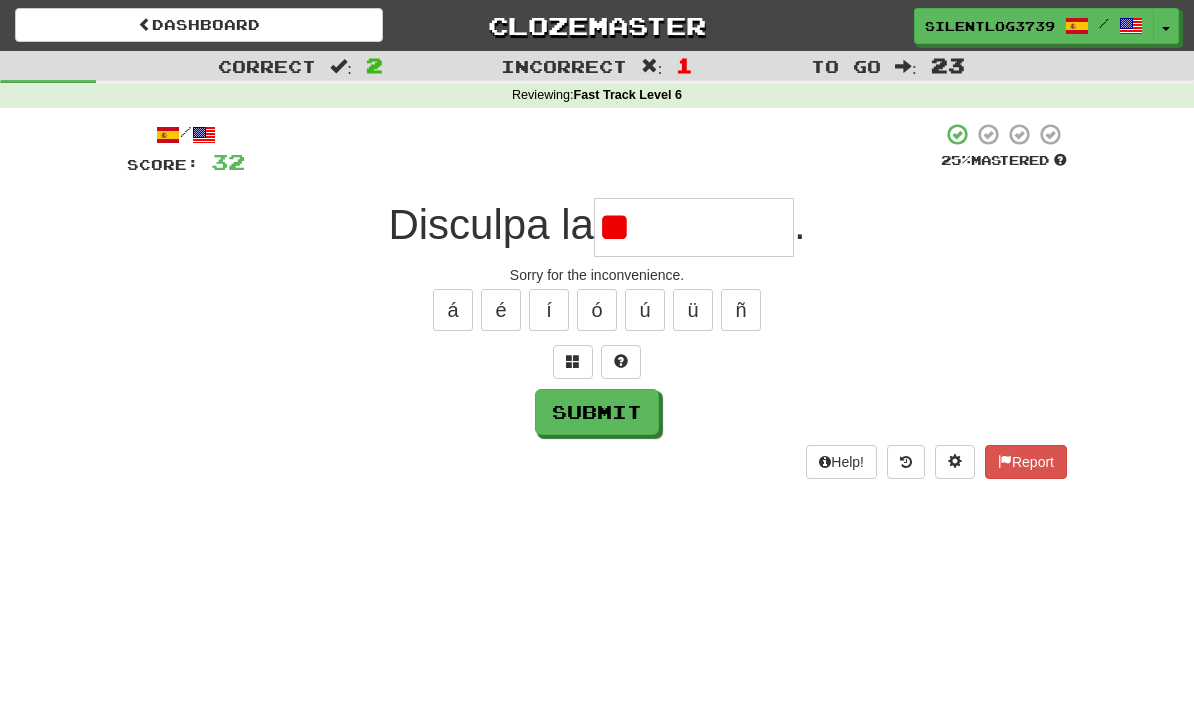 type on "*" 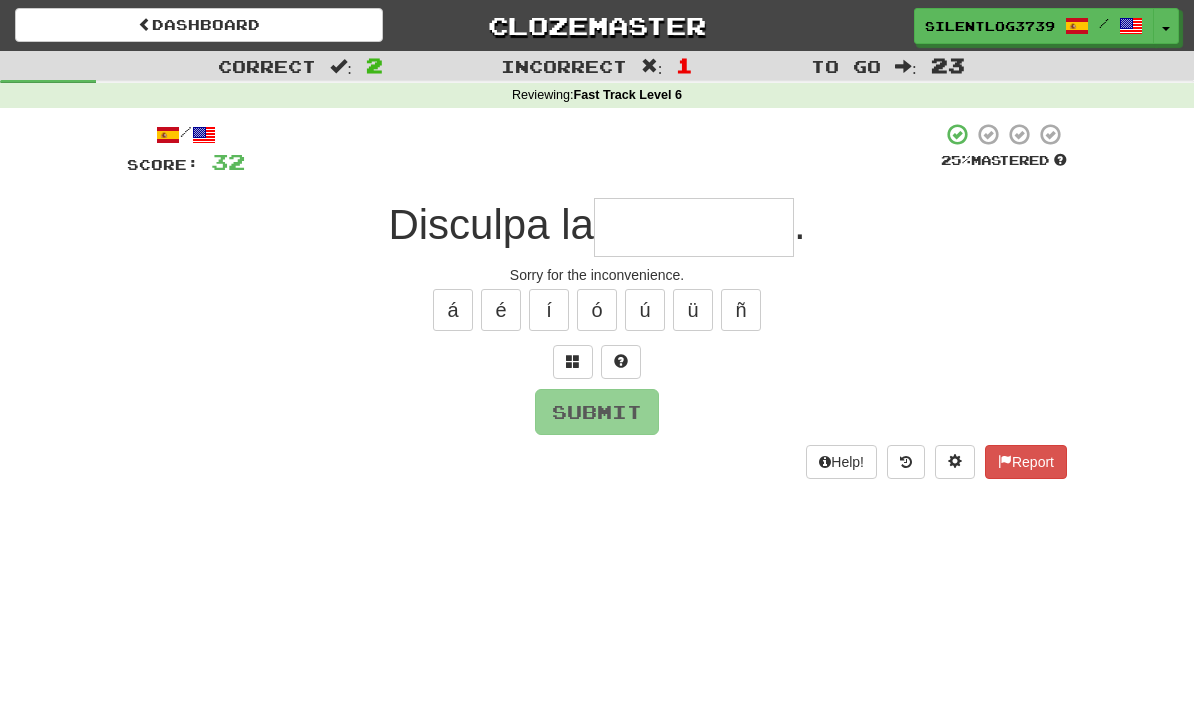 type on "*" 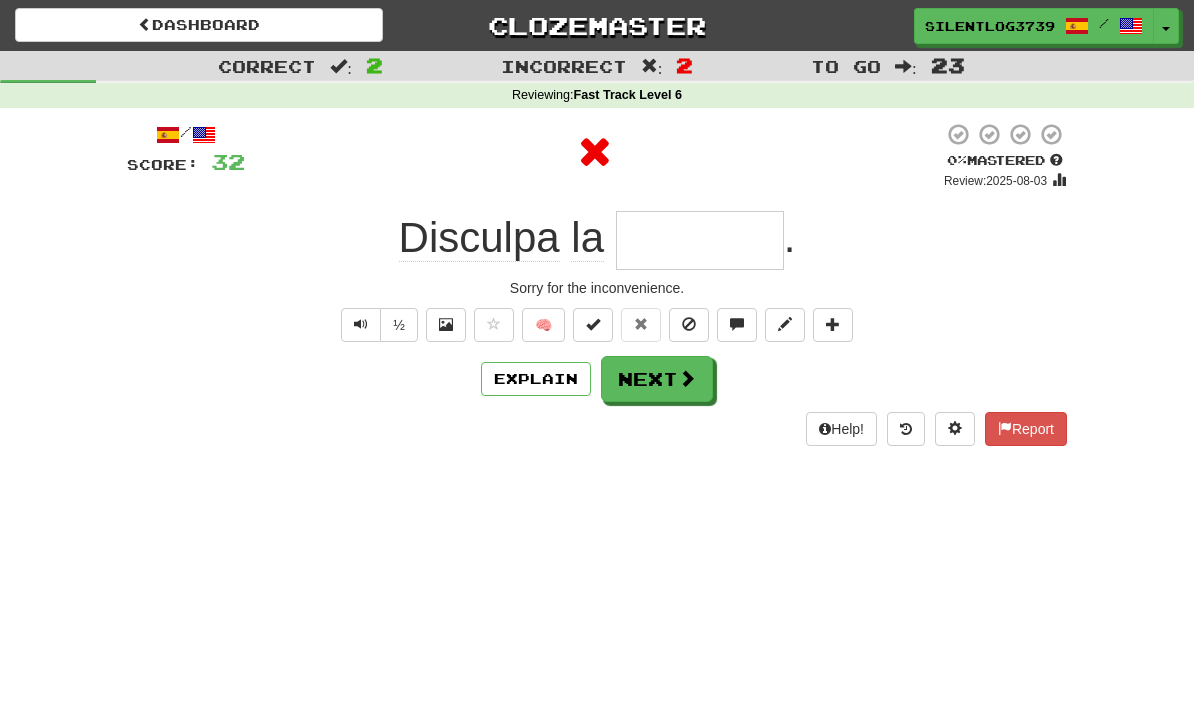 type on "********" 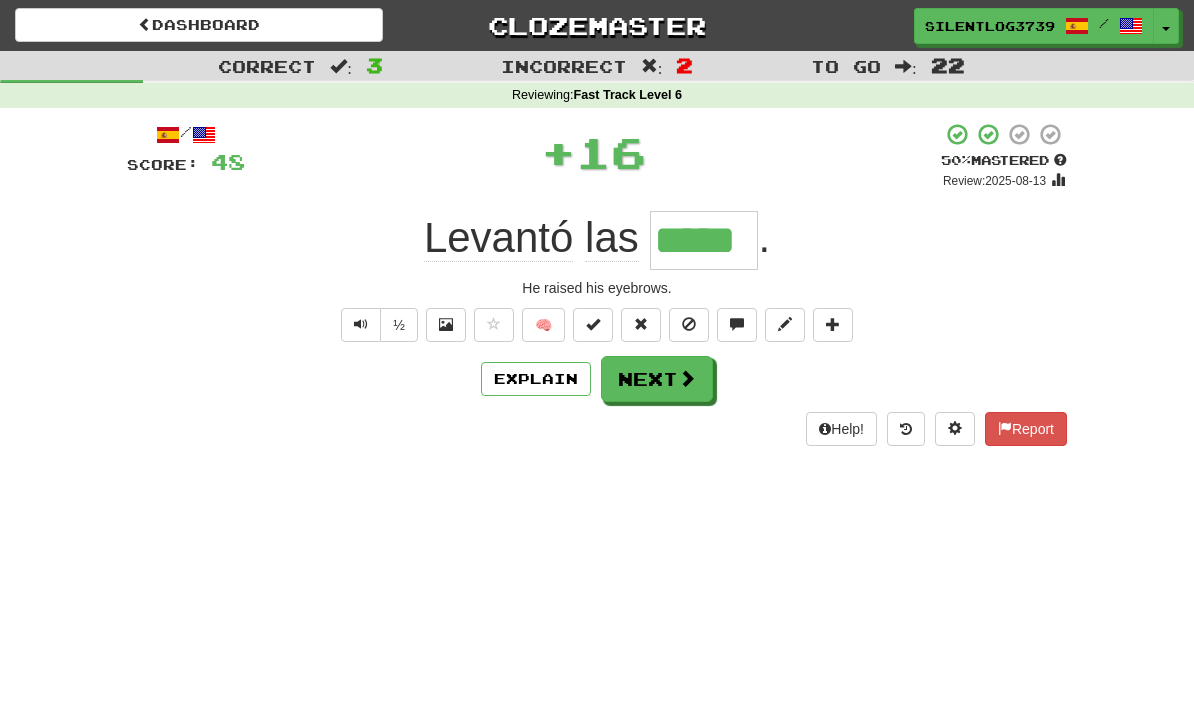 type on "*****" 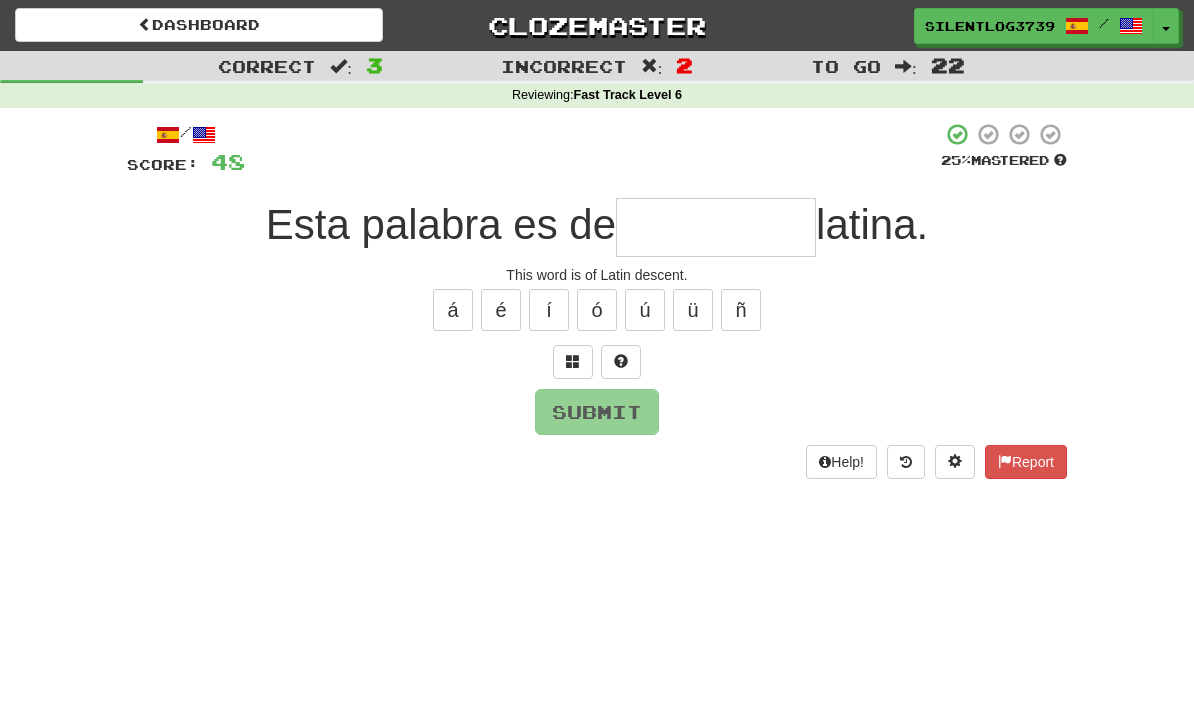 type on "*" 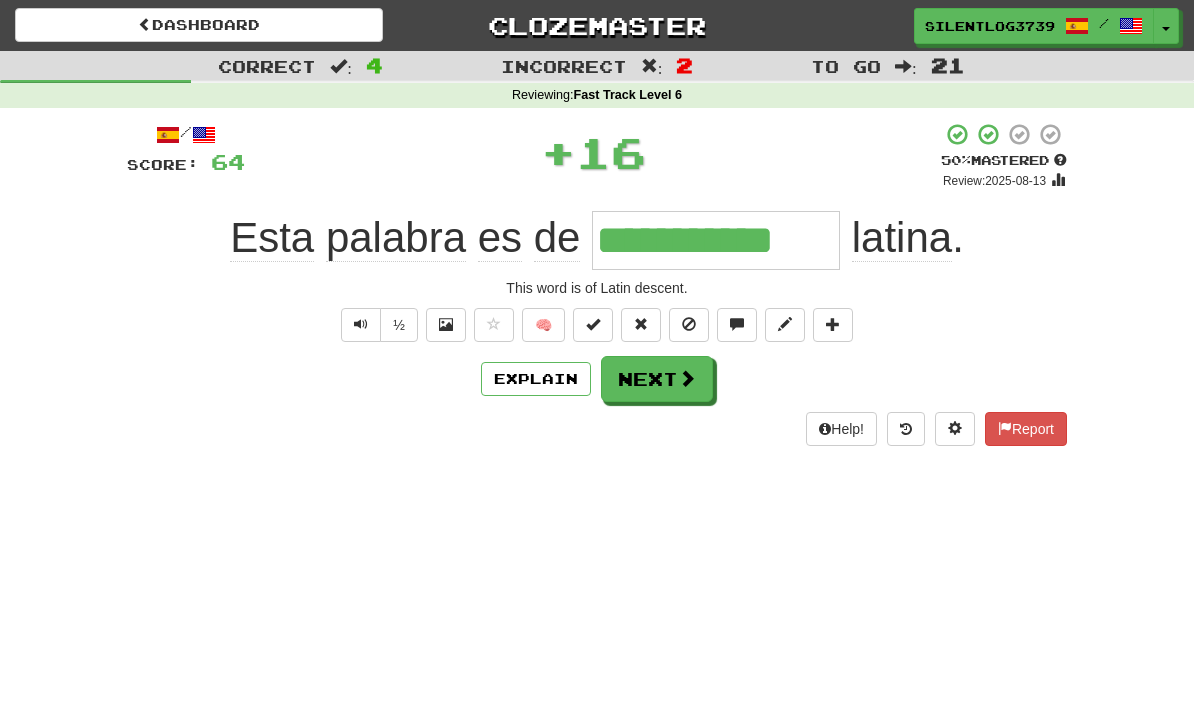 type on "**********" 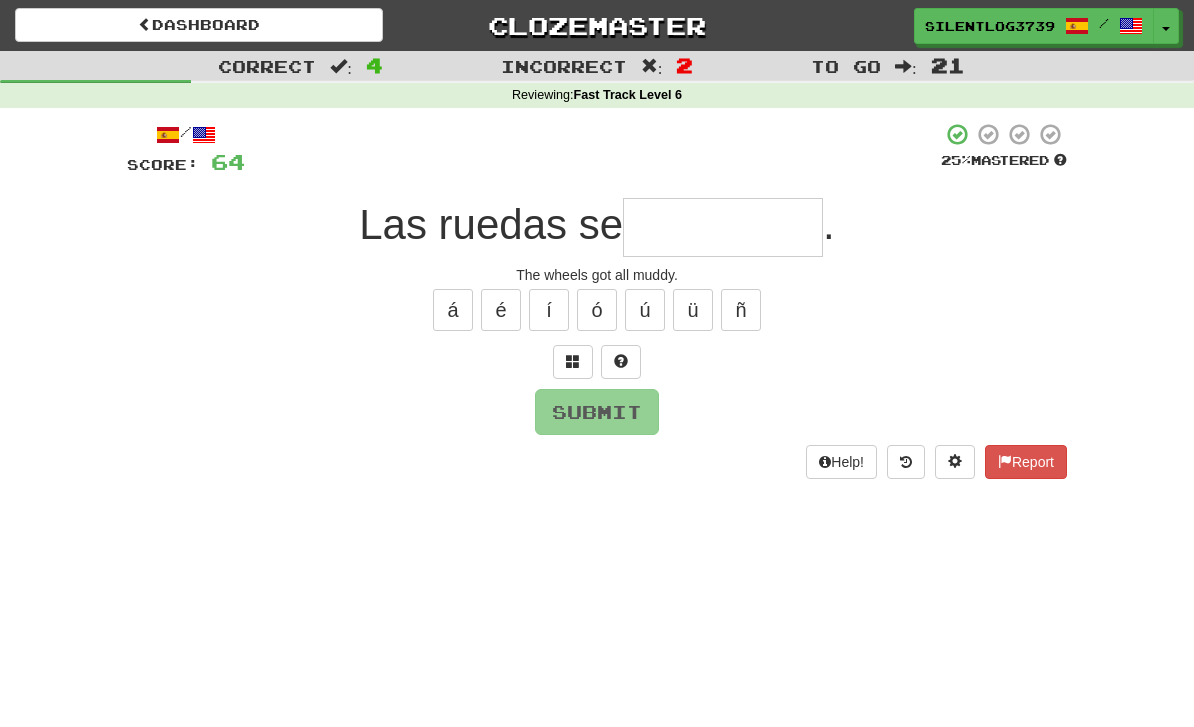 type on "*" 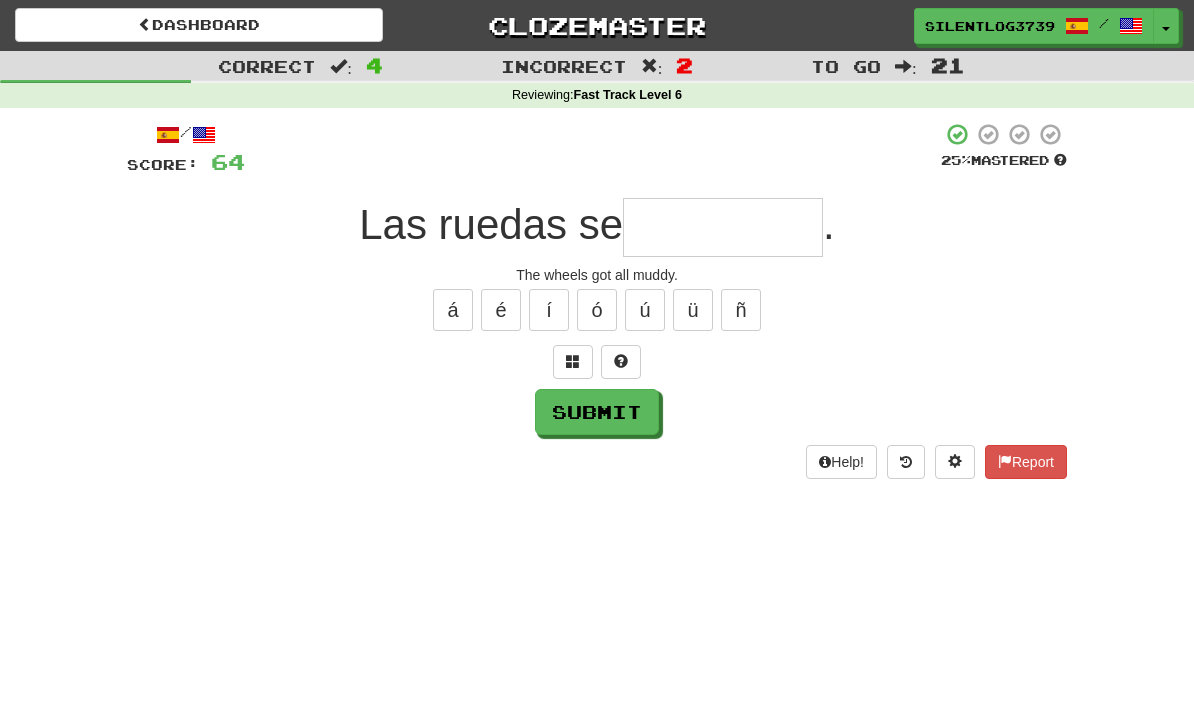 type on "*" 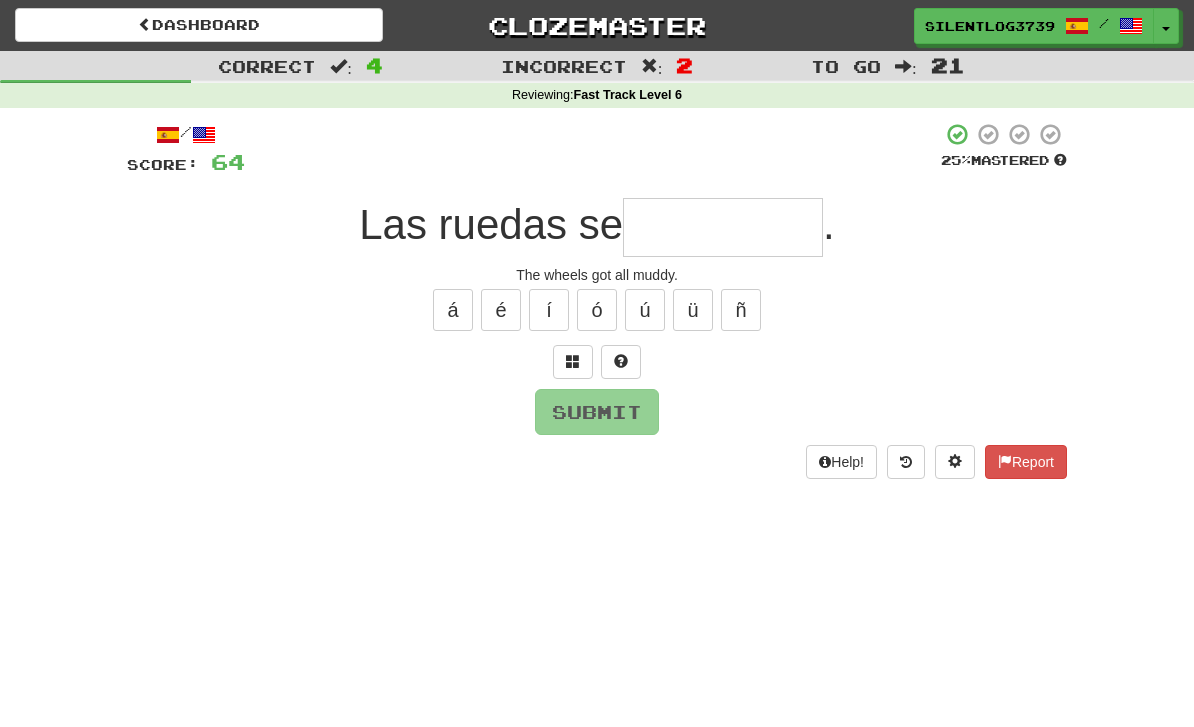 type on "*" 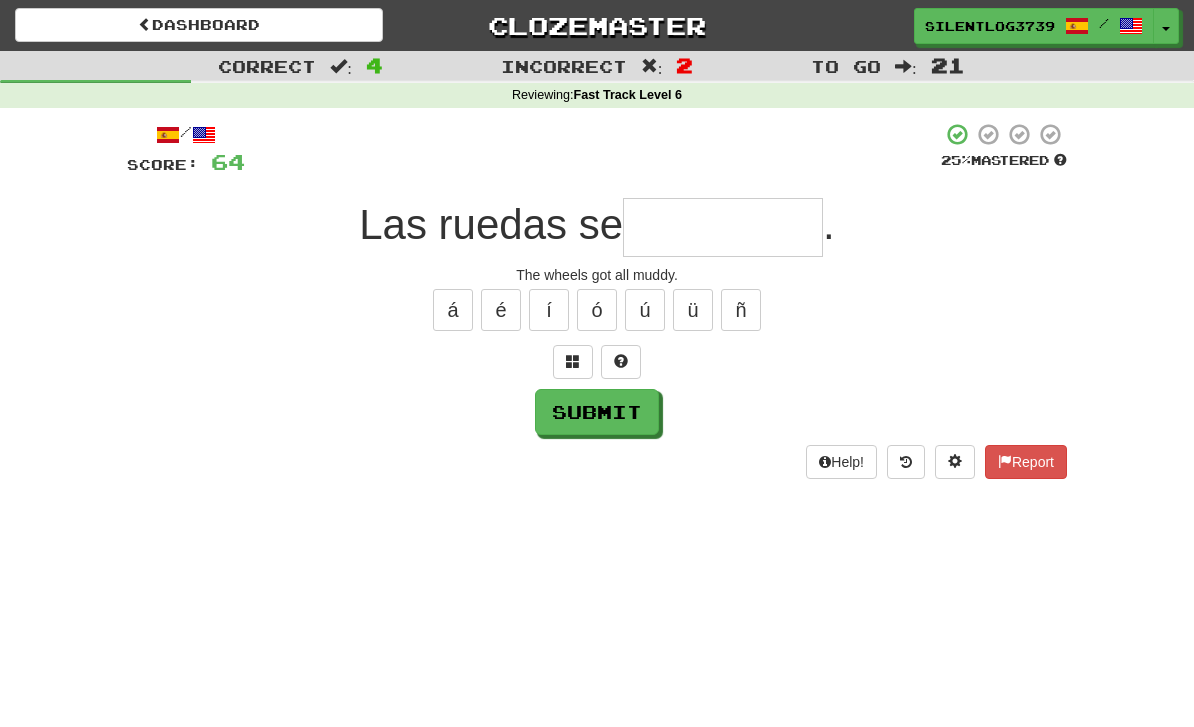 type on "*" 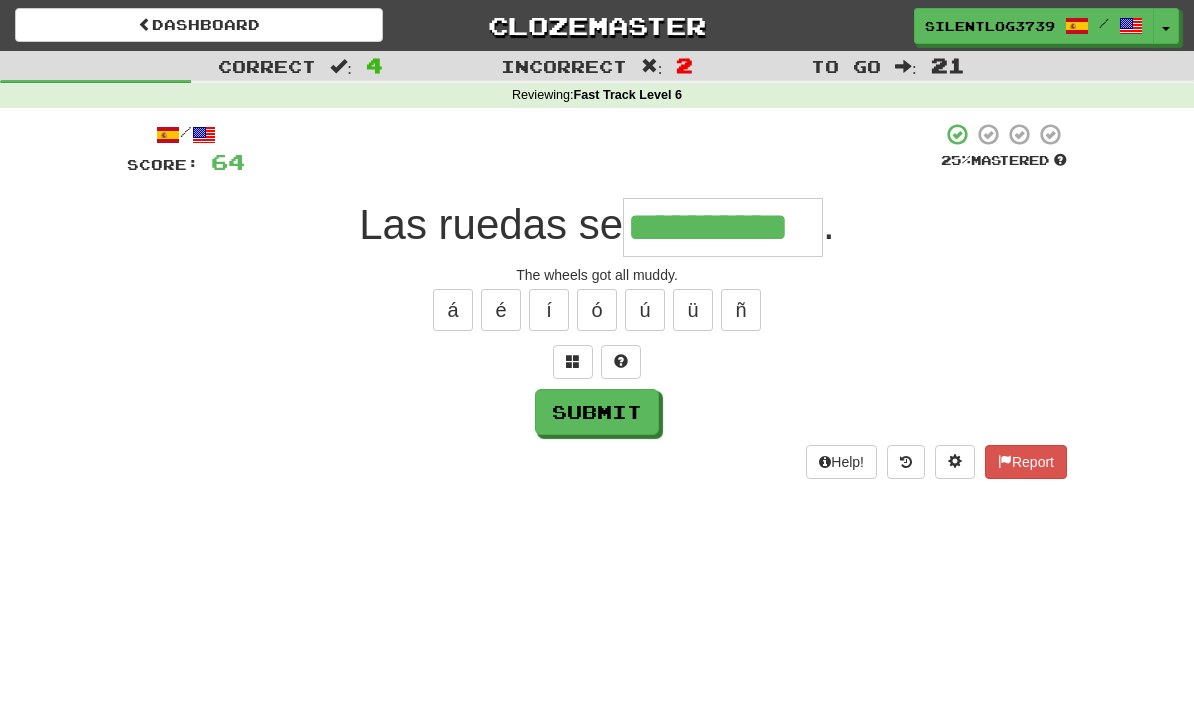 type on "**********" 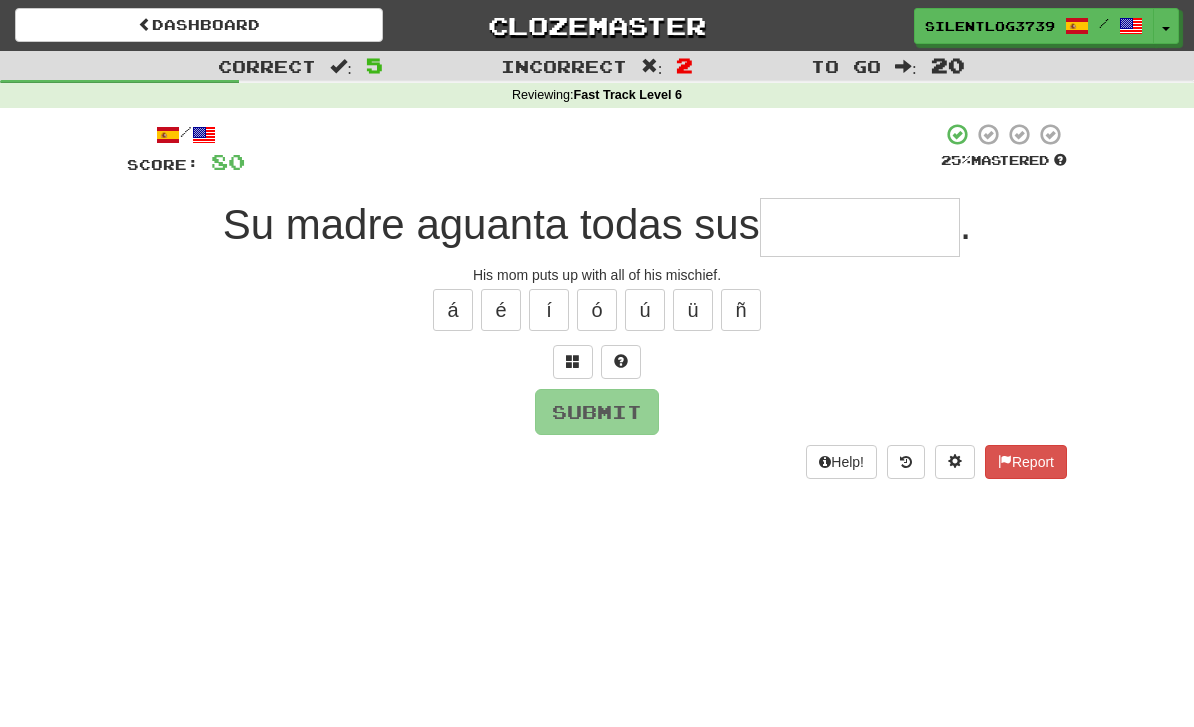 type on "*" 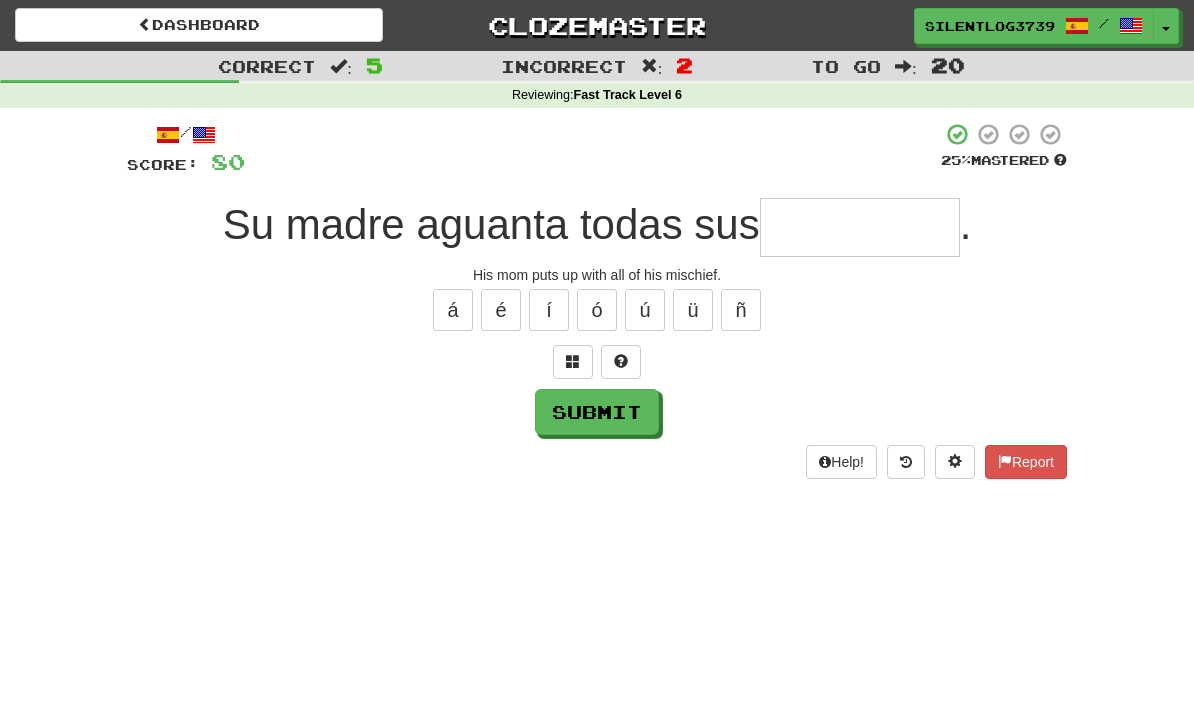 type on "*" 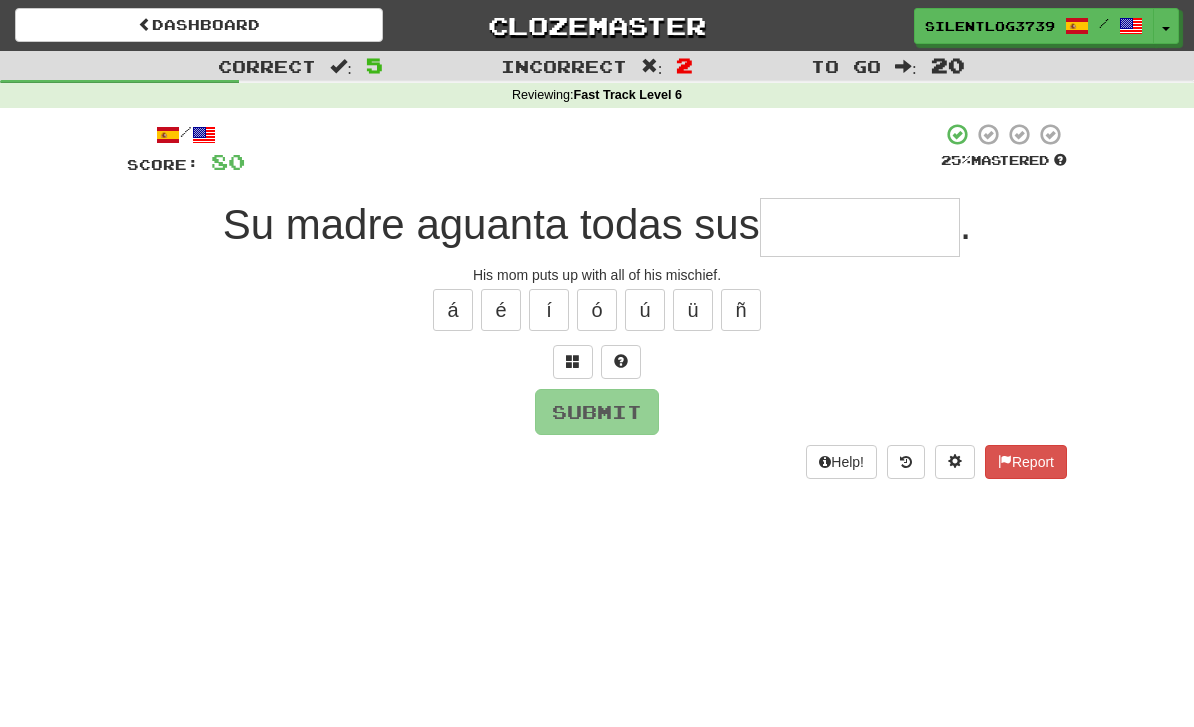 type on "*" 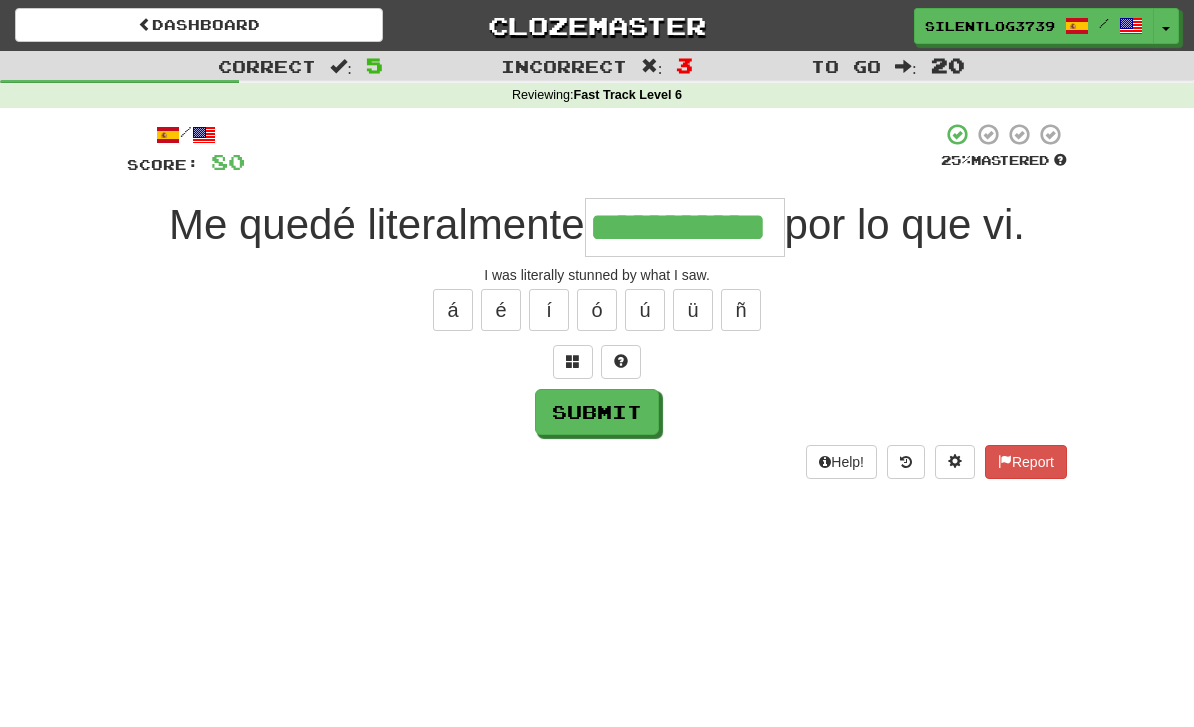 type on "**********" 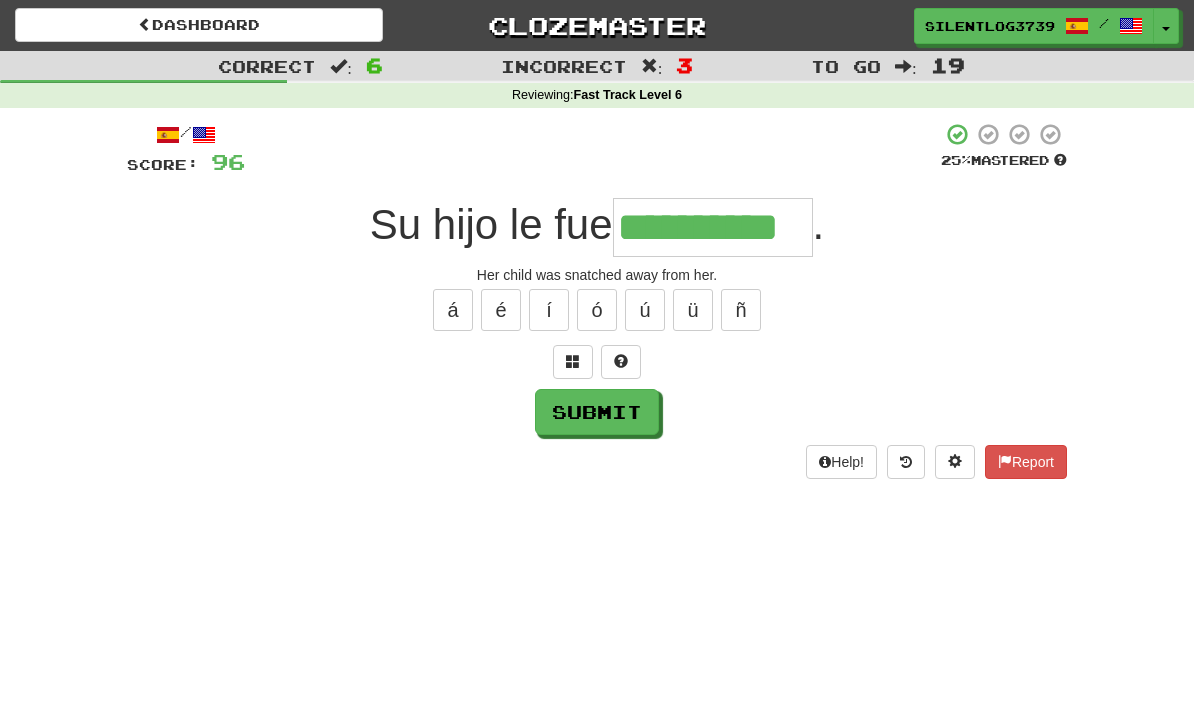 type on "**********" 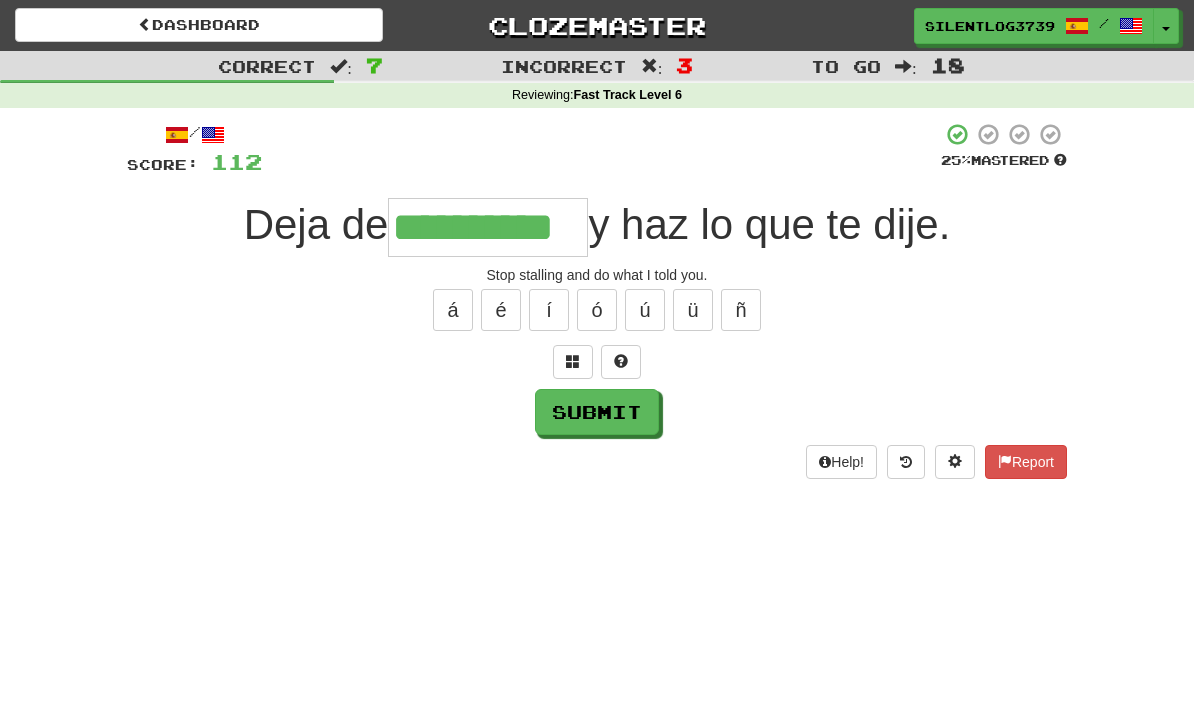 type on "**********" 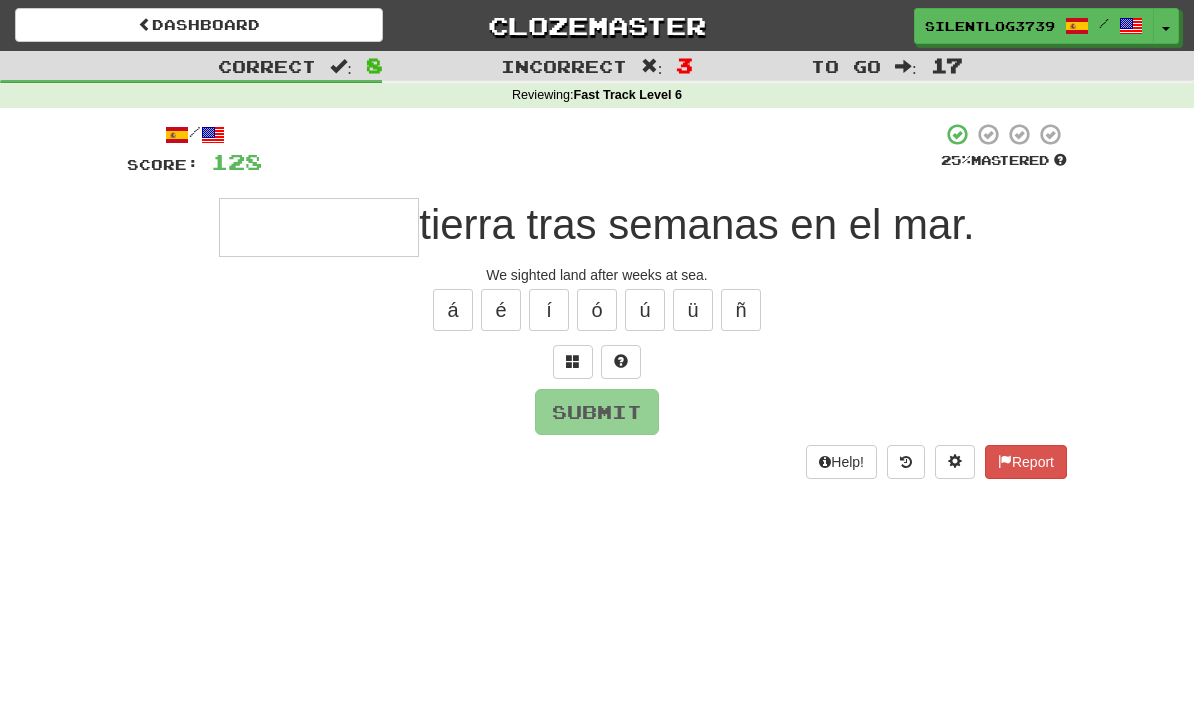 type on "*" 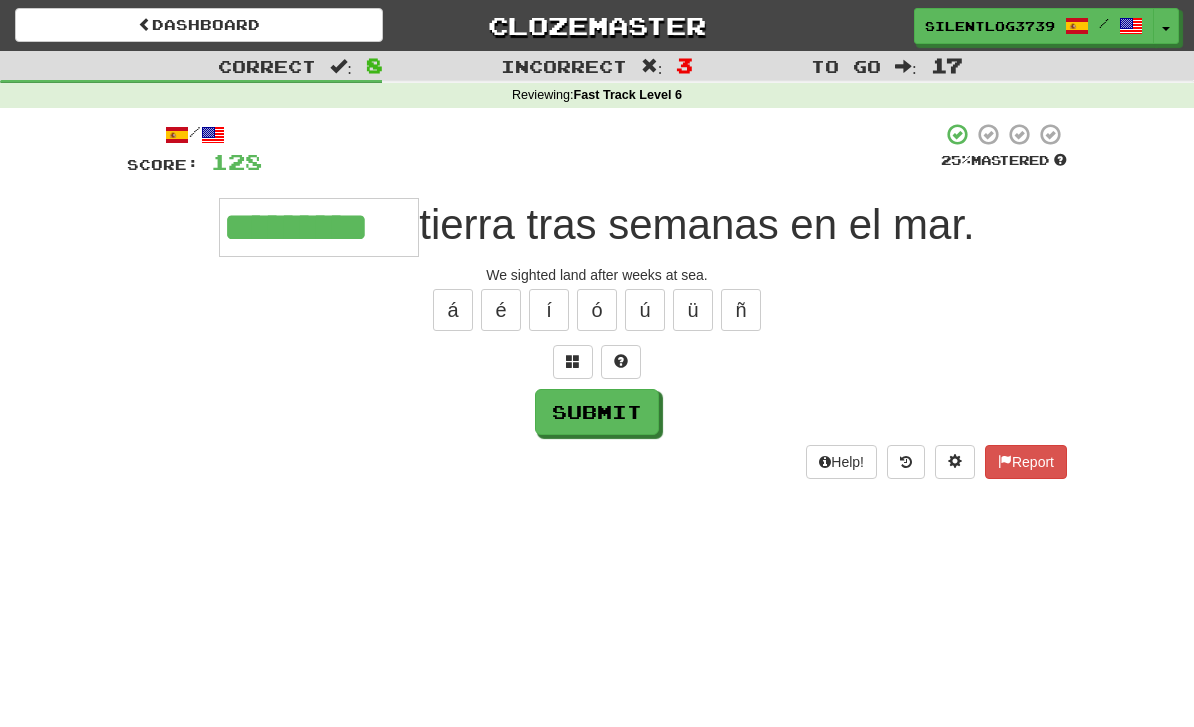 type on "*********" 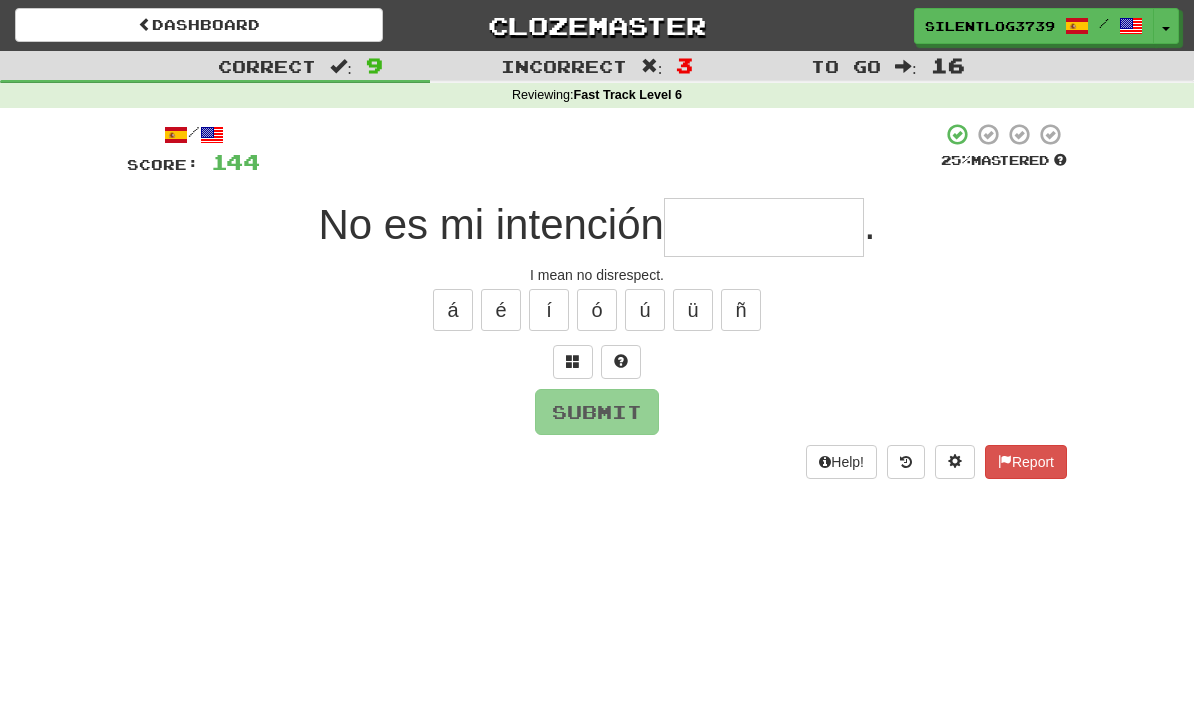 type on "*" 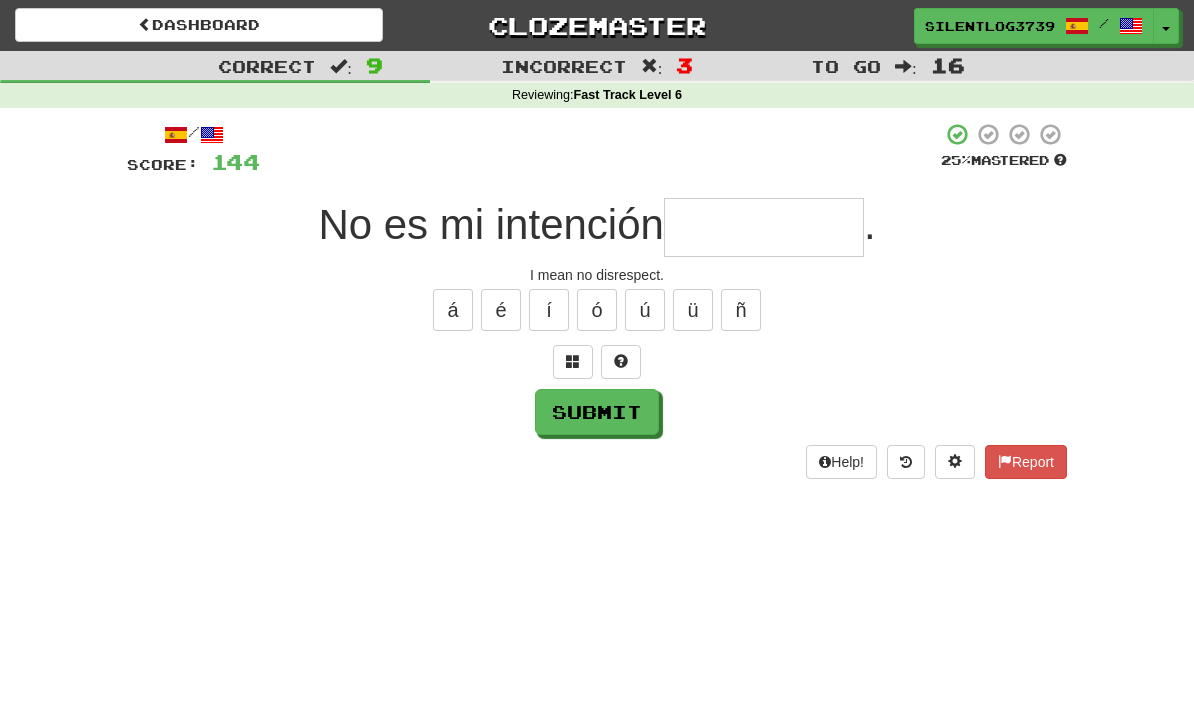 type on "*" 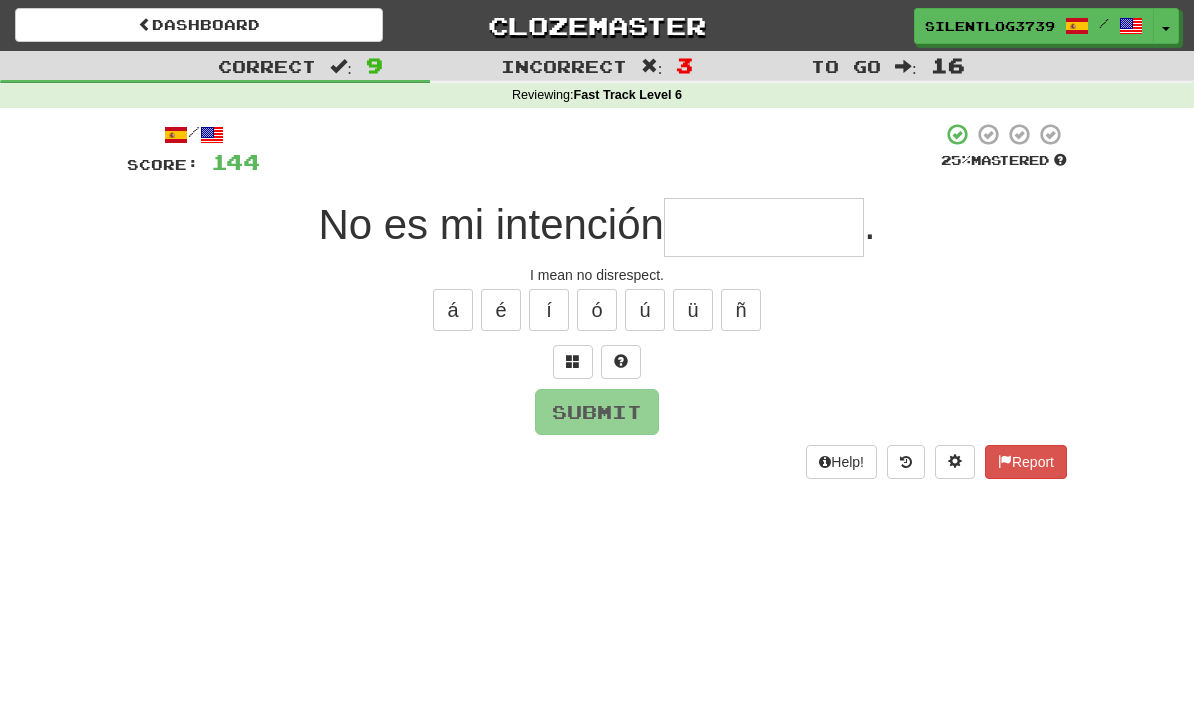 type on "*" 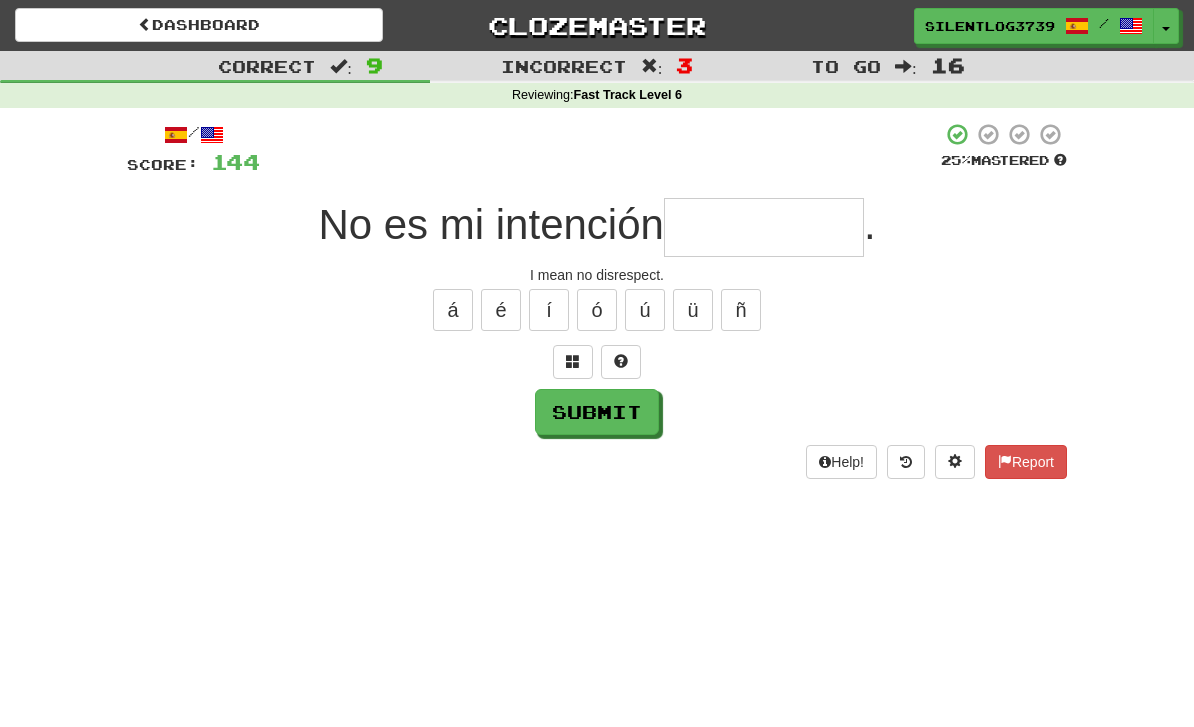 type on "*" 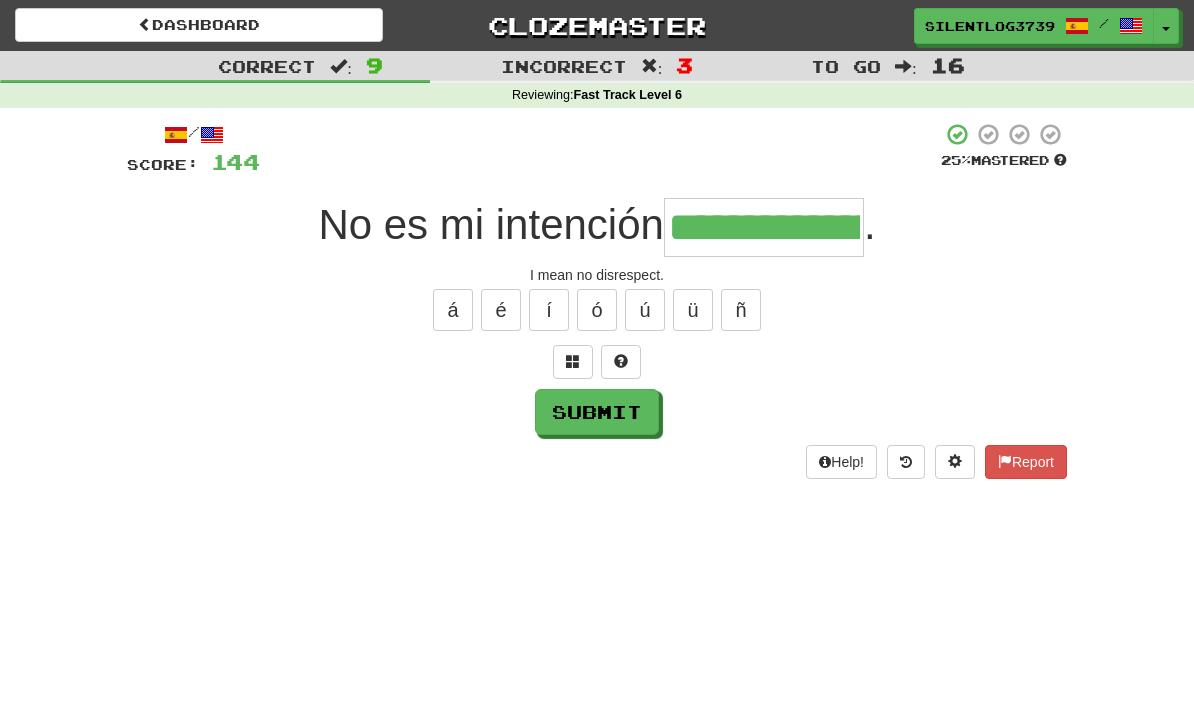 type on "**********" 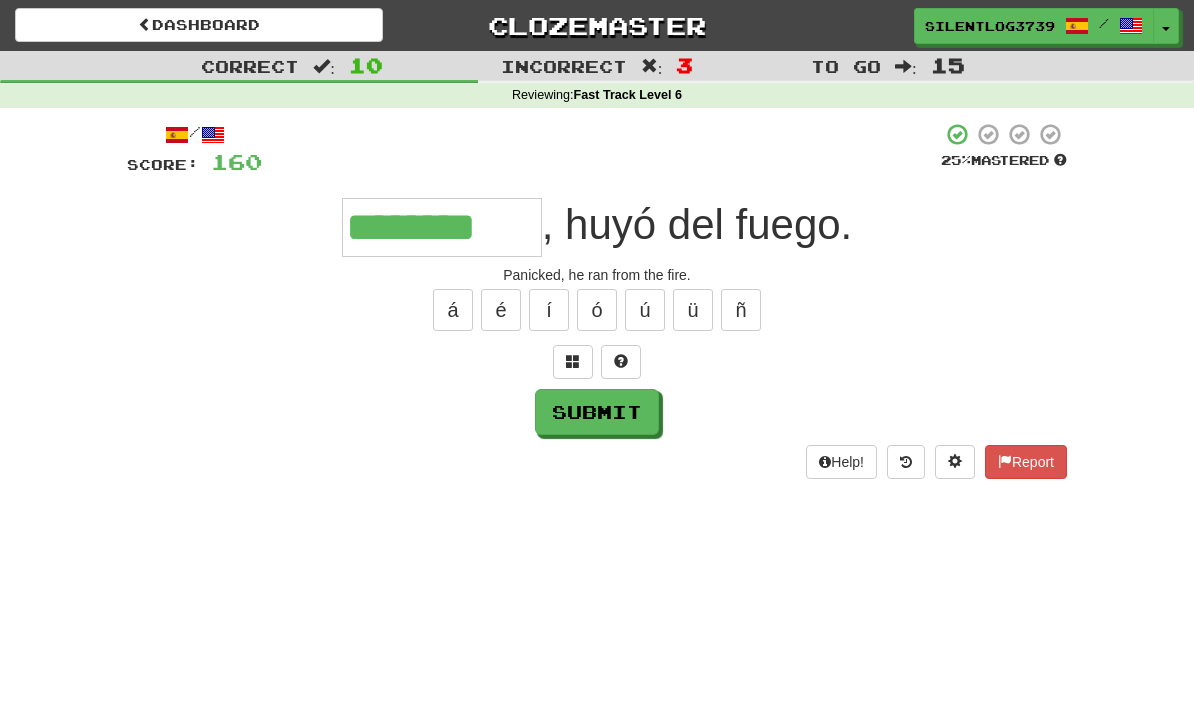 type on "********" 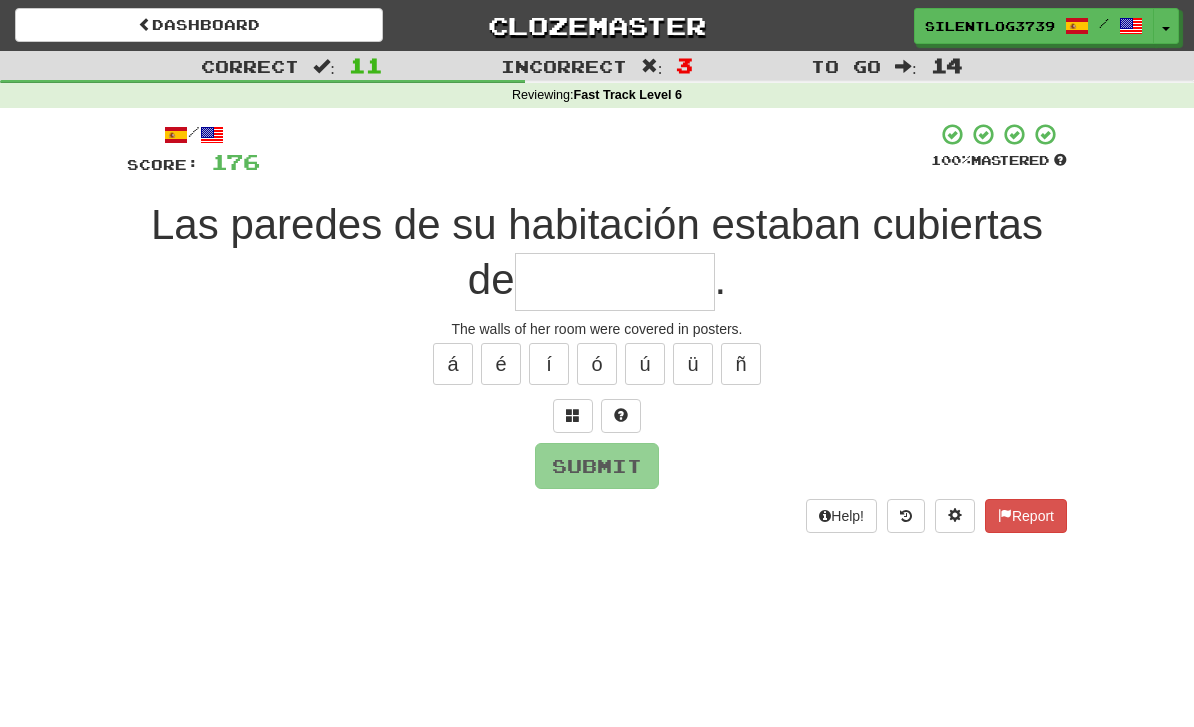 type on "*" 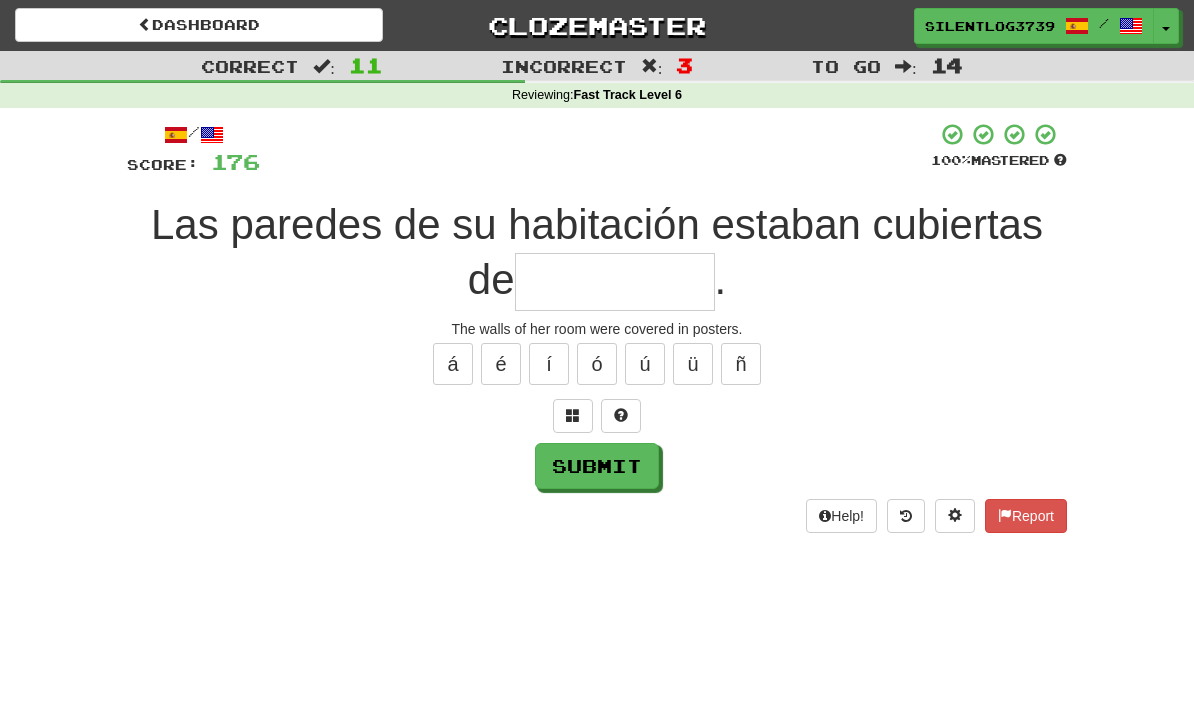 type on "*" 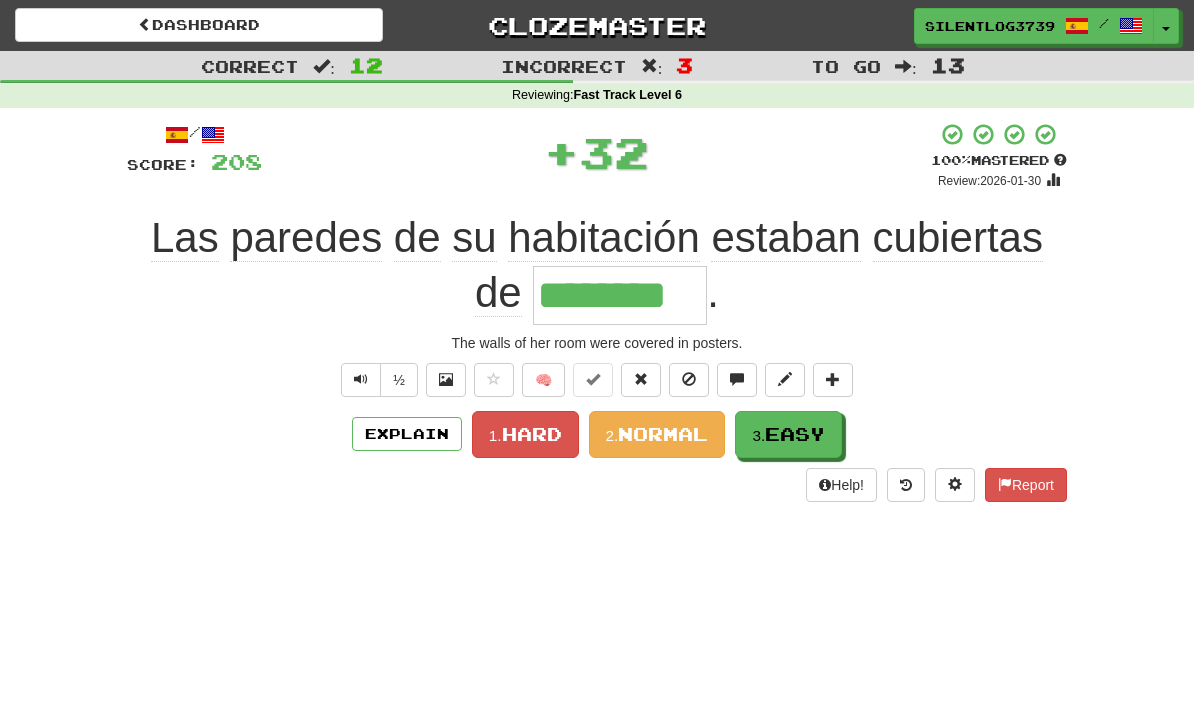 type on "********" 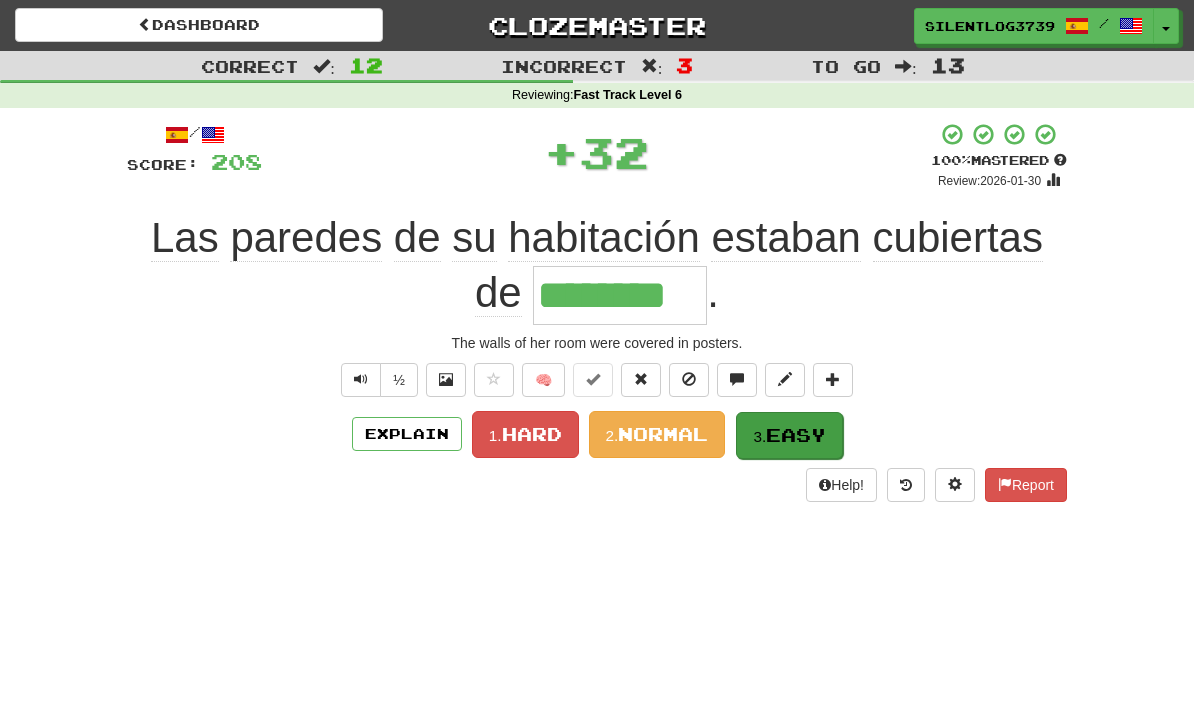 click on "3.  Easy" at bounding box center [789, 435] 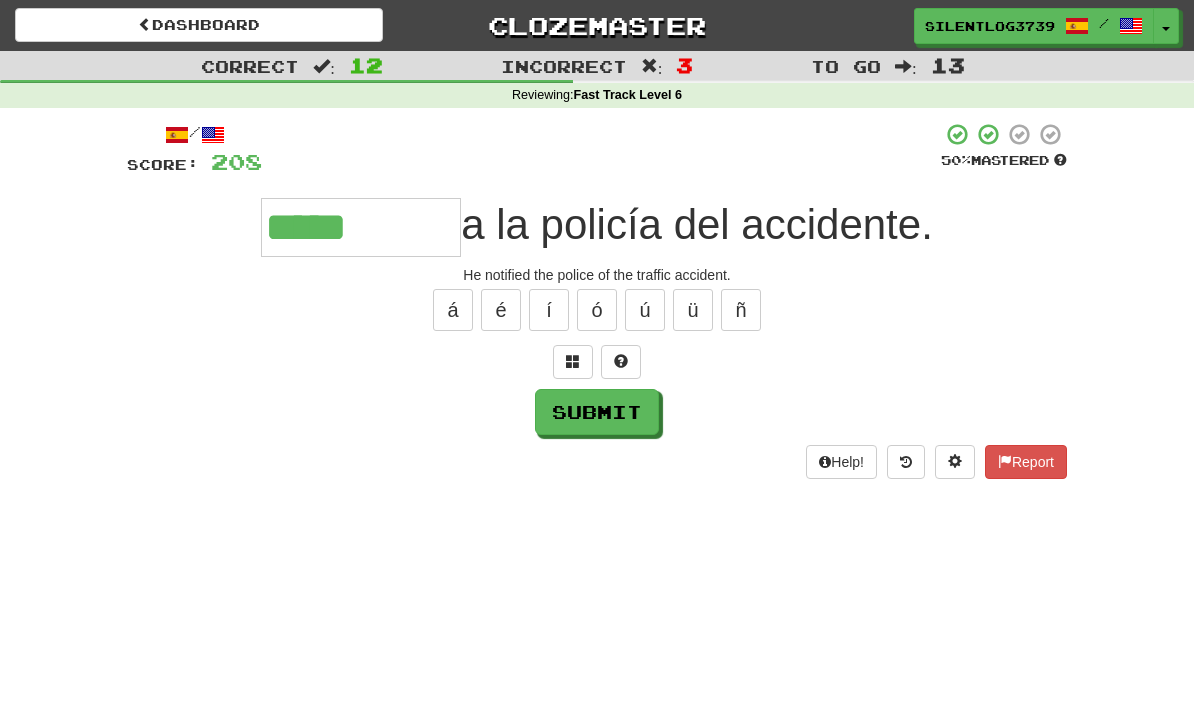 type on "*****" 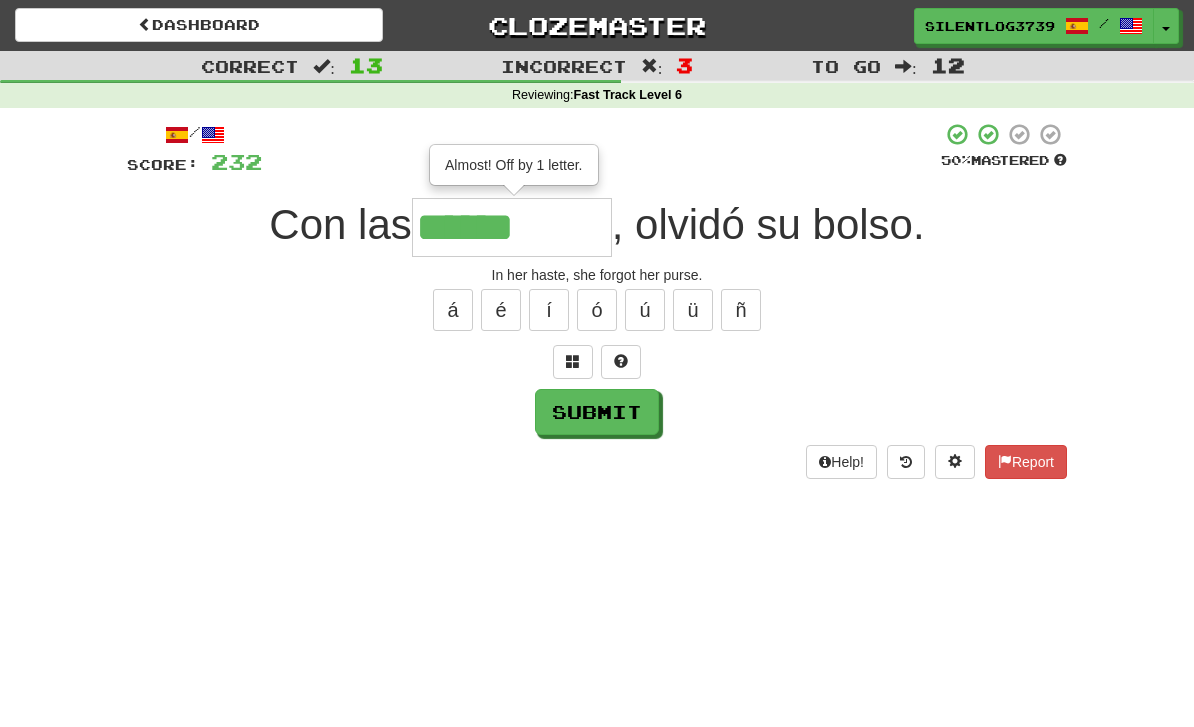 type on "******" 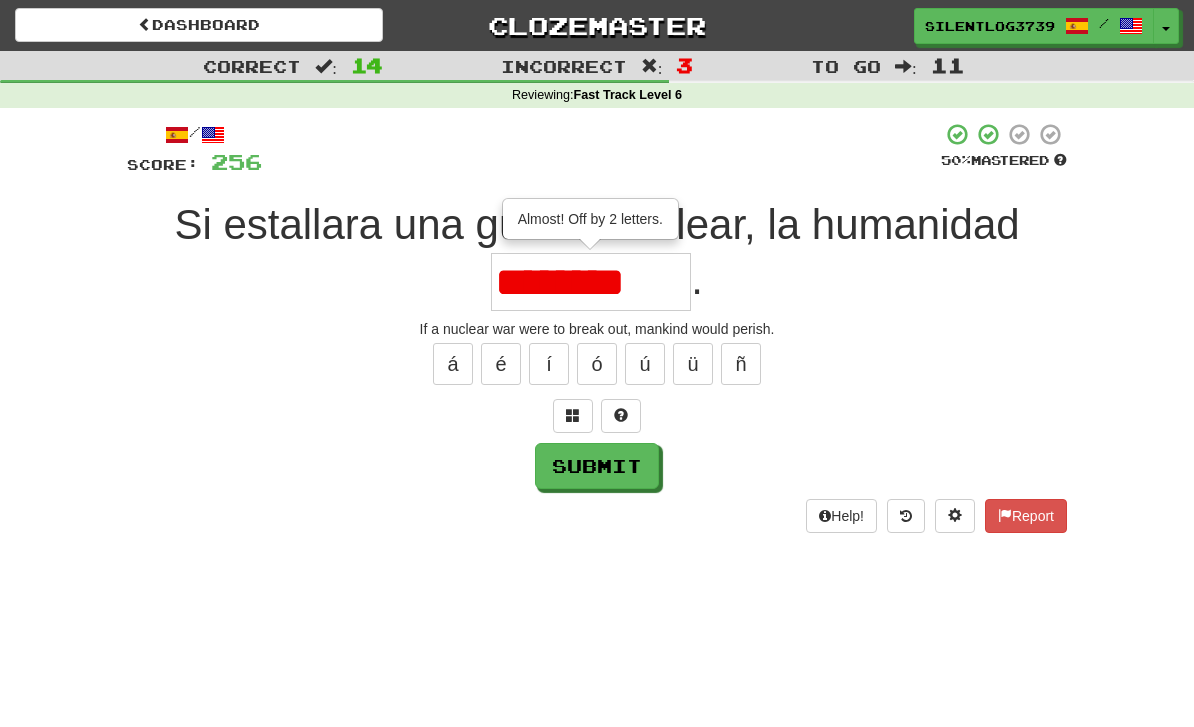 type on "*********" 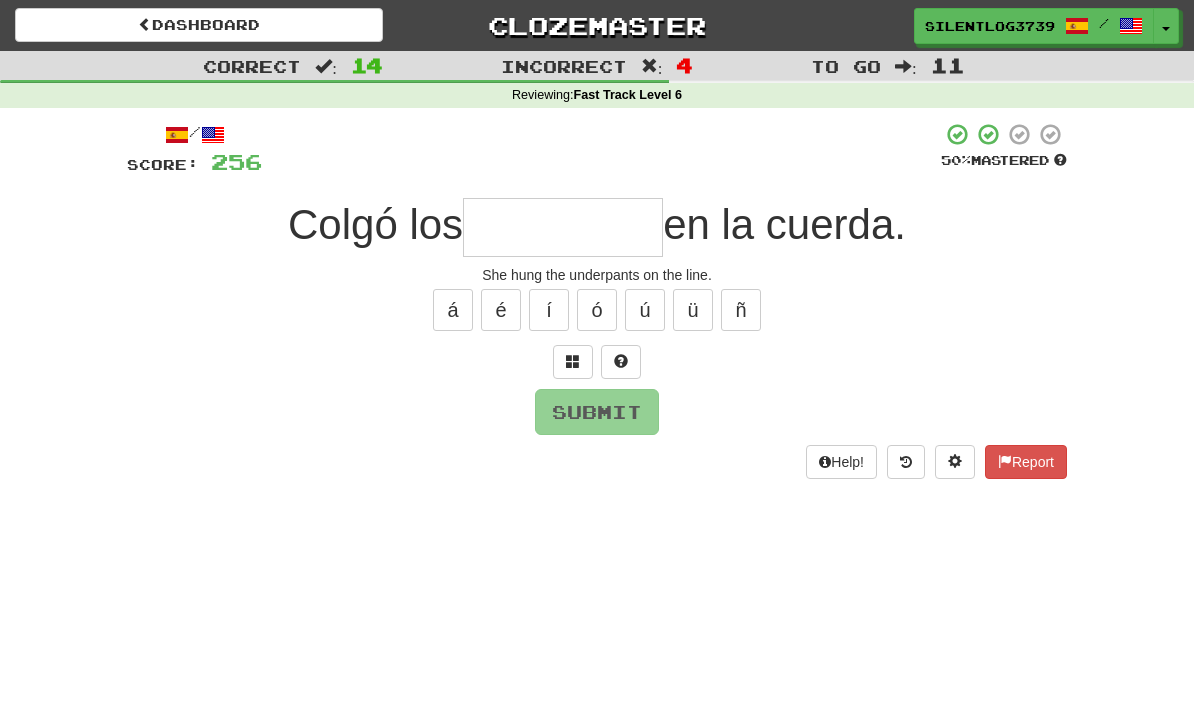 type on "*" 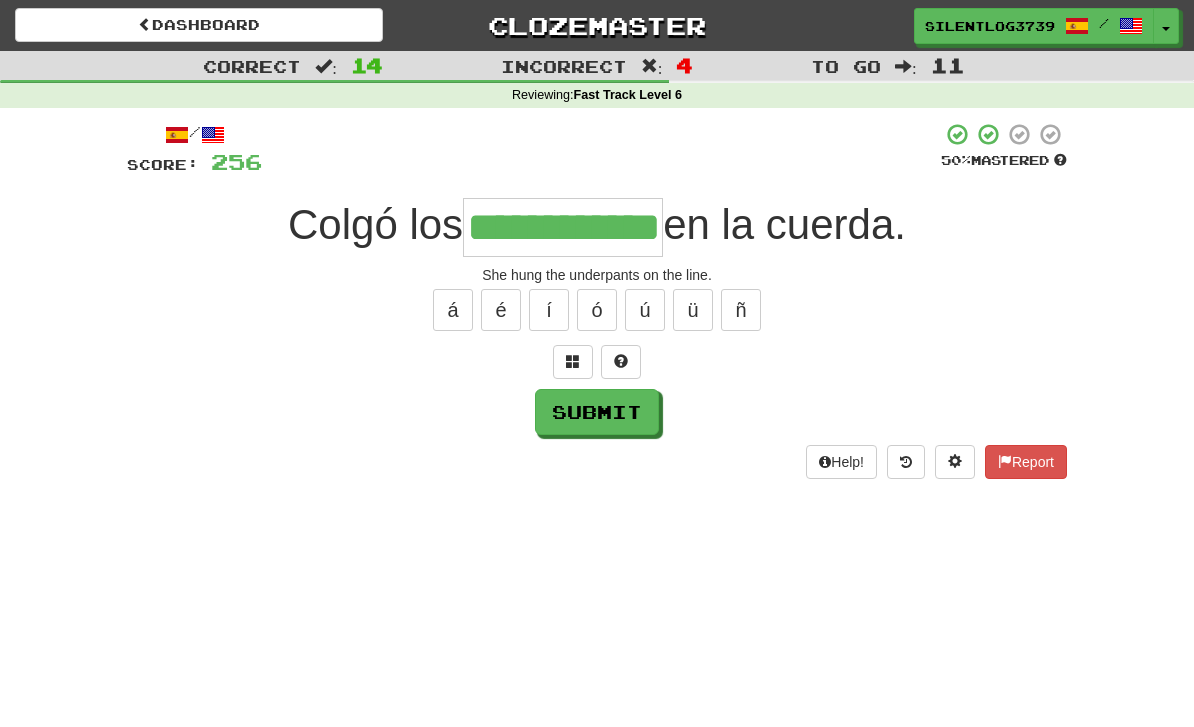type on "**********" 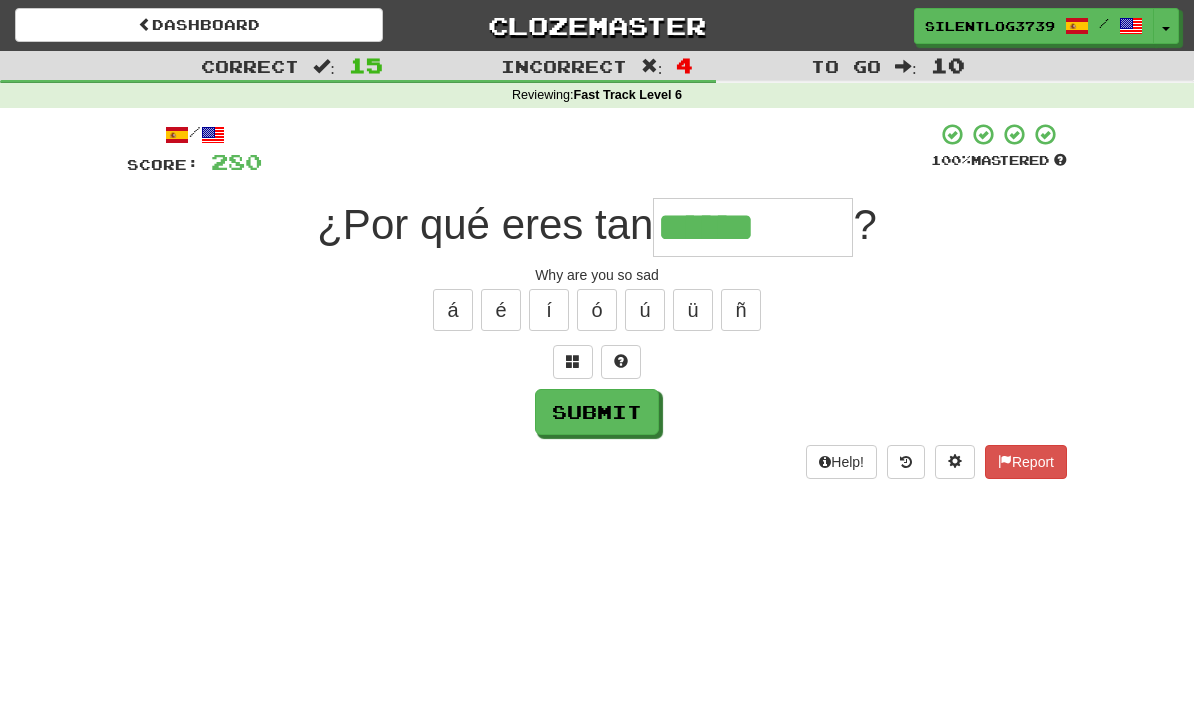 type on "******" 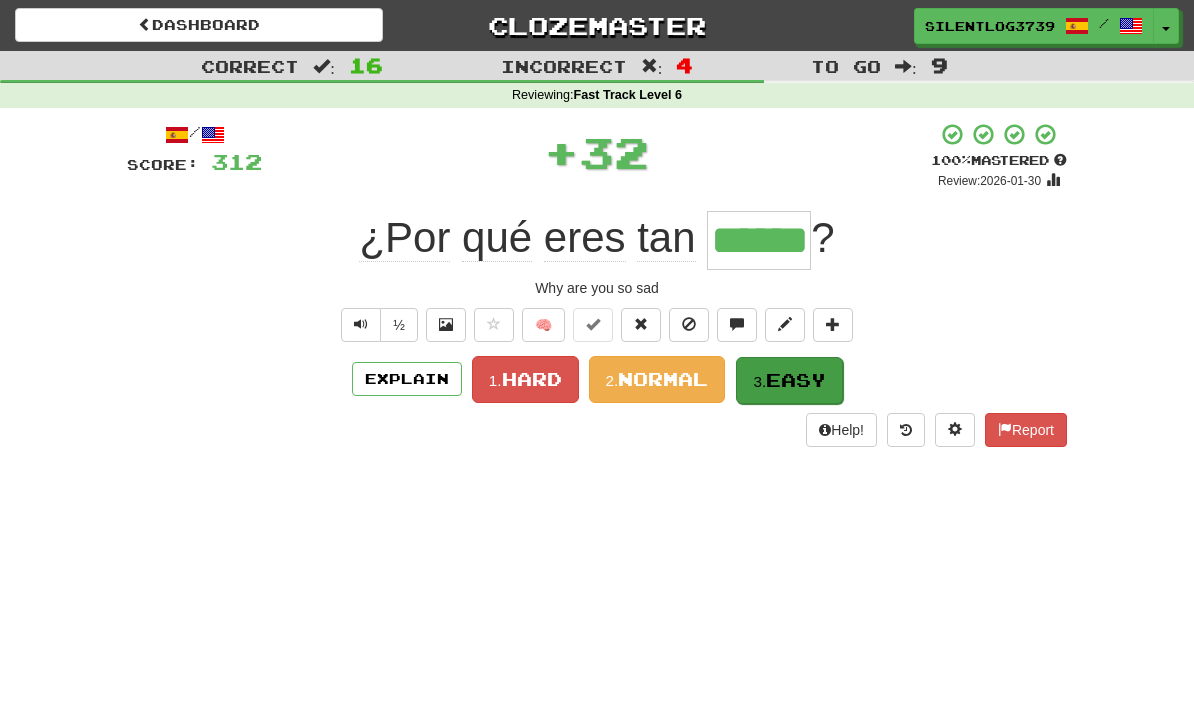 click on "Easy" at bounding box center [796, 380] 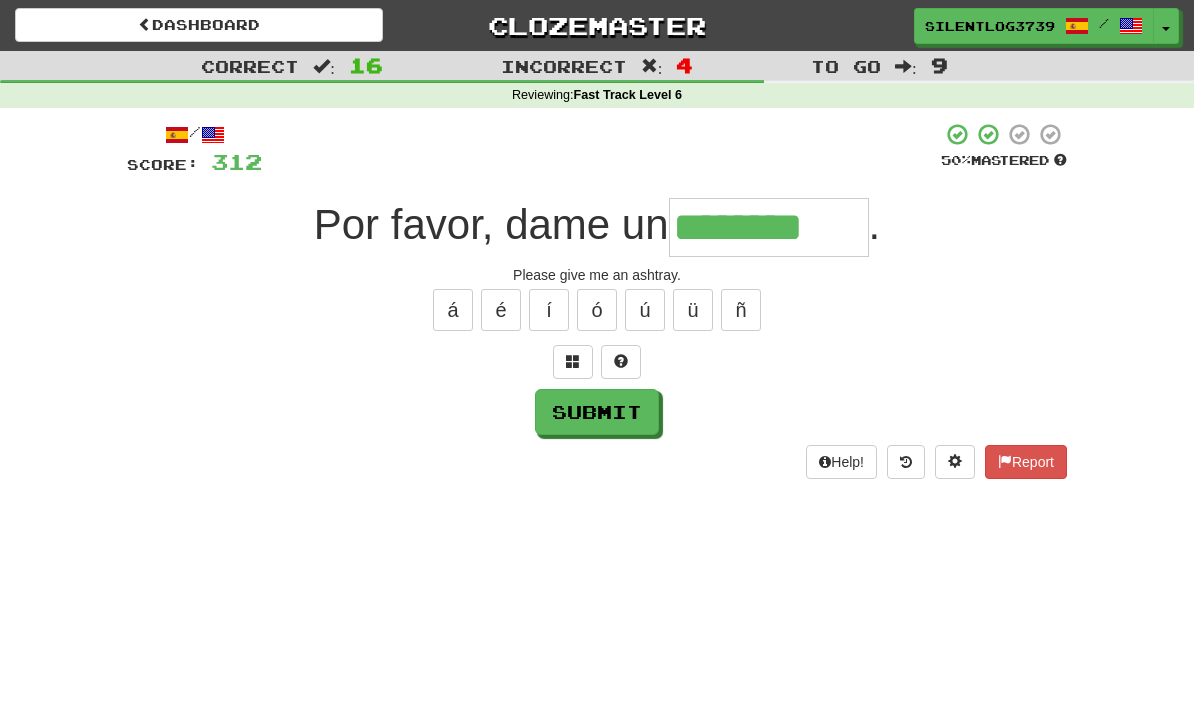 type on "********" 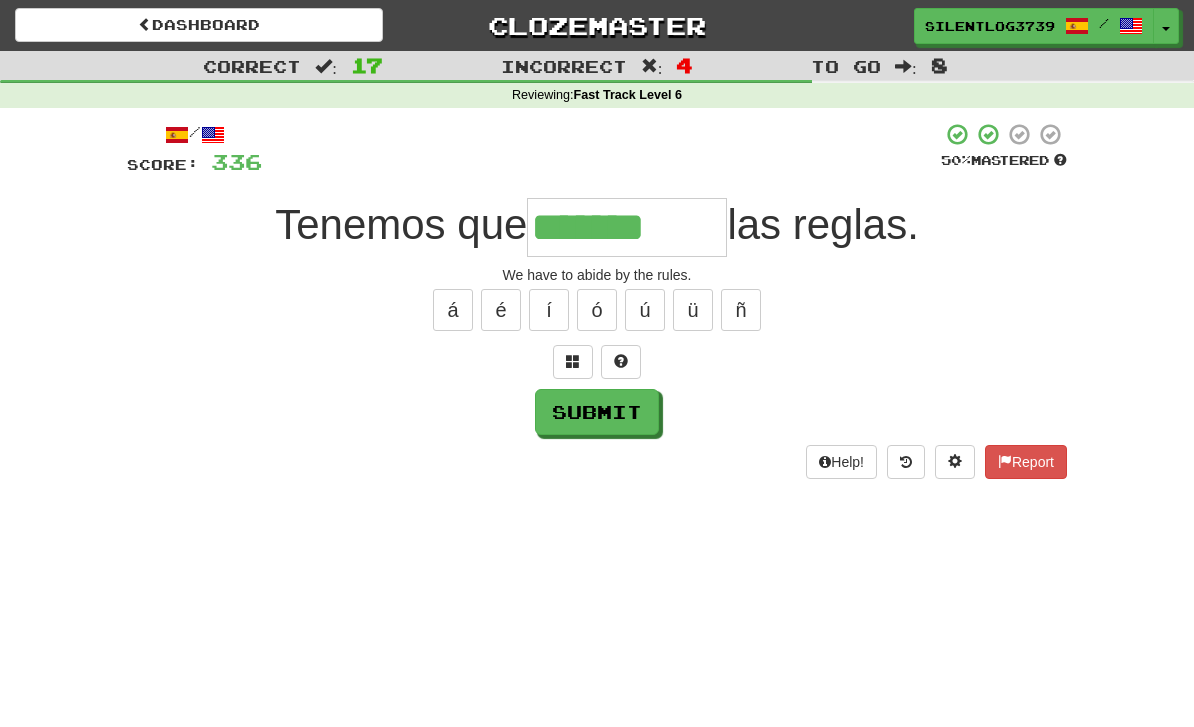 type on "*******" 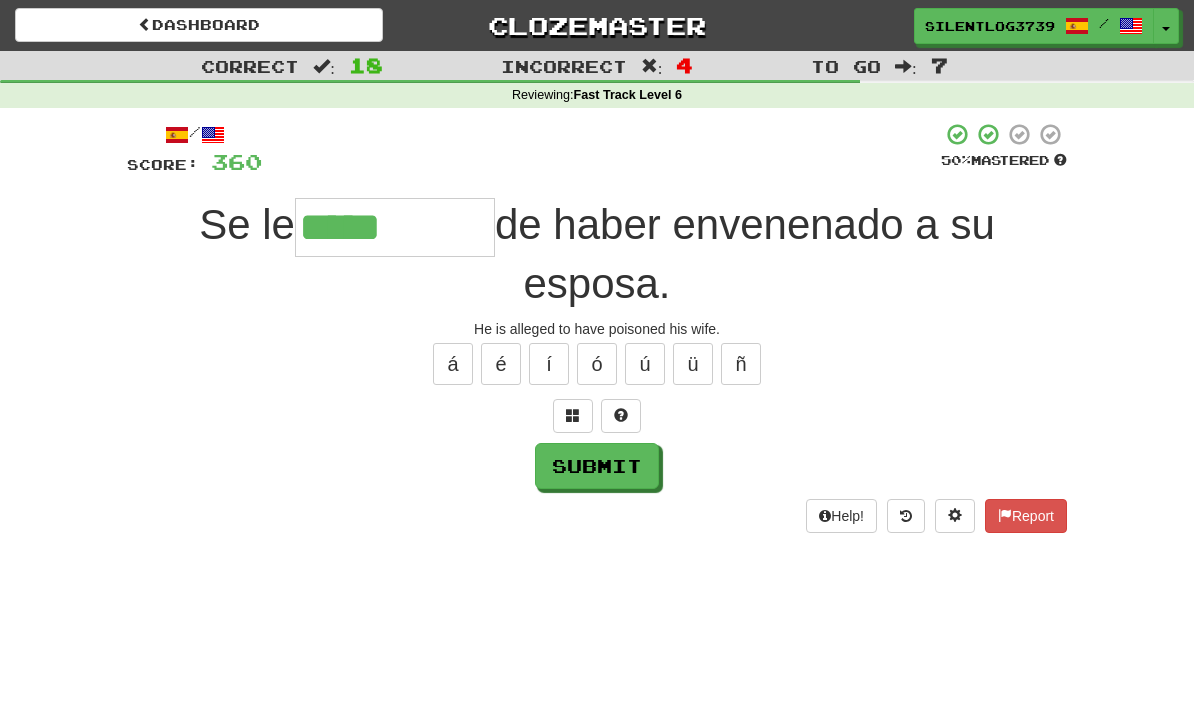 type on "*****" 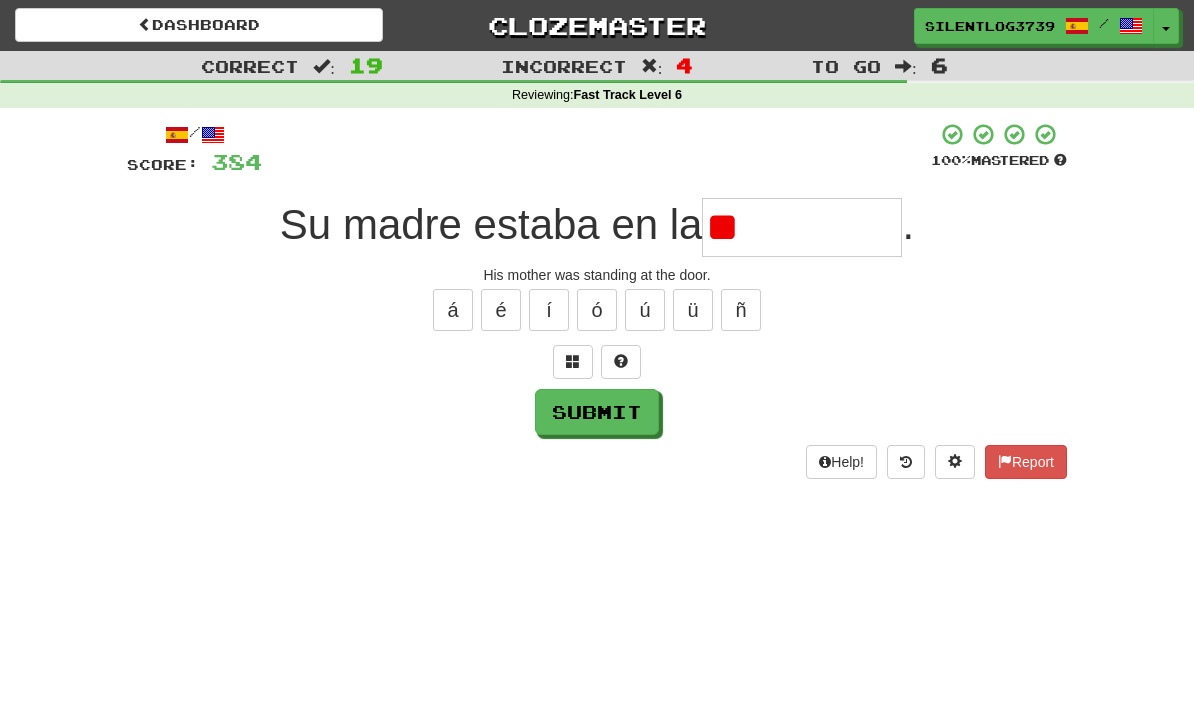 type on "*" 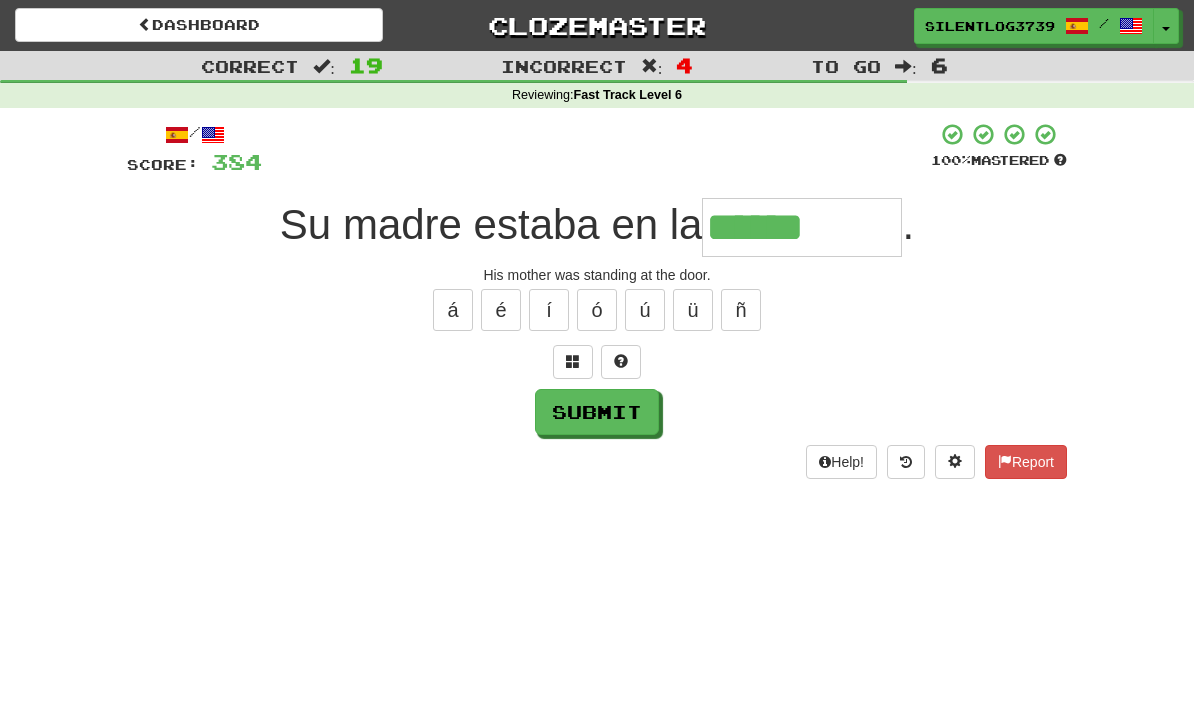 type on "******" 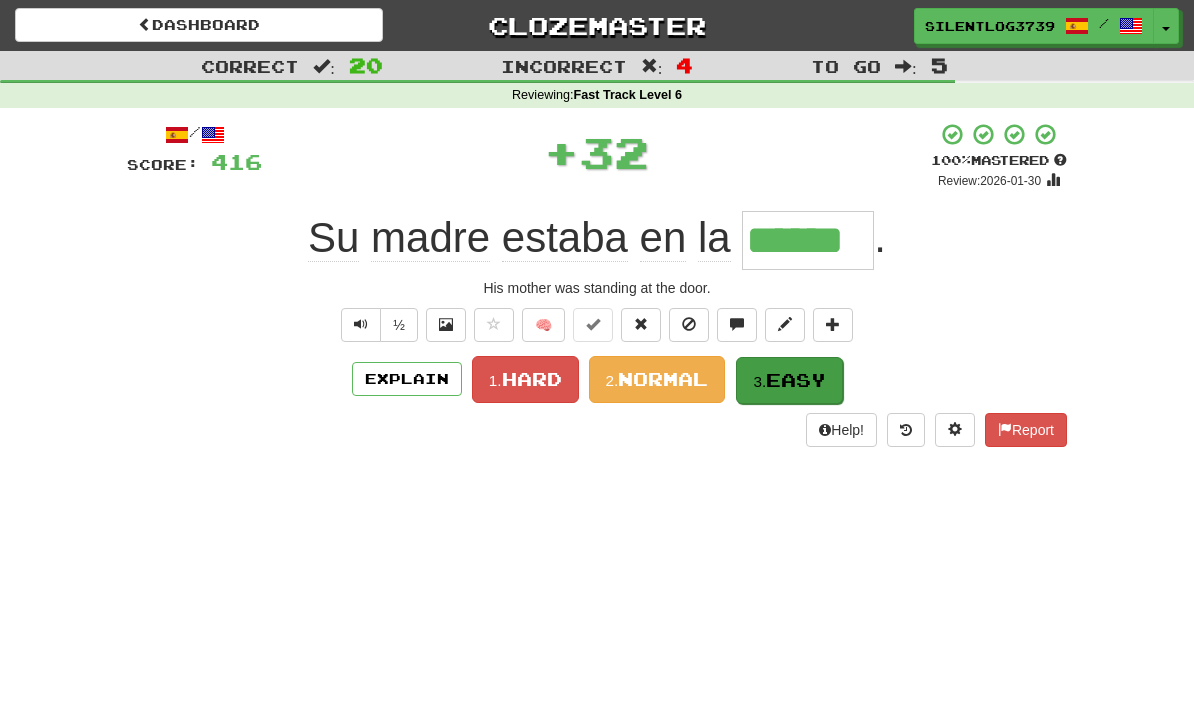 click on "3.  Easy" at bounding box center (789, 380) 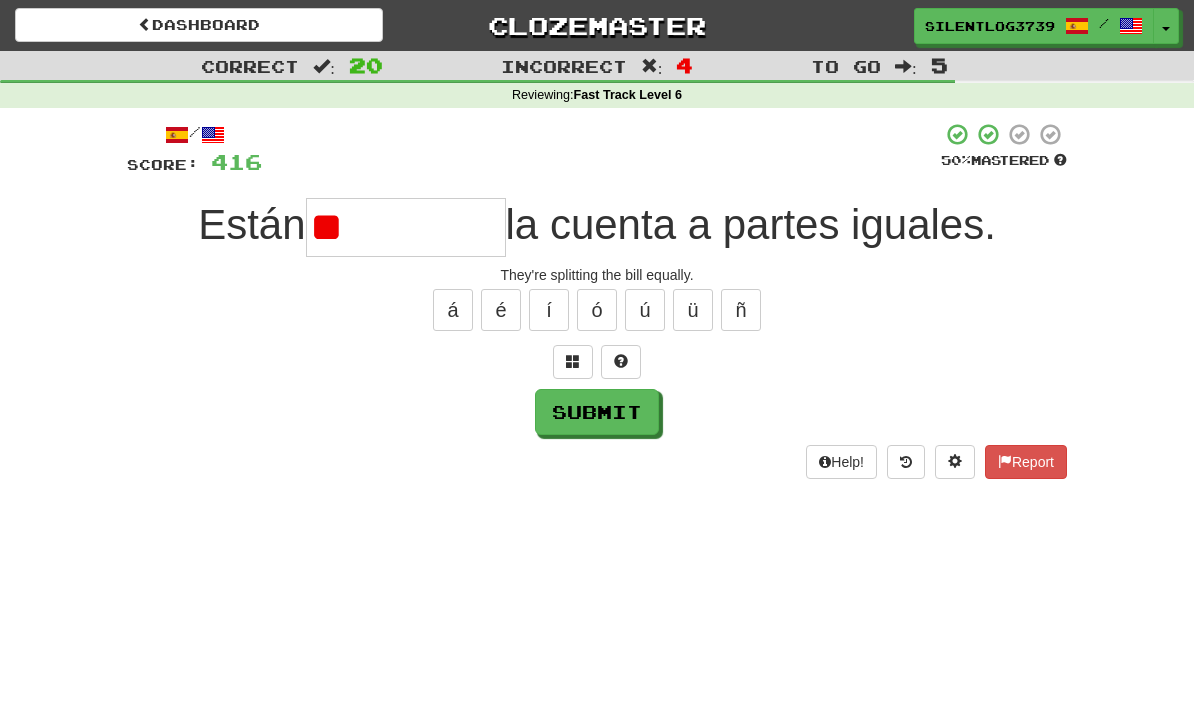 type on "*" 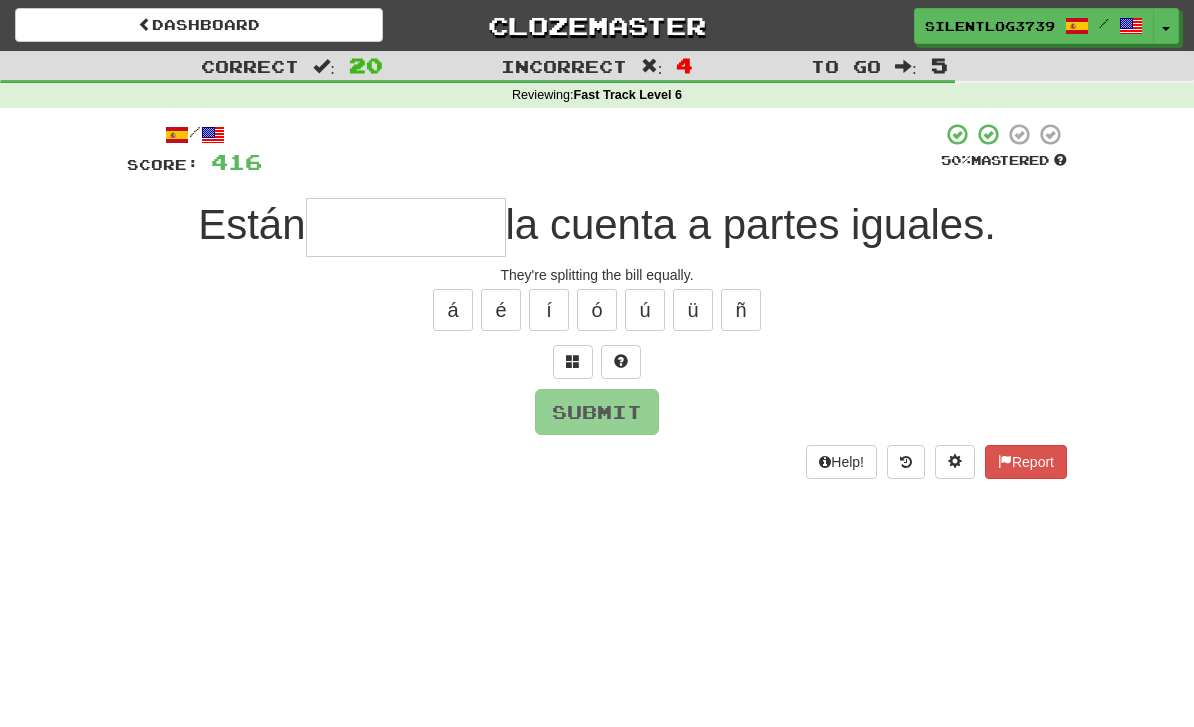 type on "*" 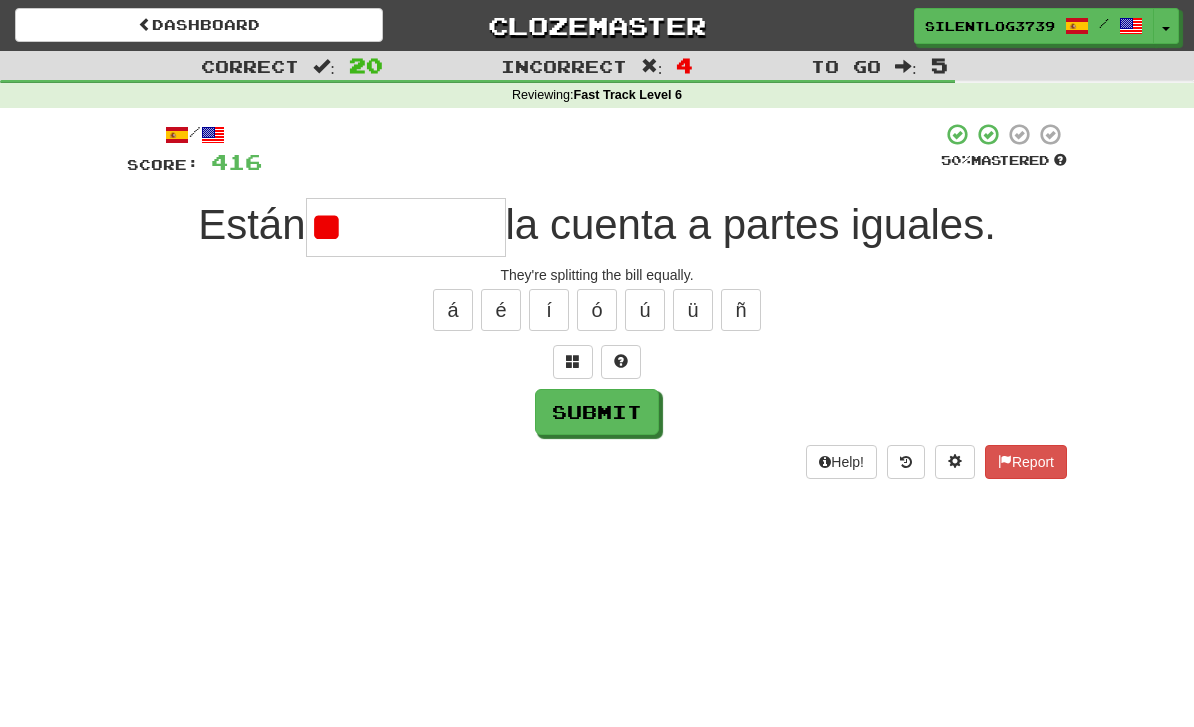 type on "*" 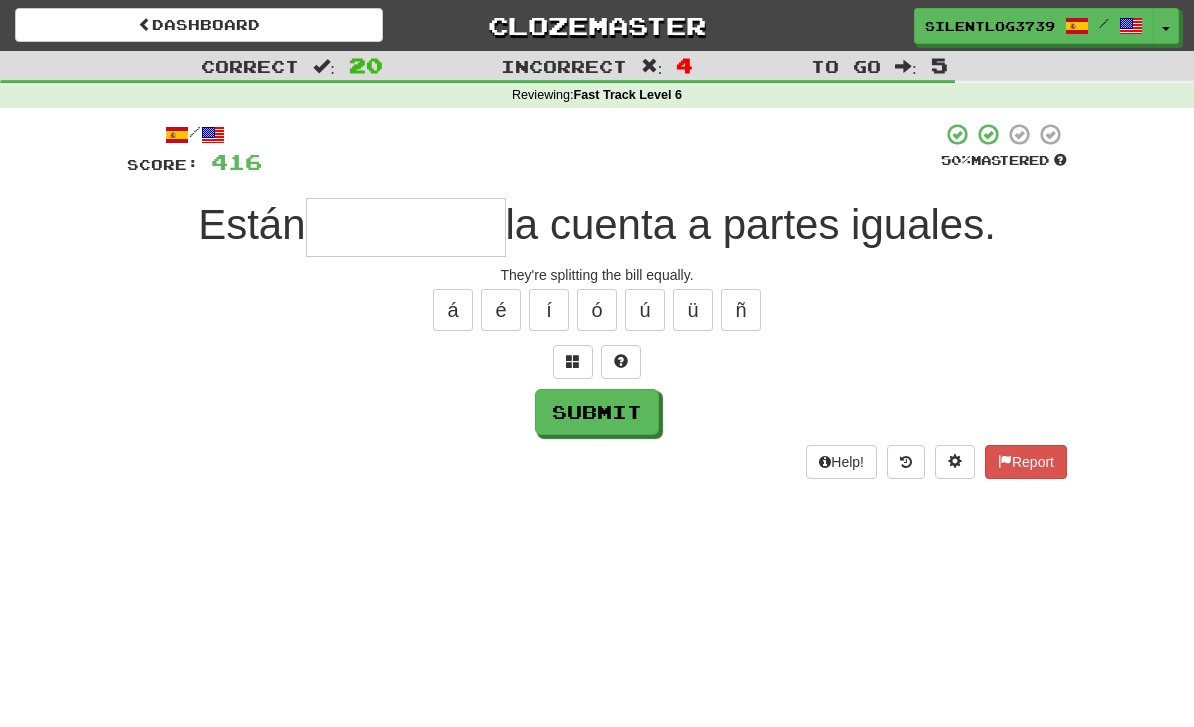 type on "**********" 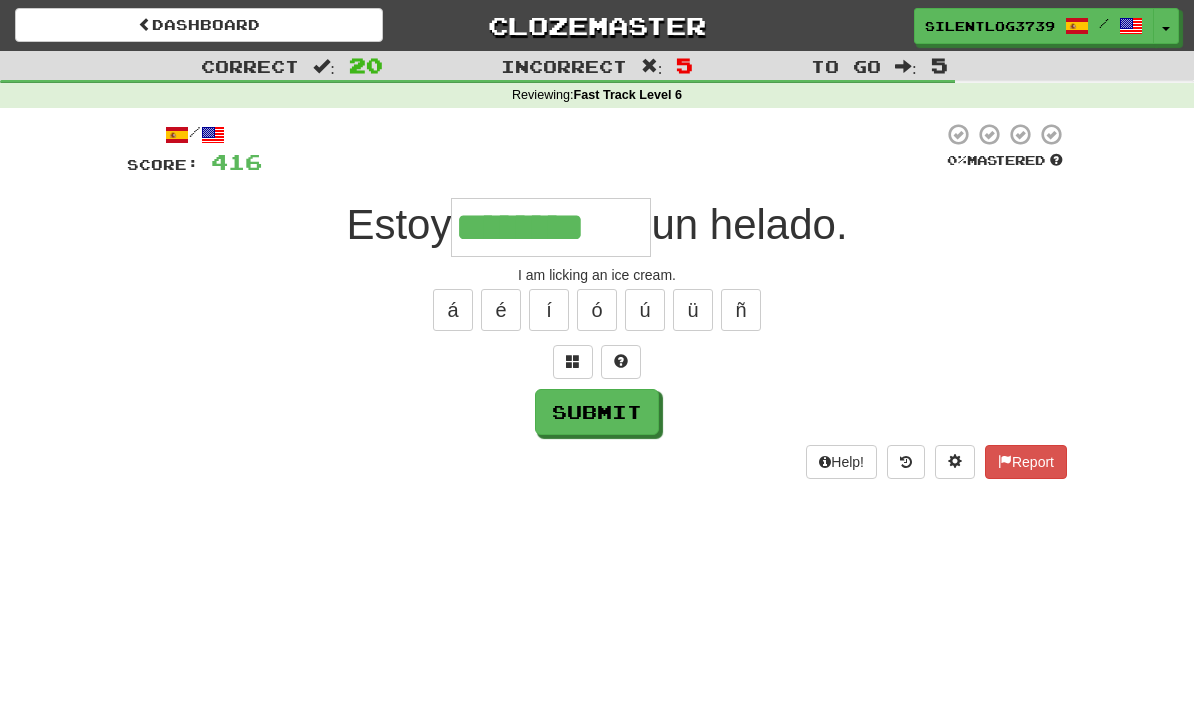 type on "********" 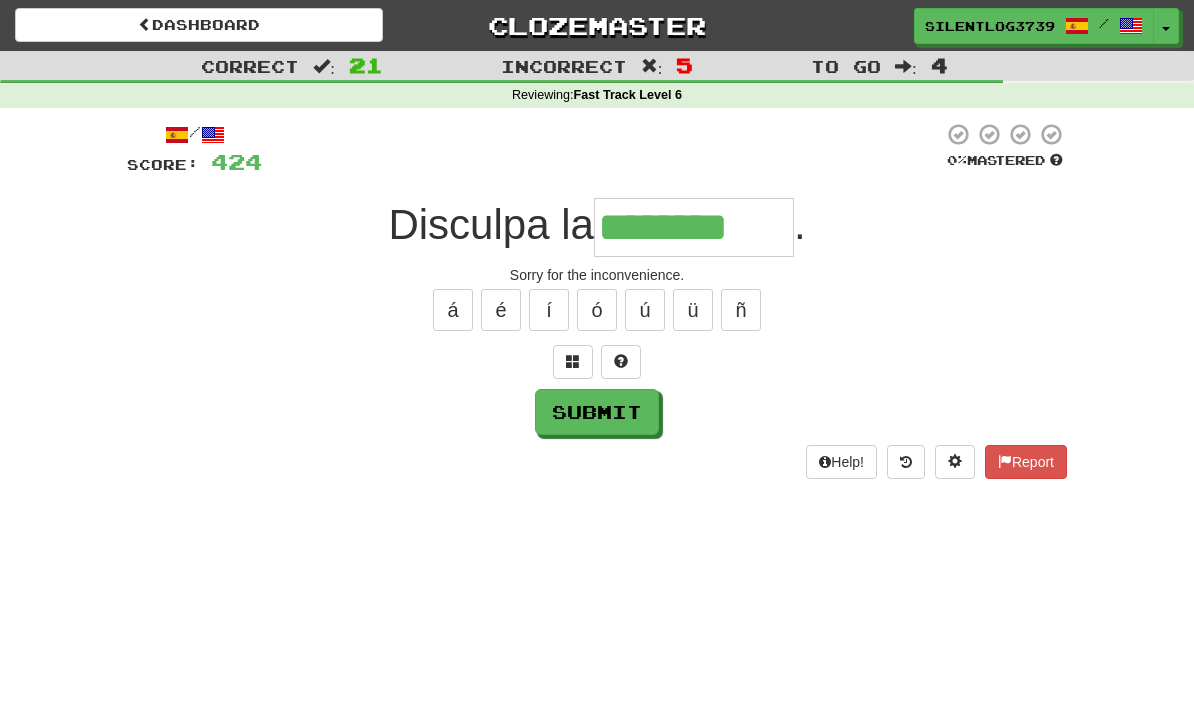 type on "********" 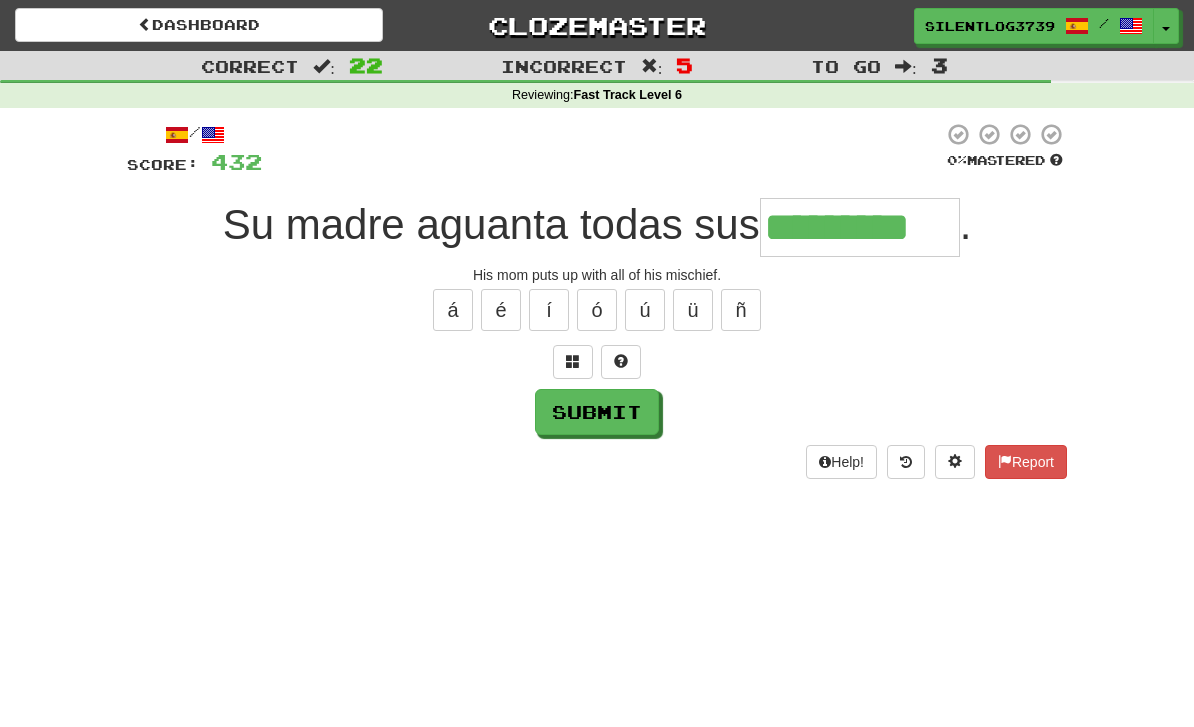 type on "*********" 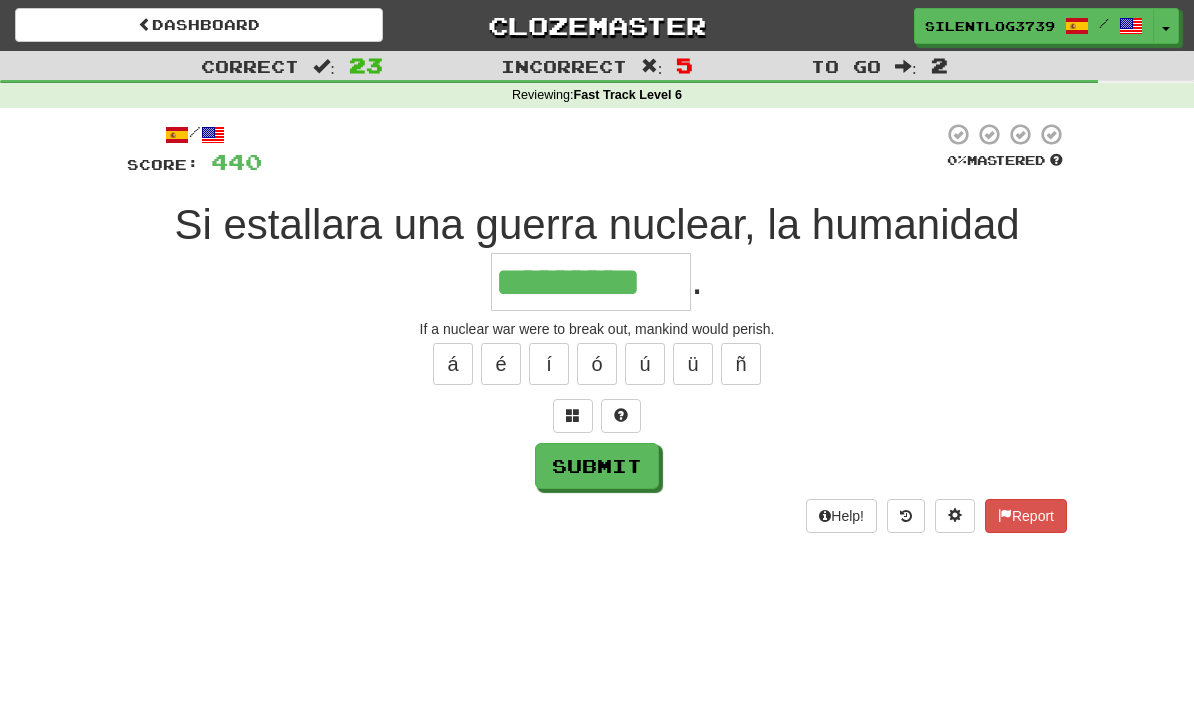 type on "*********" 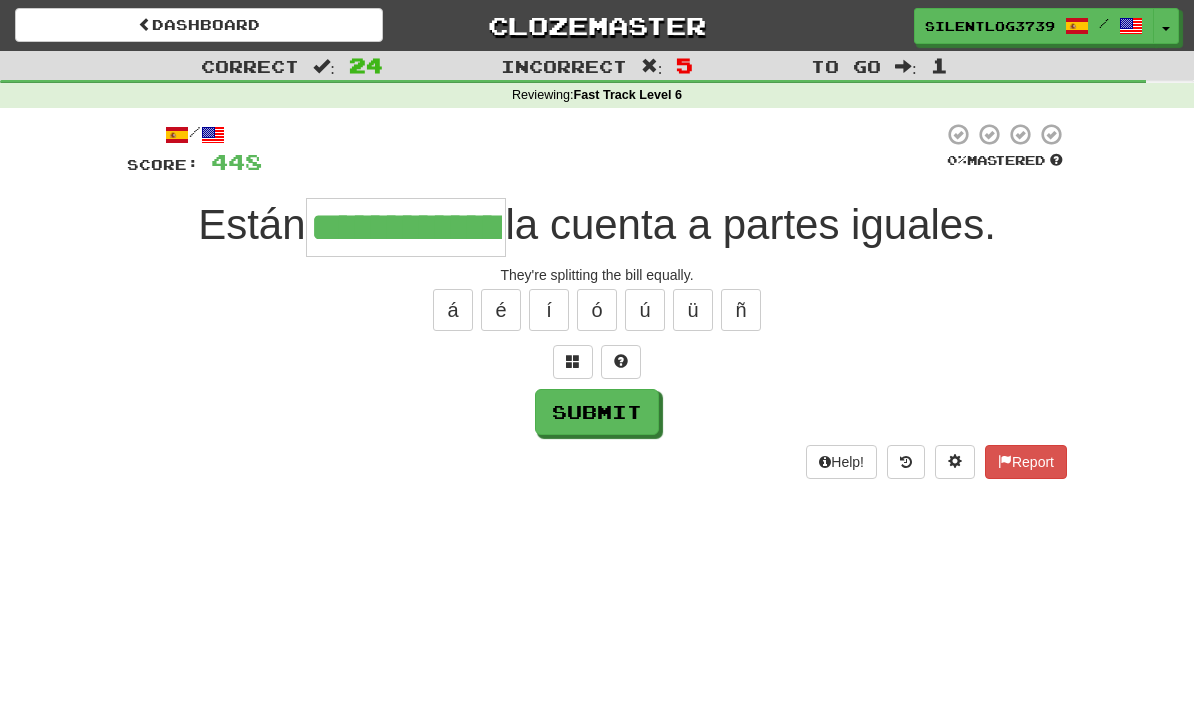 type on "**********" 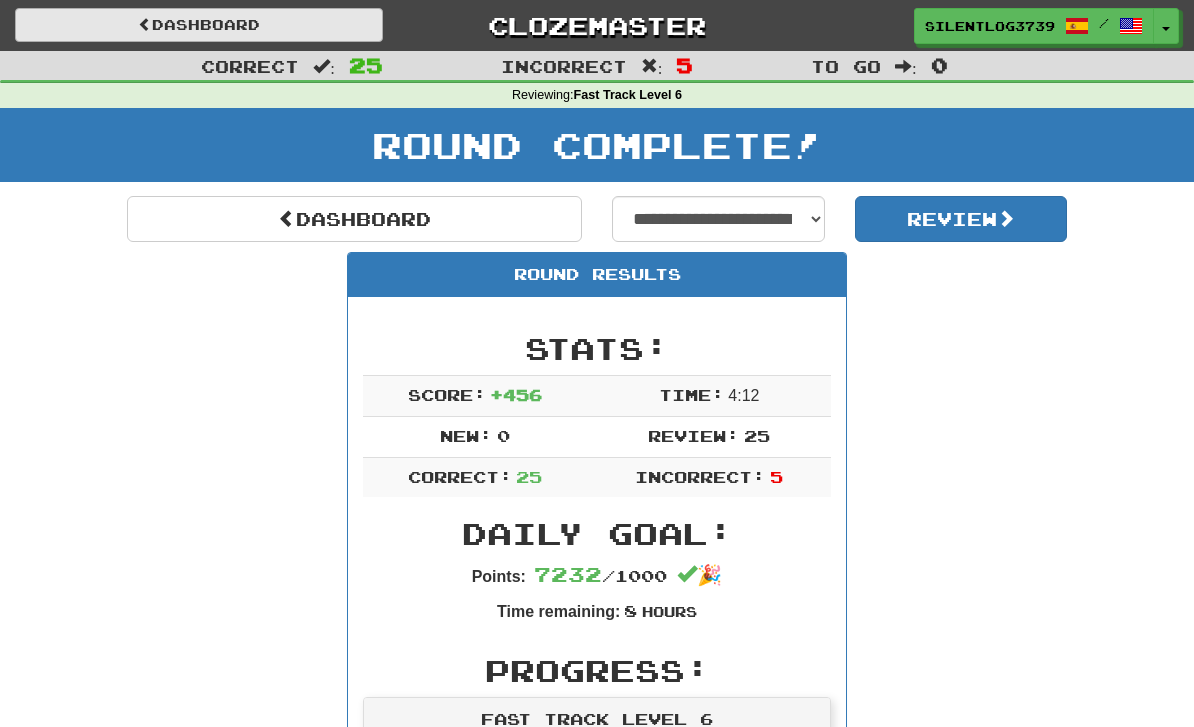 click on "Dashboard" at bounding box center (199, 25) 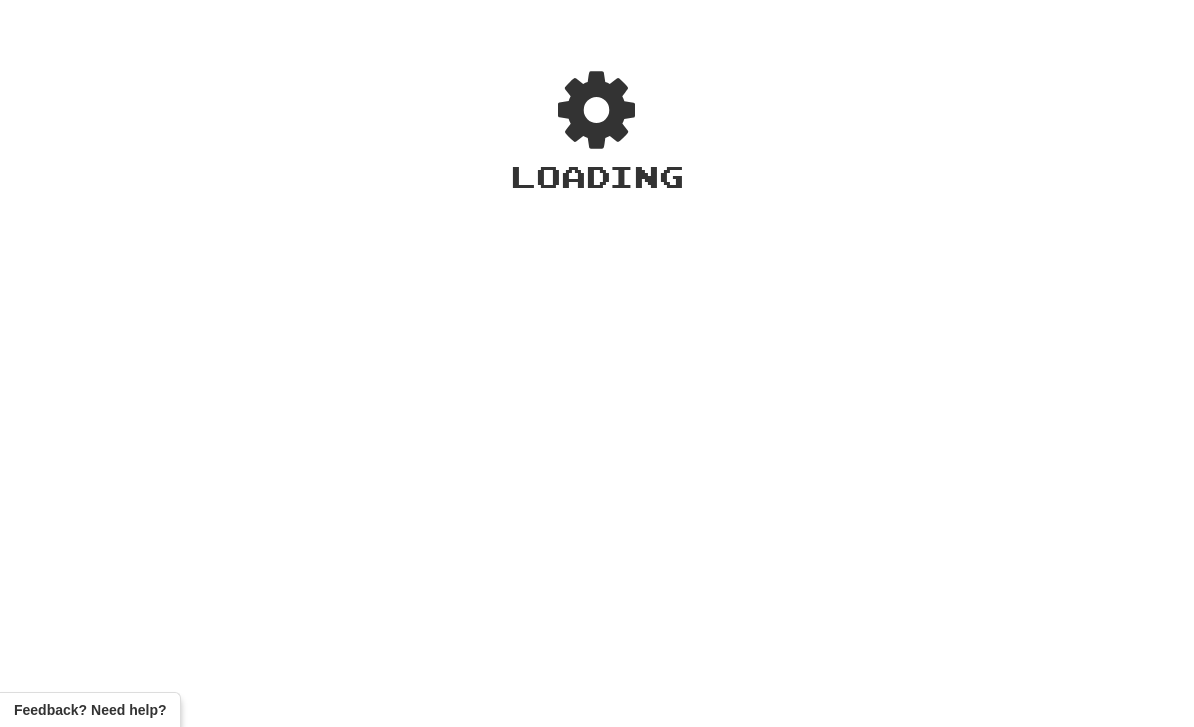 scroll, scrollTop: 0, scrollLeft: 0, axis: both 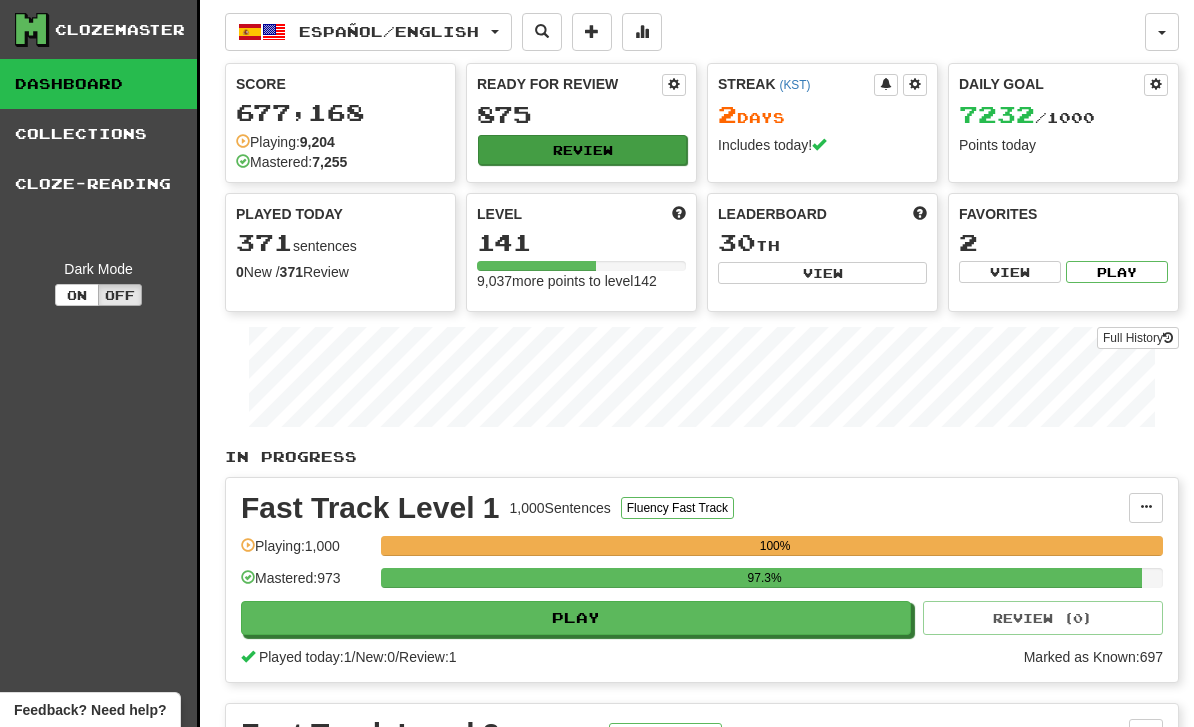 click on "Review" at bounding box center [582, 150] 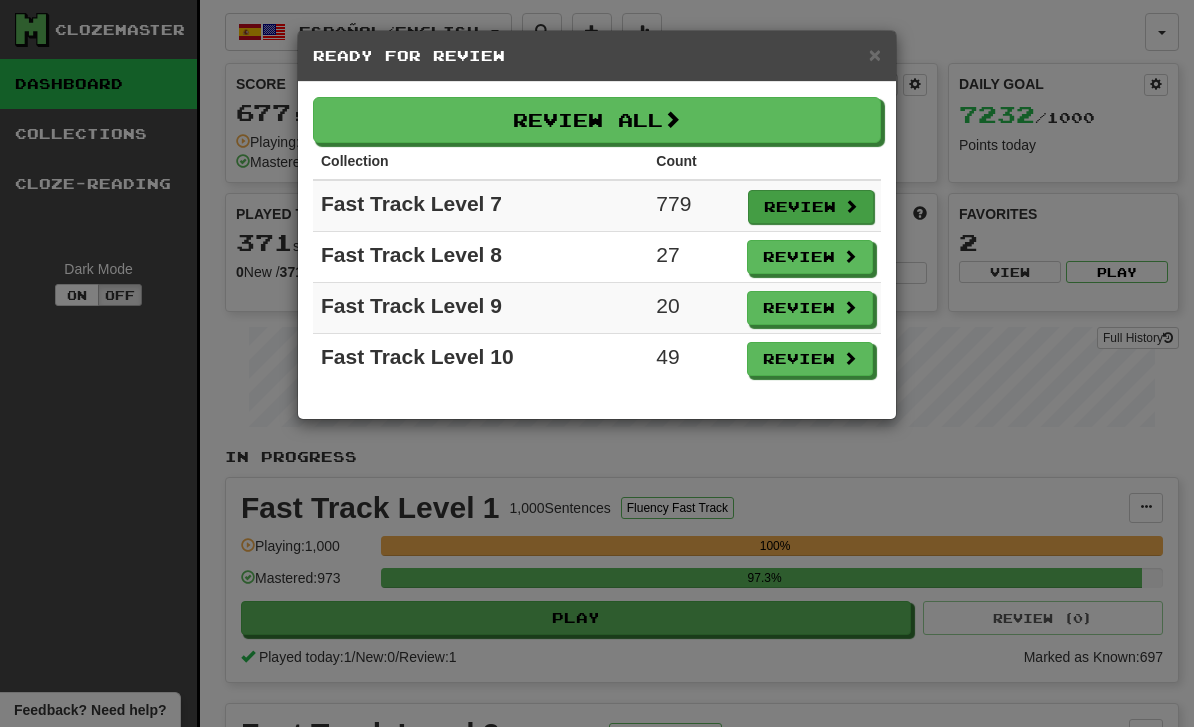 click on "Review" at bounding box center (811, 207) 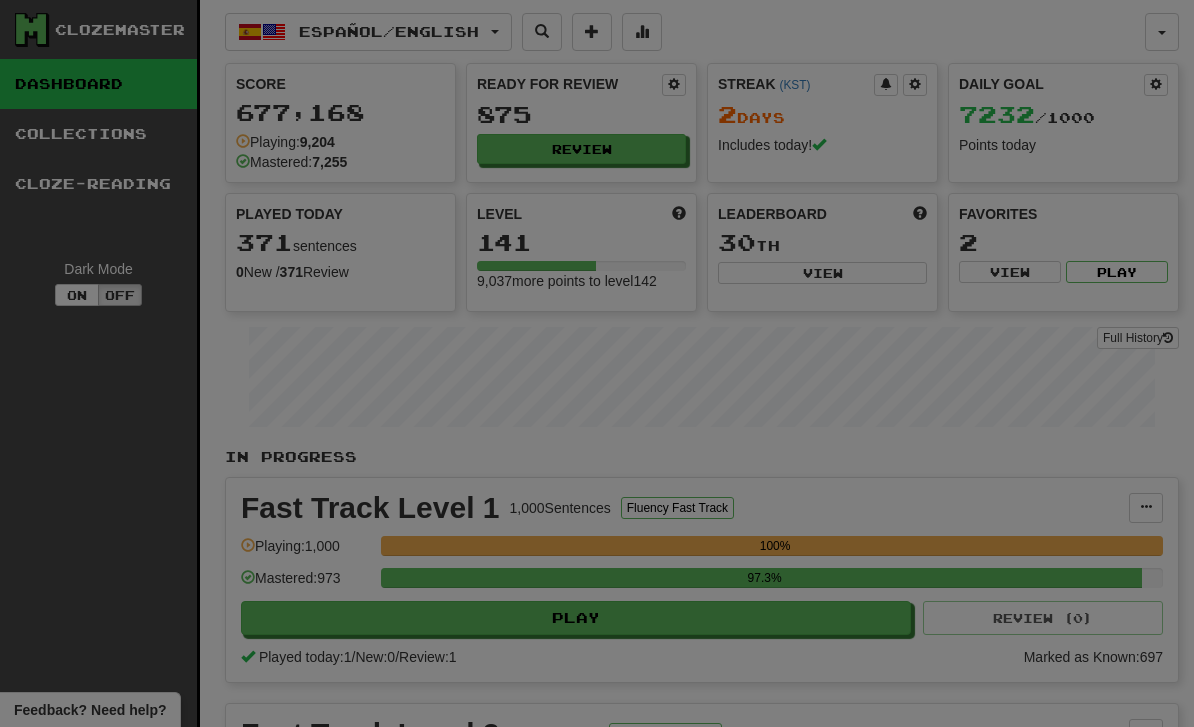 select on "**" 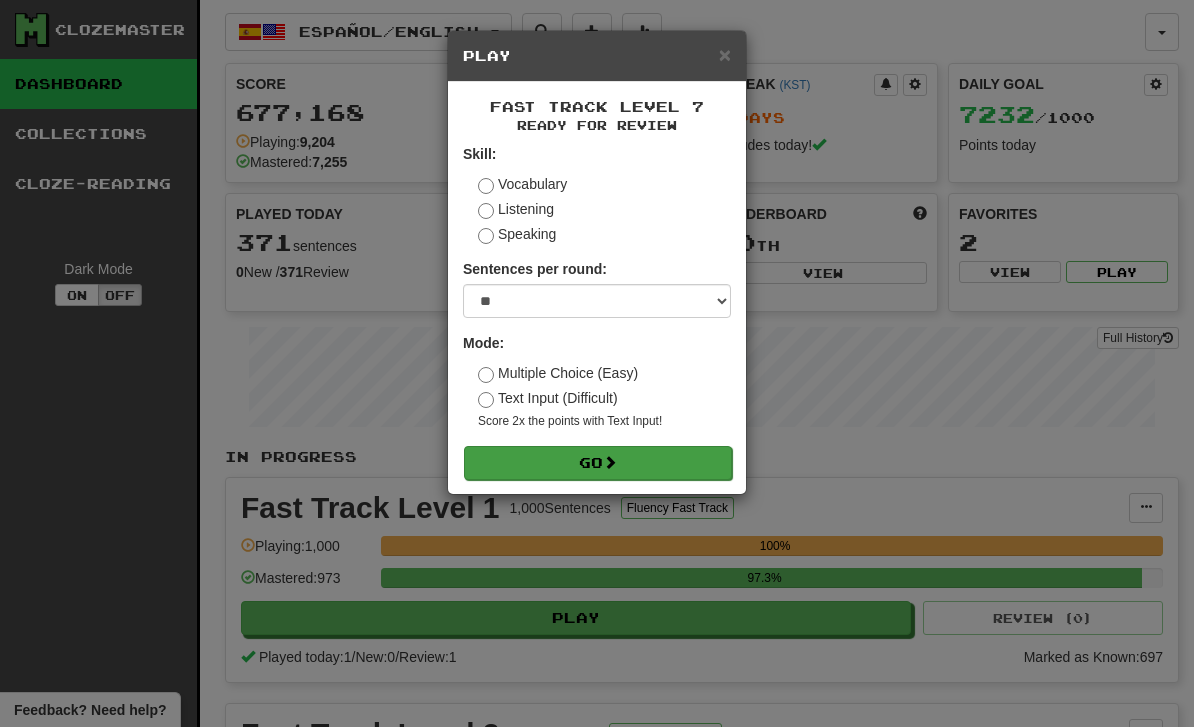 click on "Go" at bounding box center [598, 463] 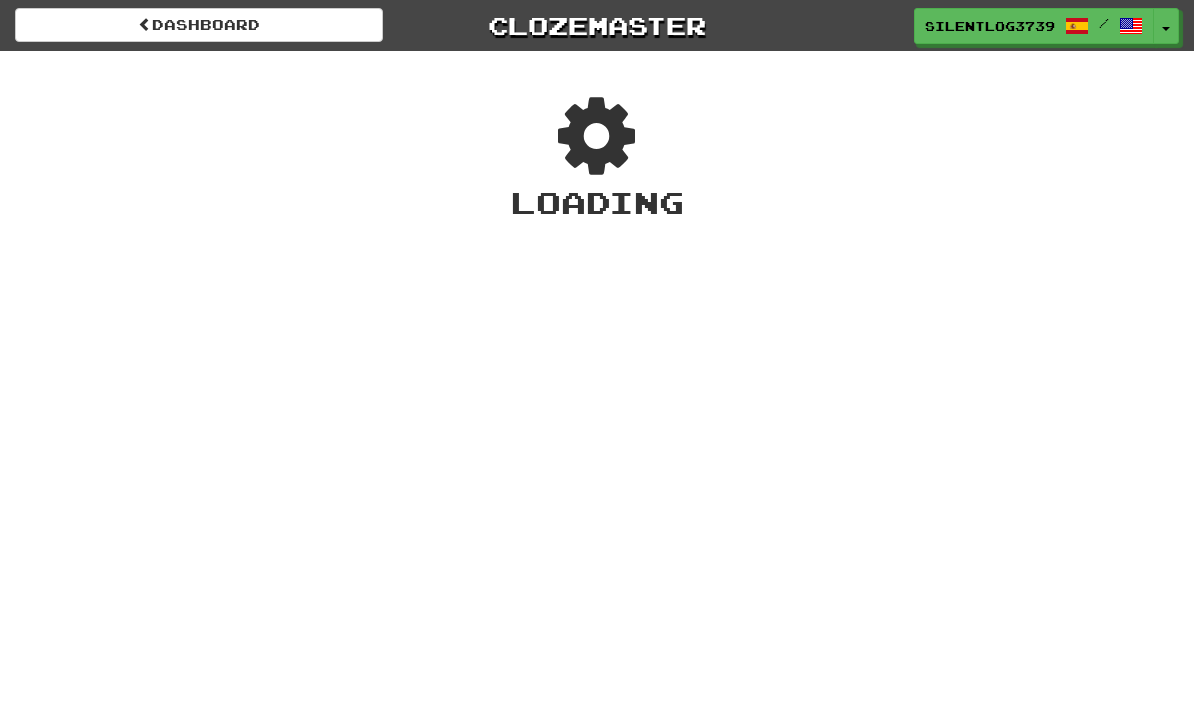 scroll, scrollTop: 0, scrollLeft: 0, axis: both 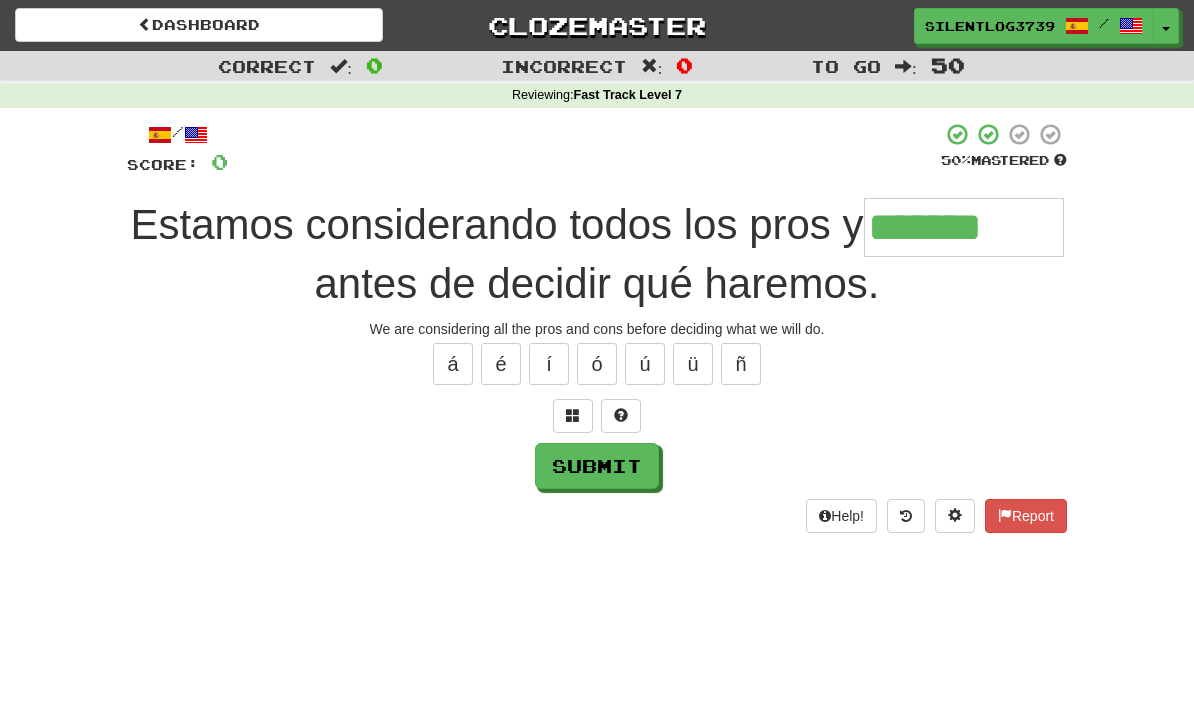 type on "*******" 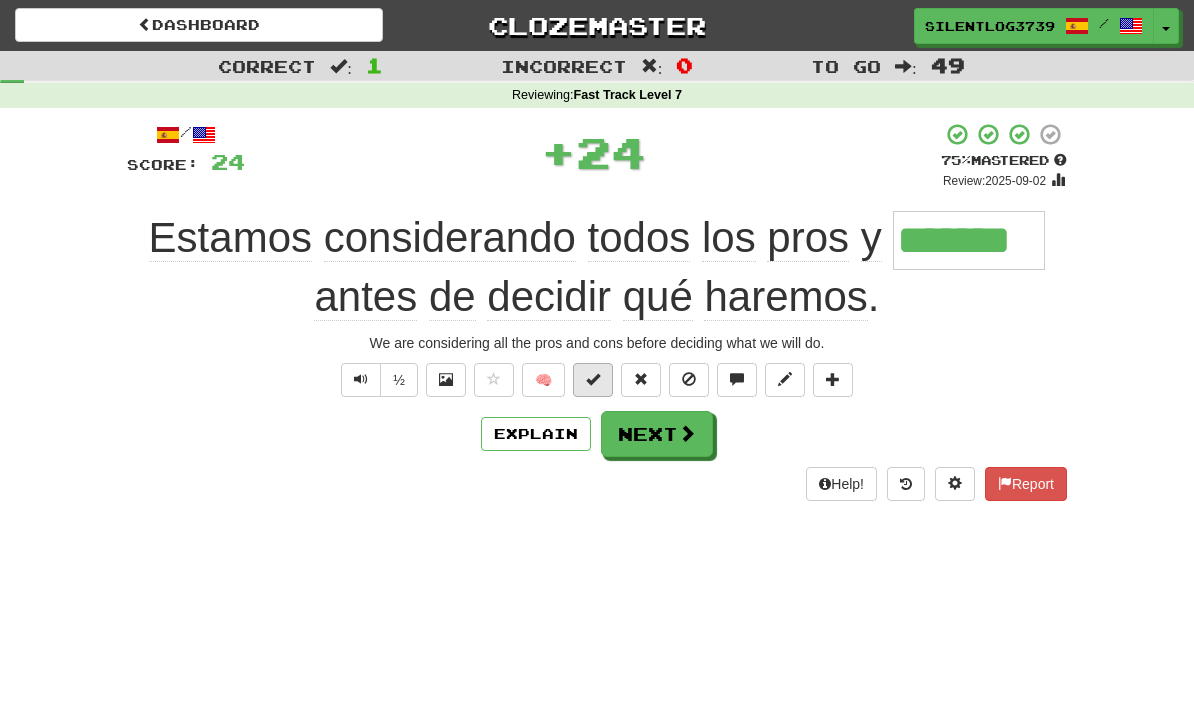 click at bounding box center [593, 380] 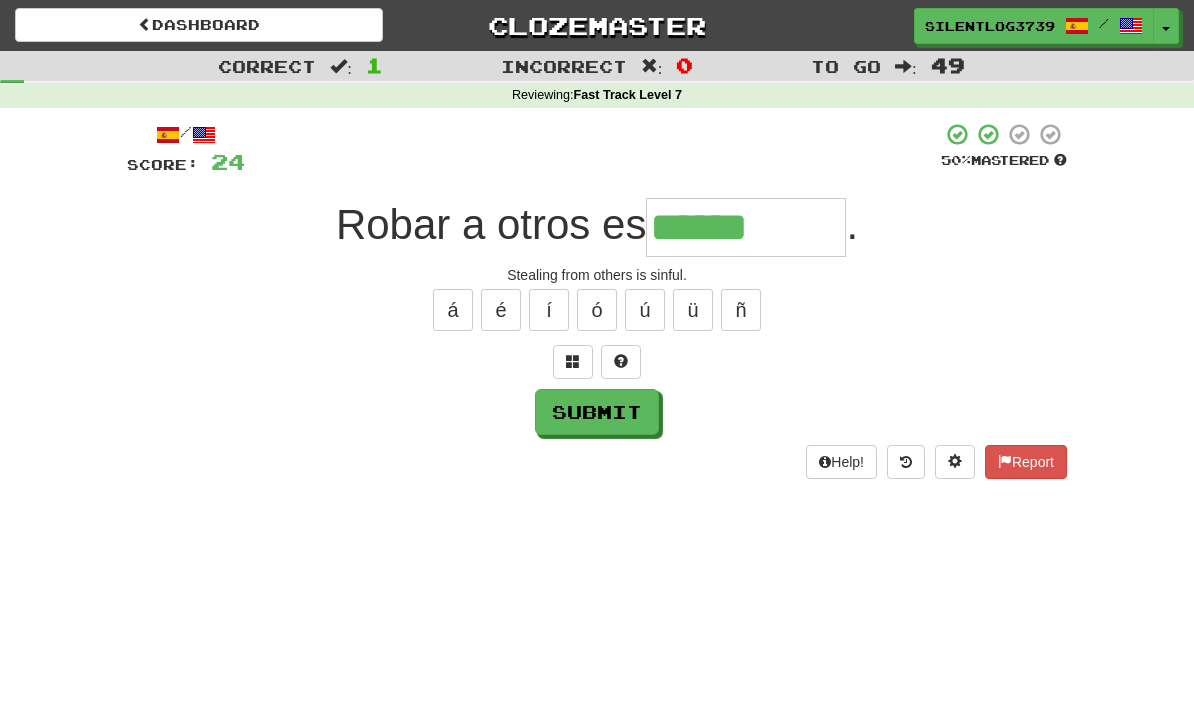 type on "**********" 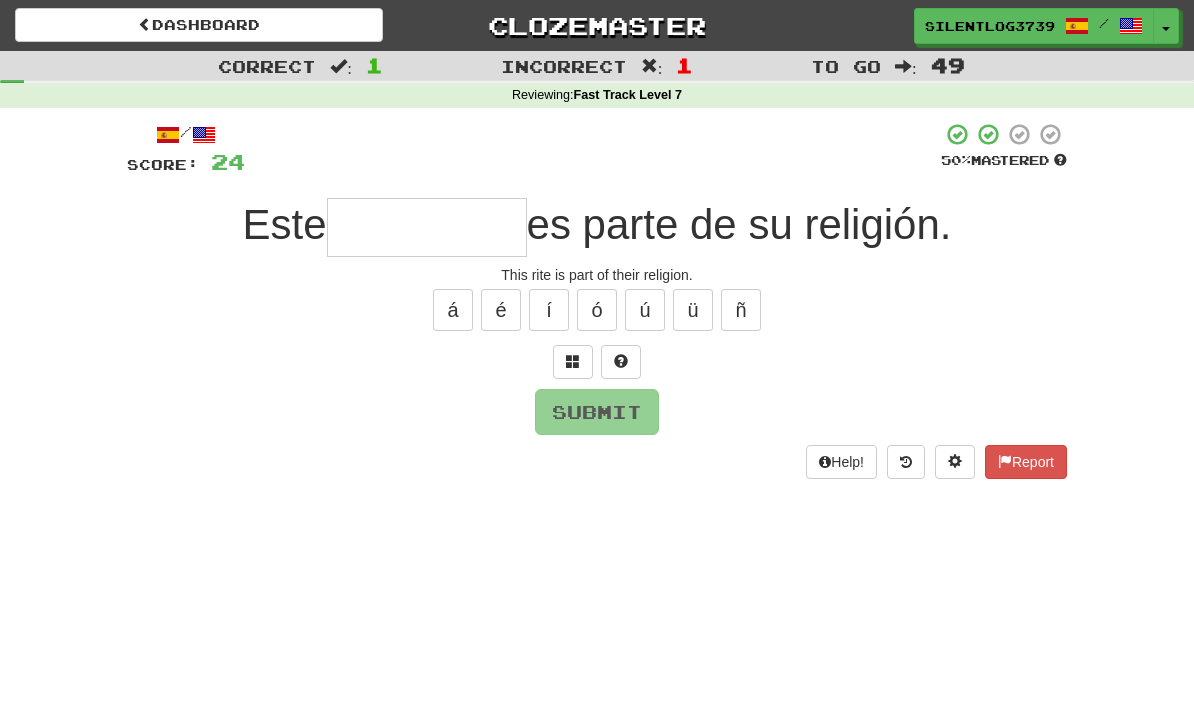 type on "*" 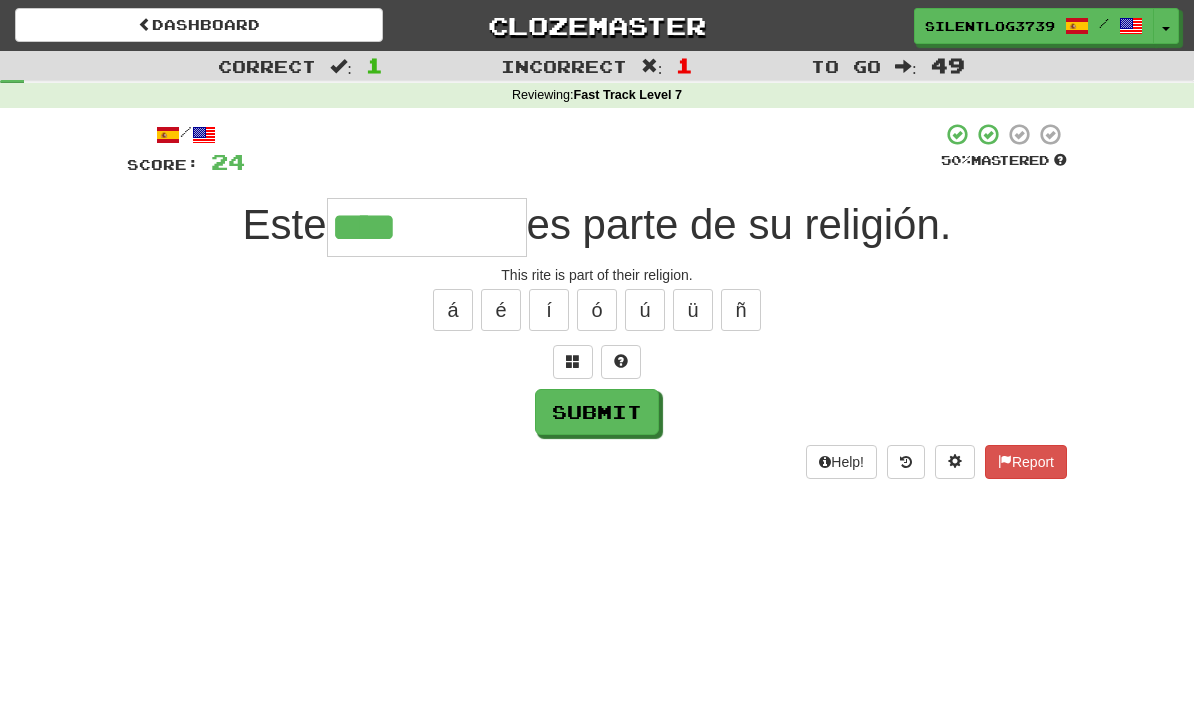 type on "****" 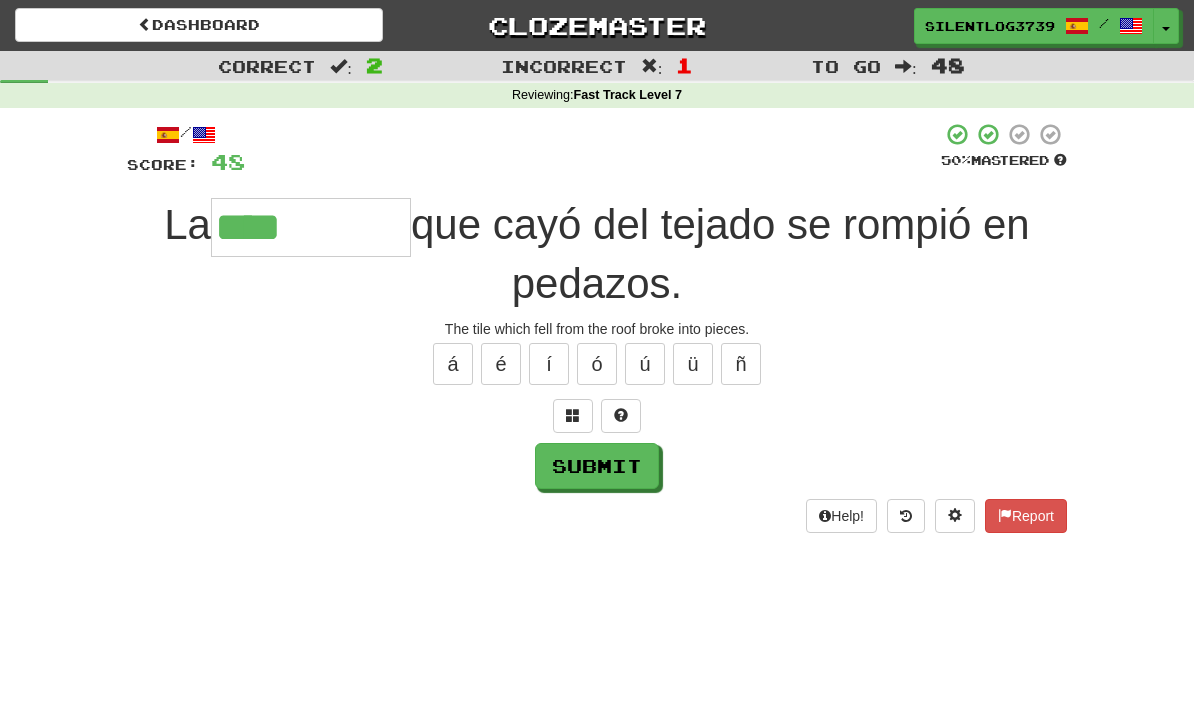 type on "****" 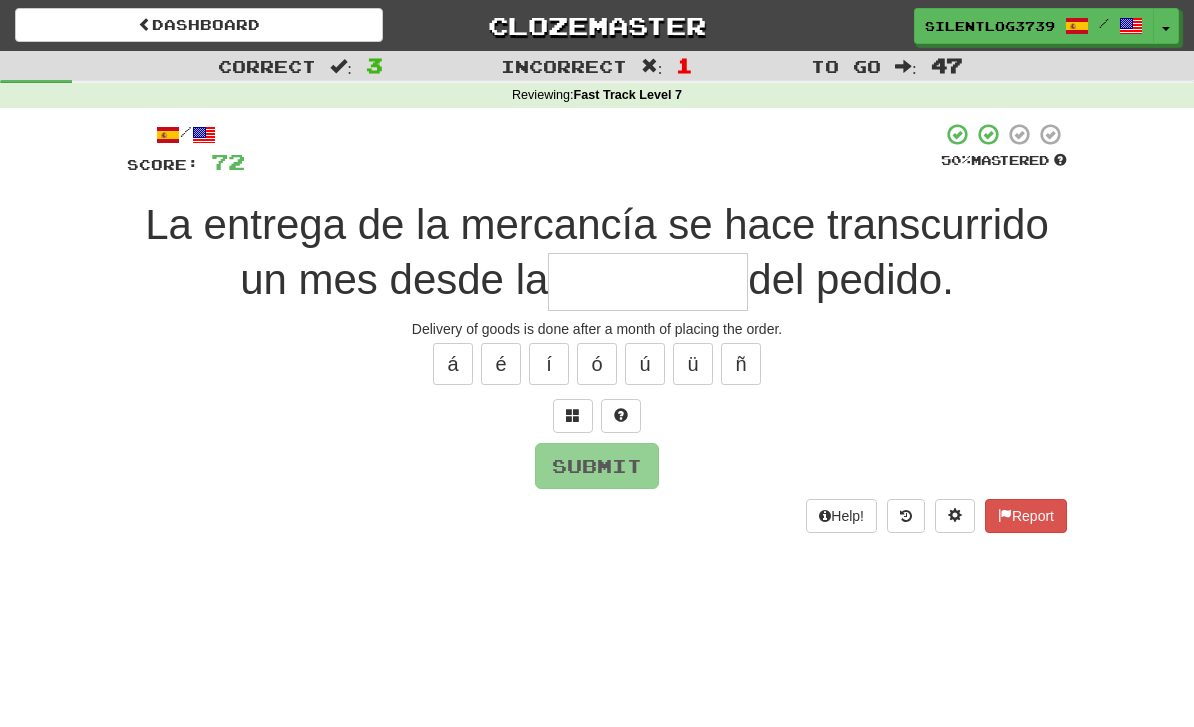 type on "*" 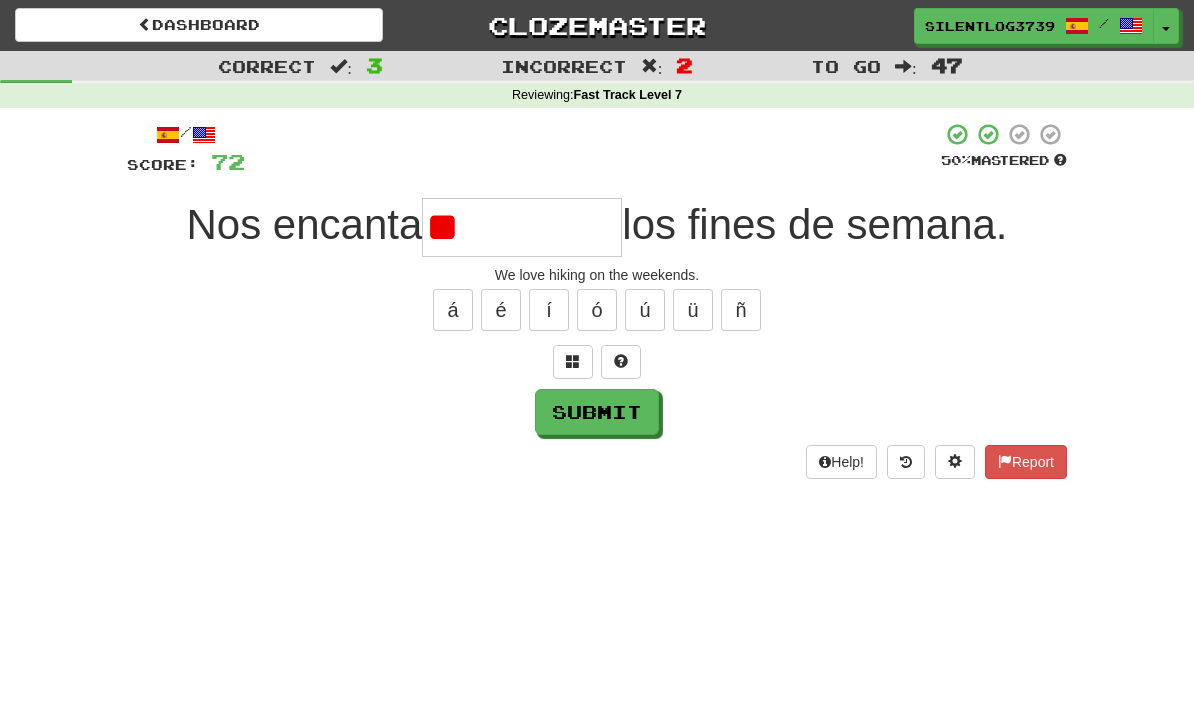 type on "*" 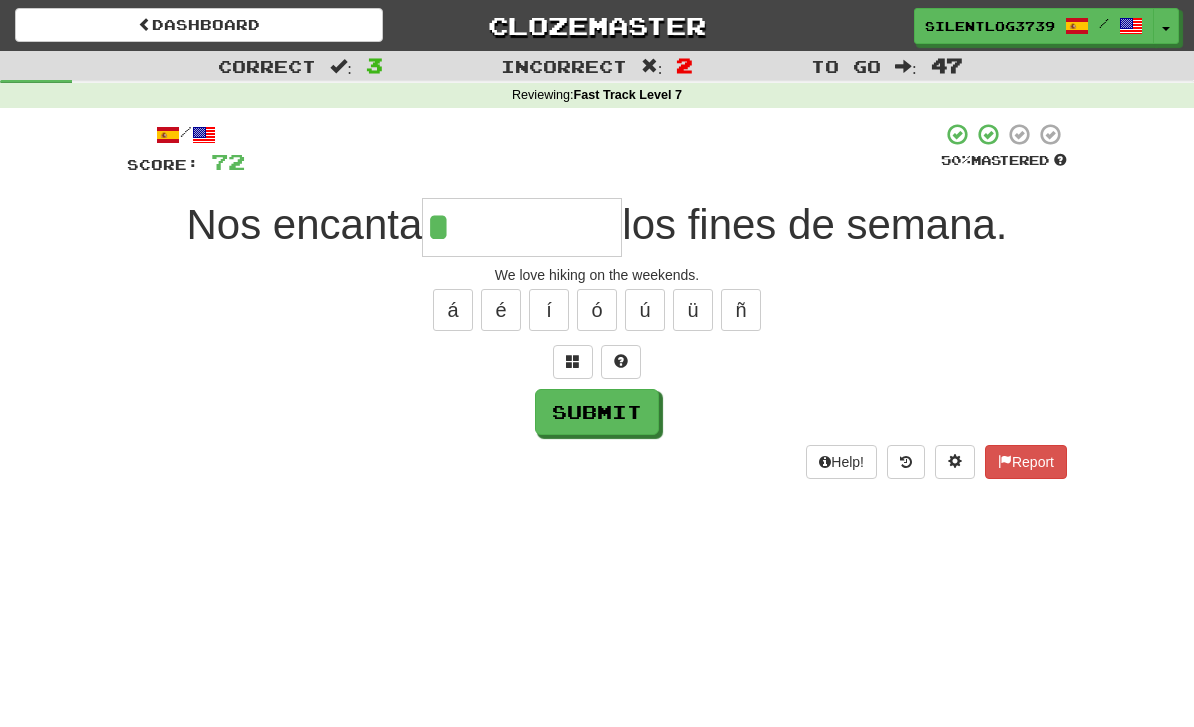 type on "**********" 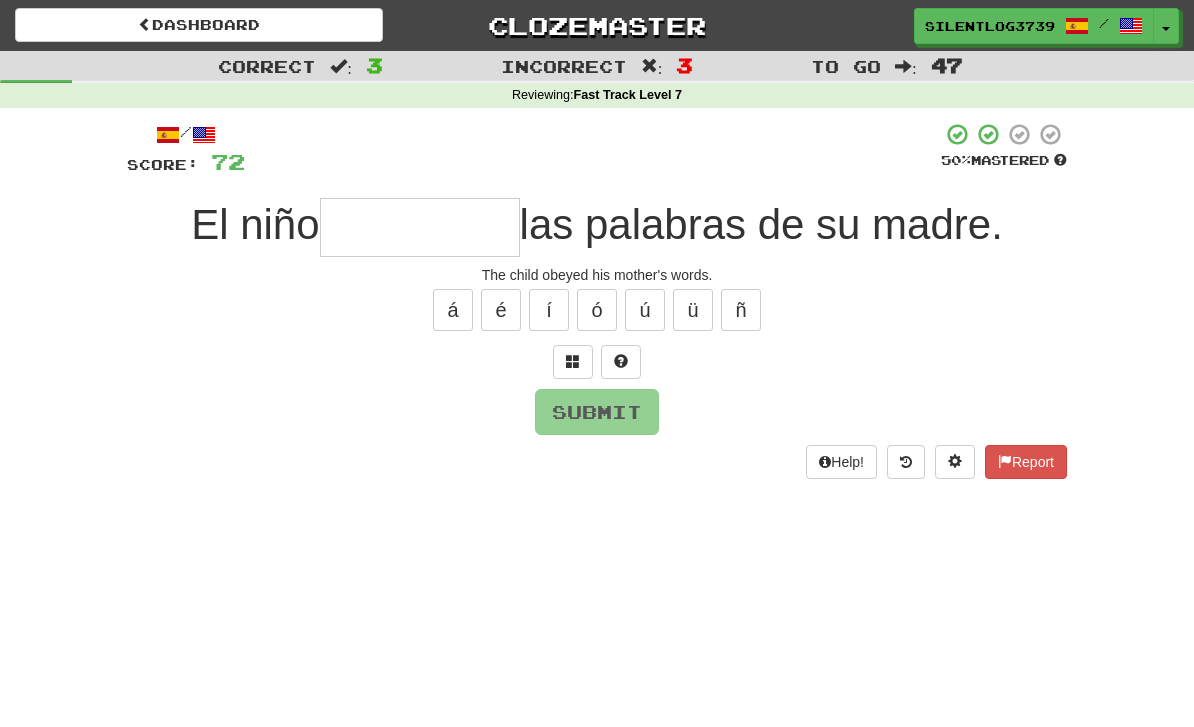 type on "*" 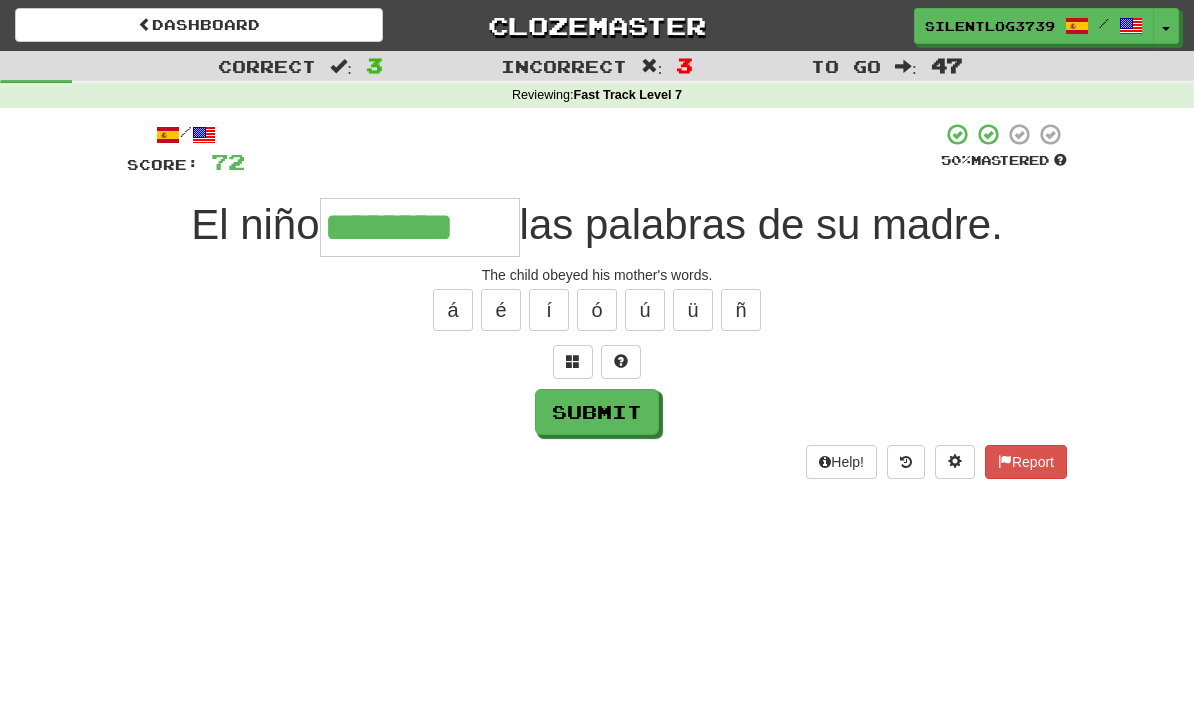type on "********" 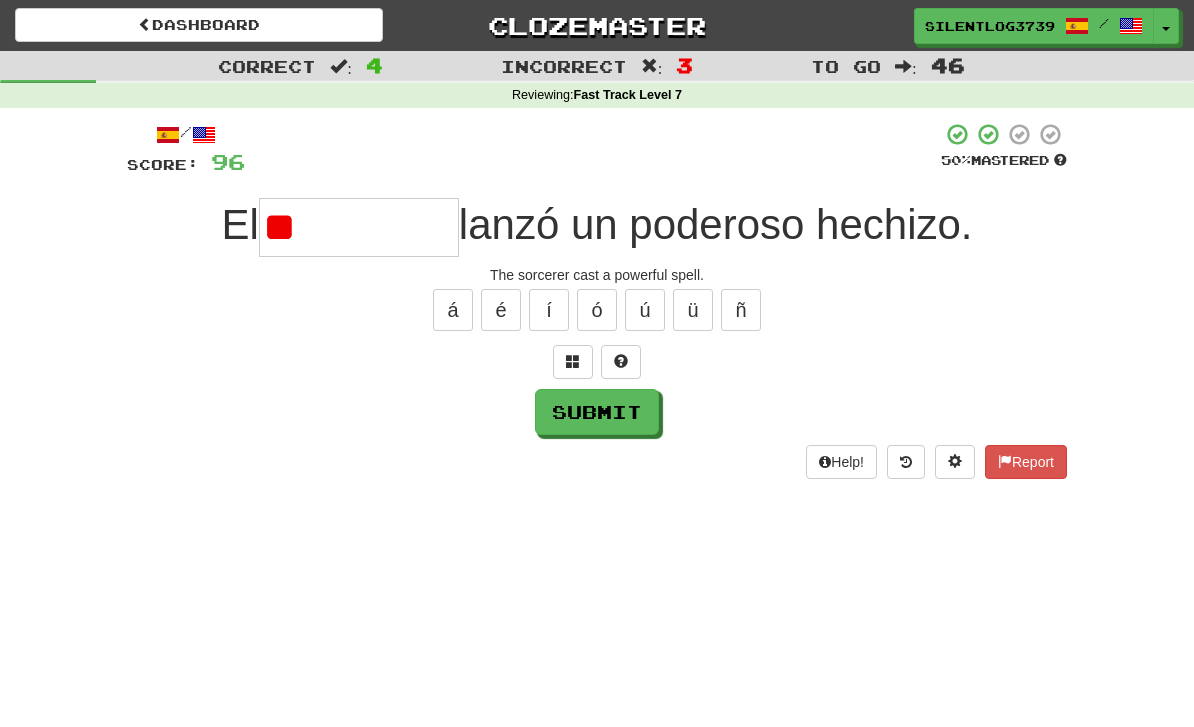 type on "*" 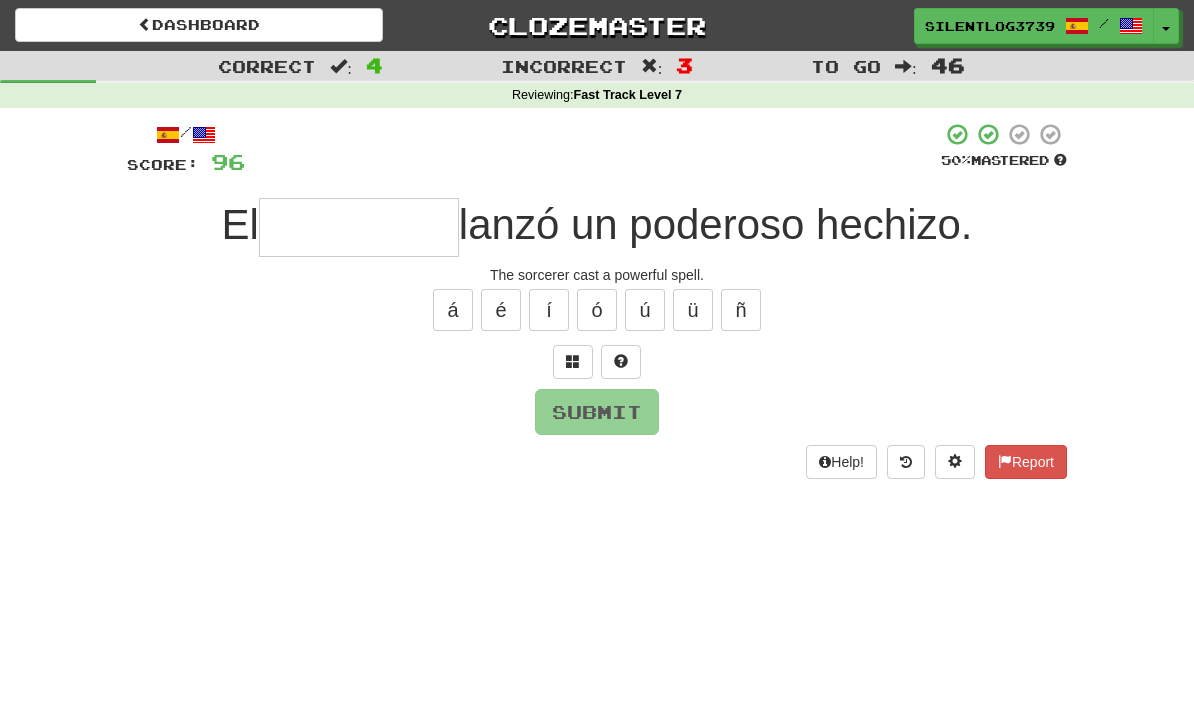 type on "*" 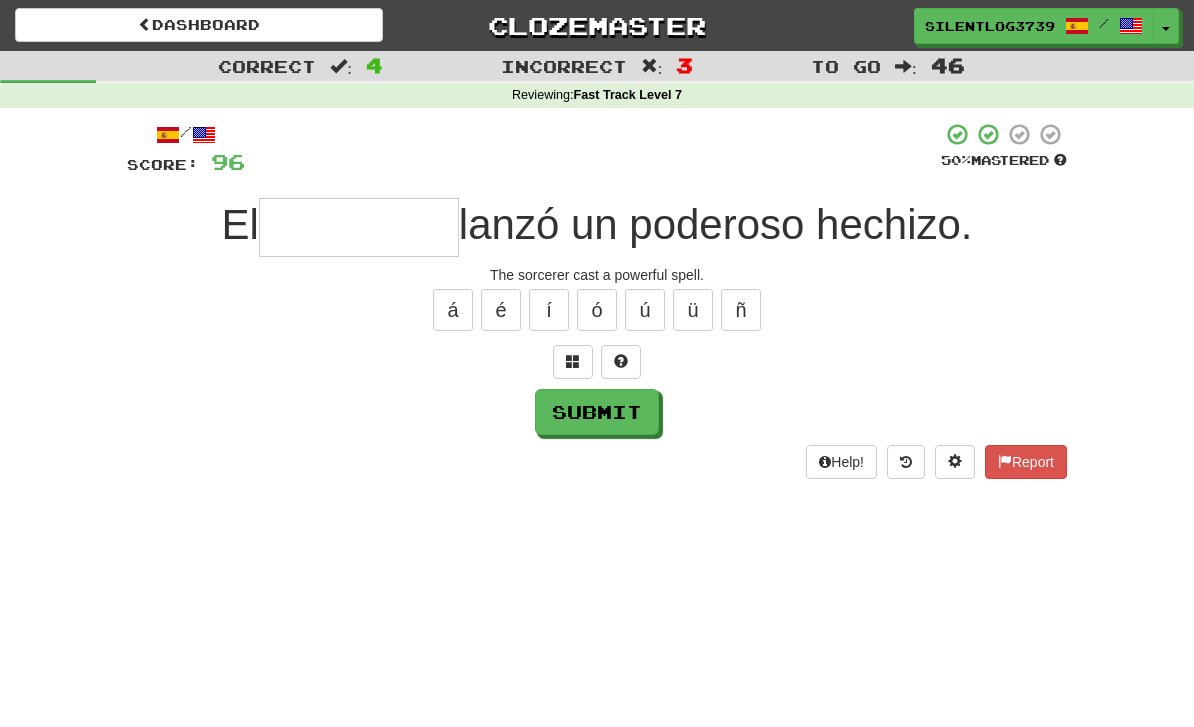 type on "*********" 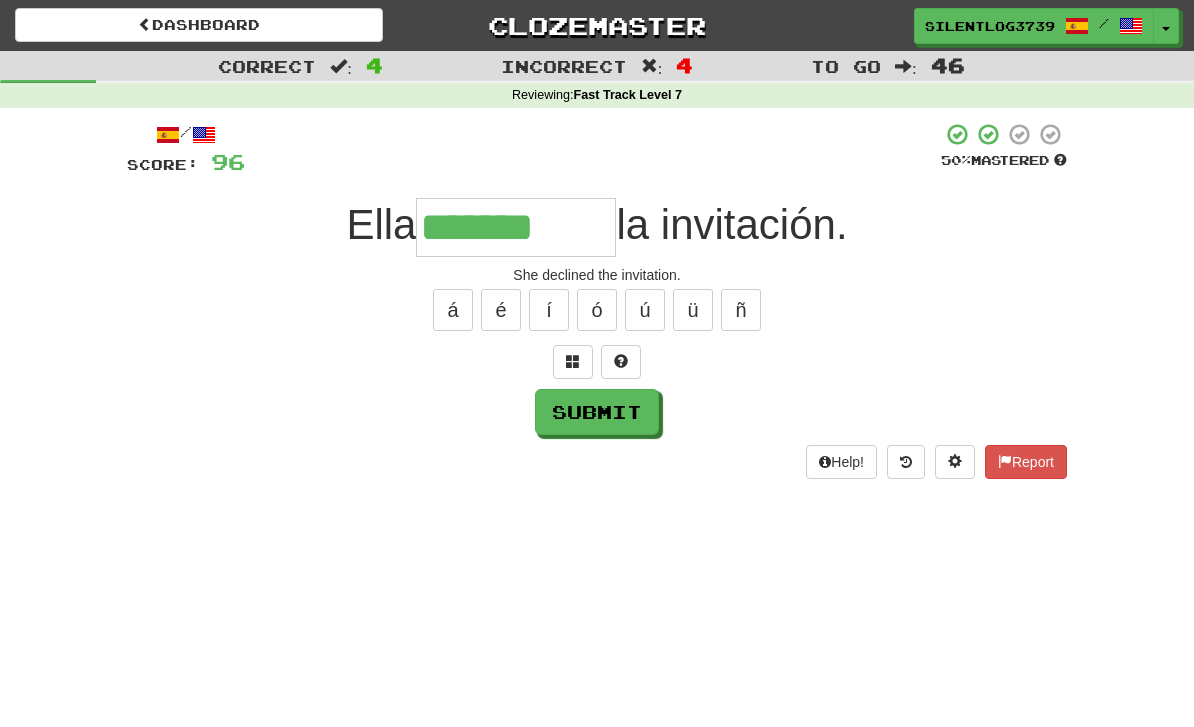 type on "*******" 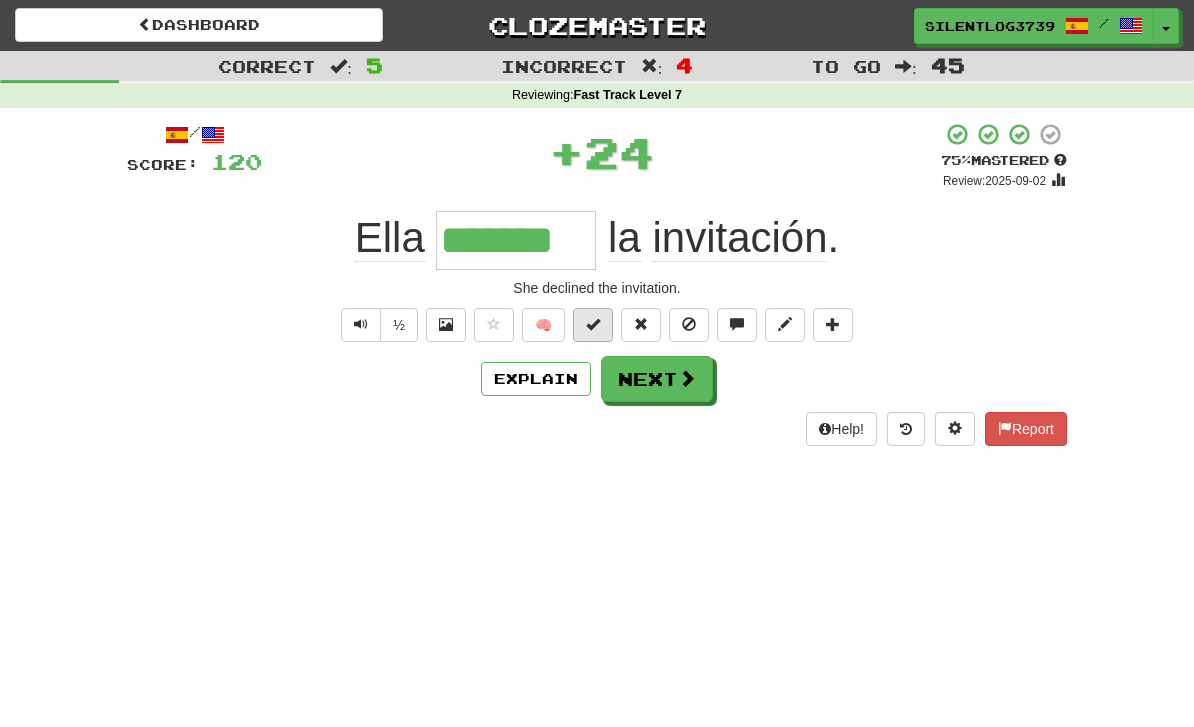 click at bounding box center (593, 324) 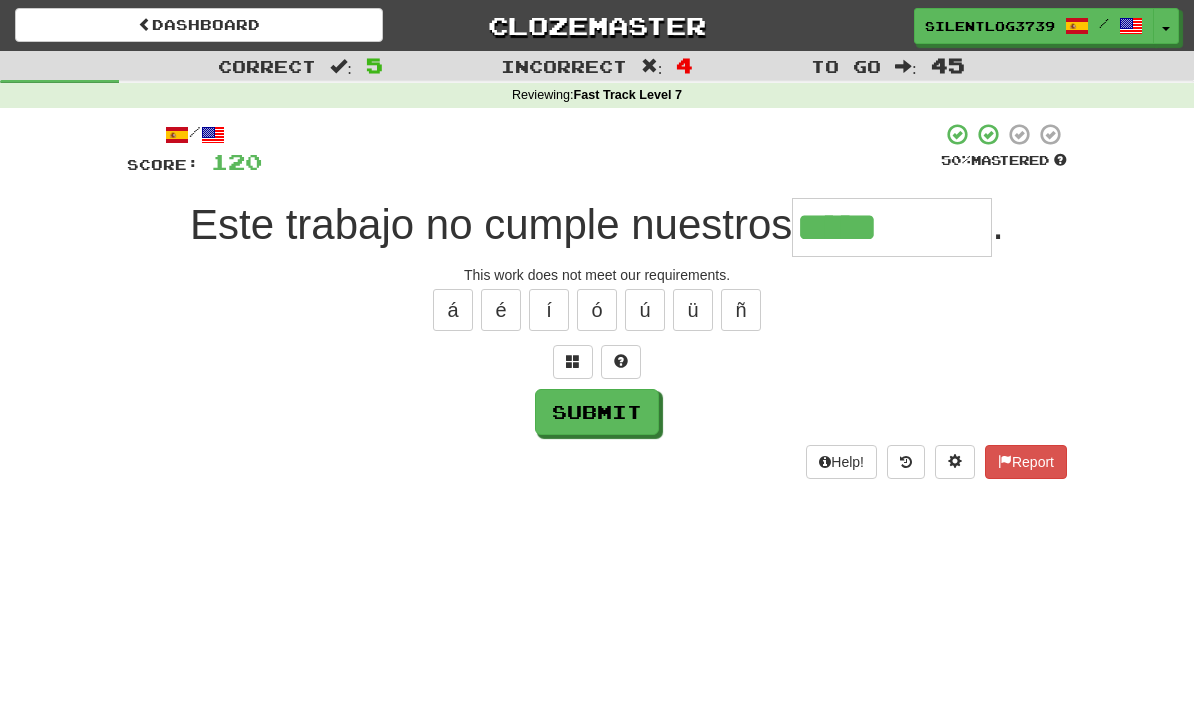 type on "**********" 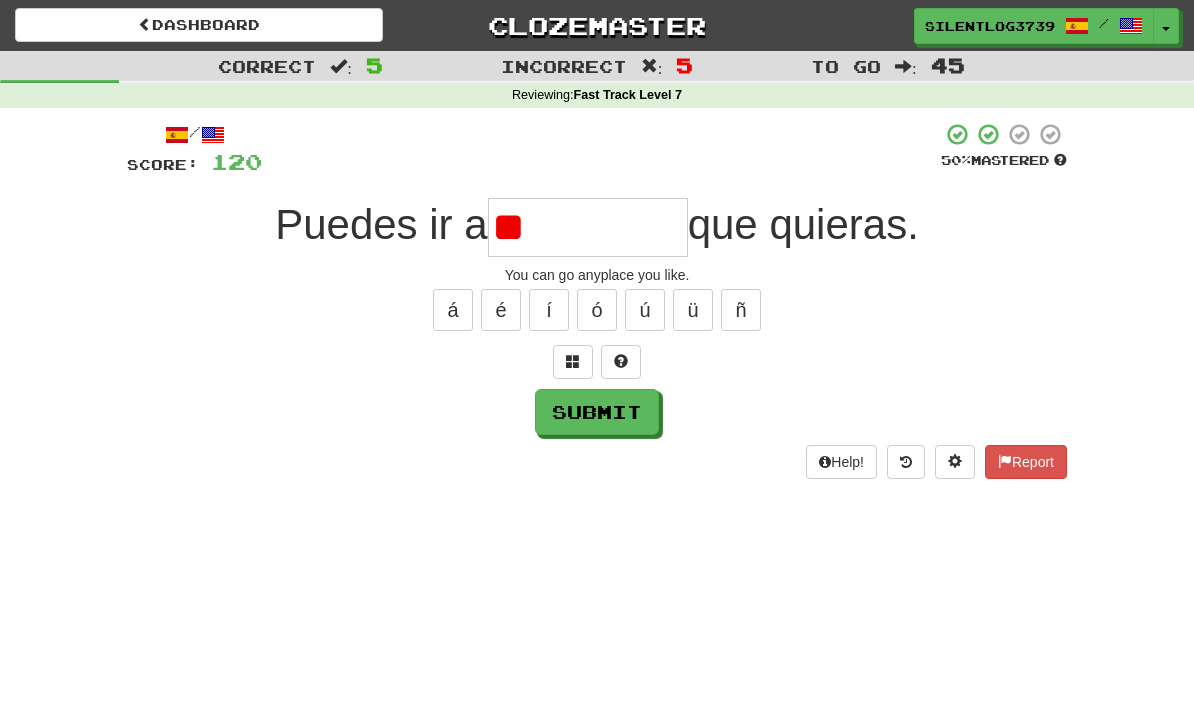 type on "*" 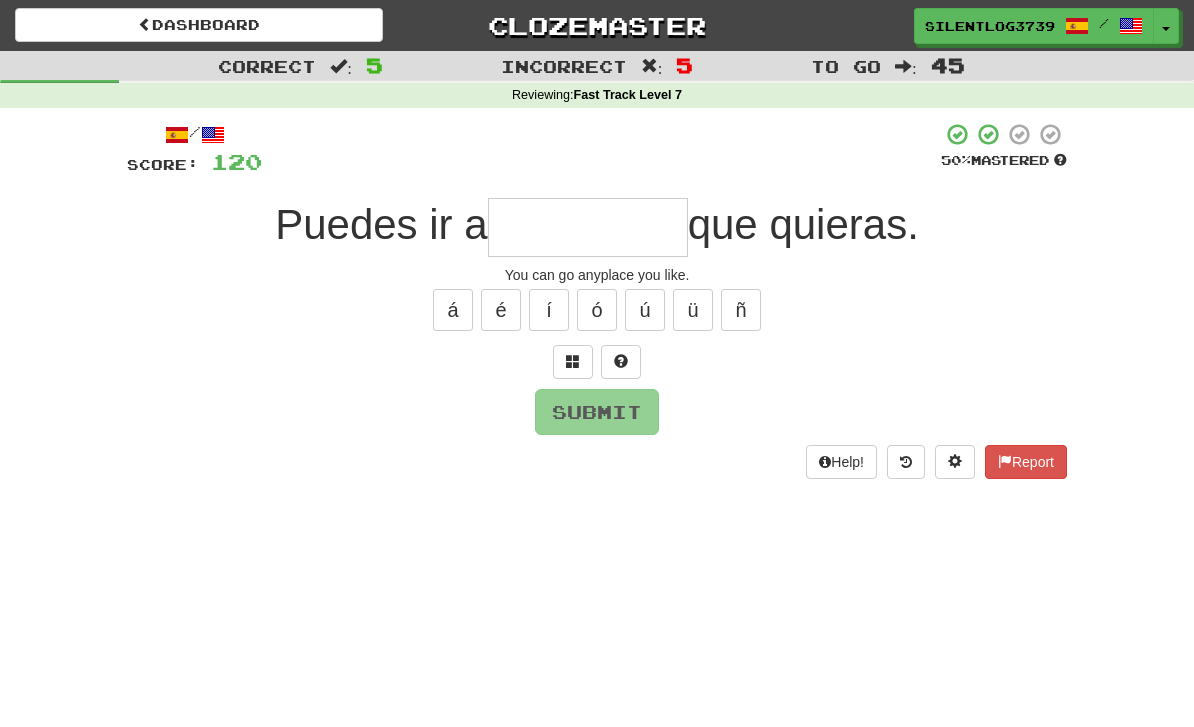 type on "*" 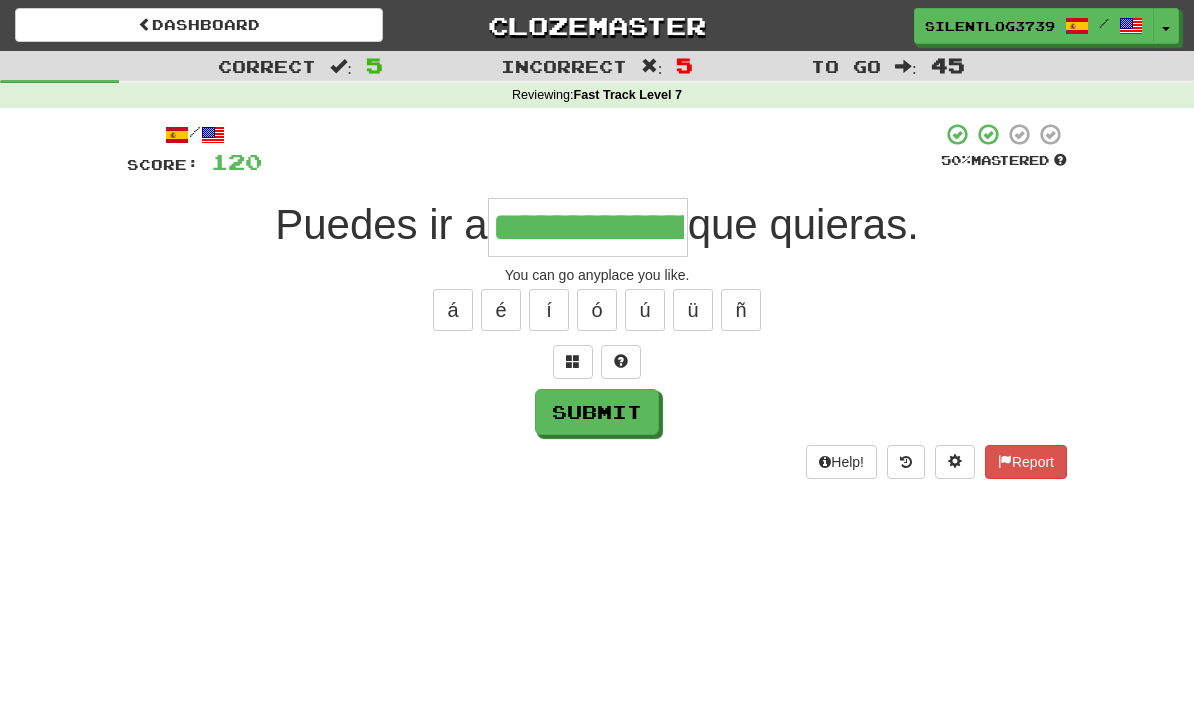 type on "**********" 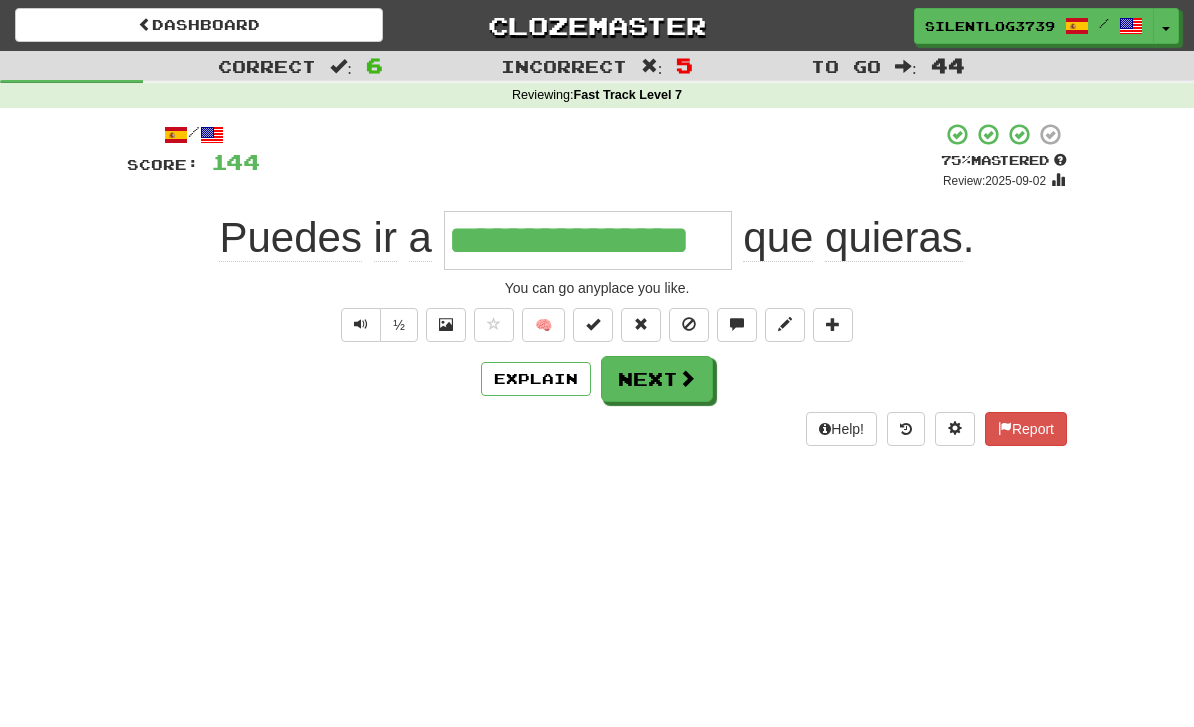 click on "Dashboard
Clozemaster
SilentLog3739
/
Toggle Dropdown
Dashboard
Leaderboard
Activity Feed
Notifications
Profile
Discussions
한국어
/
English
Streak:
0
Review:
25
Points Today: 0
ภาษาไทย
/
English
Streak:
0
Review:
0
Points Today: 0
Bahasa Indonesia
/
English
Streak:
0
Review:
0
Points Today: 0
Deutsch
/
English
Streak:
0
Review:
0
Points Today: 0
Español
/
English
Streak:
2
Review:
875
Daily Goal:  7232 /1000
Français
/
English
Streak:
0
Review:
1
Points Today: 0
Français
/
Español
Streak:
0
Review:
1
Points Today: 0" at bounding box center (597, 363) 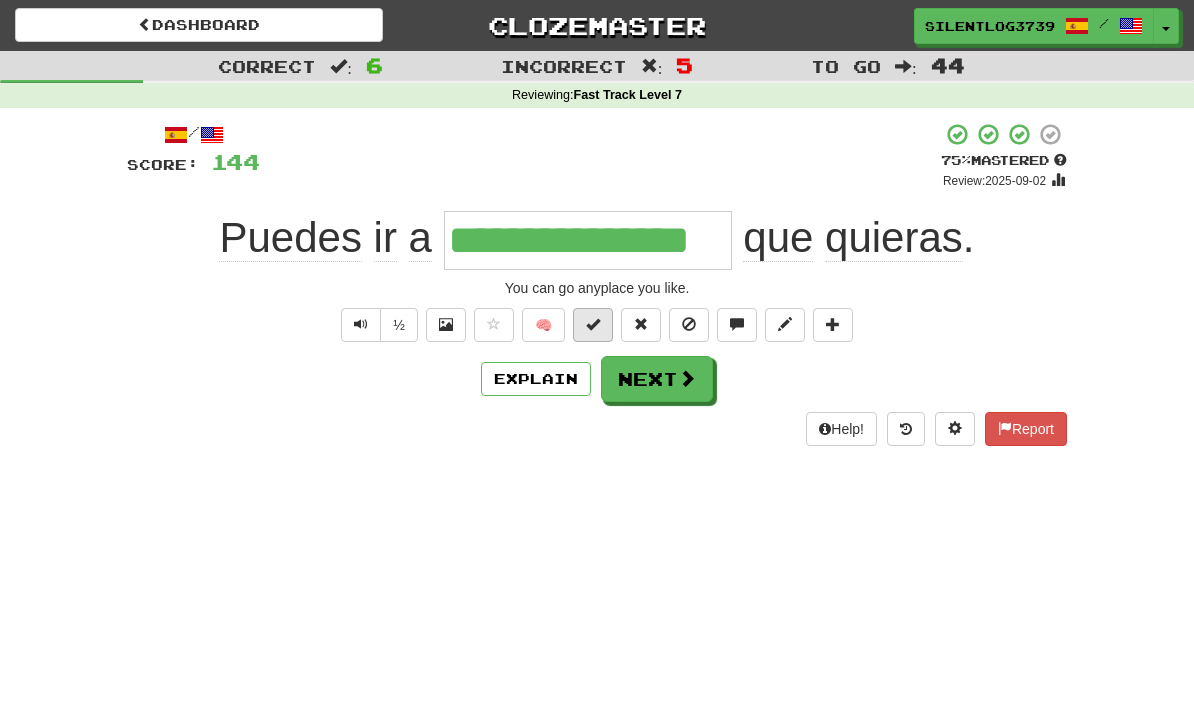 click at bounding box center [593, 324] 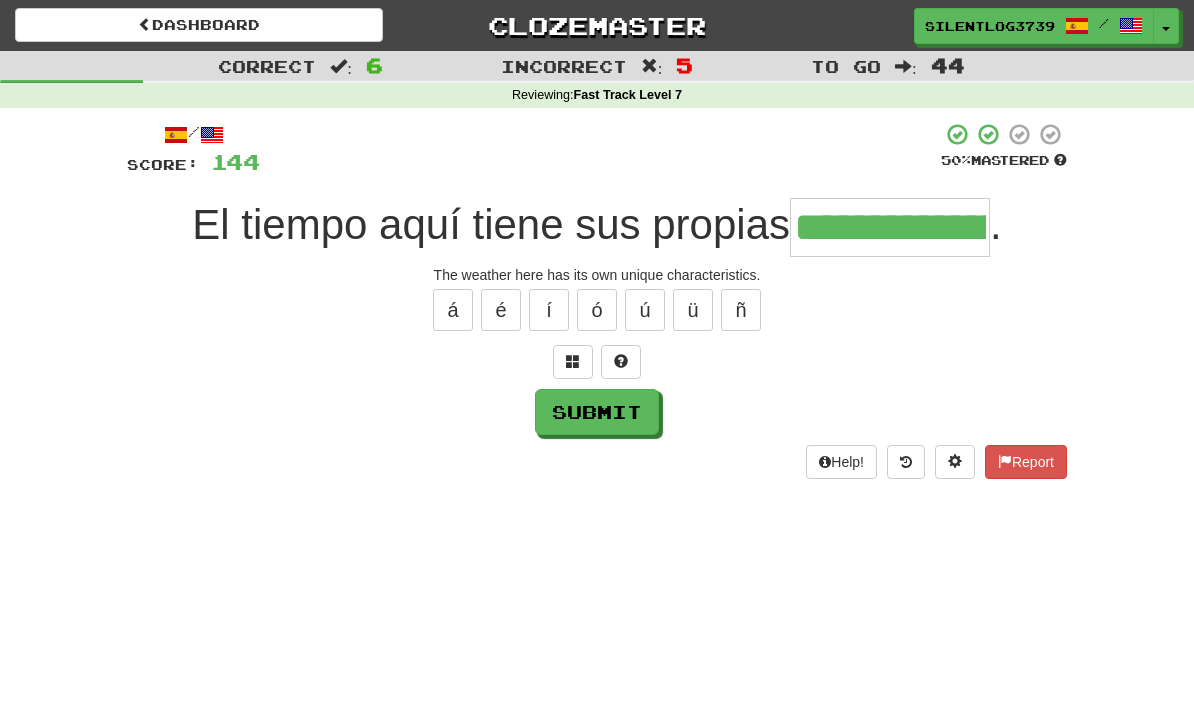 type on "**********" 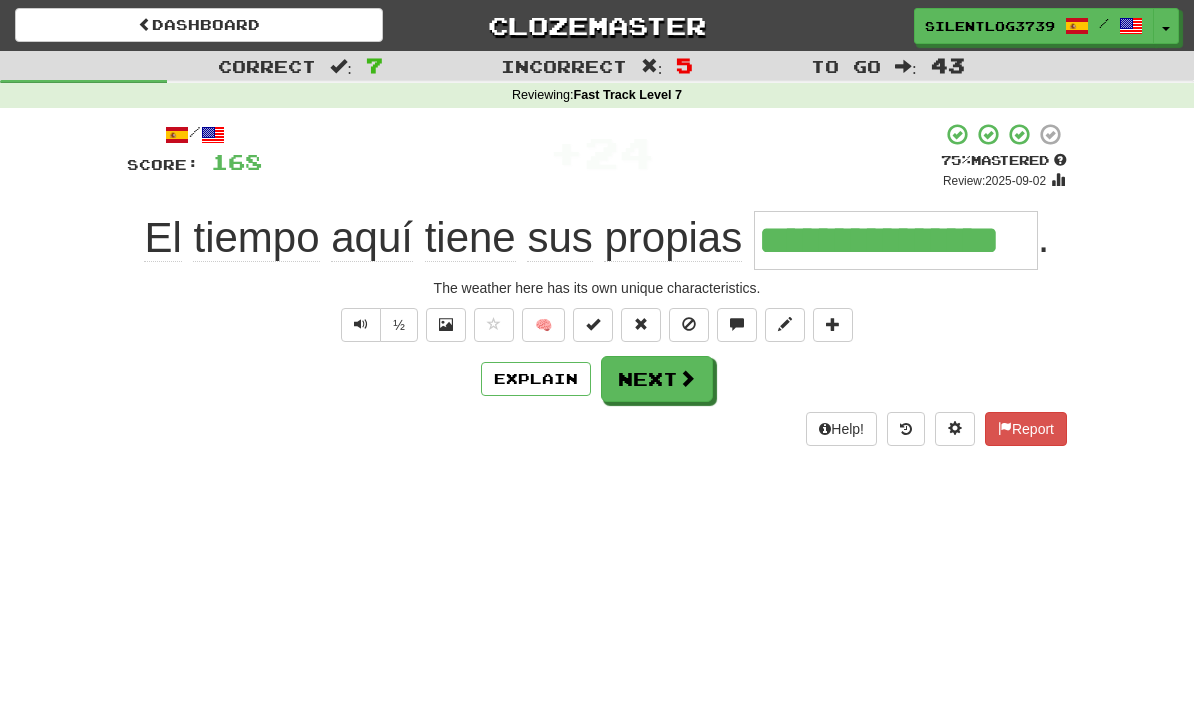 click on "Dashboard
Clozemaster
SilentLog3739
/
Toggle Dropdown
Dashboard
Leaderboard
Activity Feed
Notifications
Profile
Discussions
한국어
/
English
Streak:
0
Review:
25
Points Today: 0
ภาษาไทย
/
English
Streak:
0
Review:
0
Points Today: 0
Bahasa Indonesia
/
English
Streak:
0
Review:
0
Points Today: 0
Deutsch
/
English
Streak:
0
Review:
0
Points Today: 0
Español
/
English
Streak:
2
Review:
875
Daily Goal:  7232 /1000
Français
/
English
Streak:
0
Review:
1
Points Today: 0
Français
/
Español
Streak:
0
Review:
1
Points Today: 0" at bounding box center (597, 363) 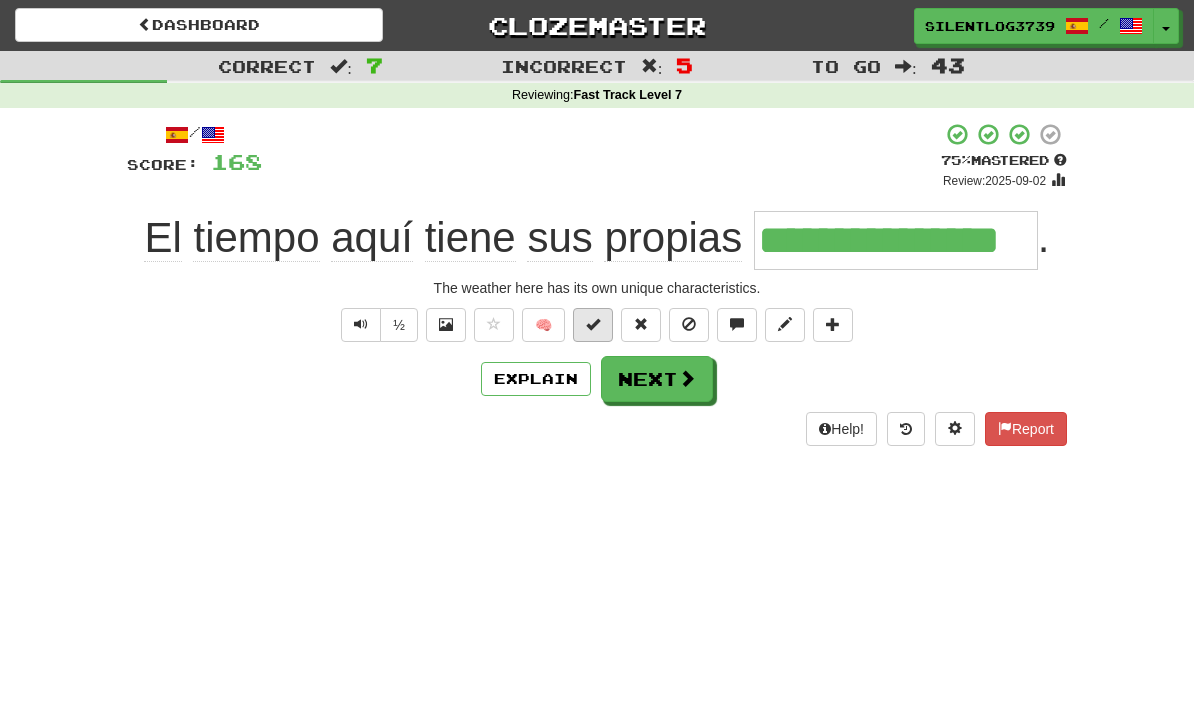 click at bounding box center (593, 324) 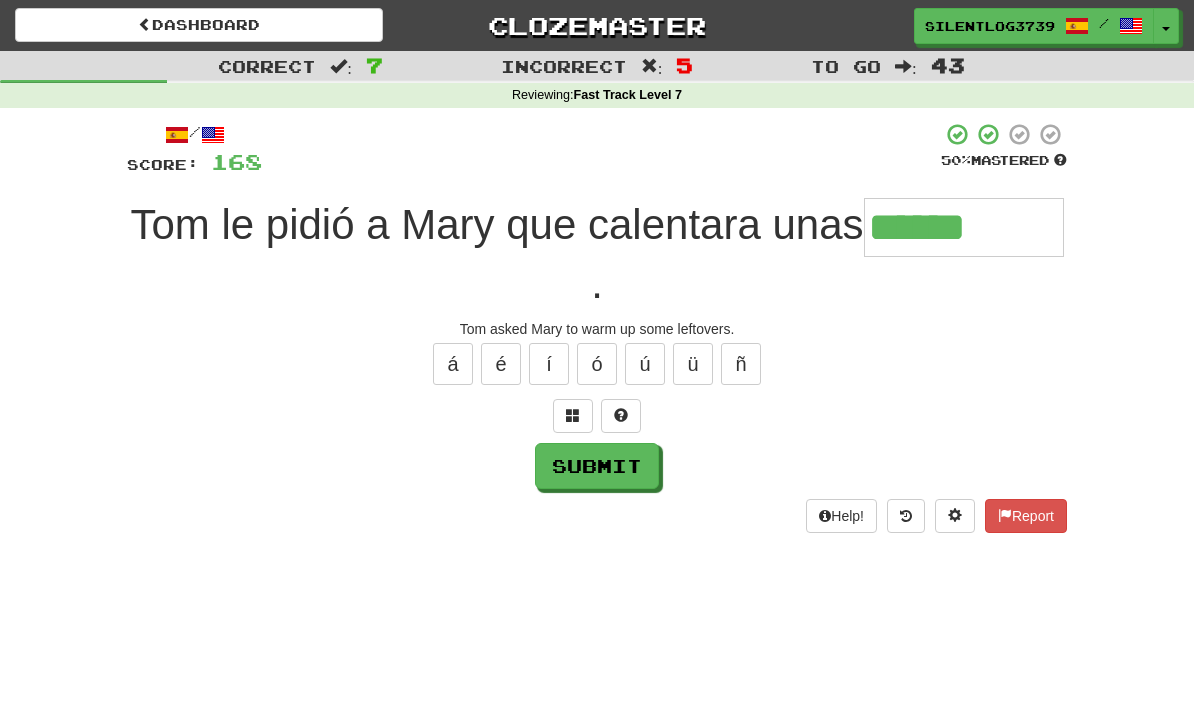 type on "******" 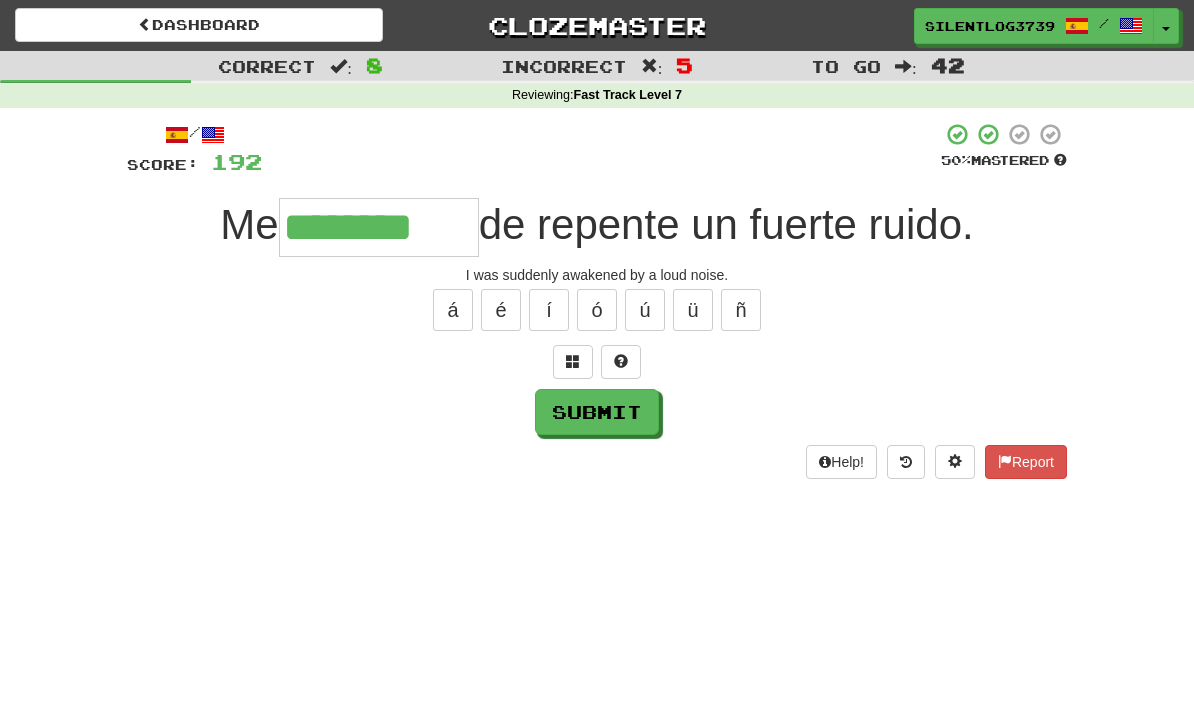 type on "********" 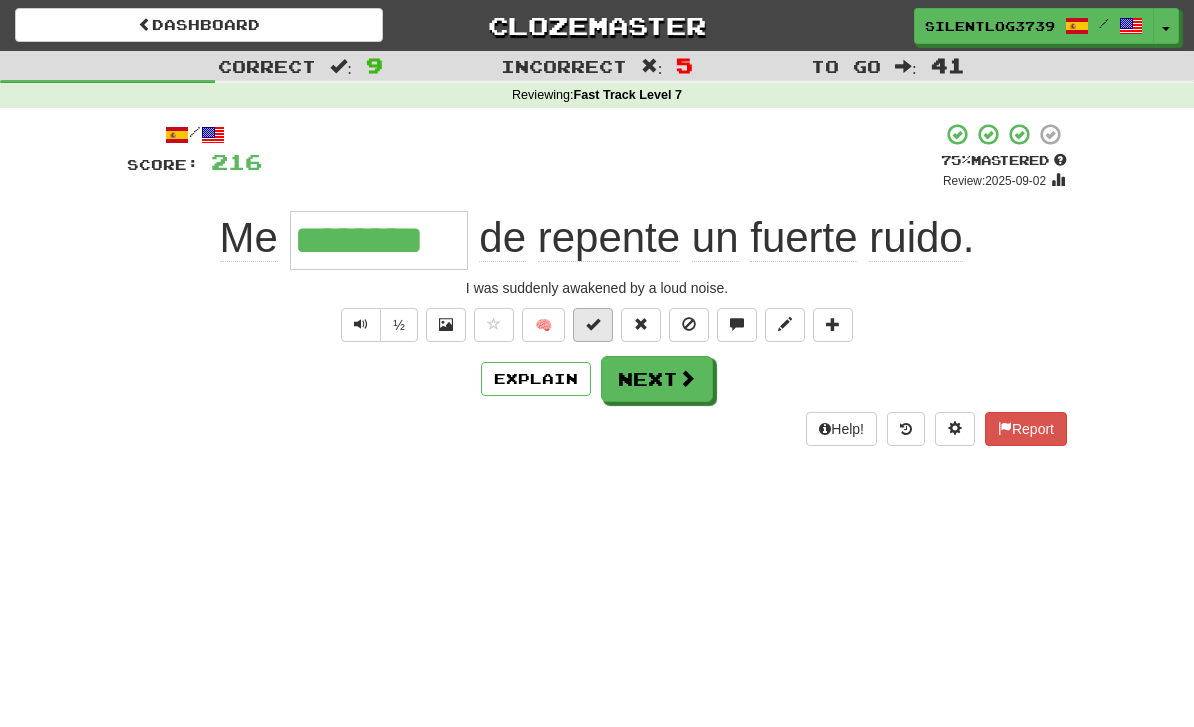 click at bounding box center (593, 325) 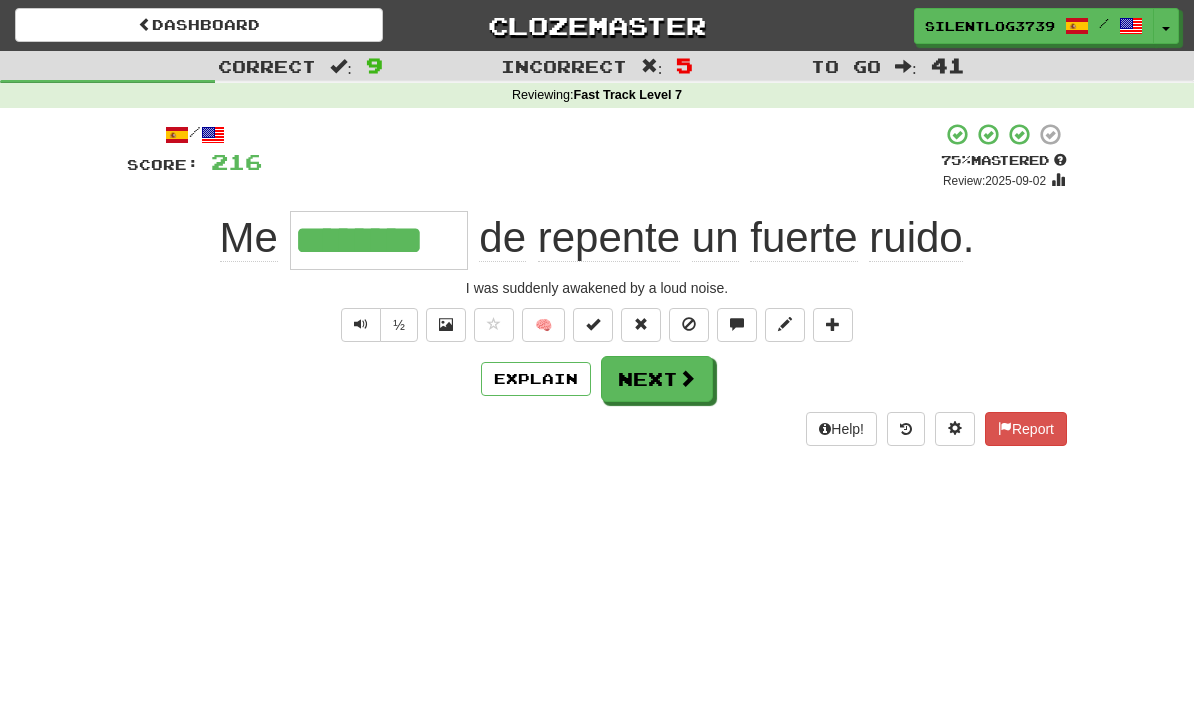 click on "Dashboard
Clozemaster
SilentLog3739
/
Toggle Dropdown
Dashboard
Leaderboard
Activity Feed
Notifications
Profile
Discussions
한국어
/
English
Streak:
0
Review:
25
Points Today: 0
ภาษาไทย
/
English
Streak:
0
Review:
0
Points Today: 0
Bahasa Indonesia
/
English
Streak:
0
Review:
0
Points Today: 0
Deutsch
/
English
Streak:
0
Review:
0
Points Today: 0
Español
/
English
Streak:
2
Review:
875
Daily Goal:  7232 /1000
Français
/
English
Streak:
0
Review:
1
Points Today: 0
Français
/
Español
Streak:
0
Review:
1
Points Today: 0" at bounding box center [597, 363] 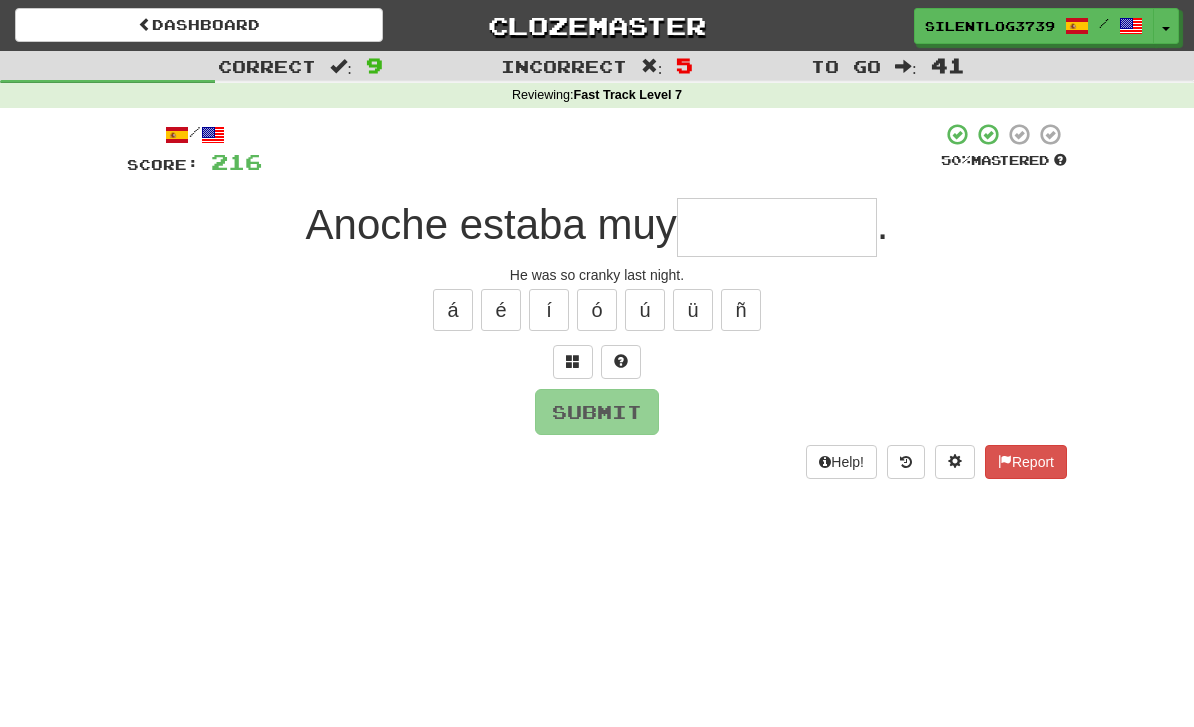 type on "*" 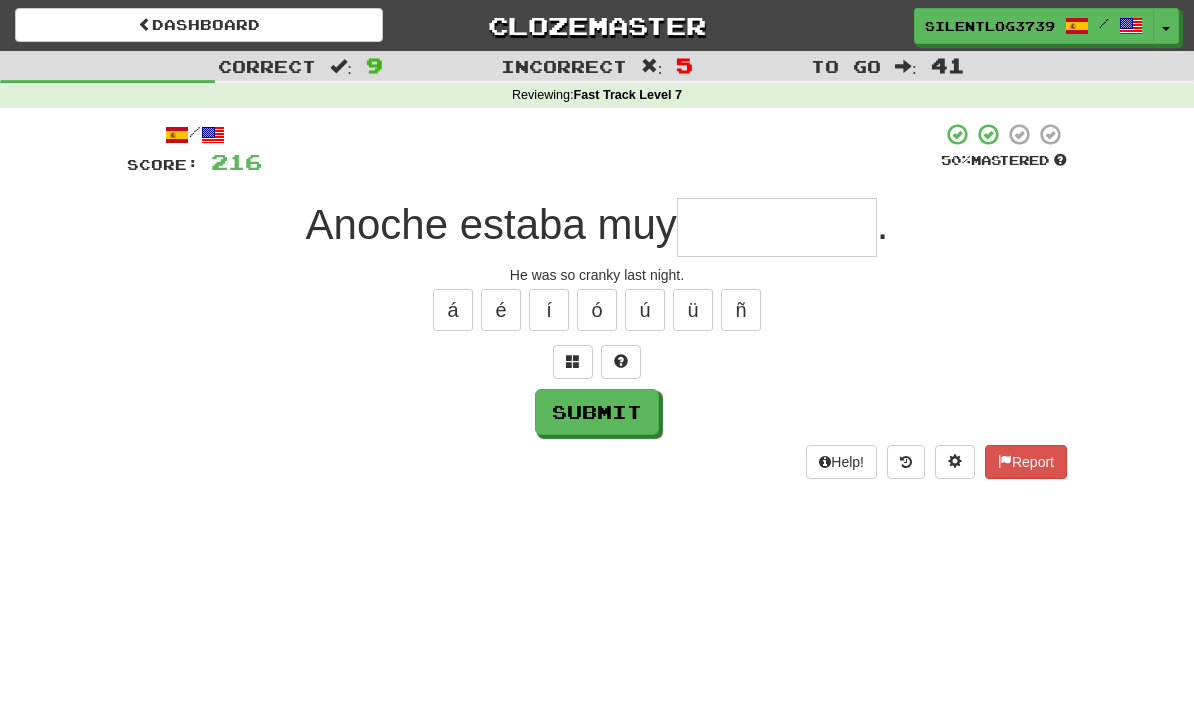 type on "*" 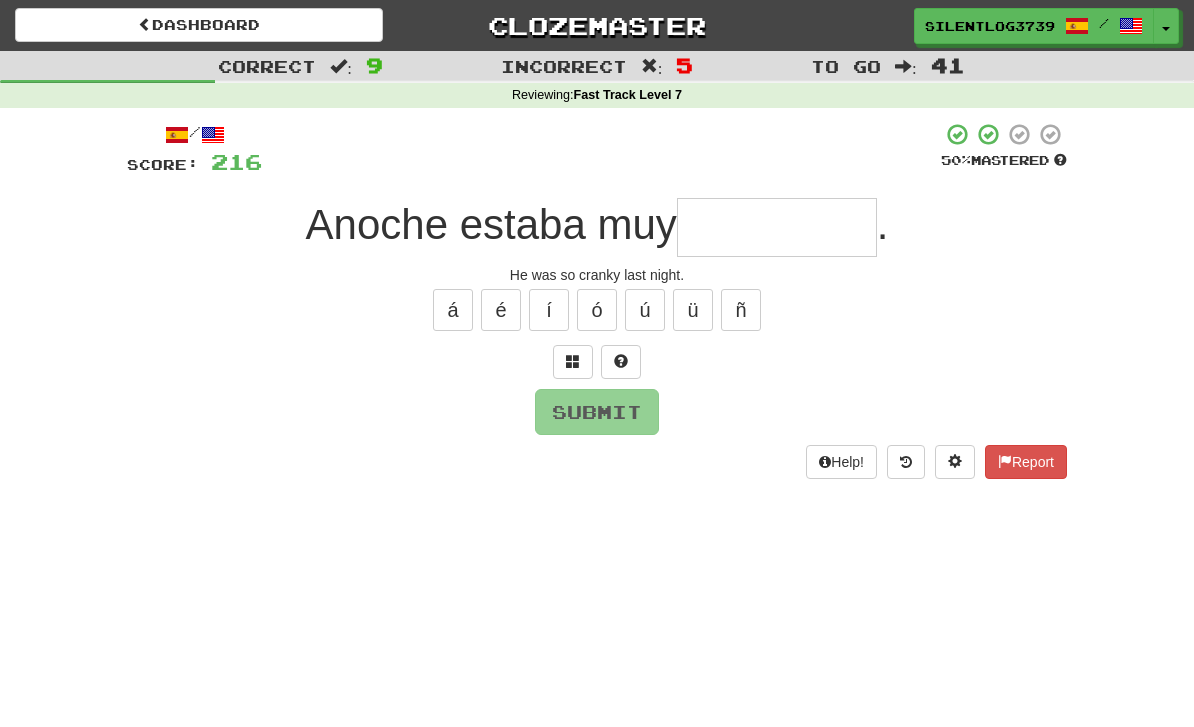 type on "*" 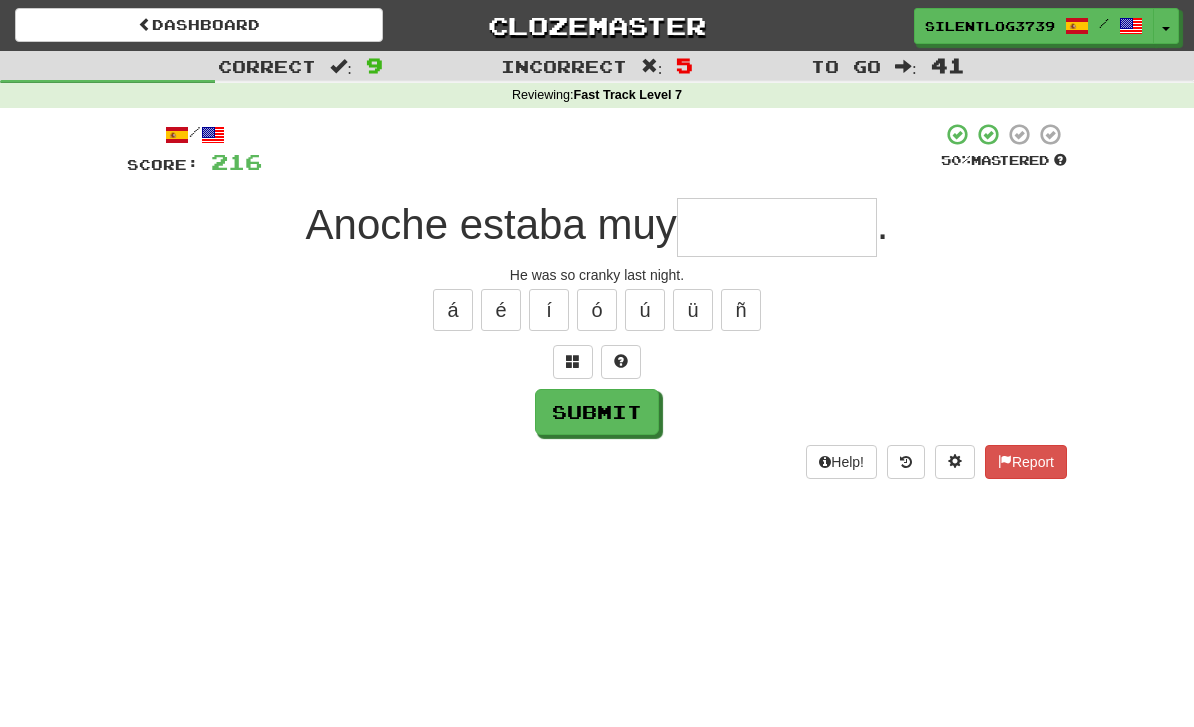 type on "*" 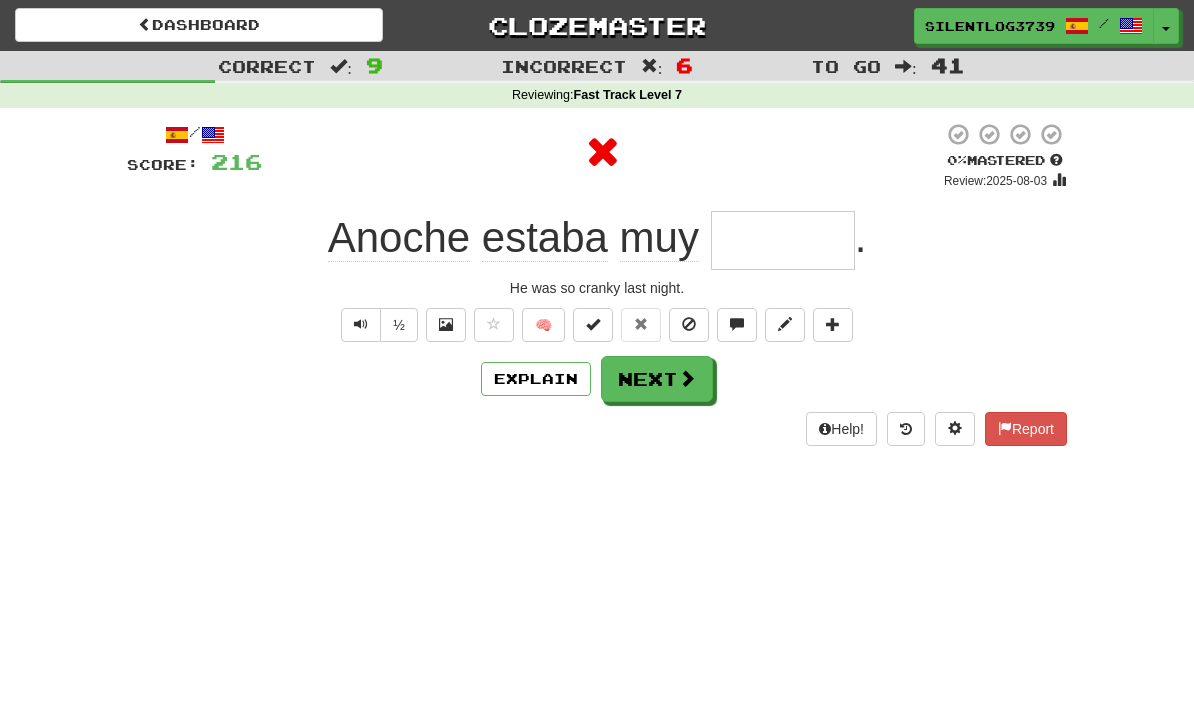 type on "******" 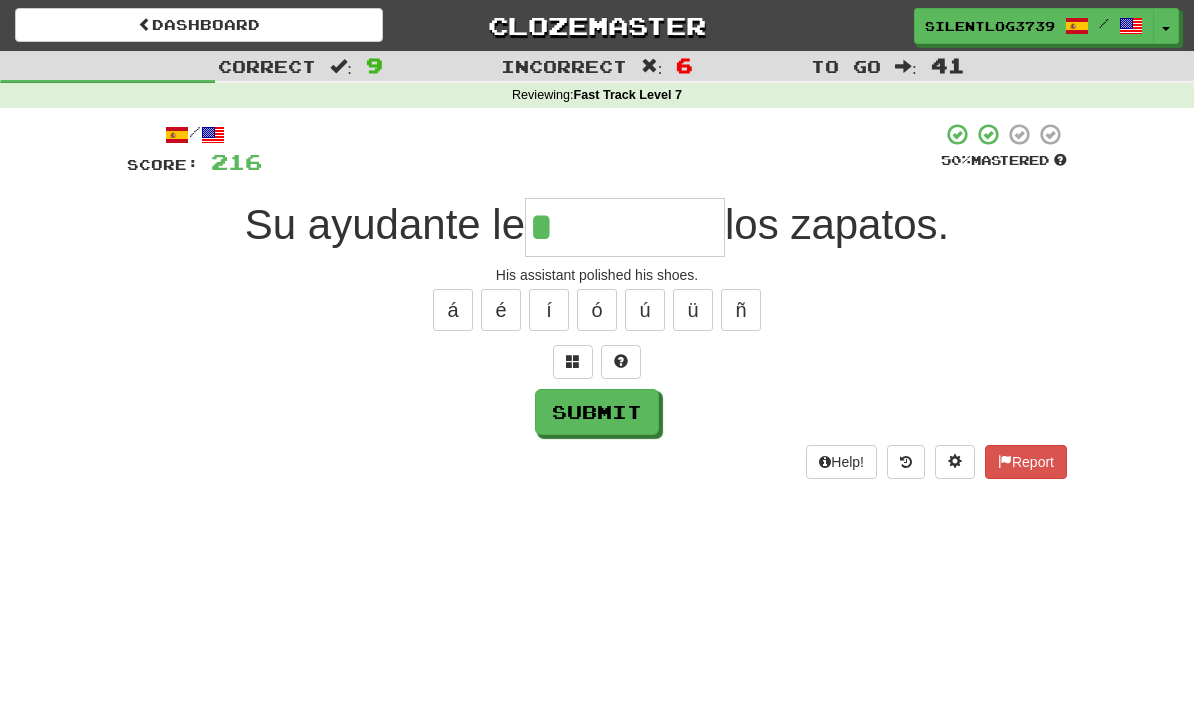 type on "*****" 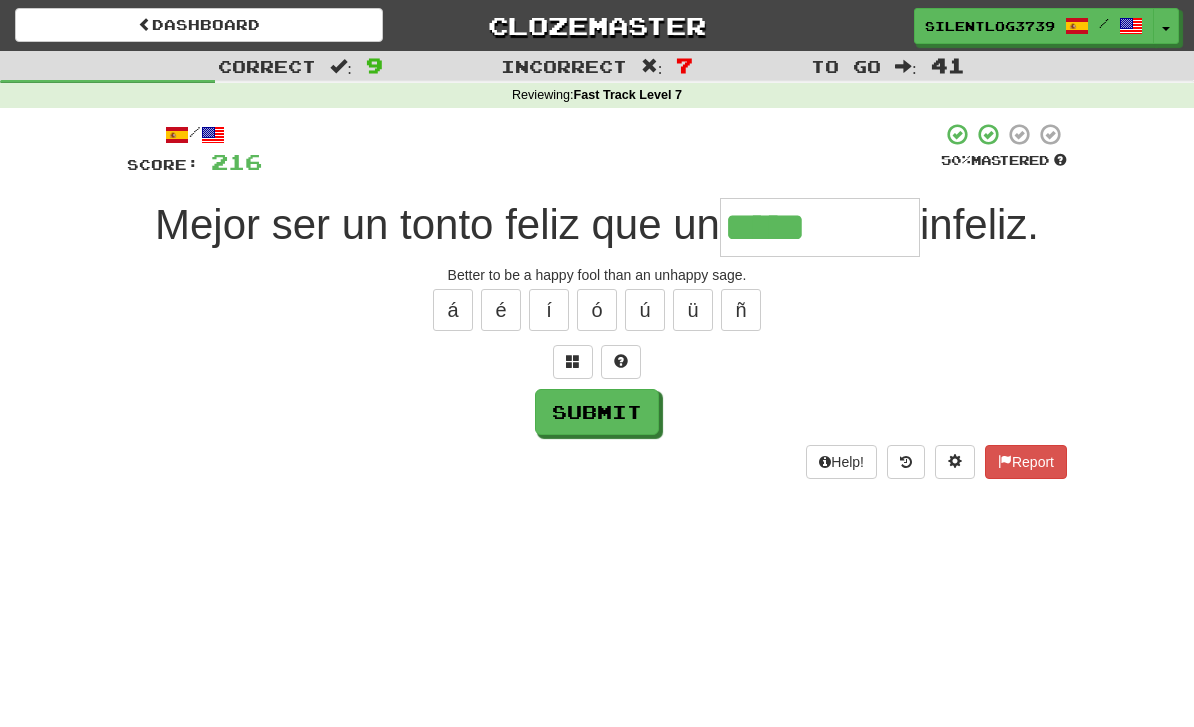 type on "*****" 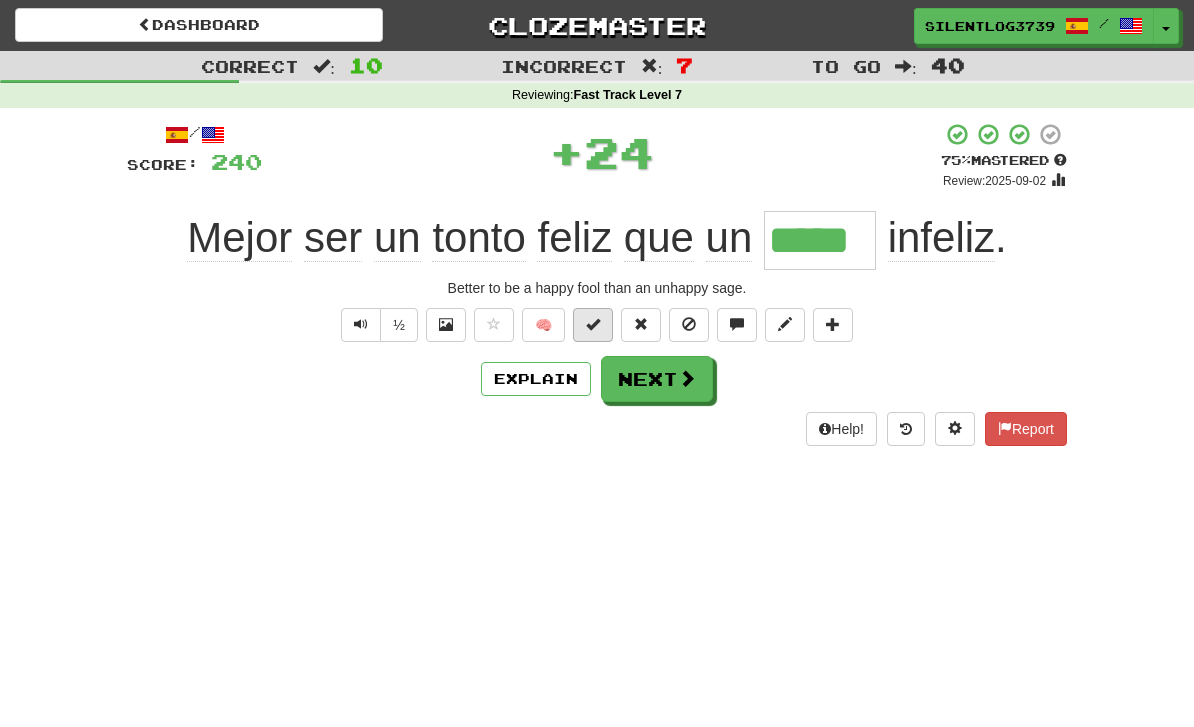 click at bounding box center [593, 324] 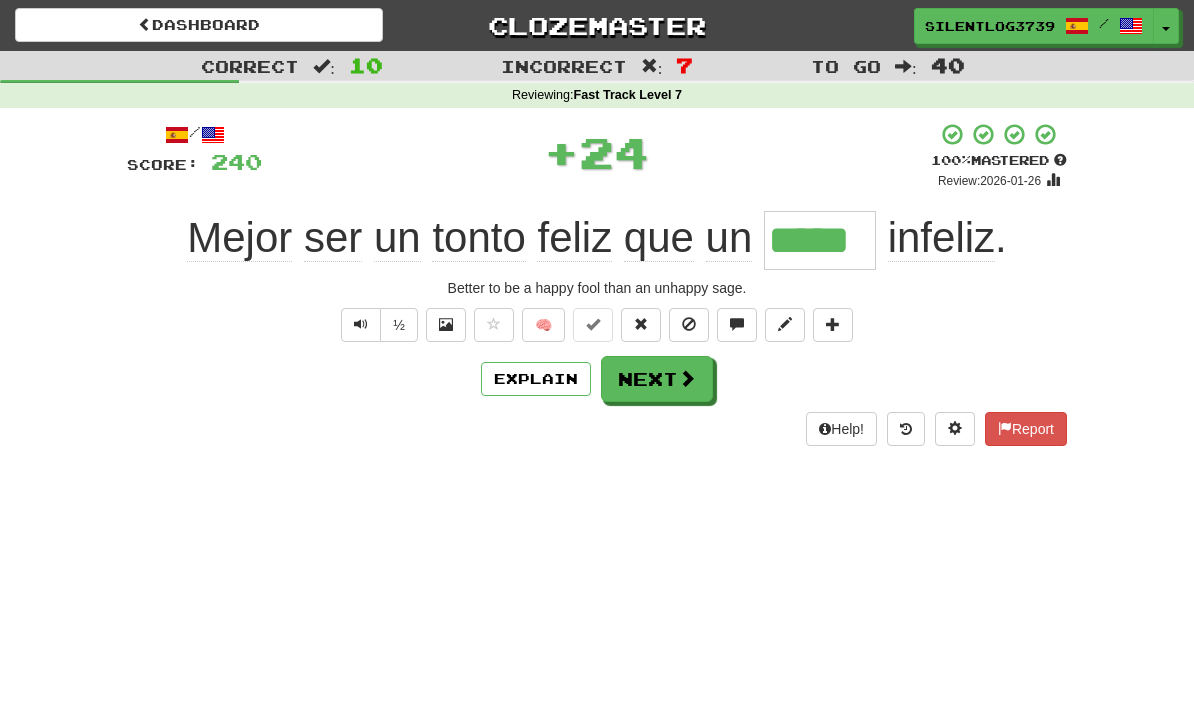 click on "Dashboard
Clozemaster
SilentLog3739
/
Toggle Dropdown
Dashboard
Leaderboard
Activity Feed
Notifications
Profile
Discussions
한국어
/
English
Streak:
0
Review:
25
Points Today: 0
ภาษาไทย
/
English
Streak:
0
Review:
0
Points Today: 0
Bahasa Indonesia
/
English
Streak:
0
Review:
0
Points Today: 0
Deutsch
/
English
Streak:
0
Review:
0
Points Today: 0
Español
/
English
Streak:
2
Review:
875
Daily Goal:  7232 /1000
Français
/
English
Streak:
0
Review:
1
Points Today: 0
Français
/
Español
Streak:
0
Review:
1
Points Today: 0" at bounding box center [597, 363] 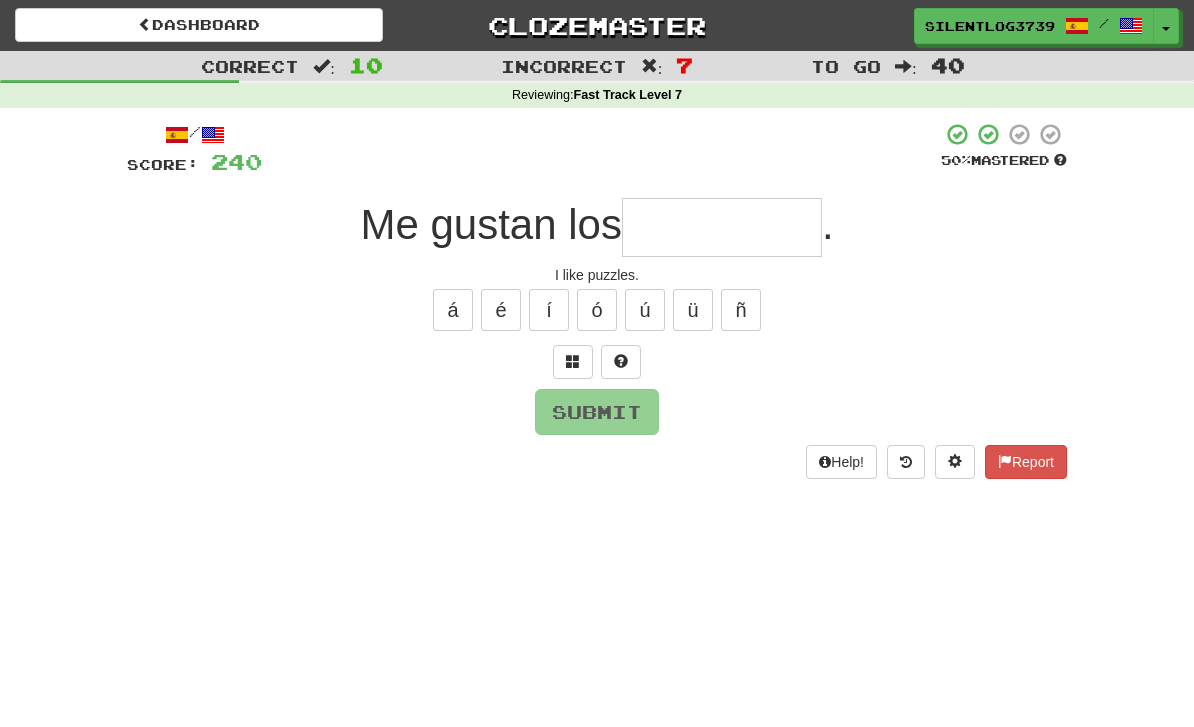 type on "*" 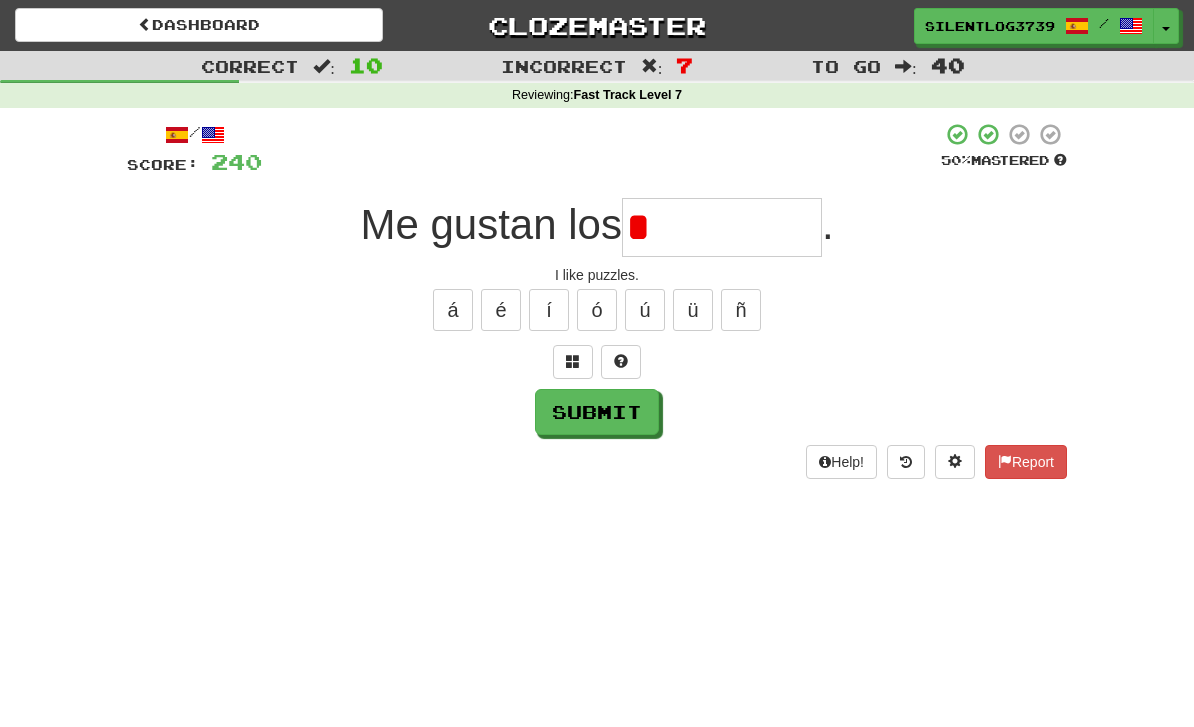 type on "******" 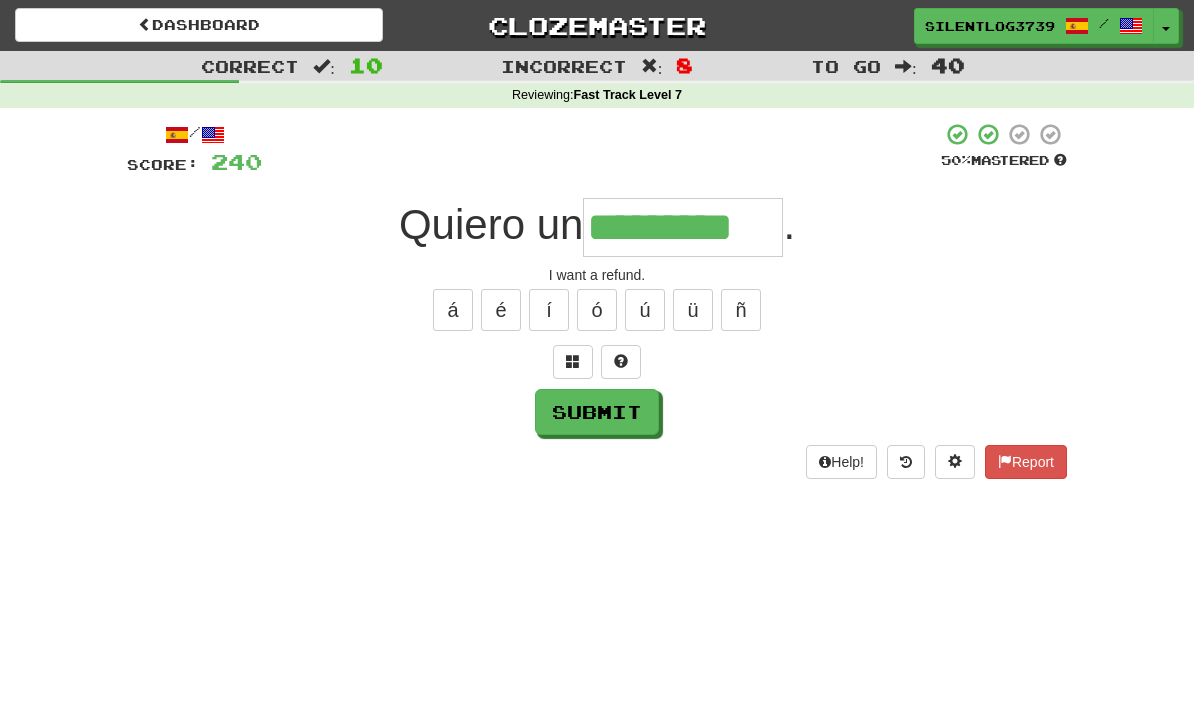 type on "*********" 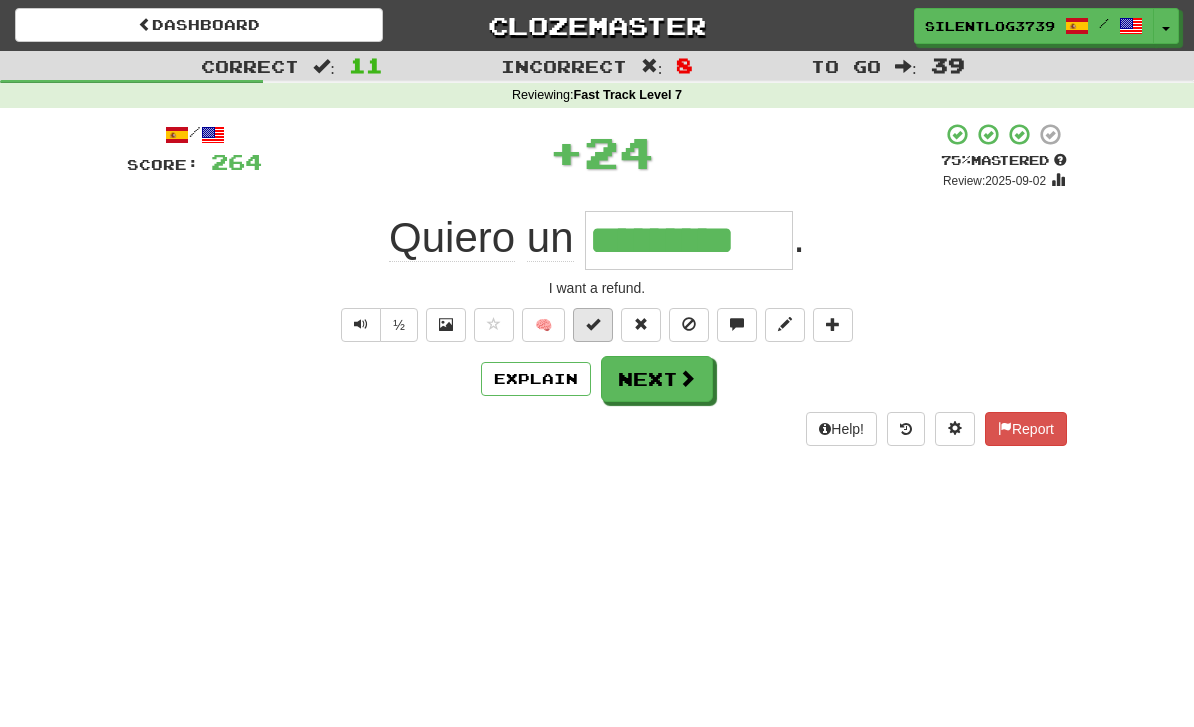 click at bounding box center [593, 325] 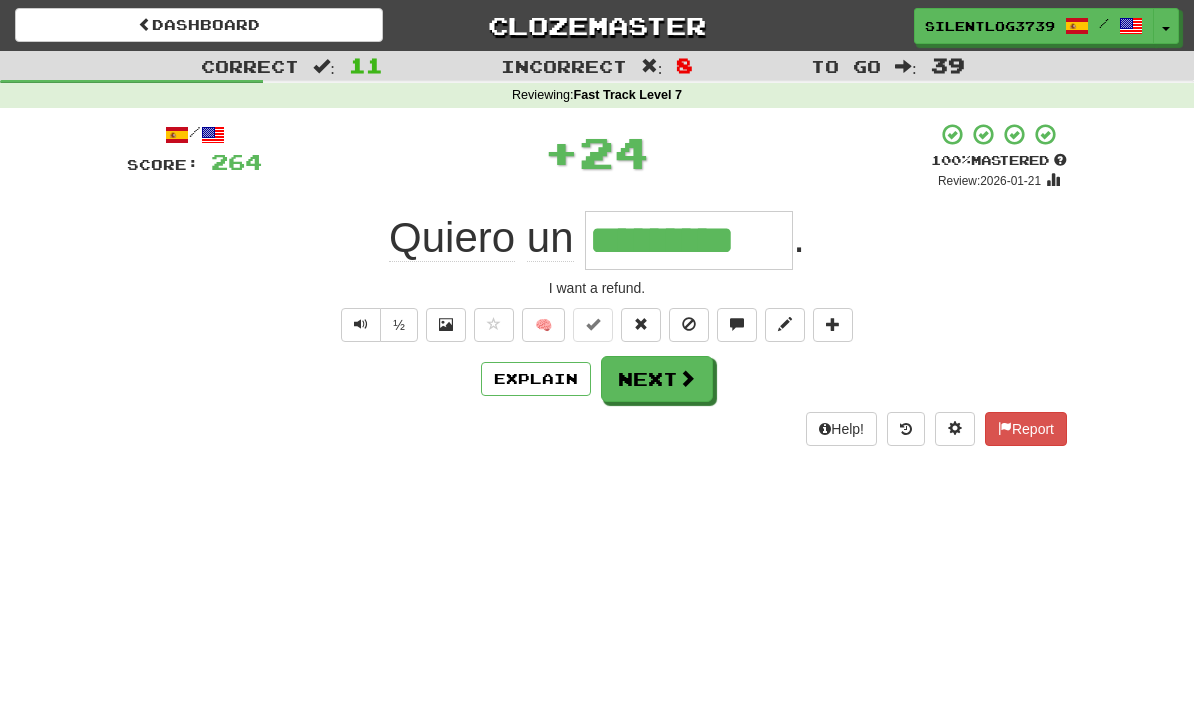 click on "Dashboard
Clozemaster
SilentLog3739
/
Toggle Dropdown
Dashboard
Leaderboard
Activity Feed
Notifications
Profile
Discussions
한국어
/
English
Streak:
0
Review:
25
Points Today: 0
ภาษาไทย
/
English
Streak:
0
Review:
0
Points Today: 0
Bahasa Indonesia
/
English
Streak:
0
Review:
0
Points Today: 0
Deutsch
/
English
Streak:
0
Review:
0
Points Today: 0
Español
/
English
Streak:
2
Review:
875
Daily Goal:  7232 /1000
Français
/
English
Streak:
0
Review:
1
Points Today: 0
Français
/
Español
Streak:
0
Review:
1
Points Today: 0" at bounding box center [597, 363] 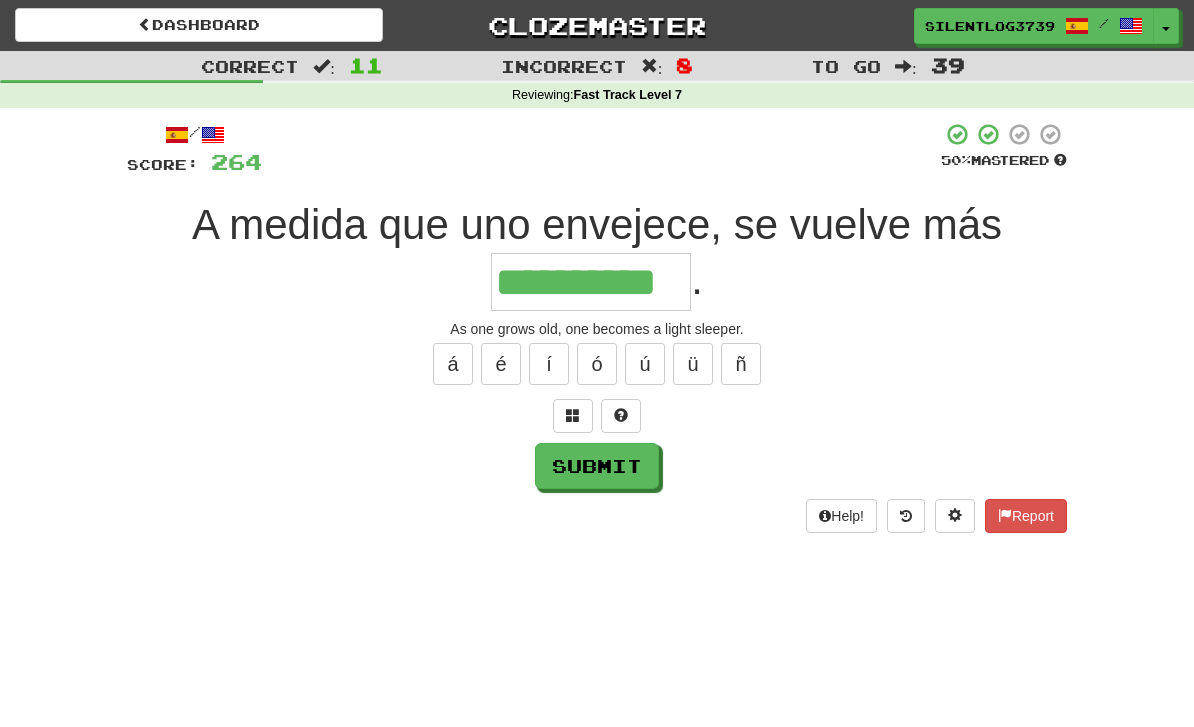 type on "**********" 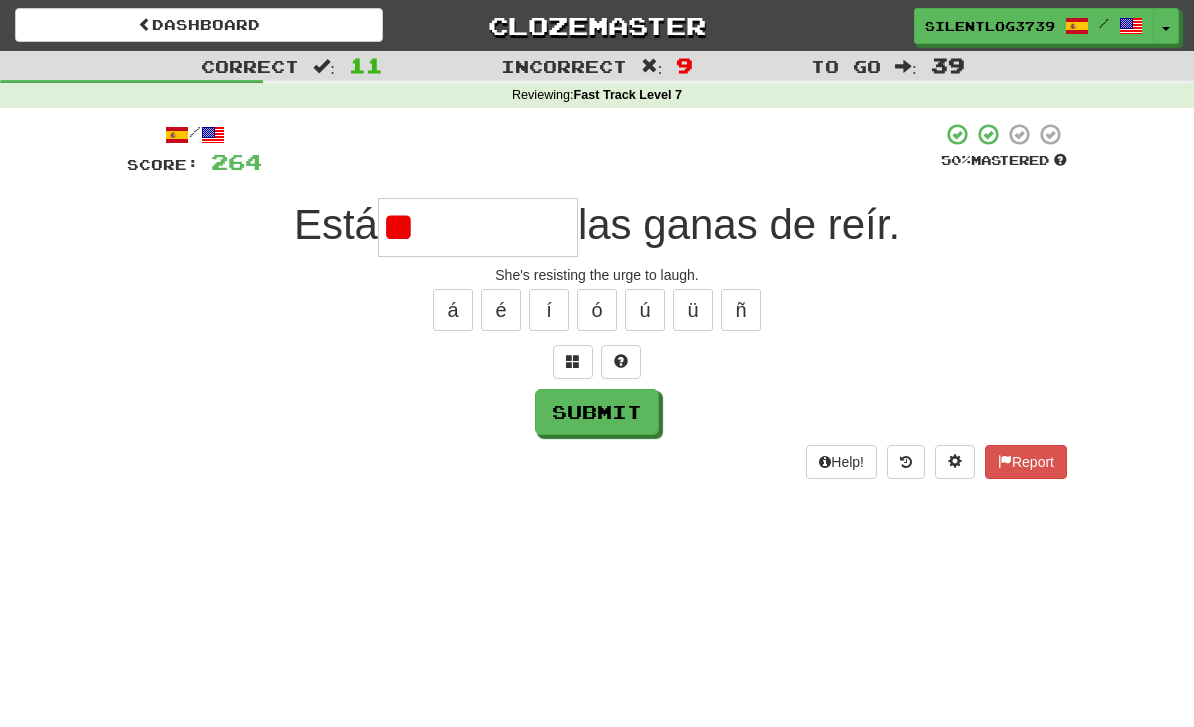 type on "*" 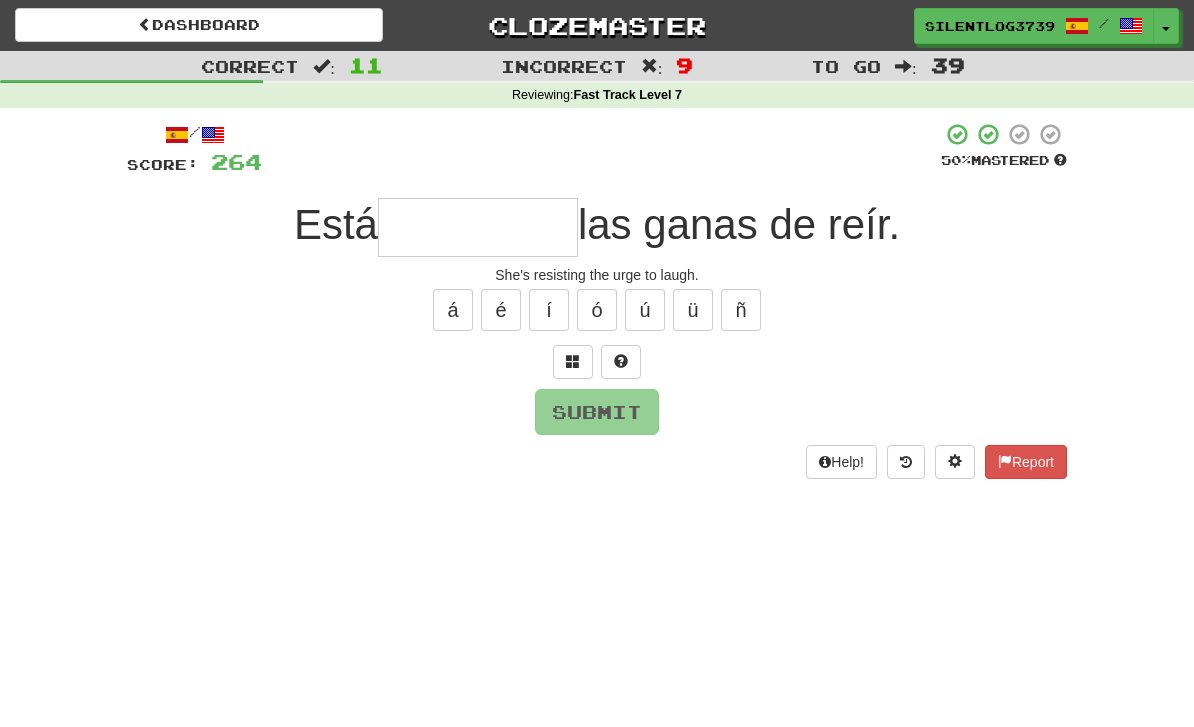 type on "*" 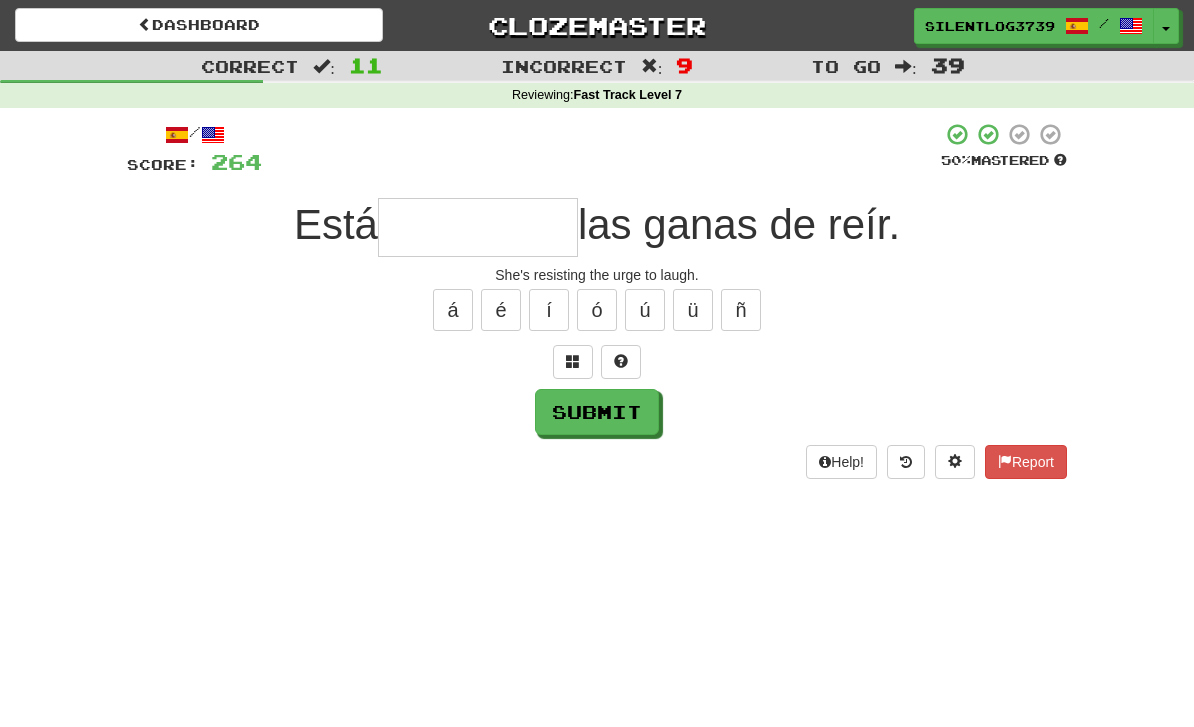 type on "*" 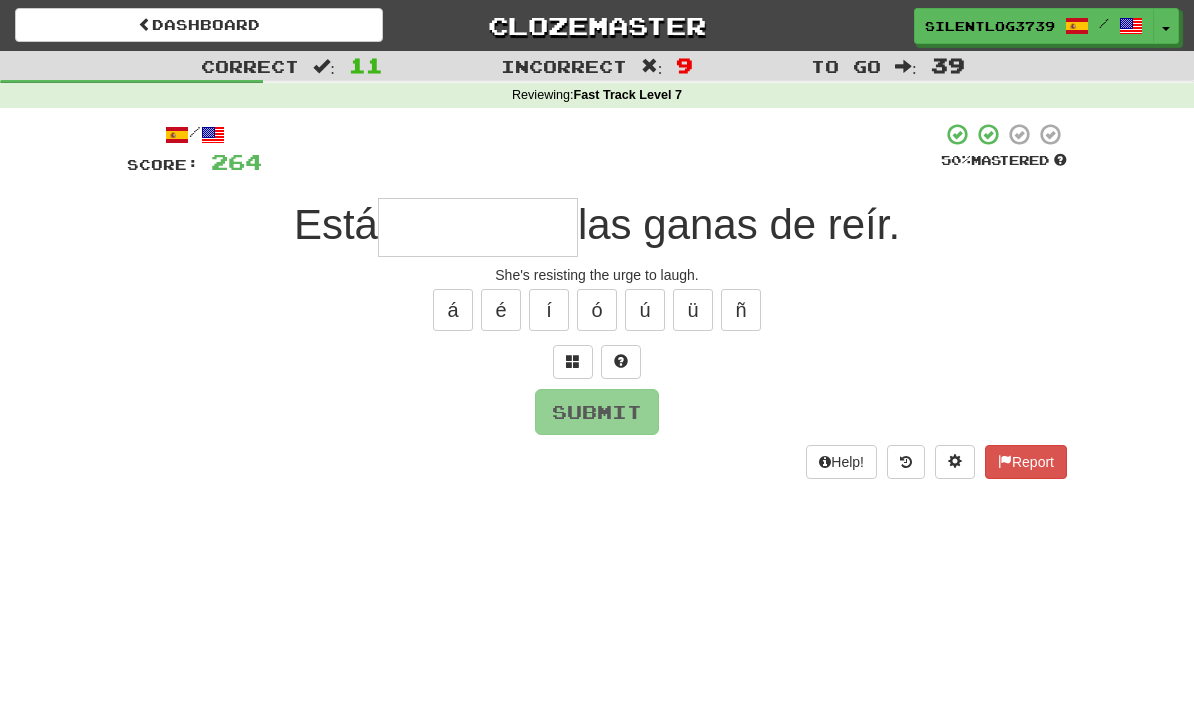 type on "**********" 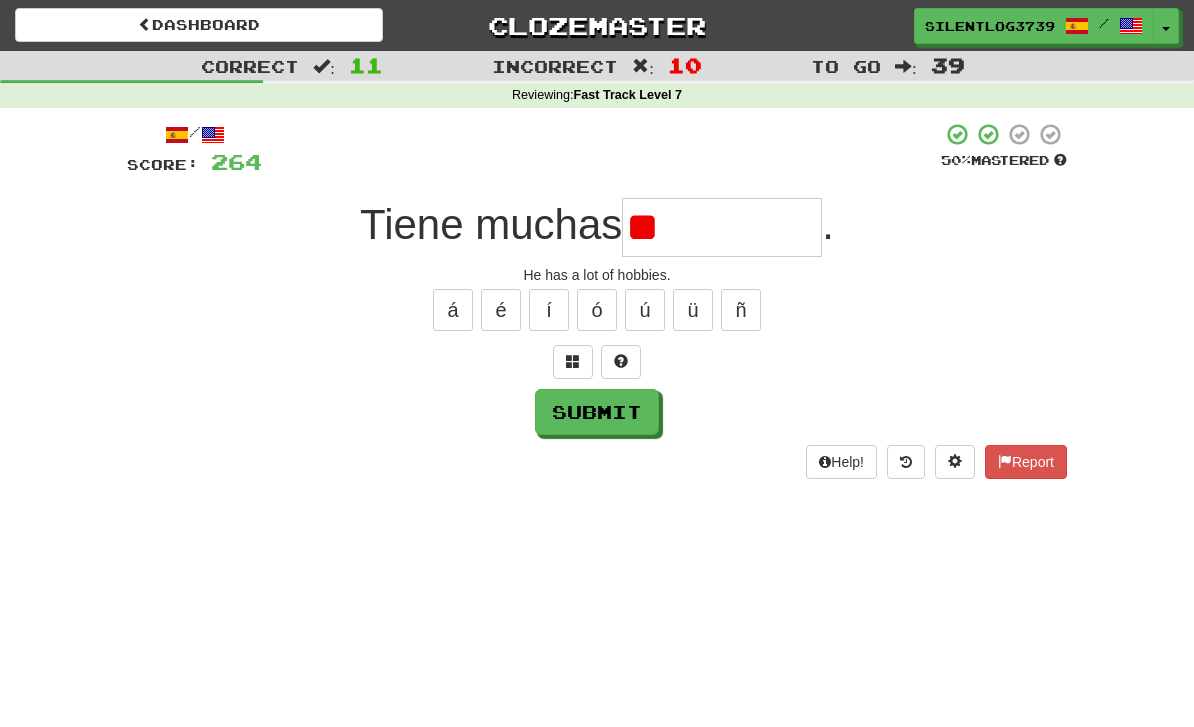 type on "*" 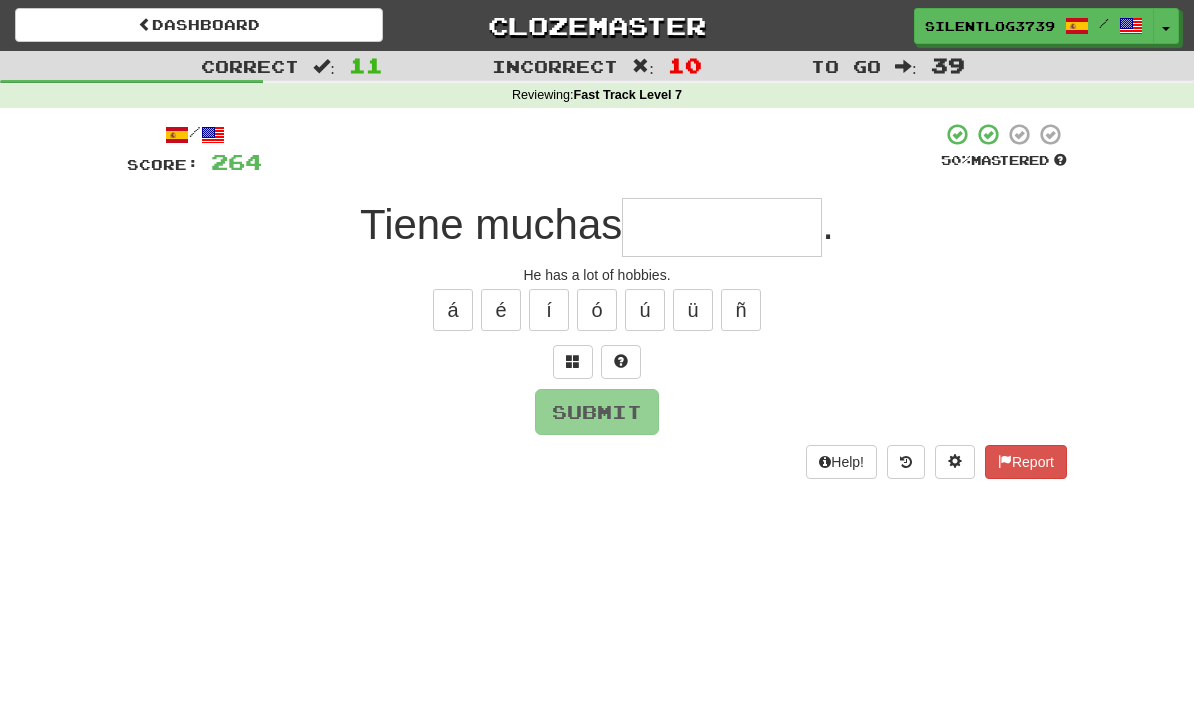 type on "*" 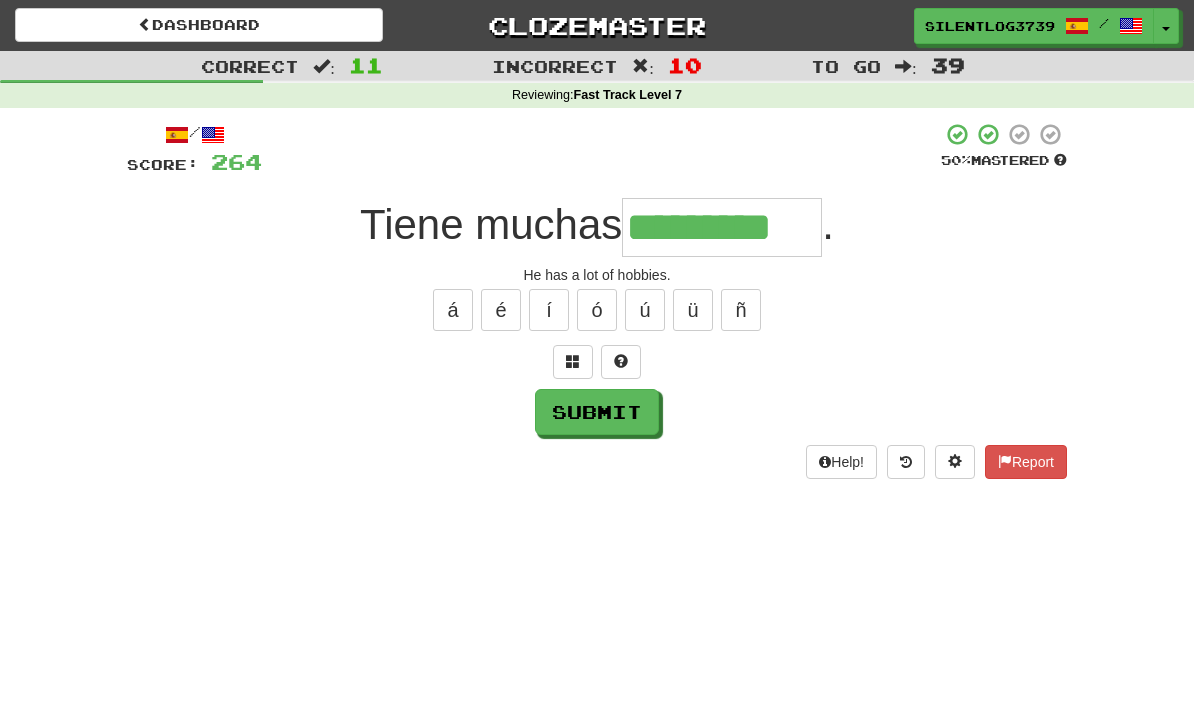 type on "*********" 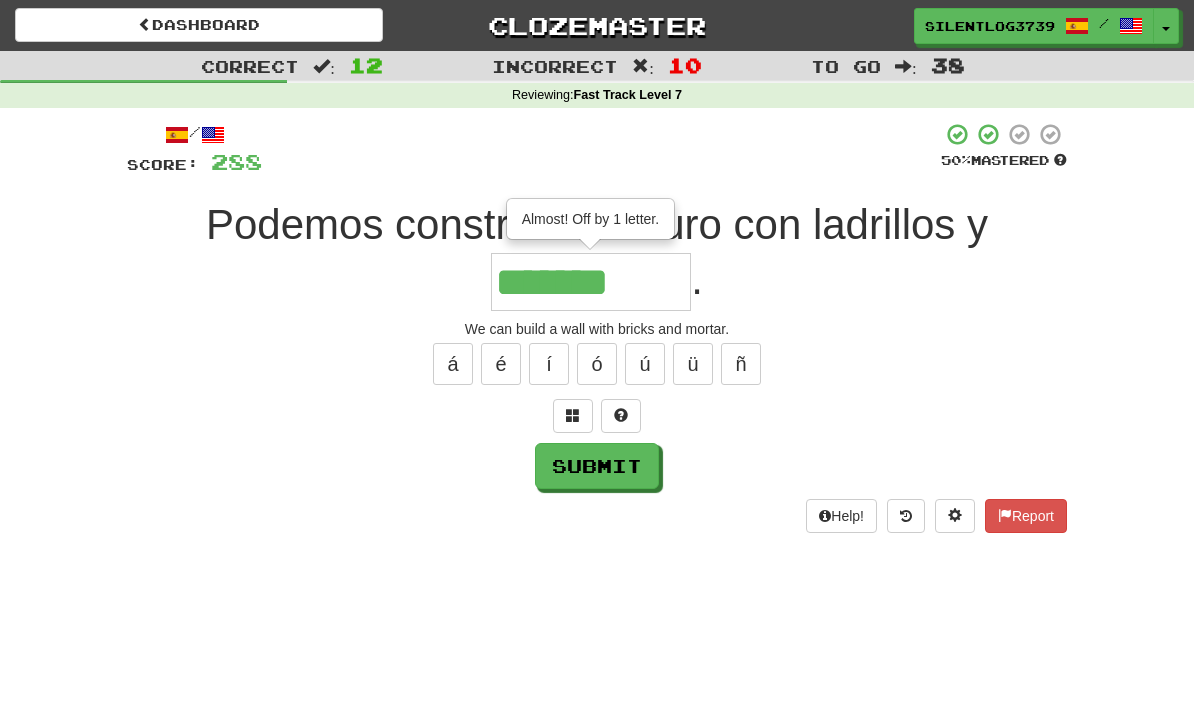 type on "*******" 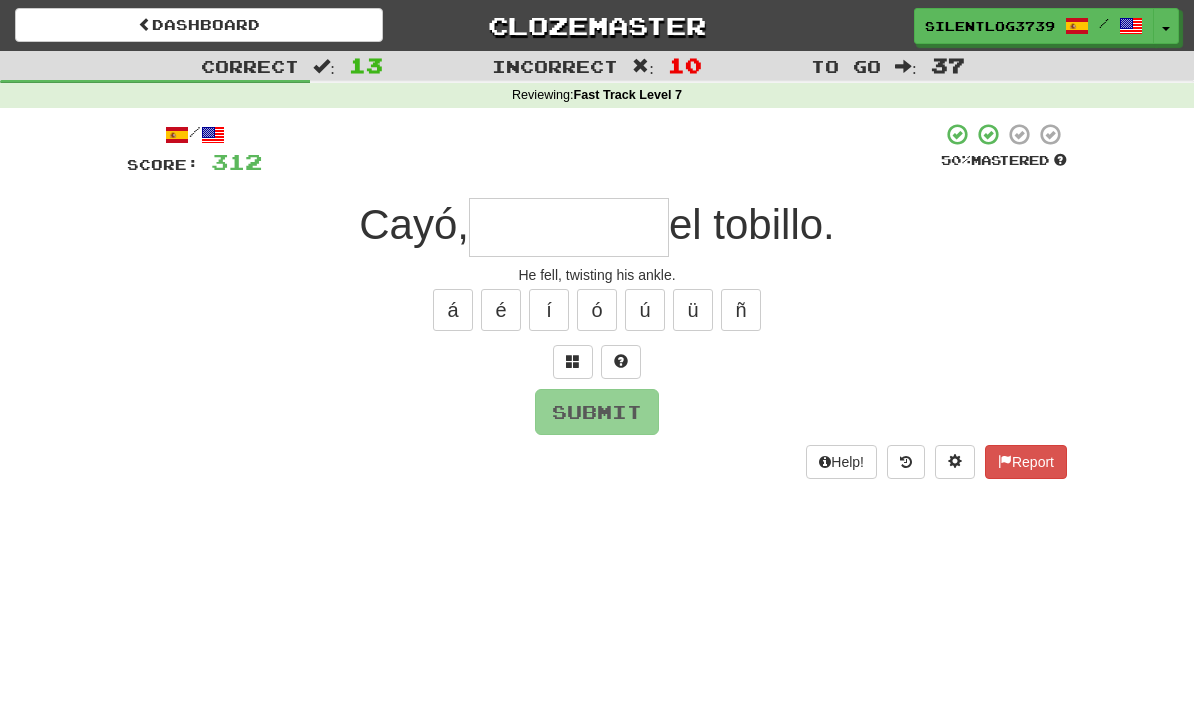 type on "*" 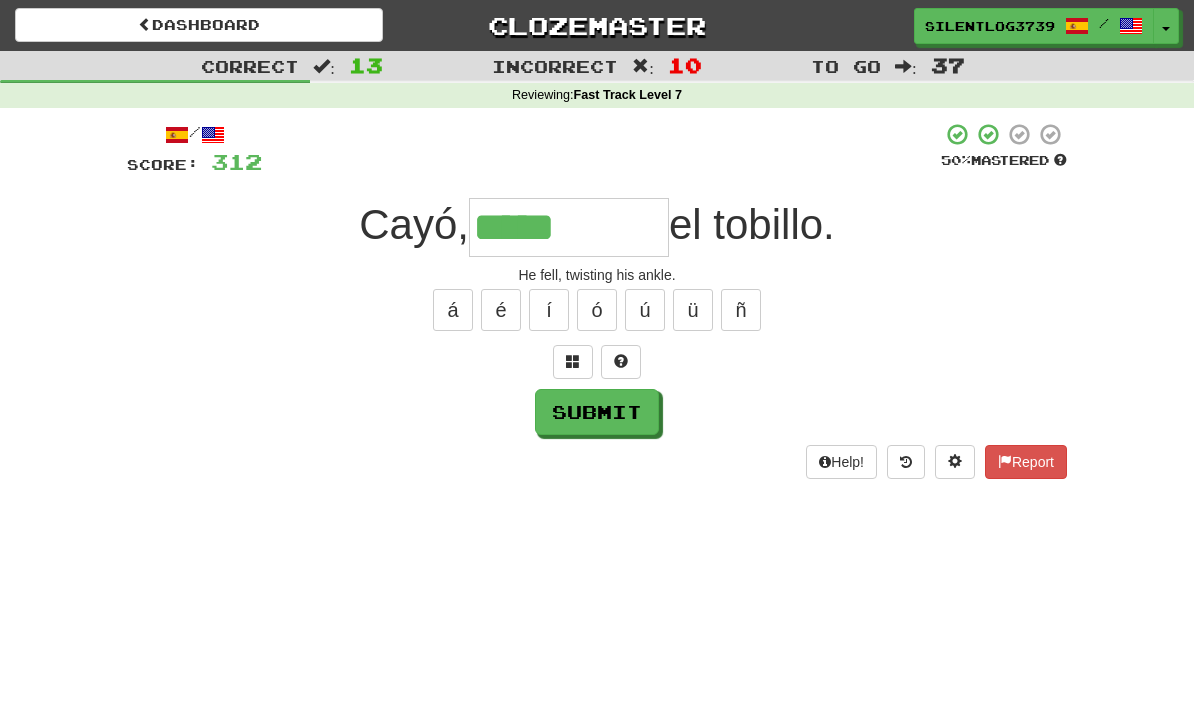 type on "**********" 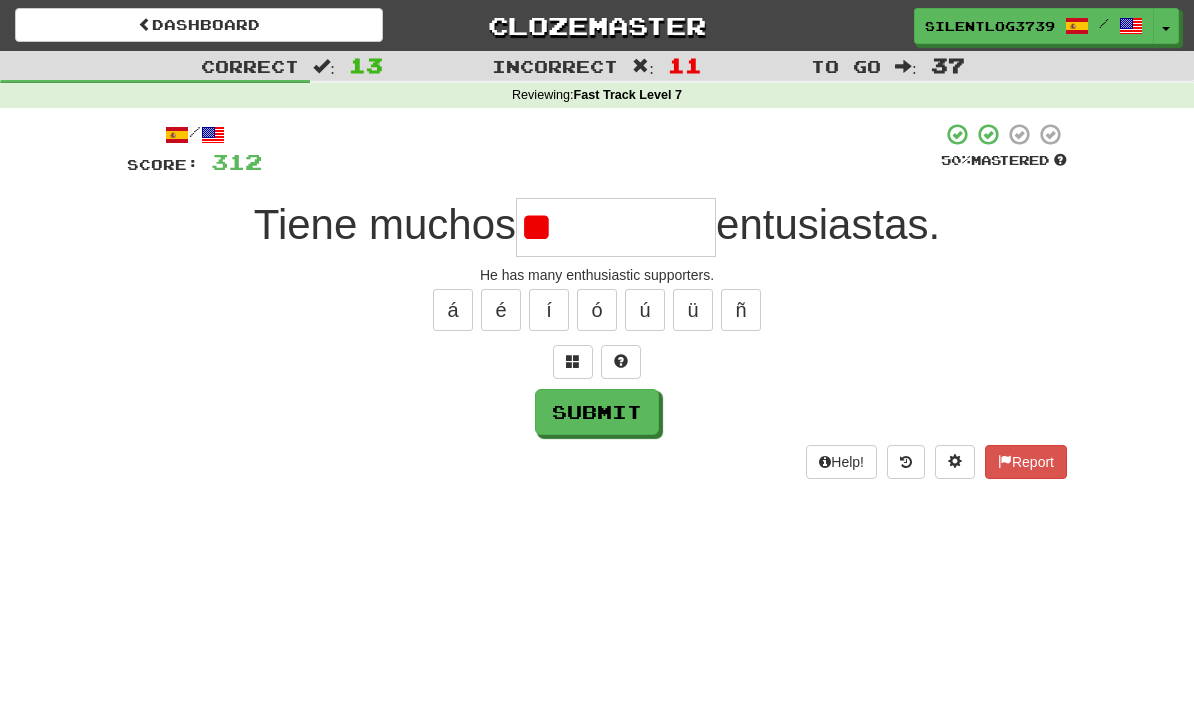 type on "*" 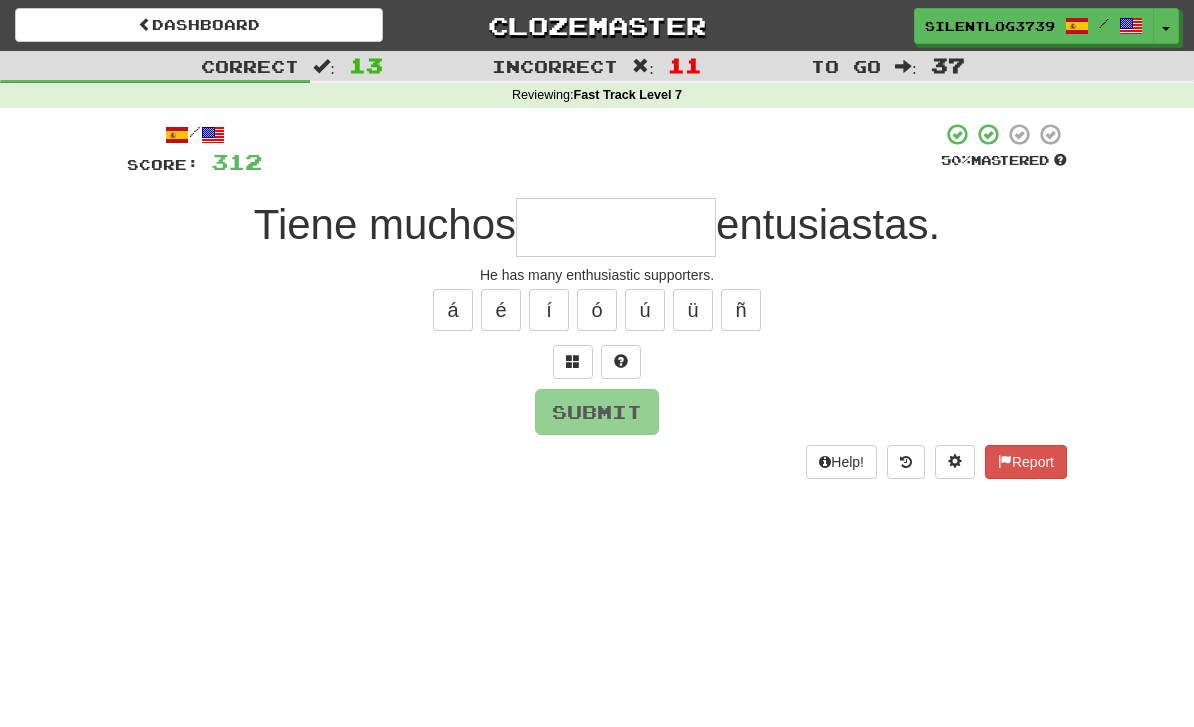type on "*" 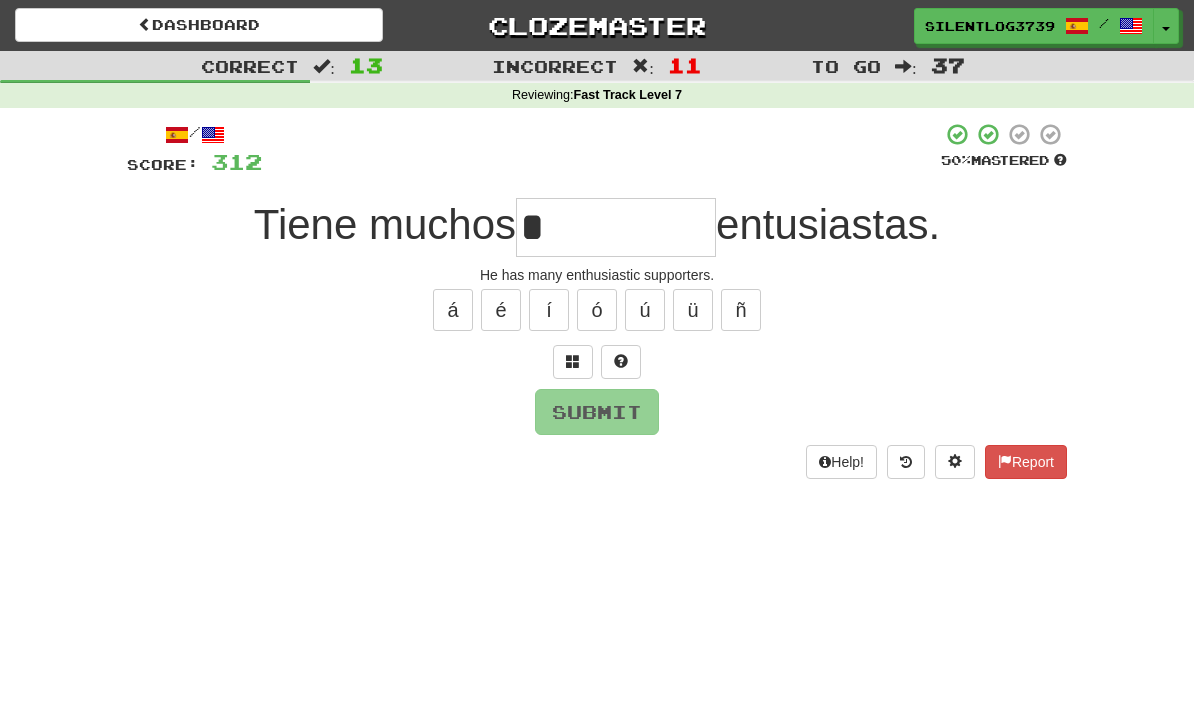 type on "**********" 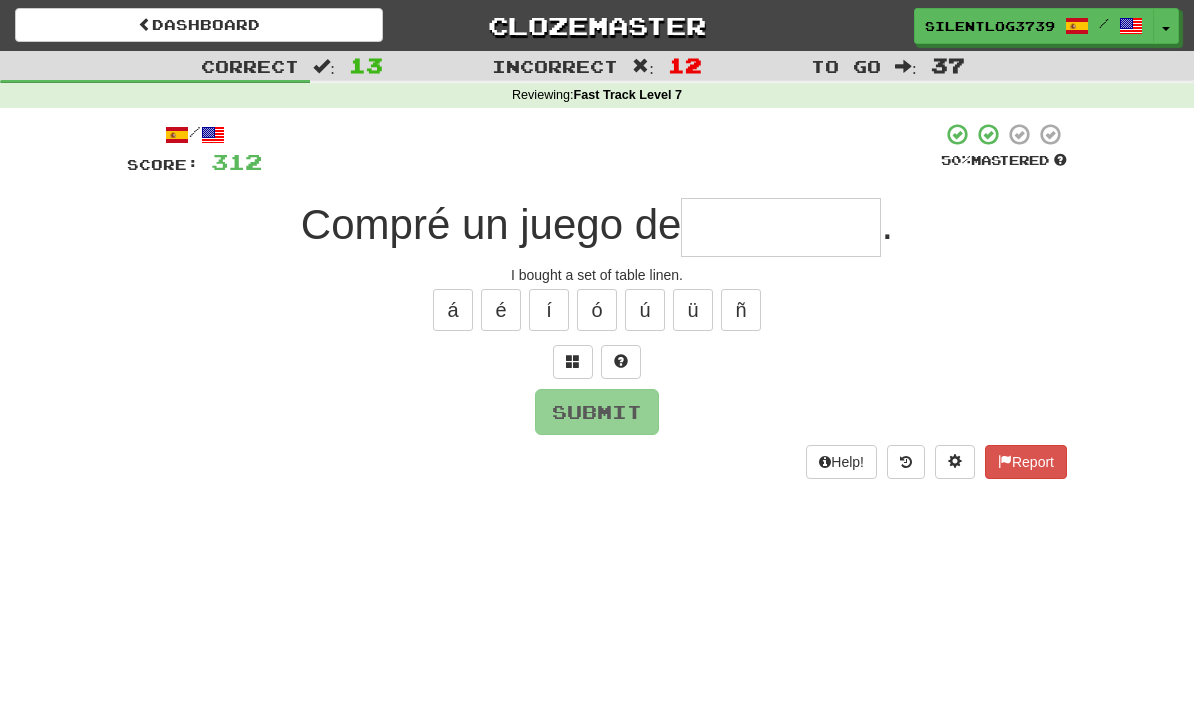 type on "*" 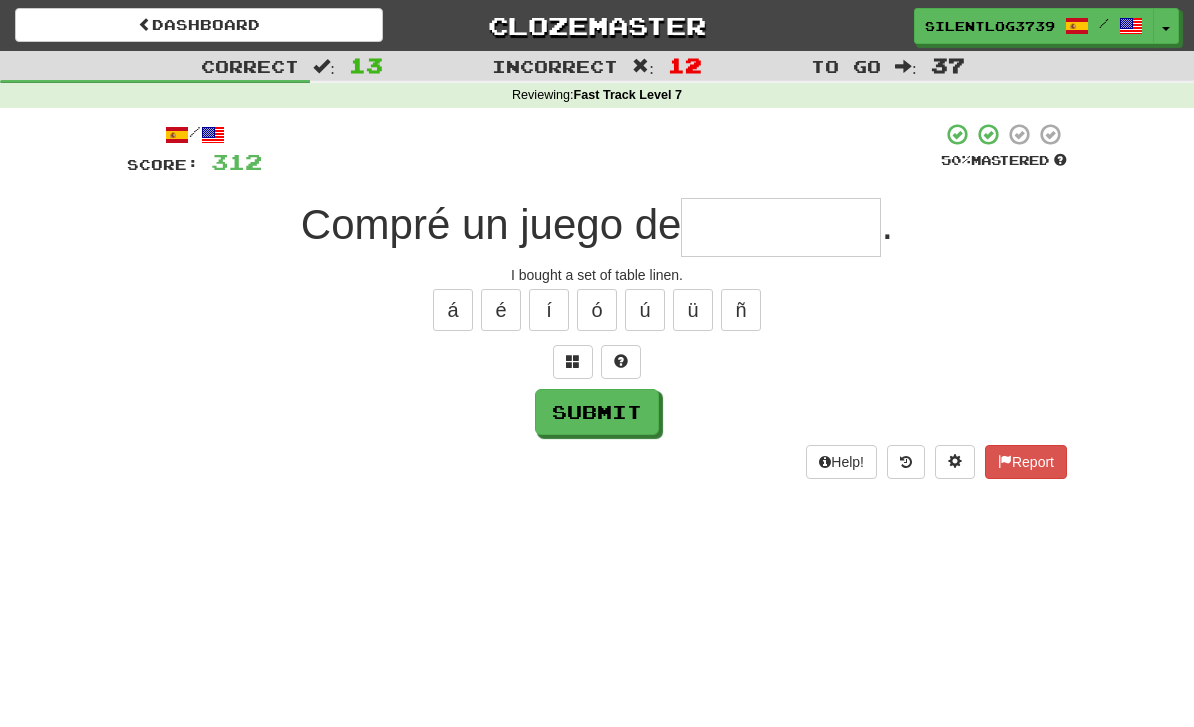 type on "*" 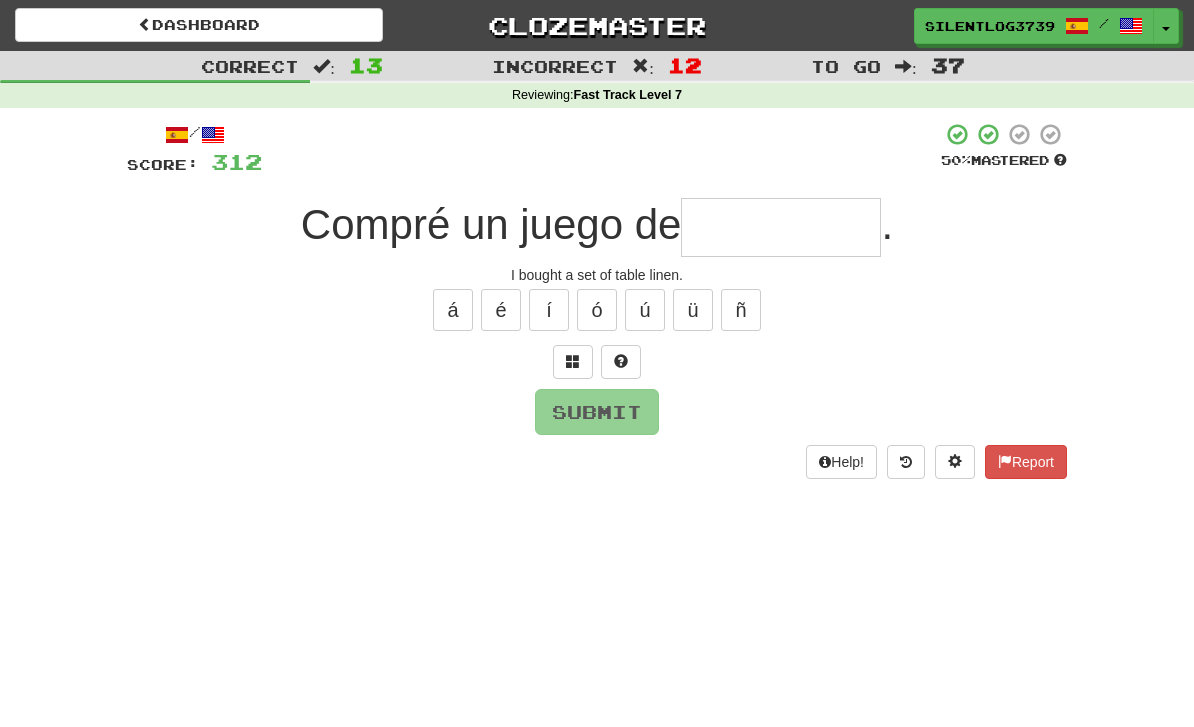 type on "*" 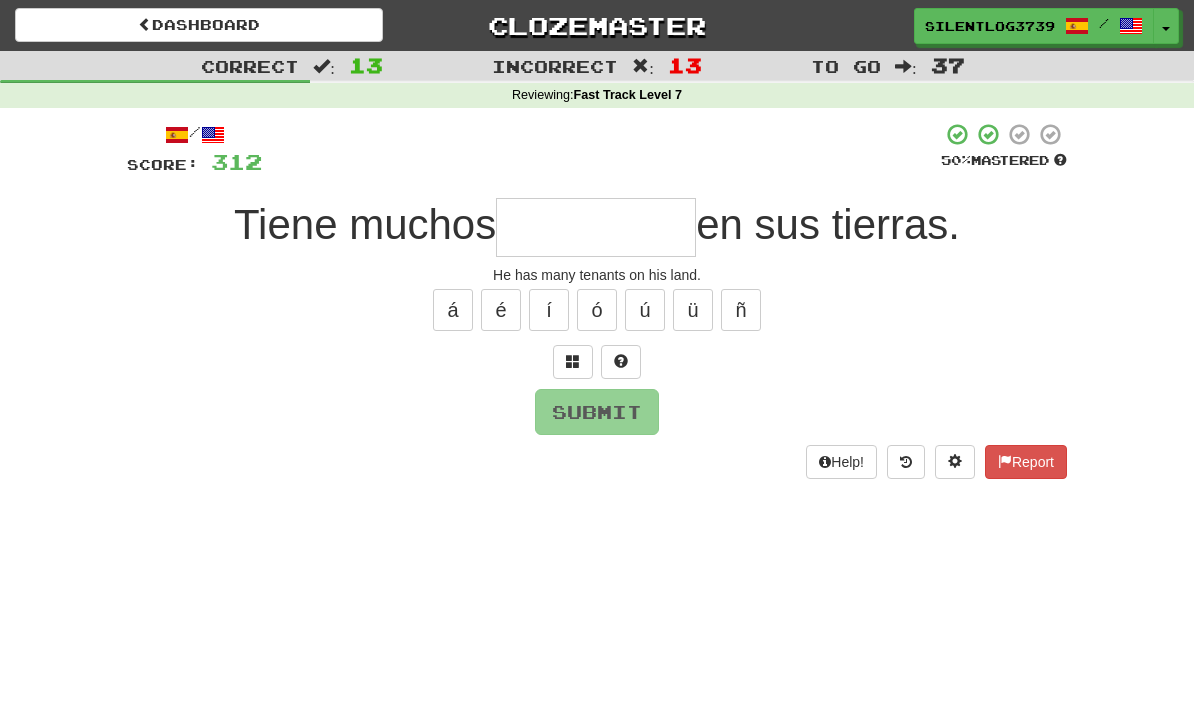 type on "*" 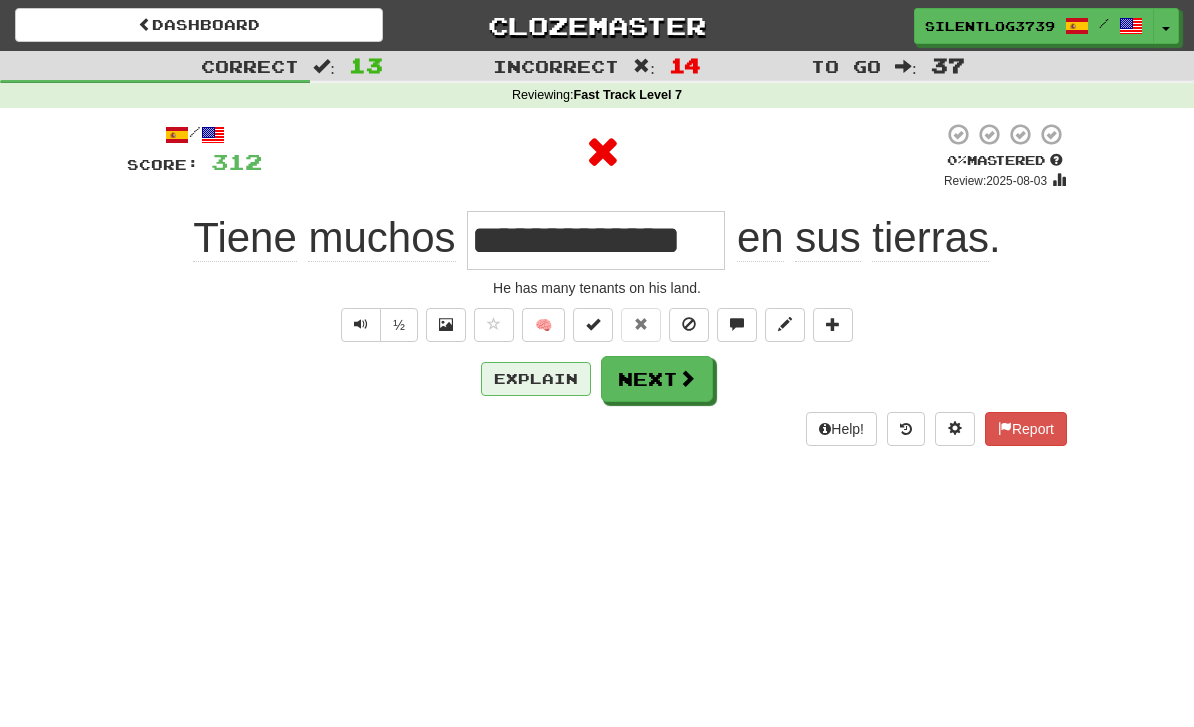 click on "Explain" at bounding box center (536, 379) 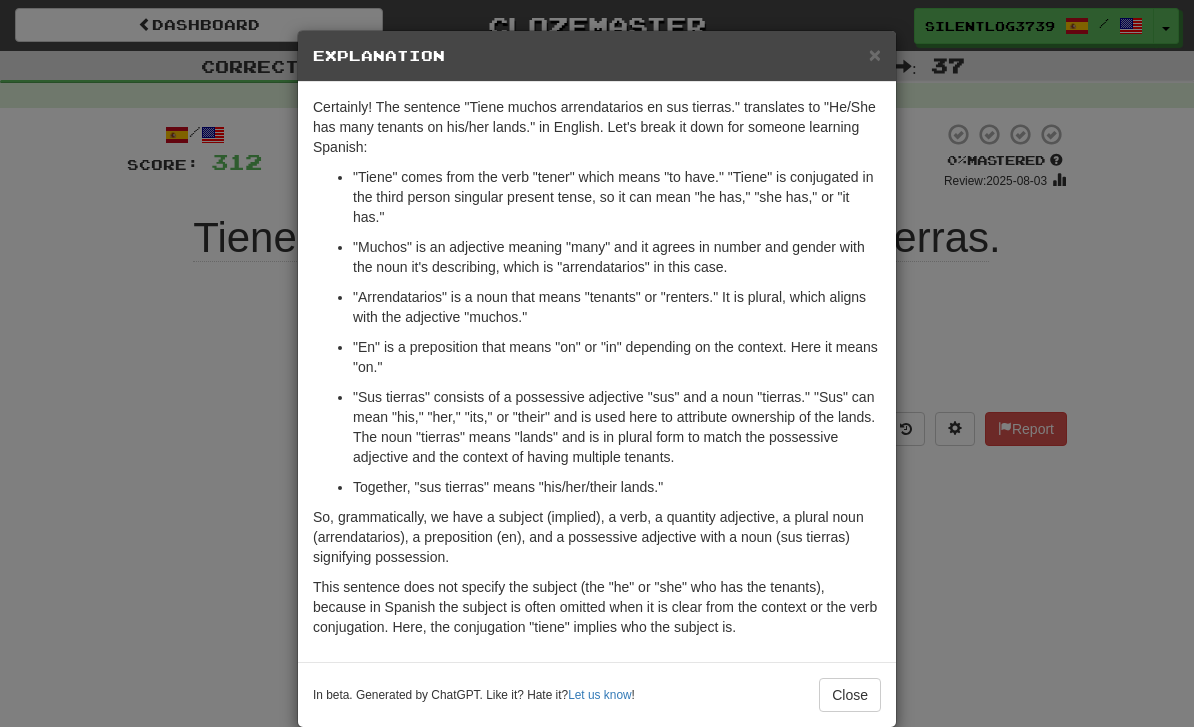 click on "× Explanation Certainly! The sentence "Tiene muchos arrendatarios en sus tierras." translates to "He/She has many tenants on his/her lands." in English. Let's break it down for someone learning Spanish:
"Tiene" comes from the verb "tener" which means "to have." "Tiene" is conjugated in the third person singular present tense, so it can mean "he has," "she has," or "it has."
"Muchos" is an adjective meaning "many" and it agrees in number and gender with the noun it's describing, which is "arrendatarios" in this case.
"Arrendatarios" is a noun that means "tenants" or "renters." It is plural, which aligns with the adjective "muchos."
"En" is a preposition that means "on" or "in" depending on the context. Here it means "on."
Together, "sus tierras" means "his/her/their lands."
In beta. Generated by ChatGPT. Like it? Hate it?  Let us know ! Close" at bounding box center (597, 363) 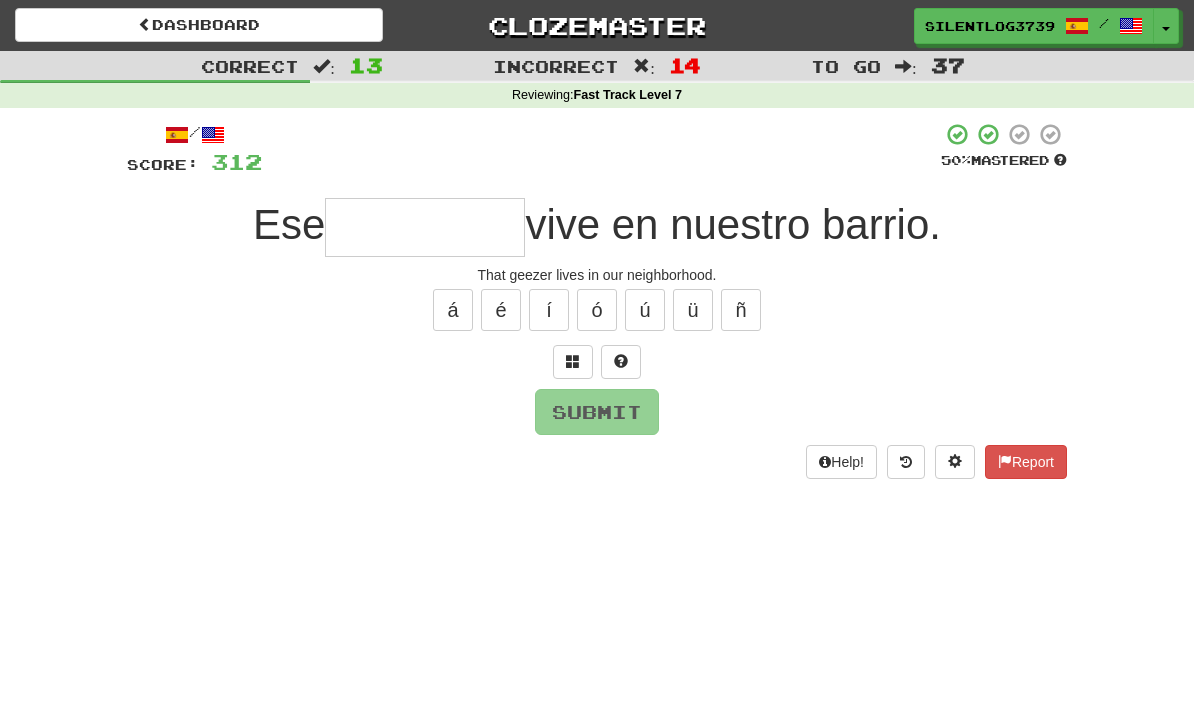 type on "**********" 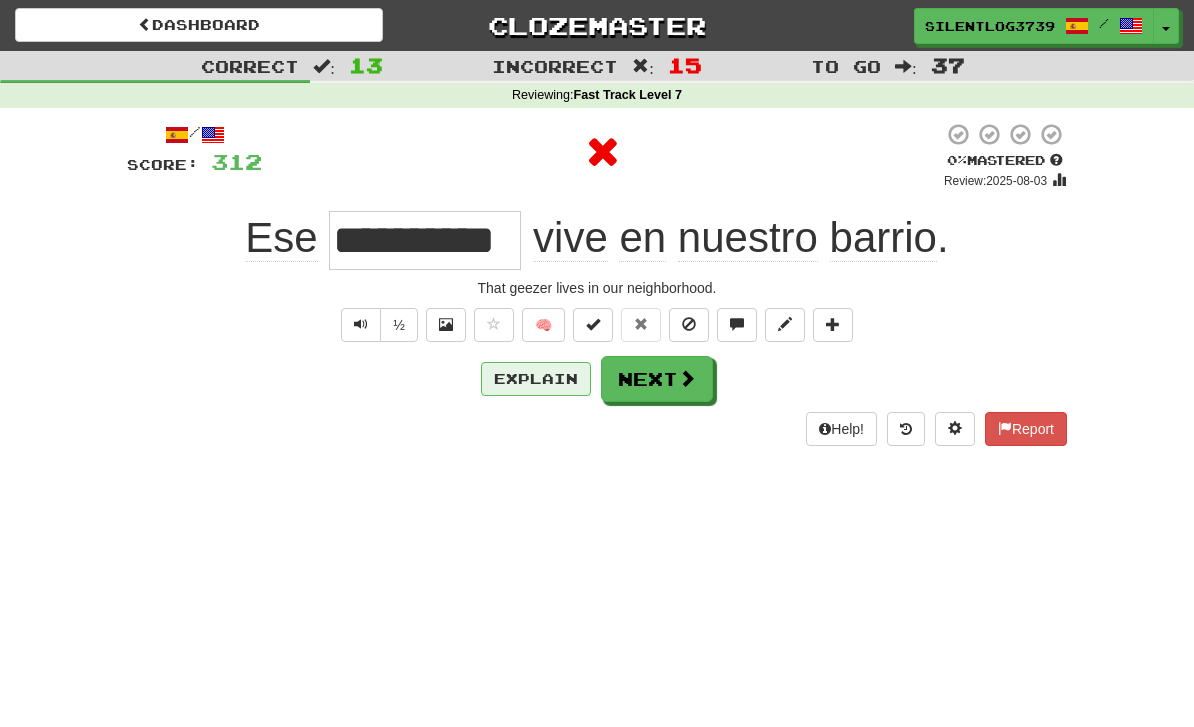 click on "Explain" at bounding box center (536, 379) 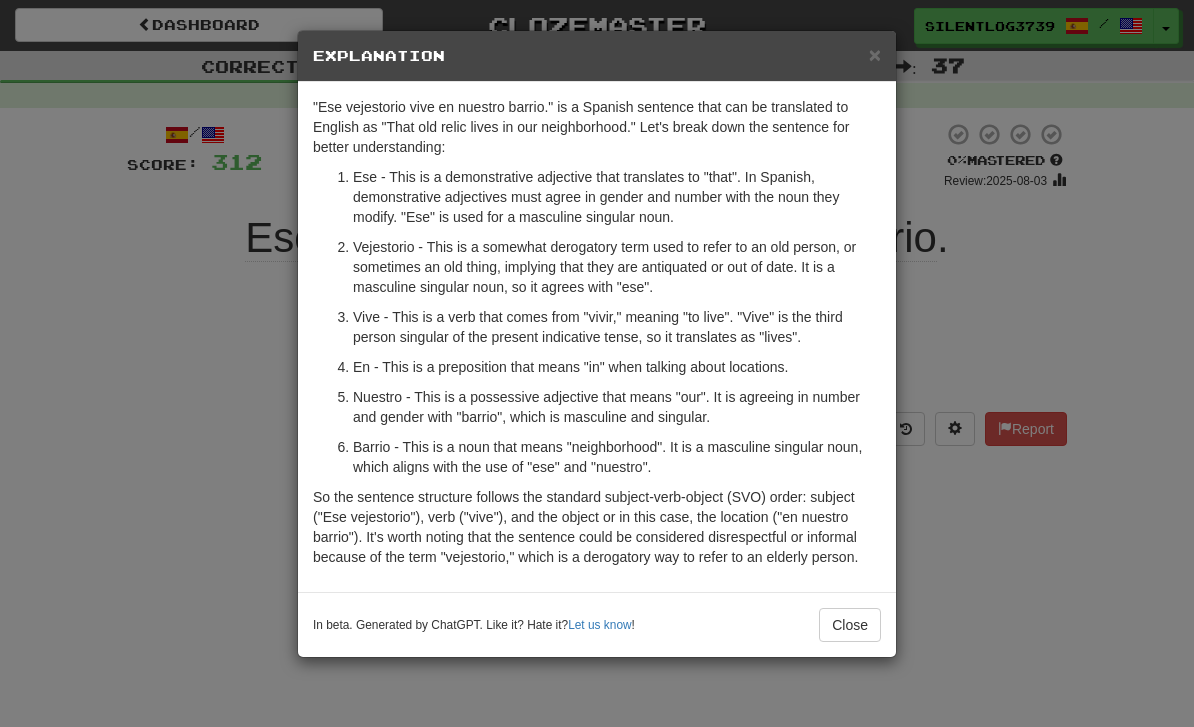 click on "× Explanation "Ese vejestorio vive en nuestro barrio." is a Spanish sentence that can be translated to English as "That old relic lives in our neighborhood." Let's break down the sentence for better understanding:
Ese - This is a demonstrative adjective that translates to "that". In Spanish, demonstrative adjectives must agree in gender and number with the noun they modify. "Ese" is used for a masculine singular noun.
Vejestorio - This is a somewhat derogatory term used to refer to an old person, or sometimes an old thing, implying that they are antiquated or out of date. It is a masculine singular noun, so it agrees with "ese".
Vive - This is a verb that comes from "vivir," meaning "to live". "Vive" is the third person singular of the present indicative tense, so it translates as "lives".
En - This is a preposition that means "in" when talking about locations.
In beta. Generated by ChatGPT. Like it? Hate it?  Let us know ! Close" at bounding box center [597, 363] 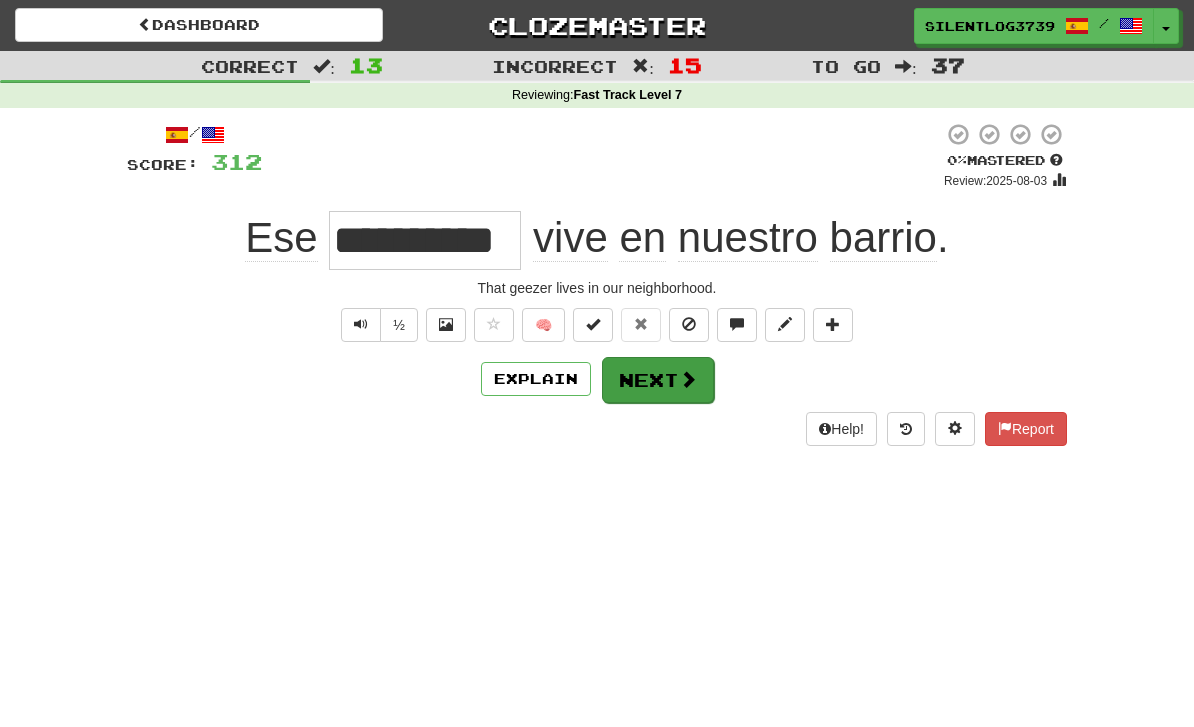 click on "Next" at bounding box center [658, 380] 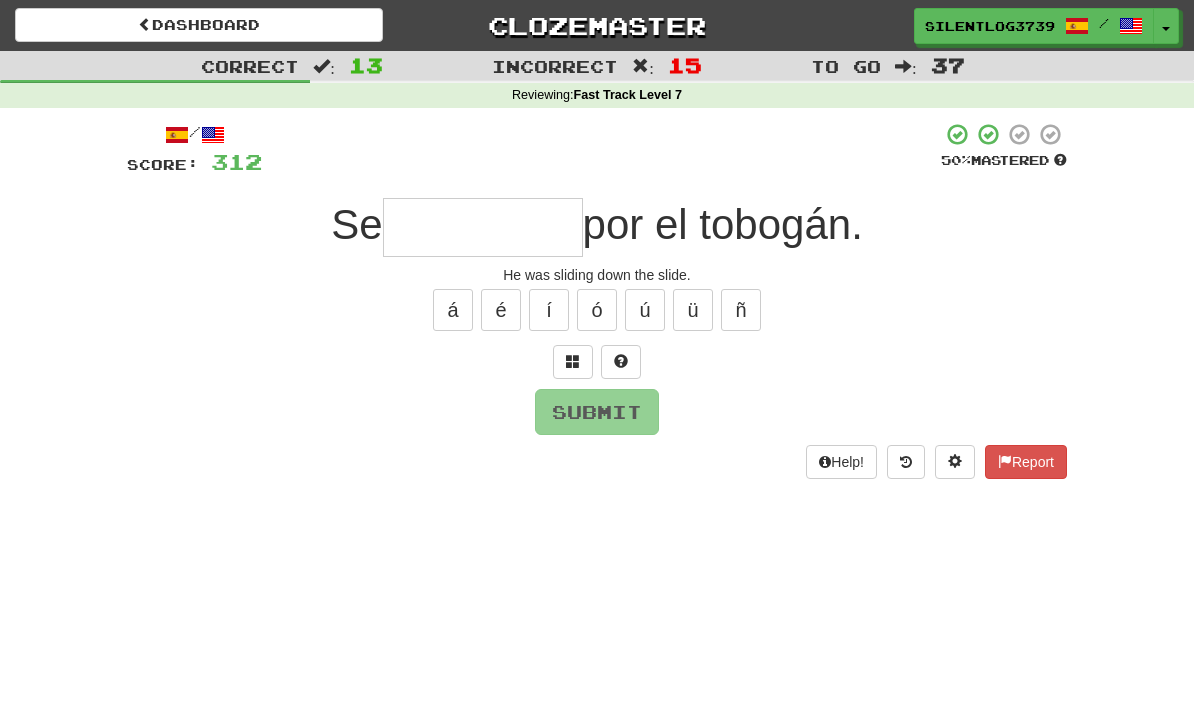 type on "*" 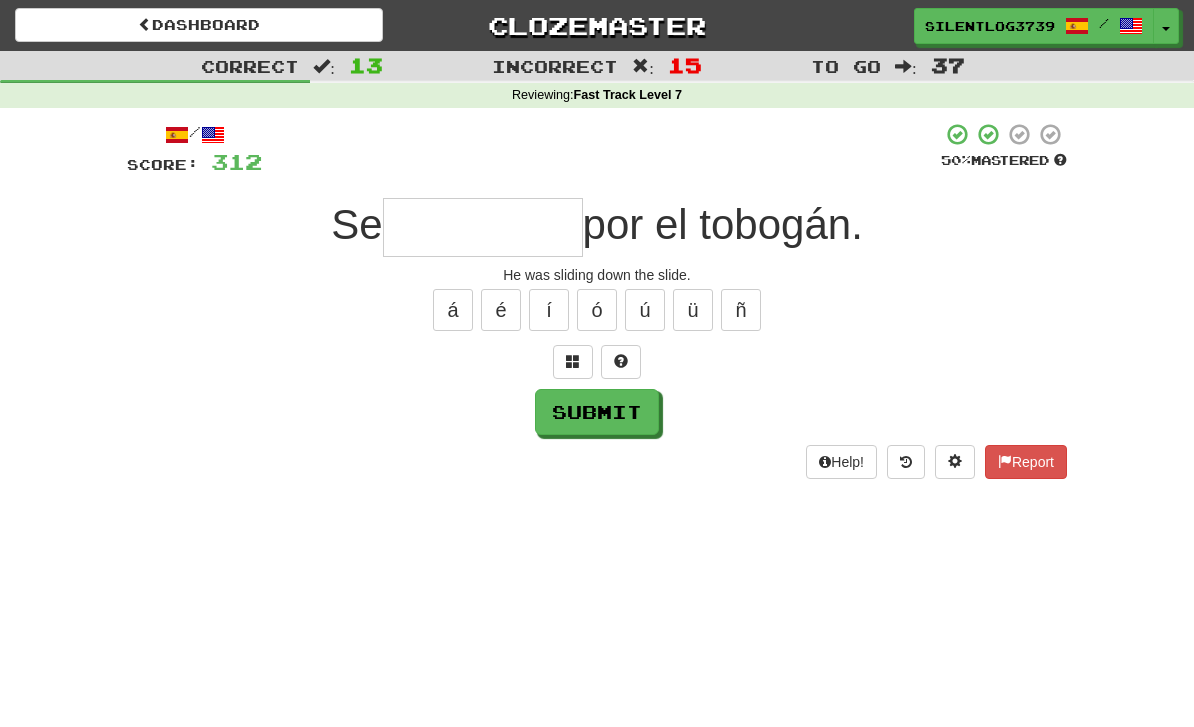 type on "*" 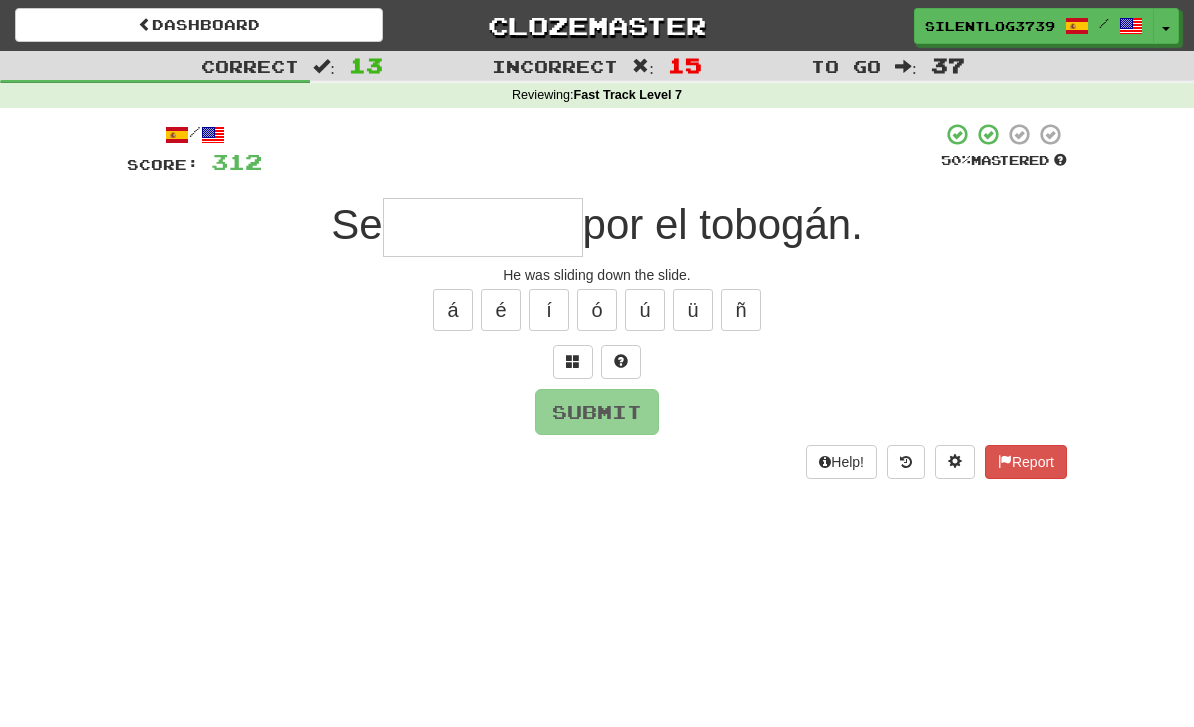 type on "*********" 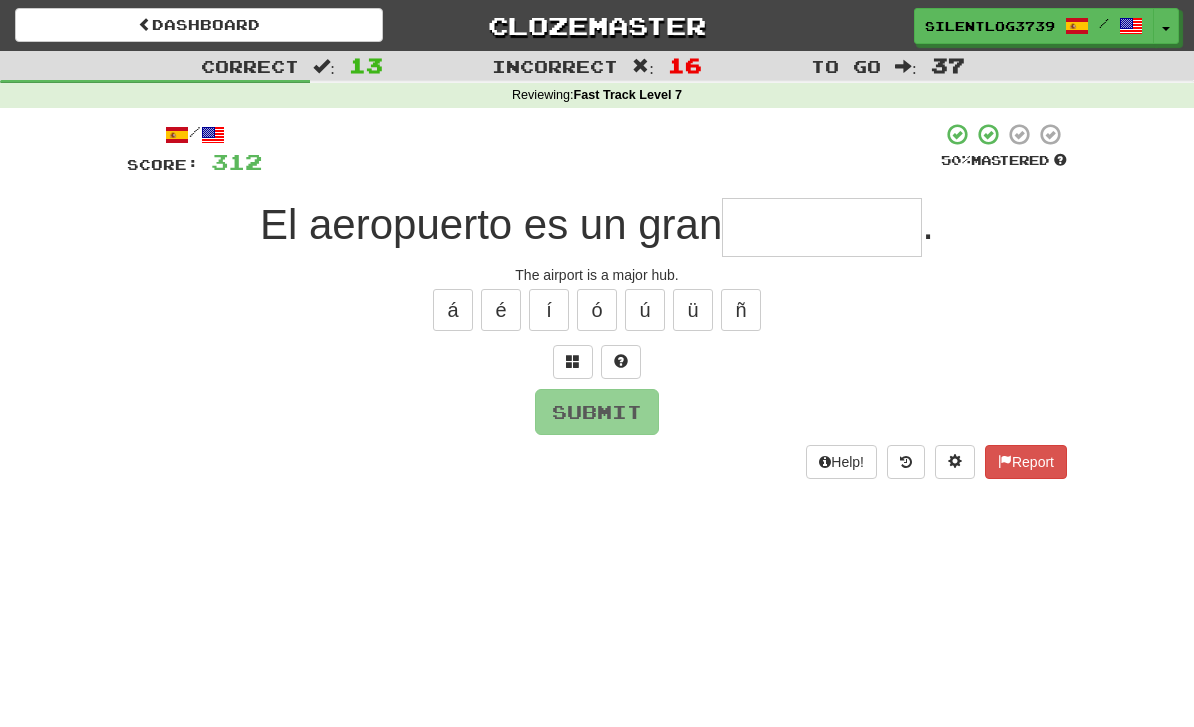 type on "*" 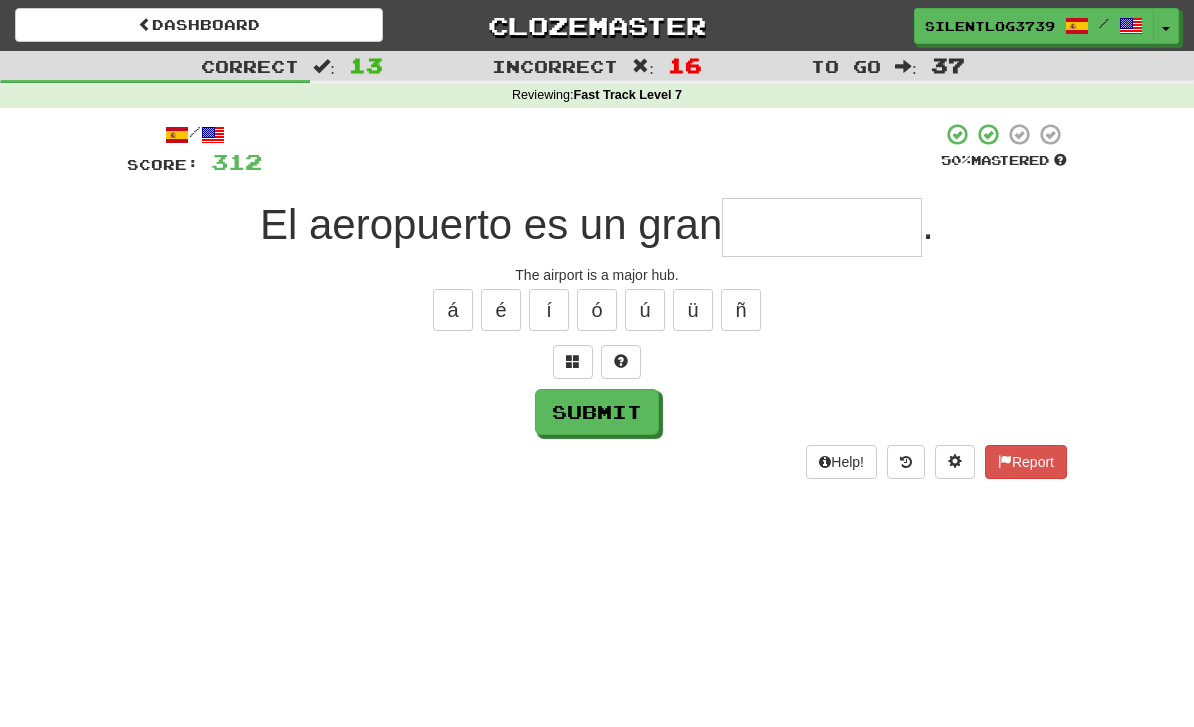 type on "*" 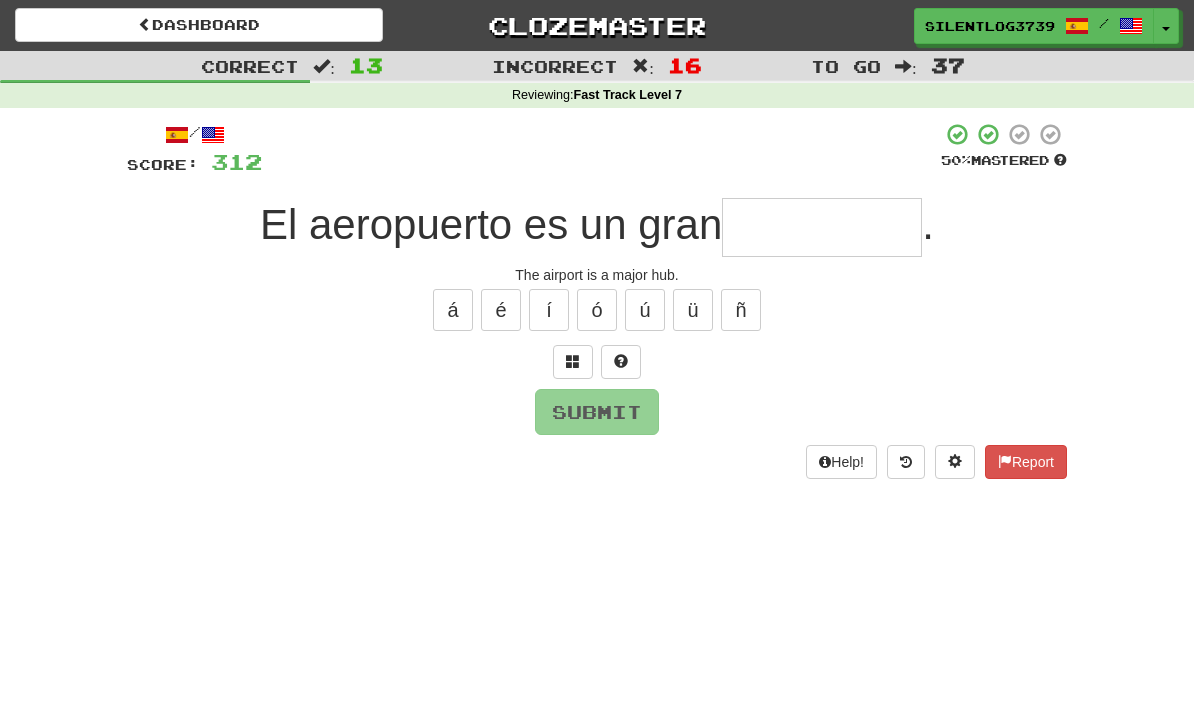 type on "******" 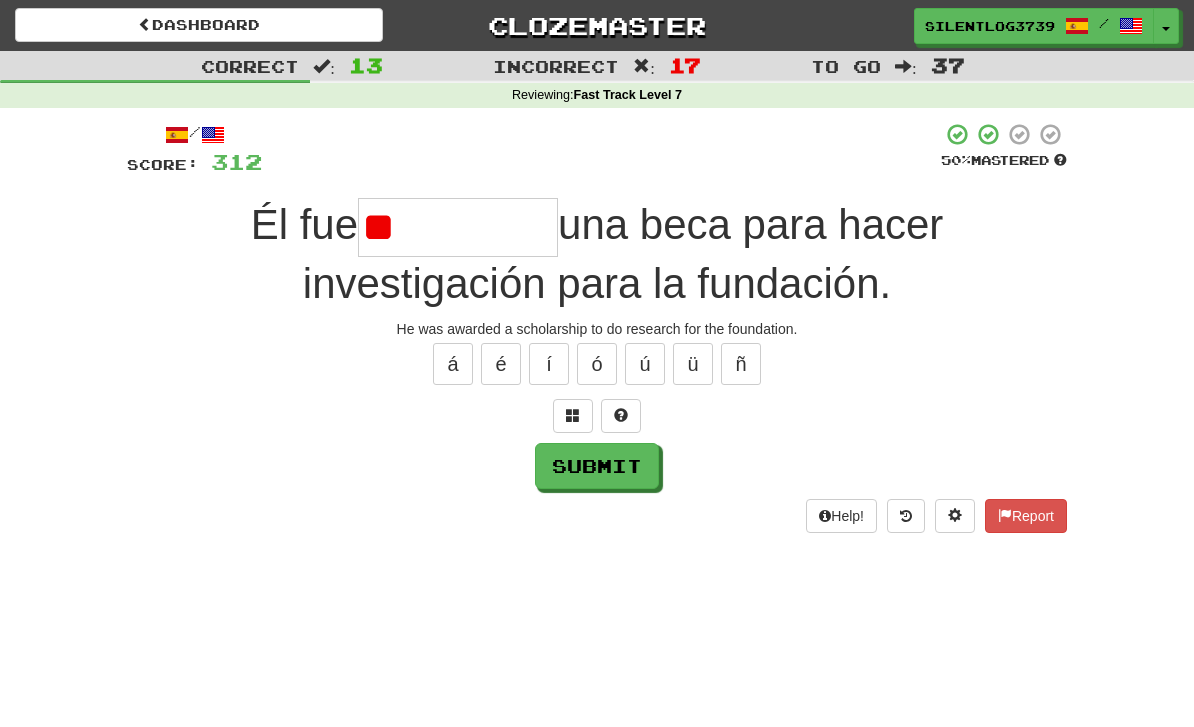 type on "*" 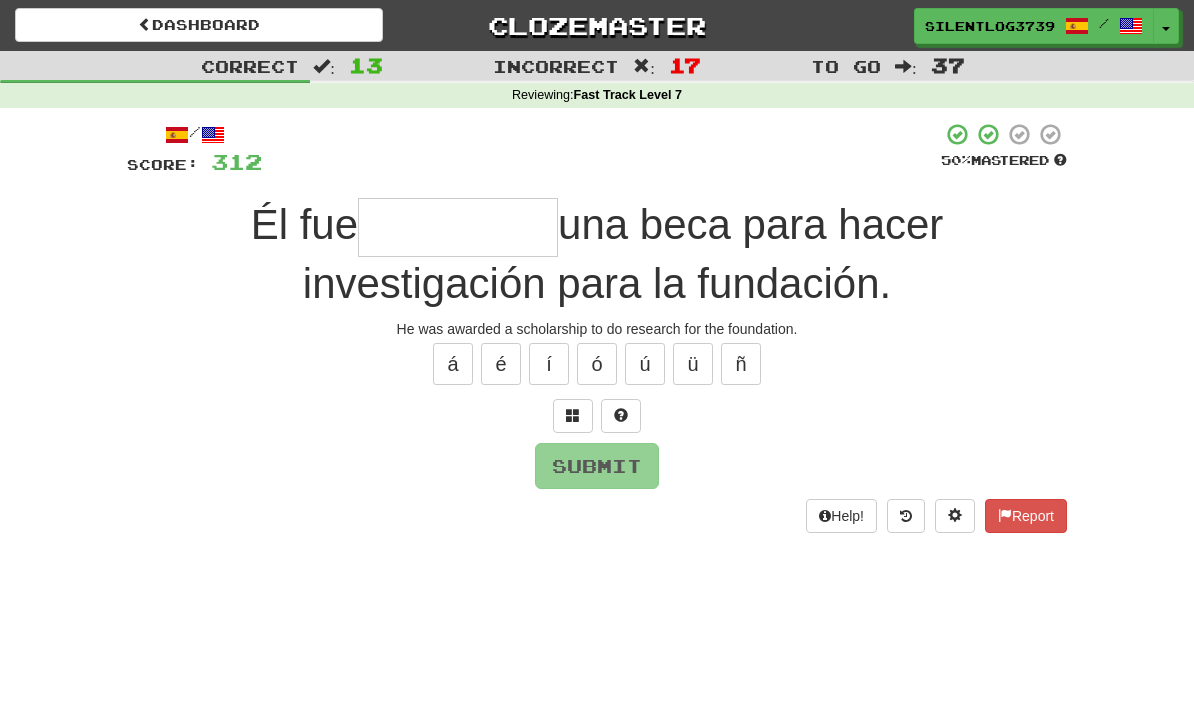 type on "*" 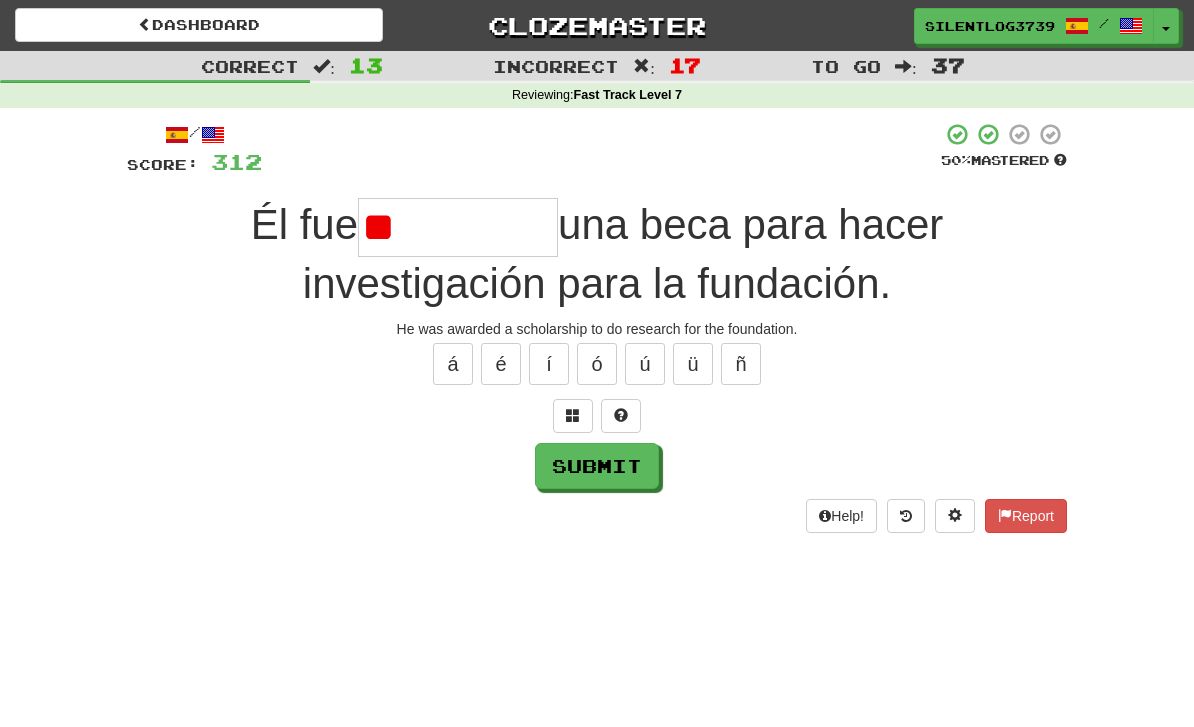 type on "*" 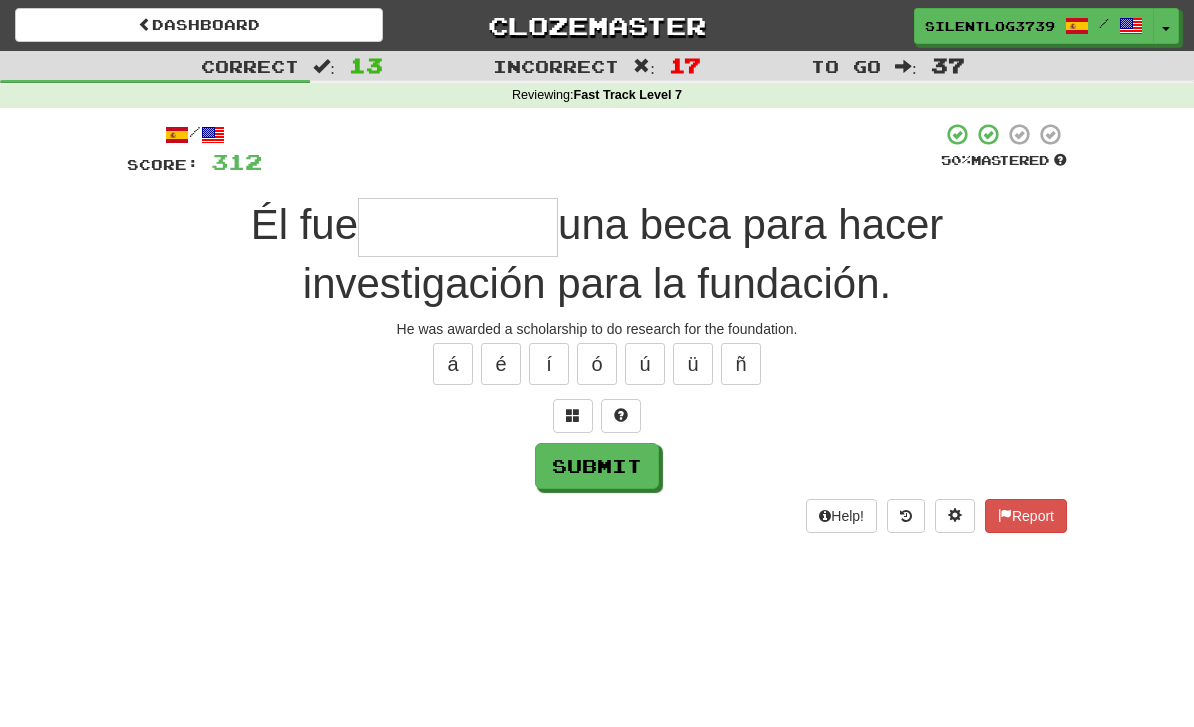 type on "********" 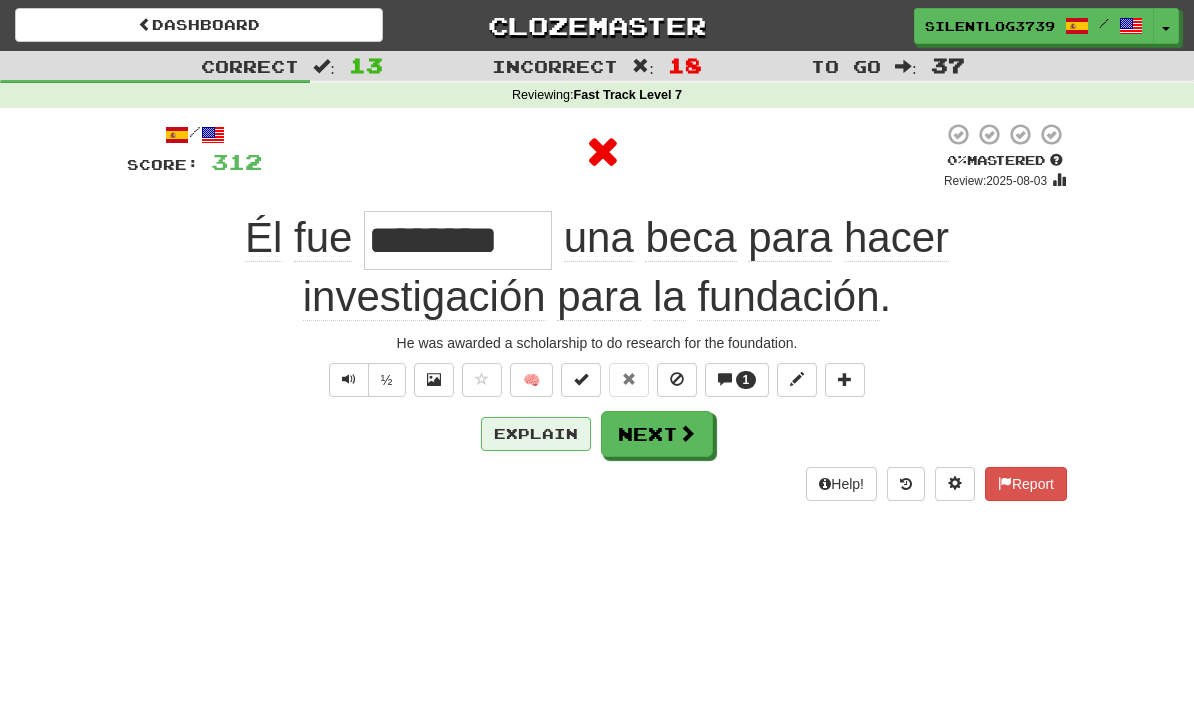 click on "Explain" at bounding box center [536, 434] 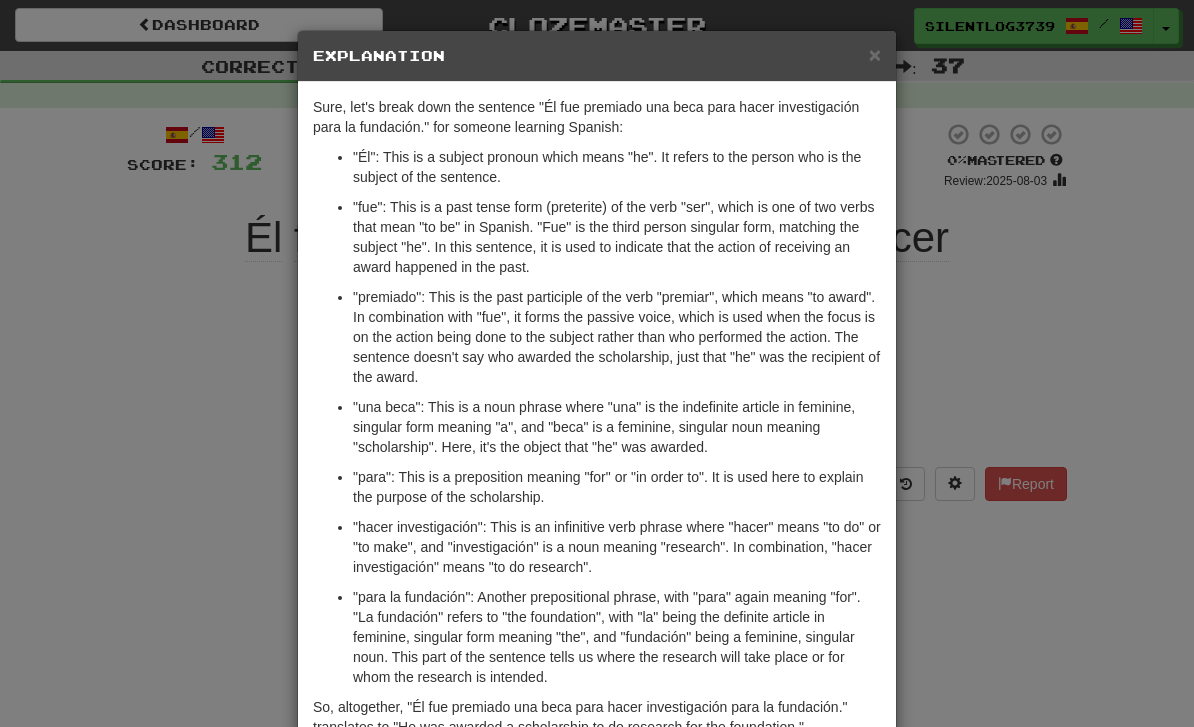 click on "× Explanation Sure, let's break down the sentence "Él fue premiado una beca para hacer investigación para la fundación." for someone learning Spanish:
"Él": This is a subject pronoun which means "he". It refers to the person who is the subject of the sentence.
"fue": This is a past tense form (preterite) of the verb "ser", which is one of two verbs that mean "to be" in Spanish. "Fue" is the third person singular form, matching the subject "he". In this sentence, it is used to indicate that the action of receiving an award happened in the past.
"premiado": This is the past participle of the verb "premiar", which means "to award". In combination with "fue", it forms the passive voice, which is used when the focus is on the action being done to the subject rather than who performed the action. The sentence doesn't say who awarded the scholarship, just that "he" was the recipient of the award.
In beta. Generated by ChatGPT. Like it? Hate it?  Let us know !" at bounding box center [597, 363] 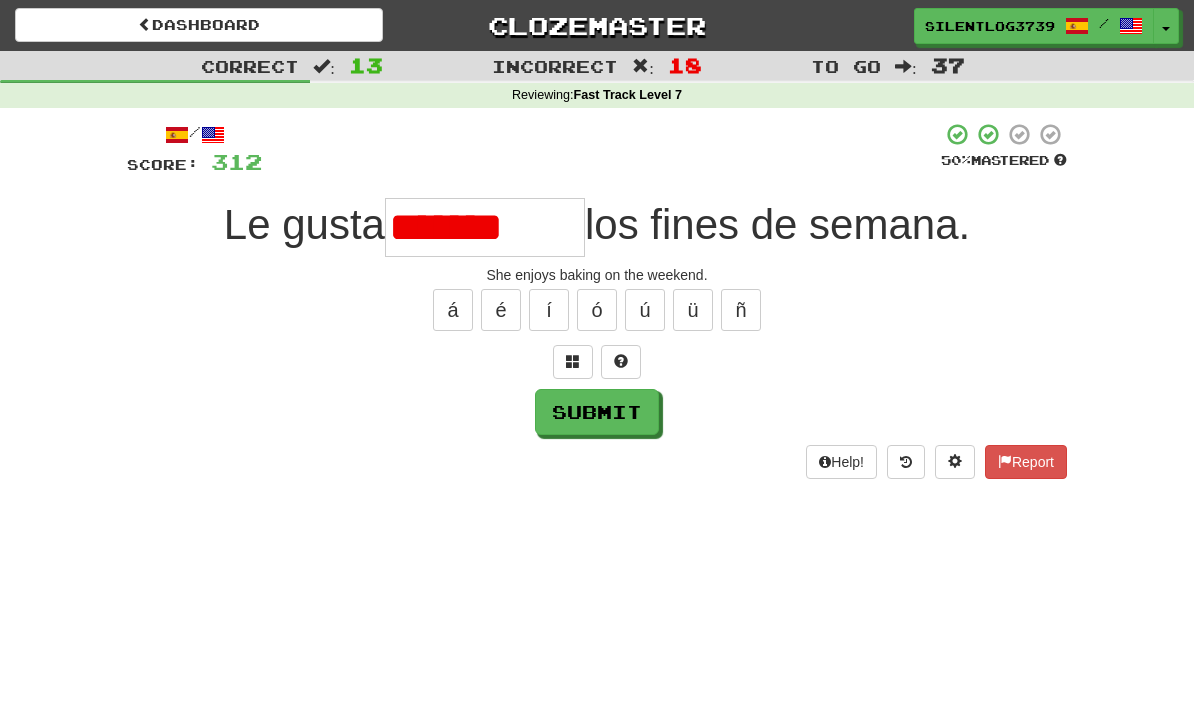 type on "**********" 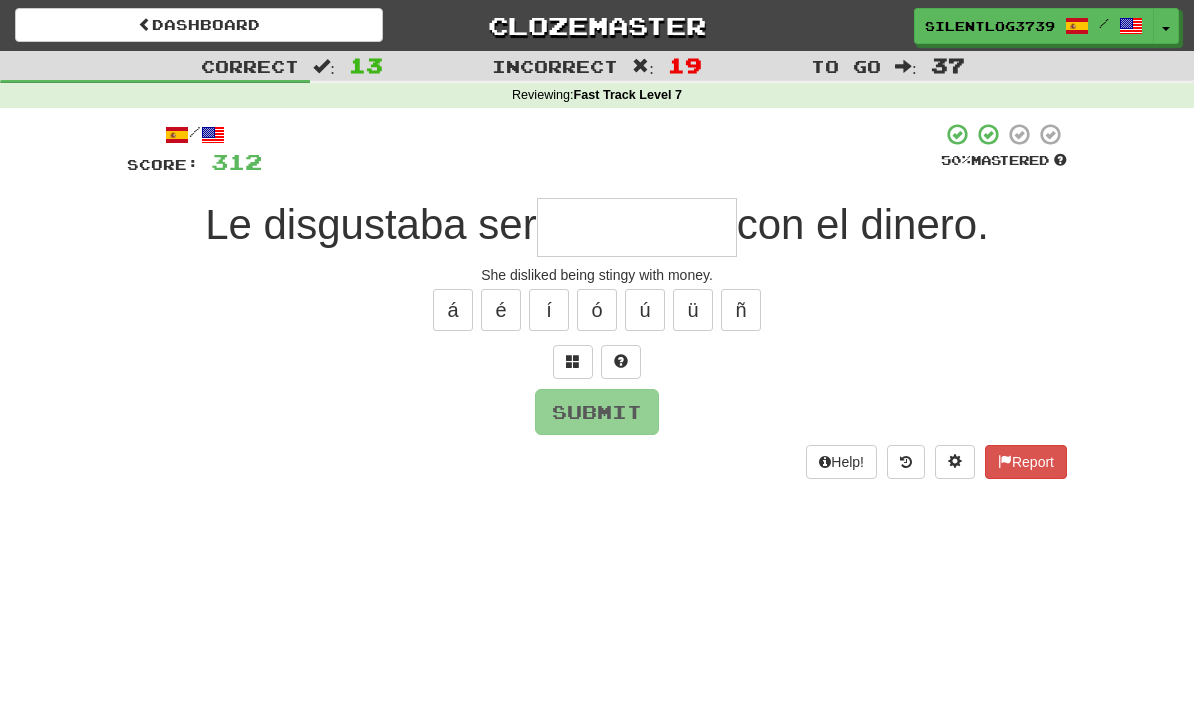 type on "******" 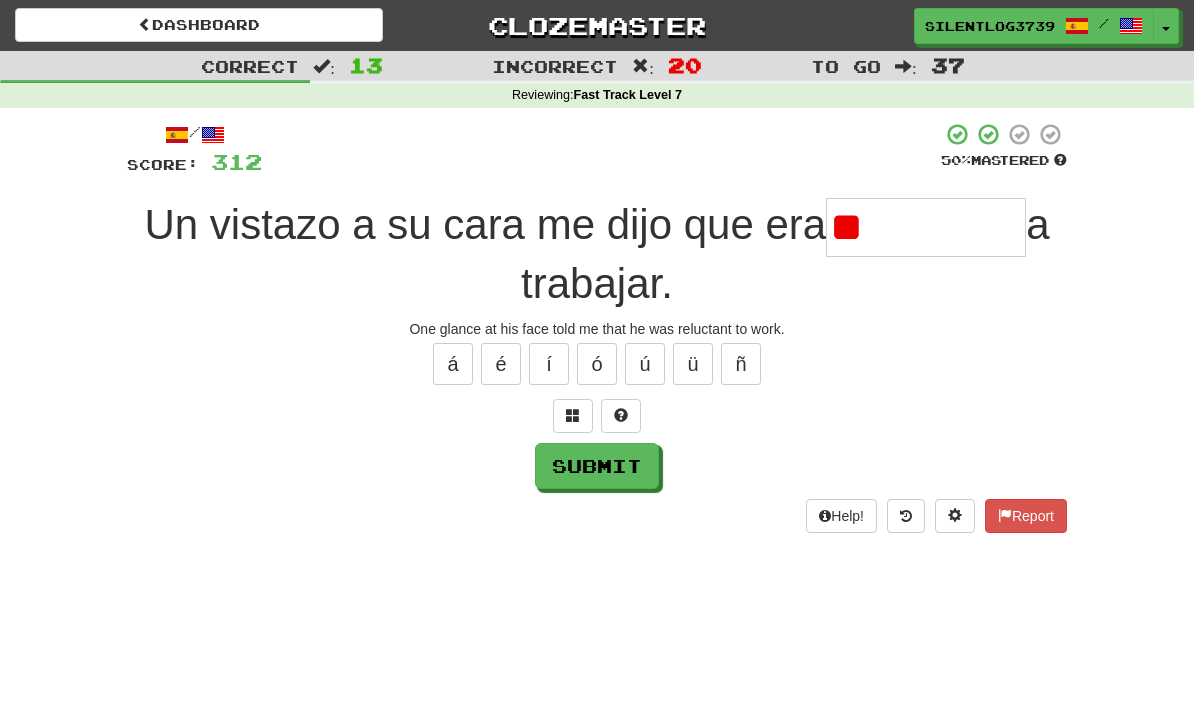 type on "*" 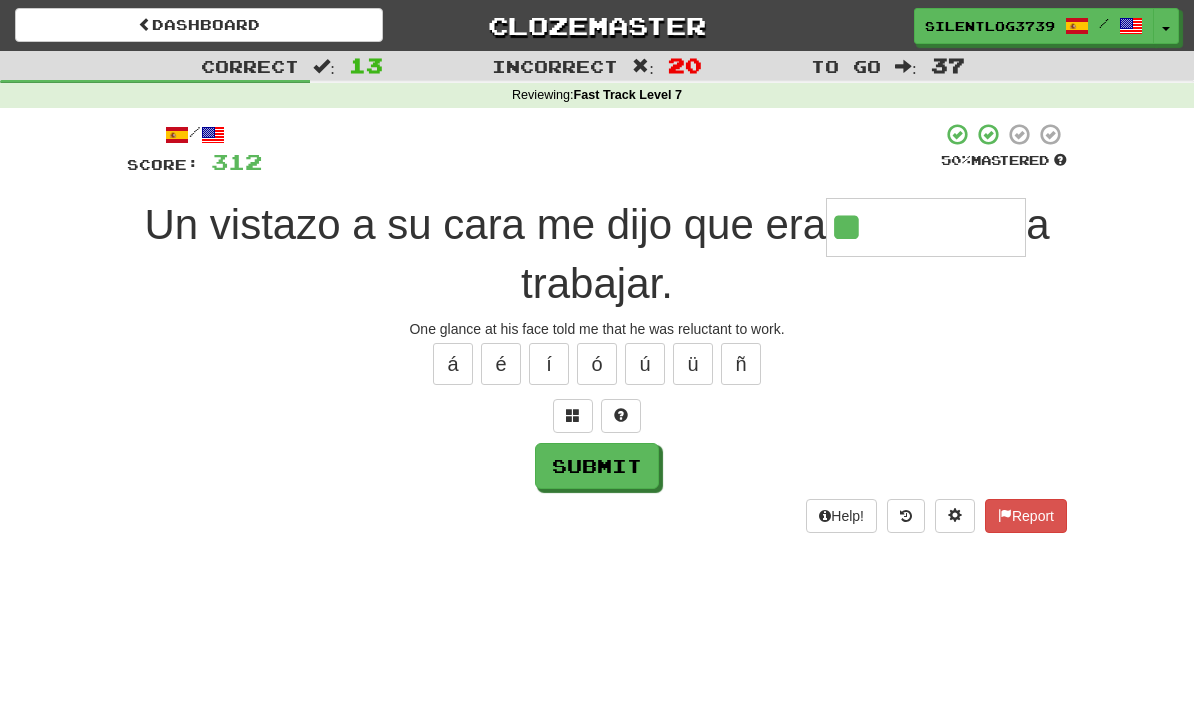 type on "******" 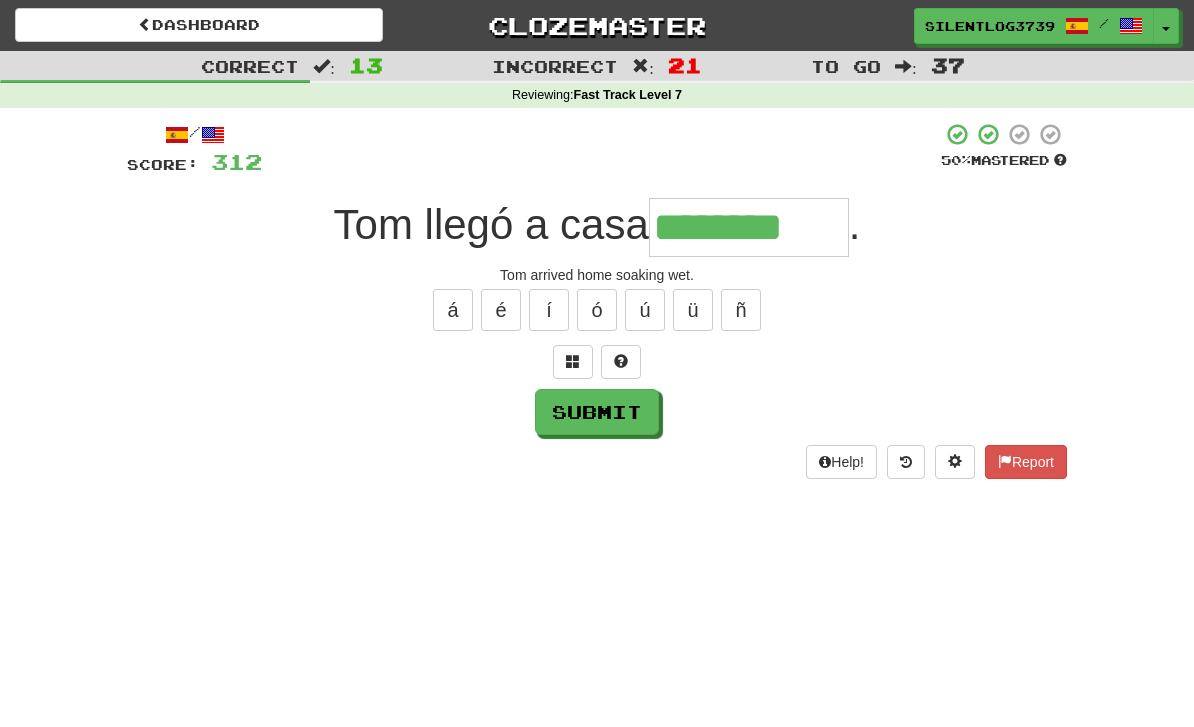 type on "********" 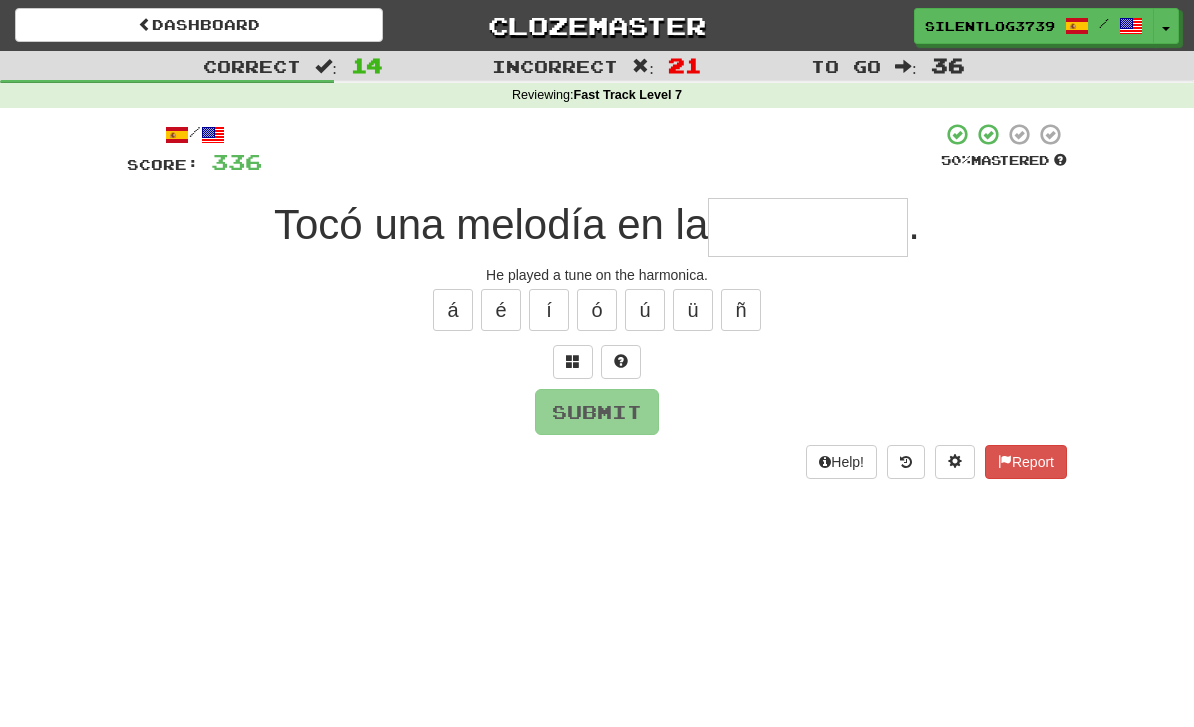 type on "*" 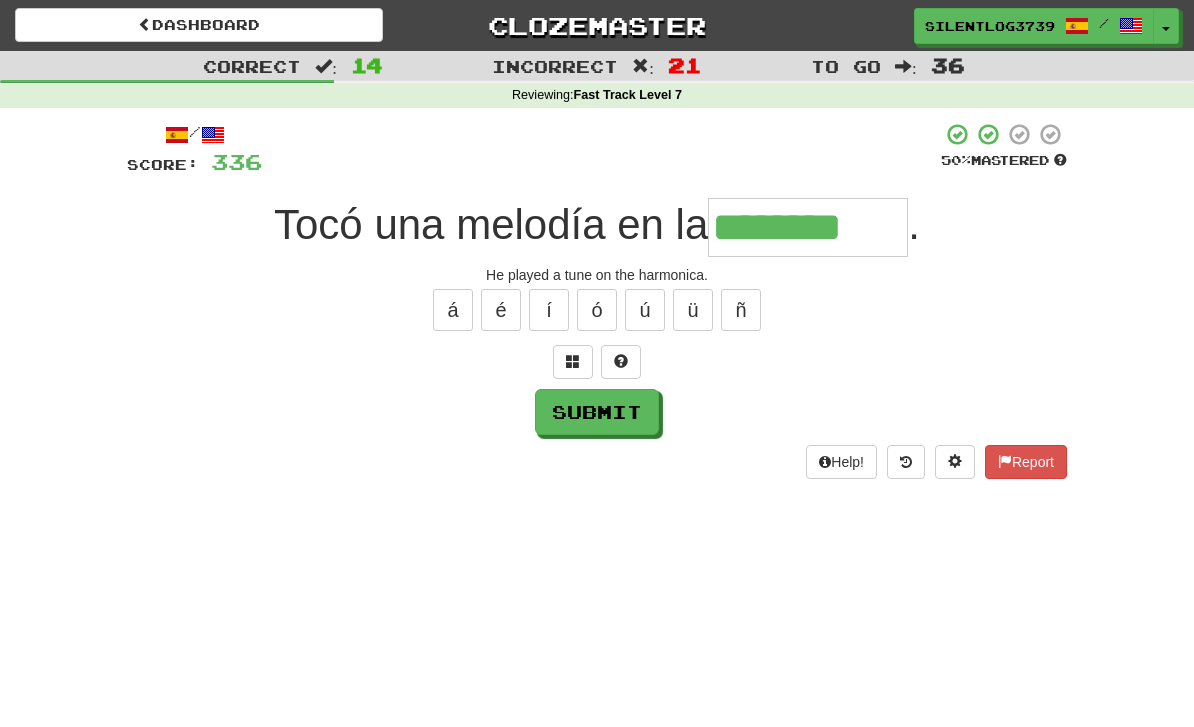 type on "********" 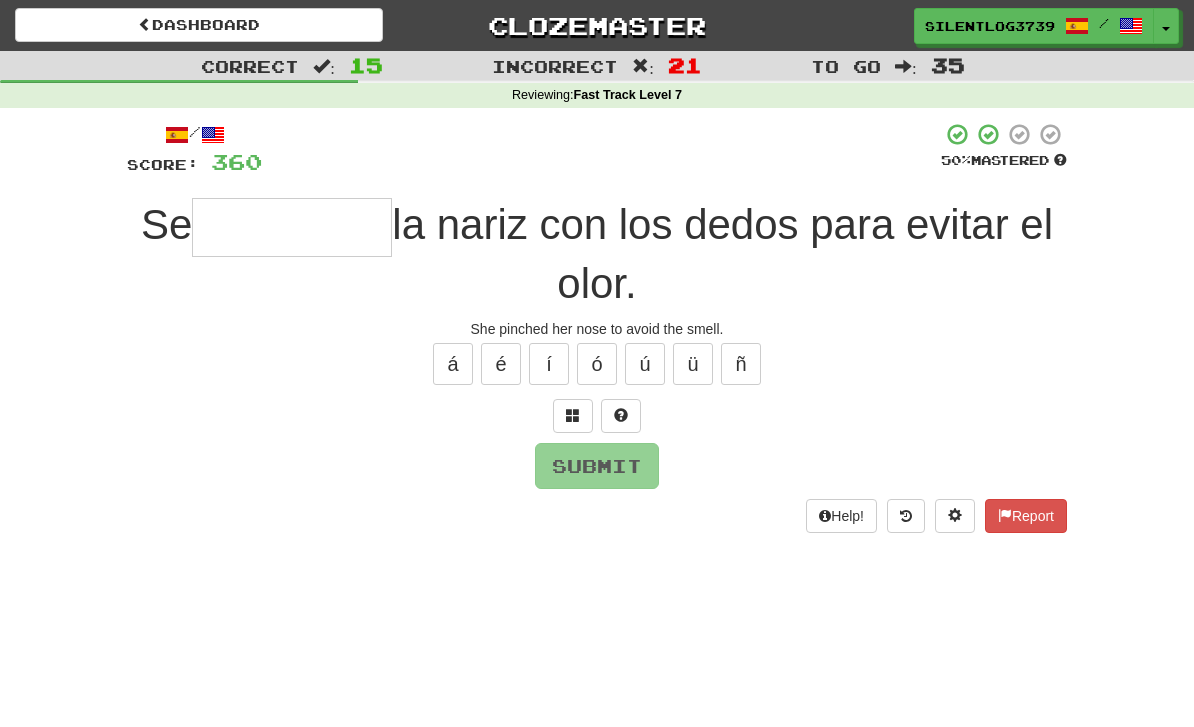 type on "******" 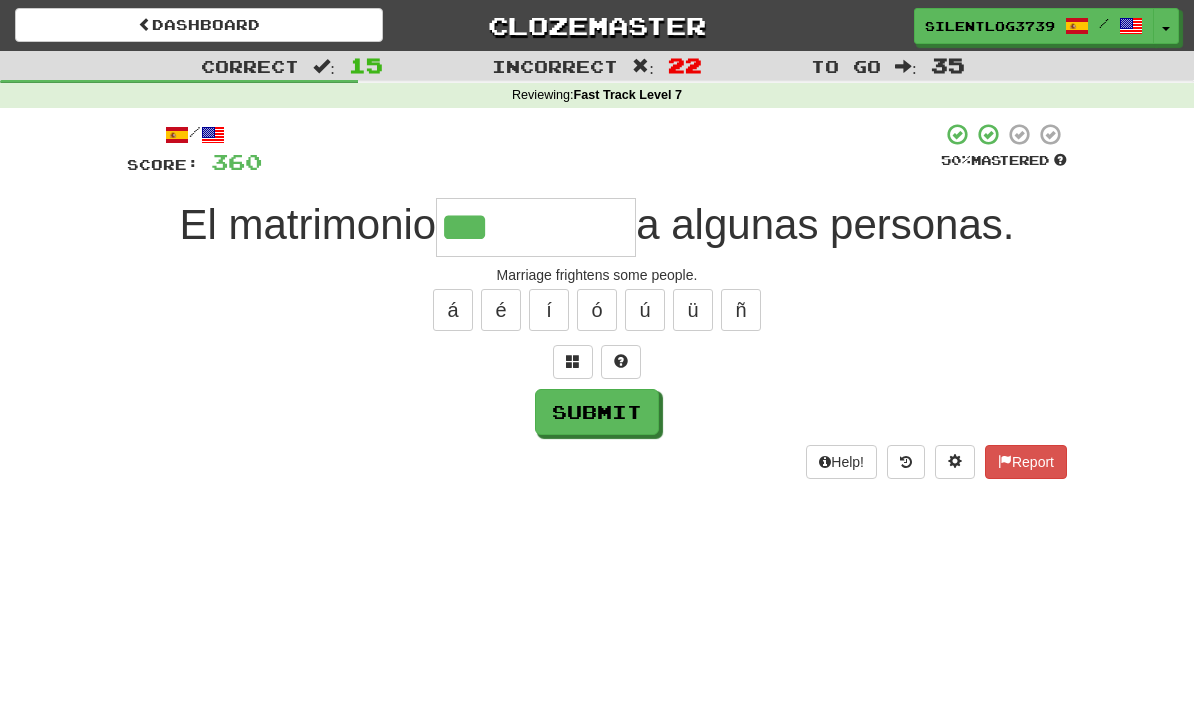 type on "*********" 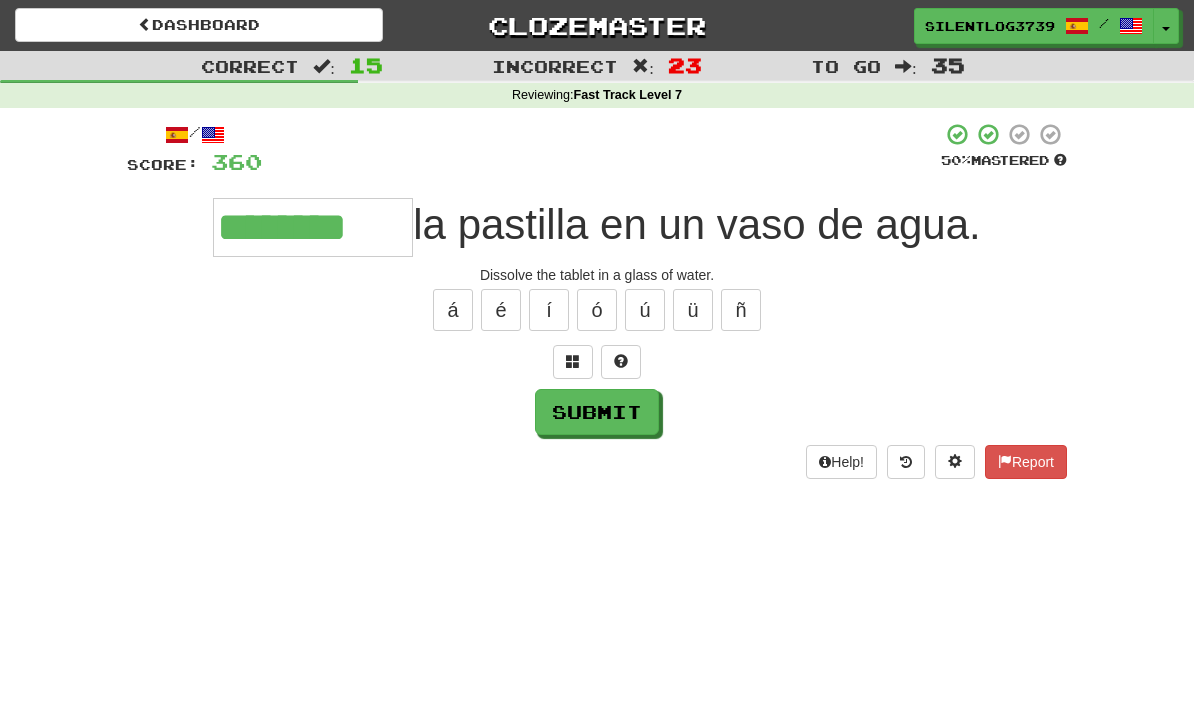 type on "********" 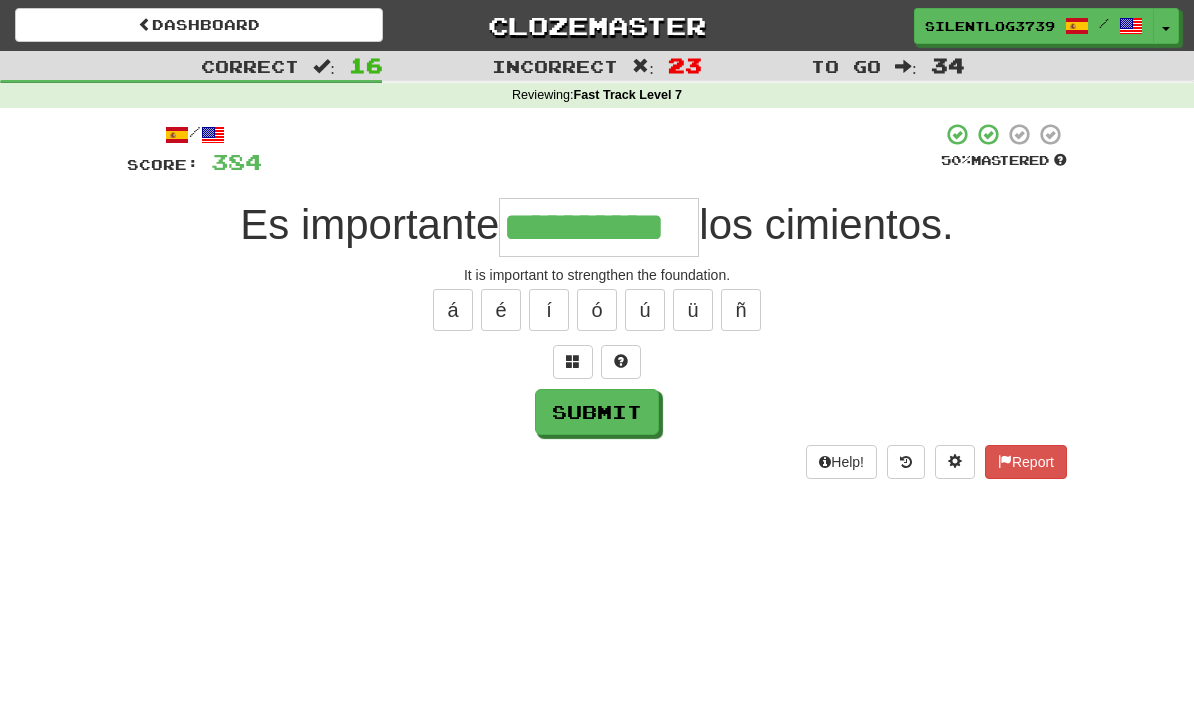 type on "**********" 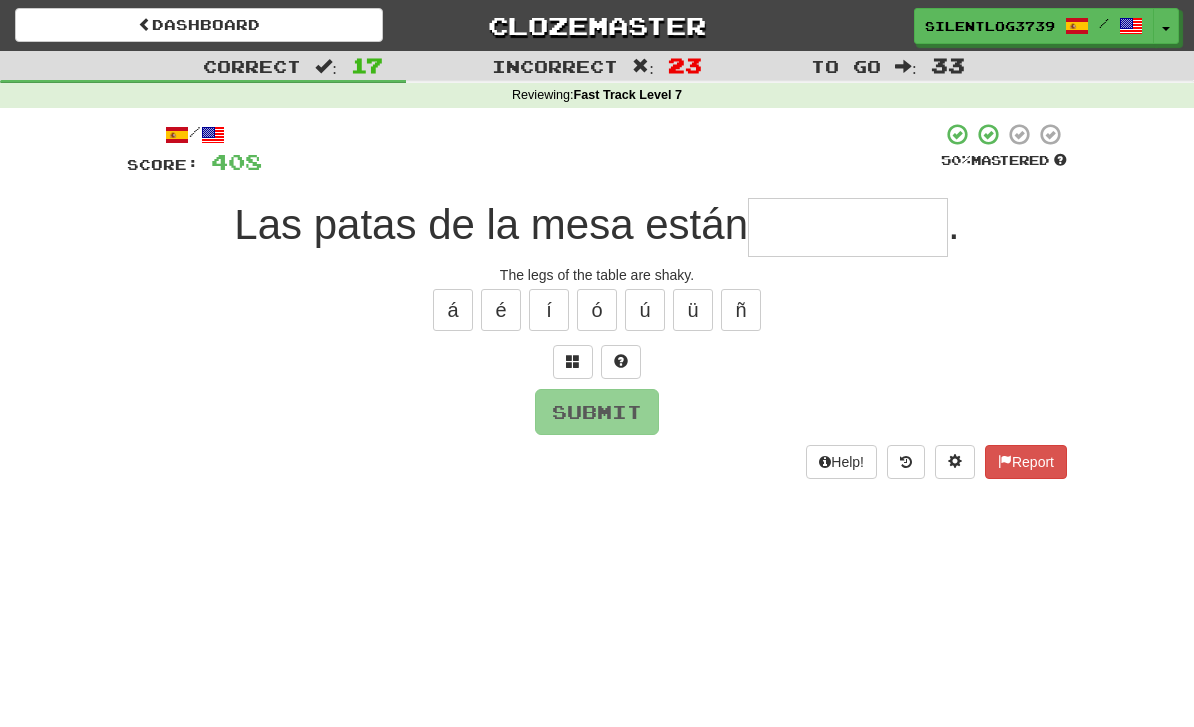 type on "*" 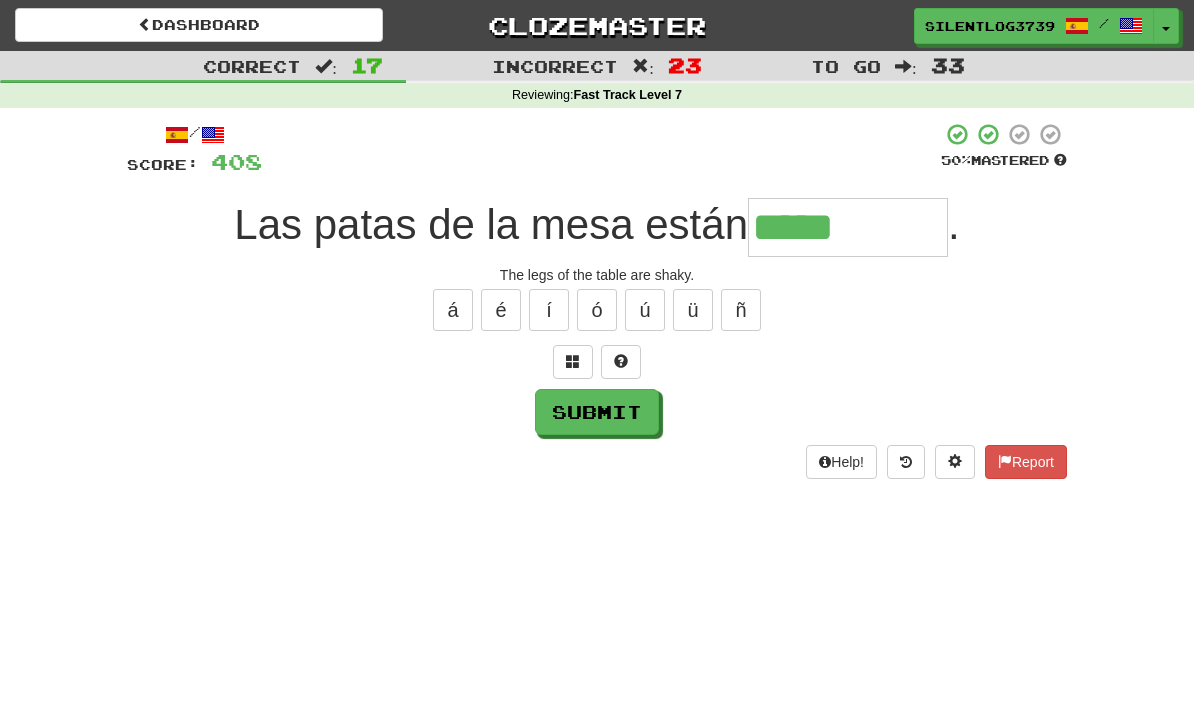 type on "**********" 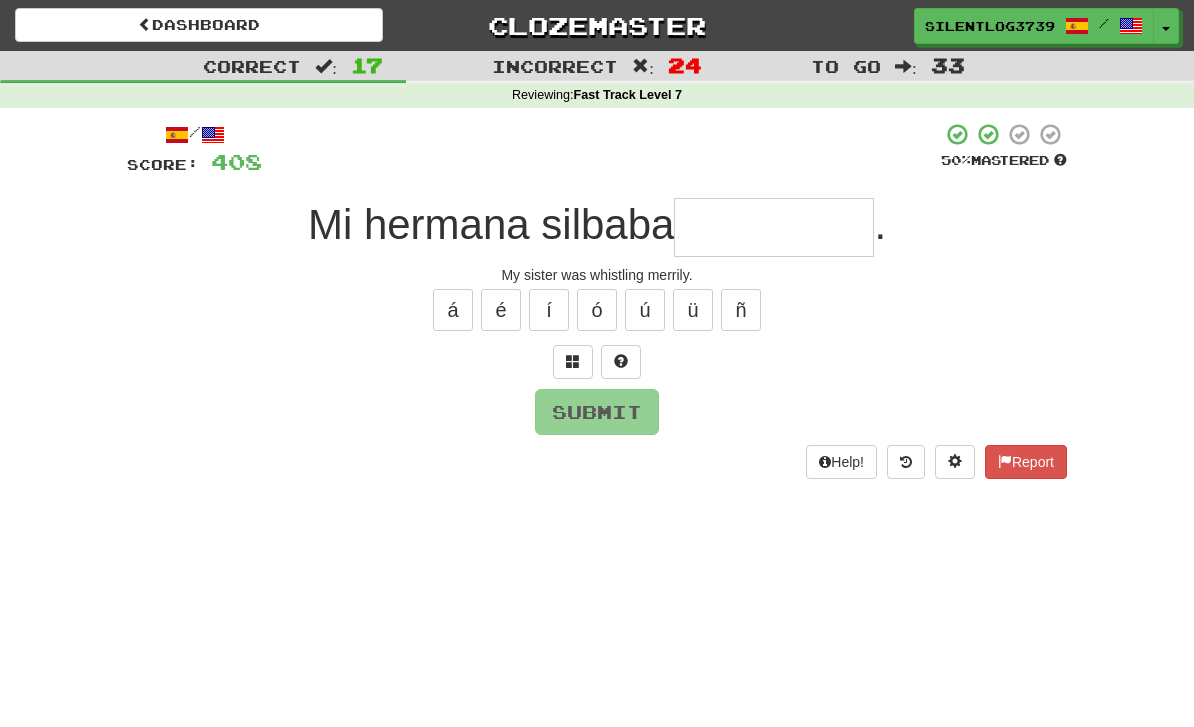type on "**********" 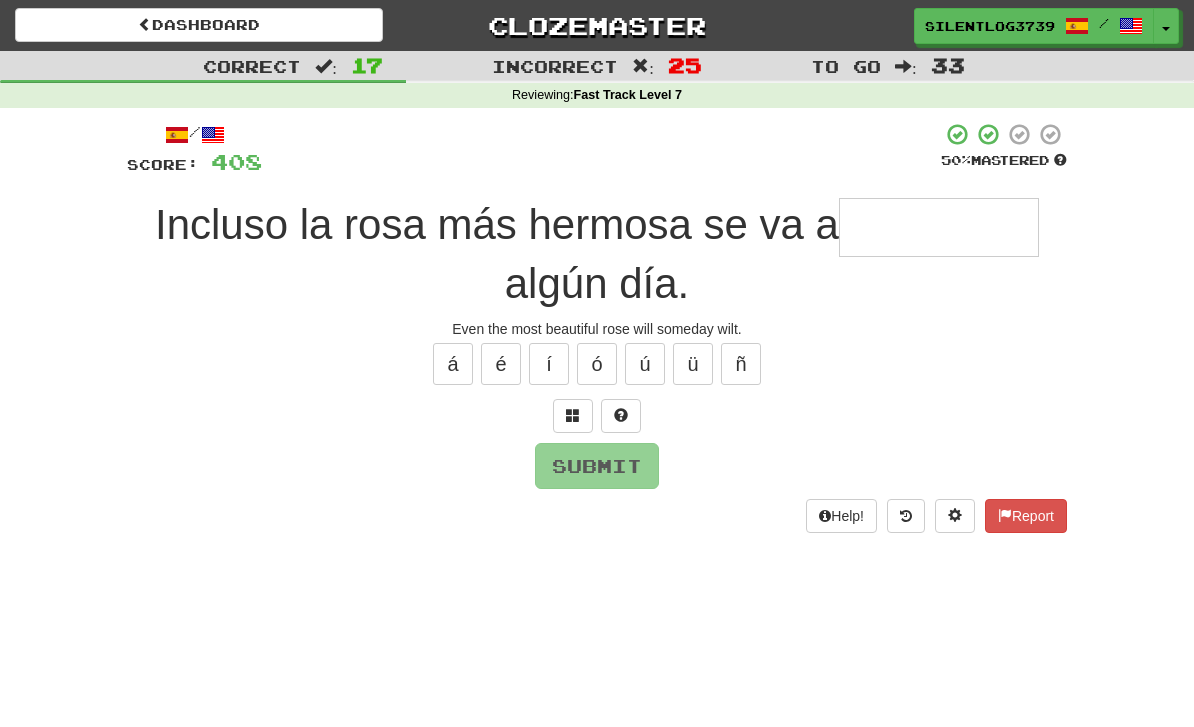 type on "*********" 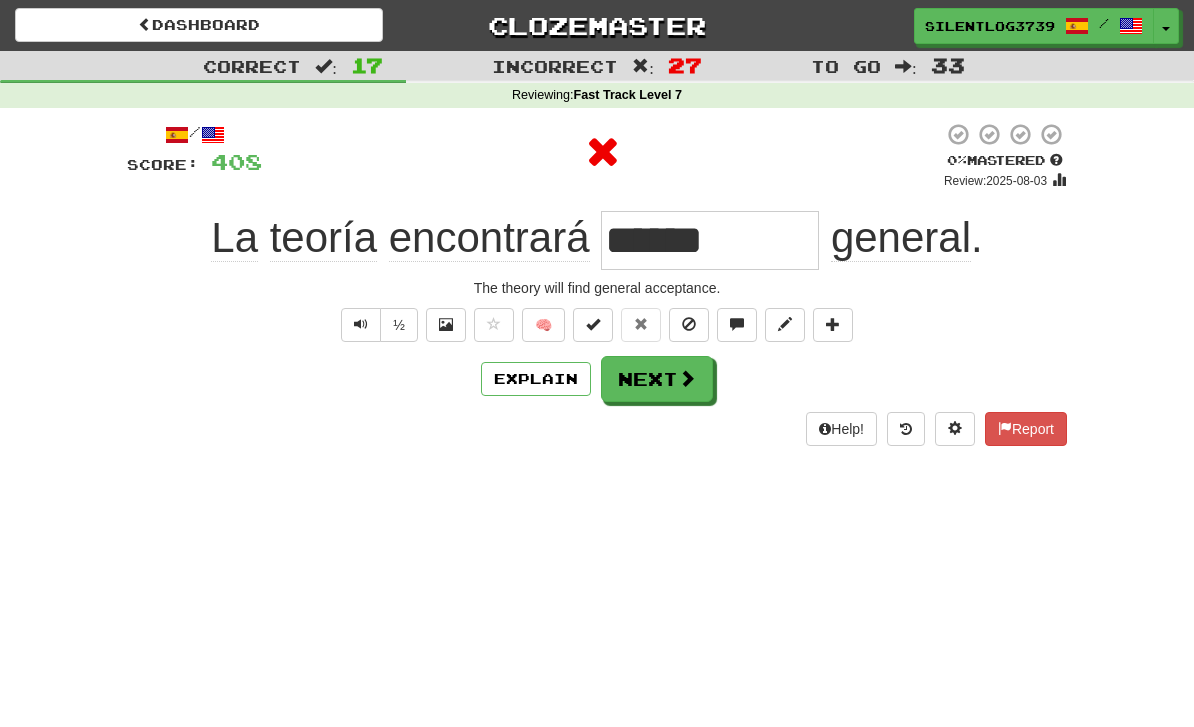 type on "**********" 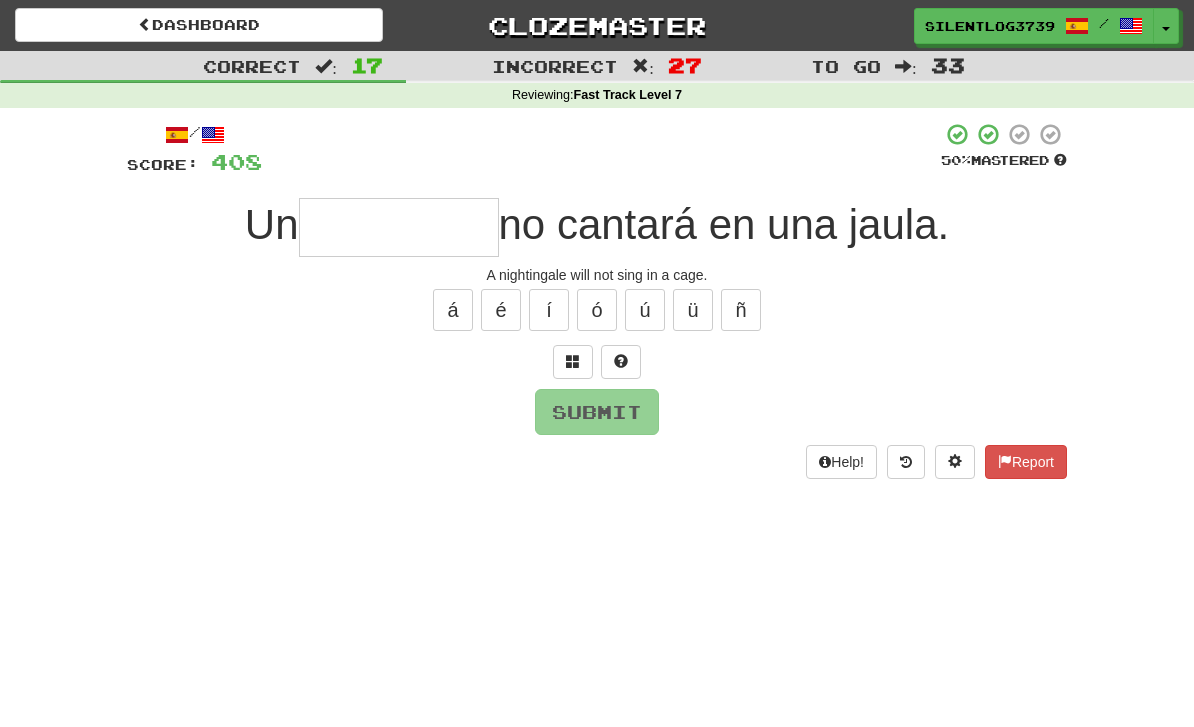 type on "********" 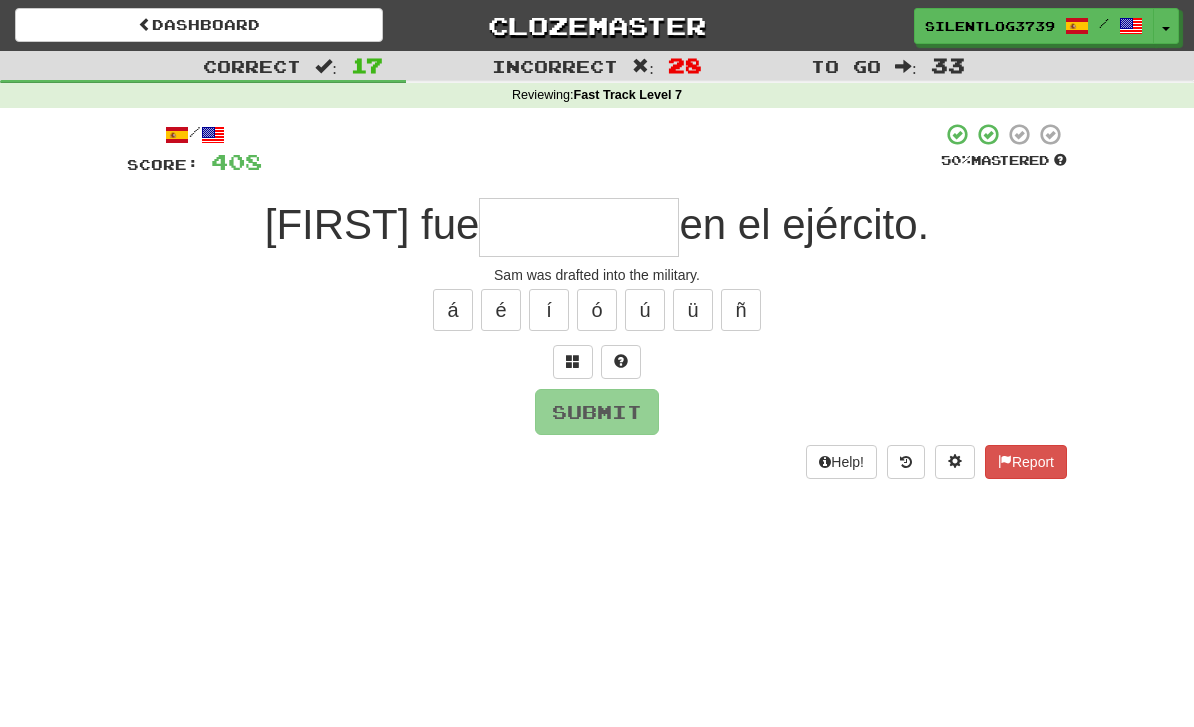 type on "*" 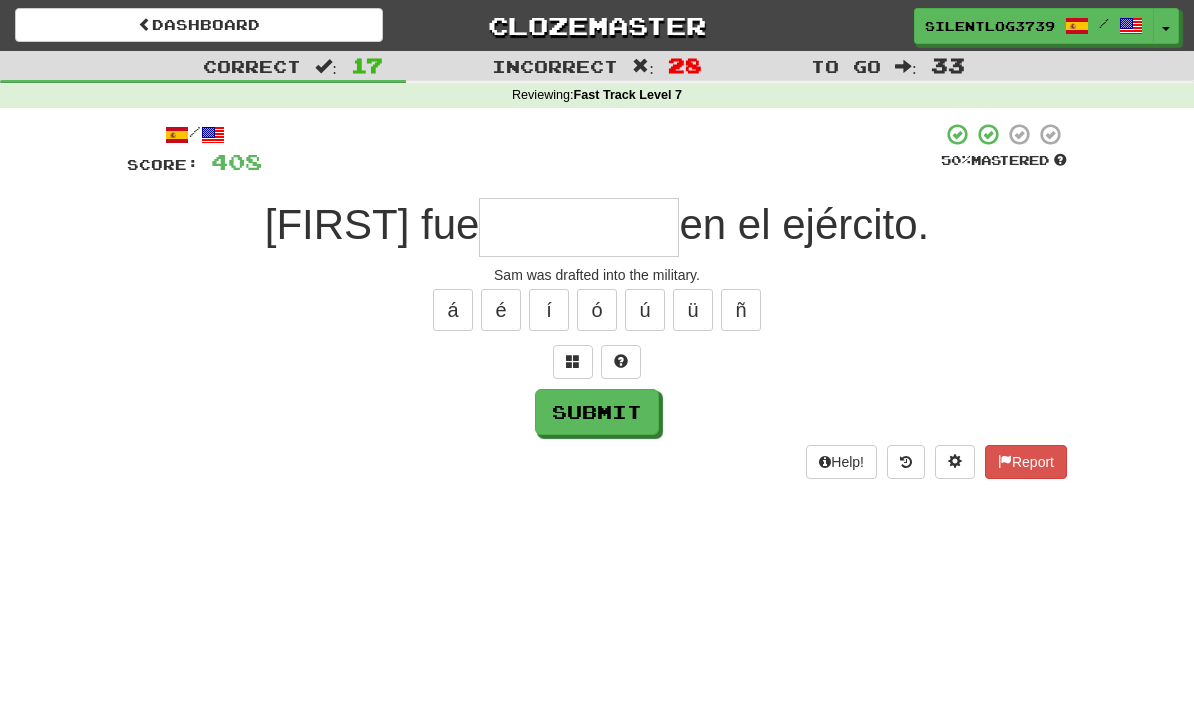 type on "*" 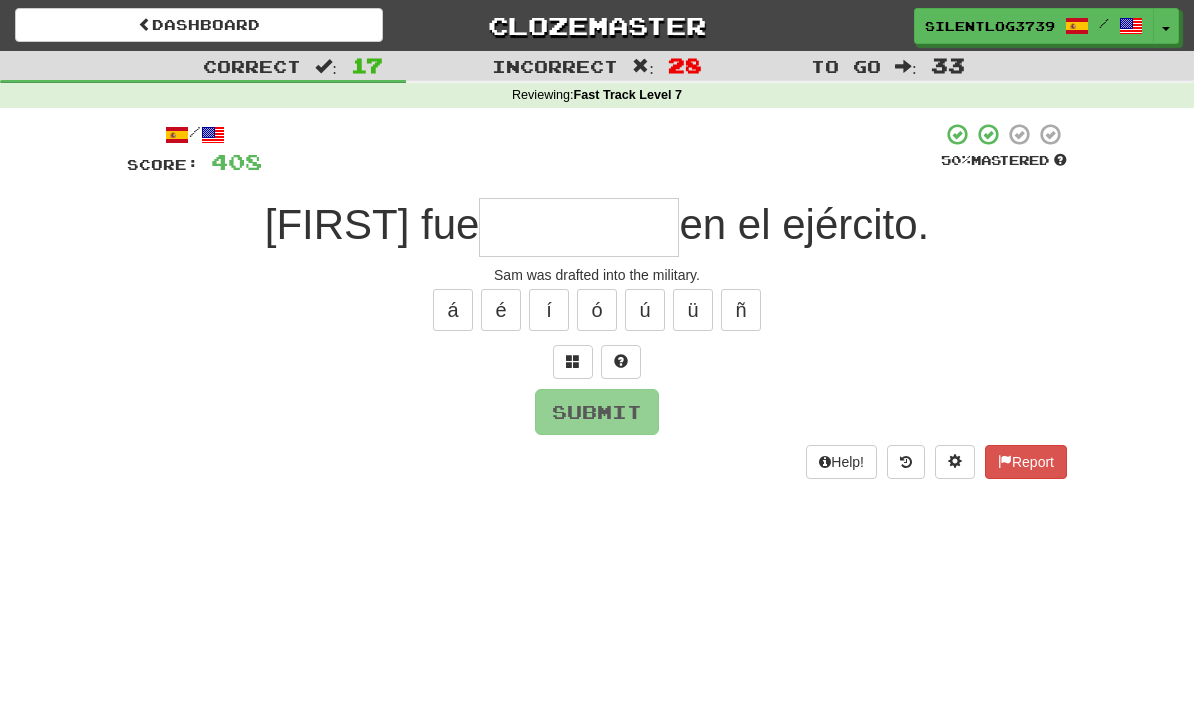 type on "*********" 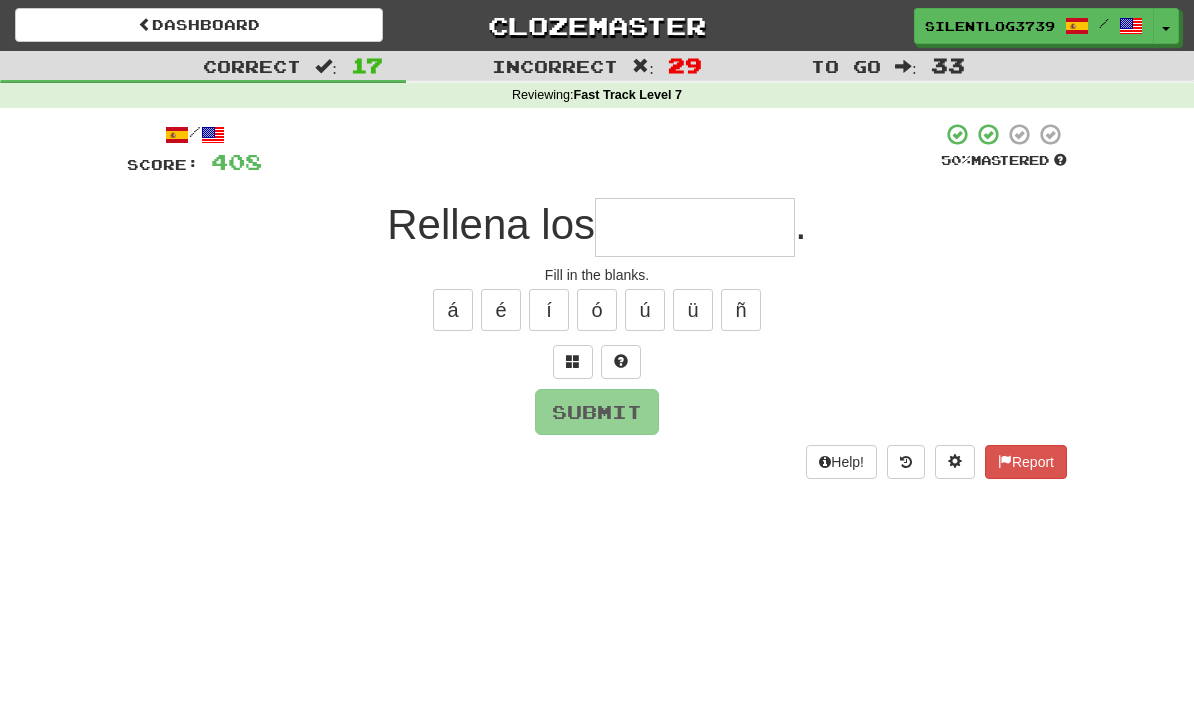 type on "*" 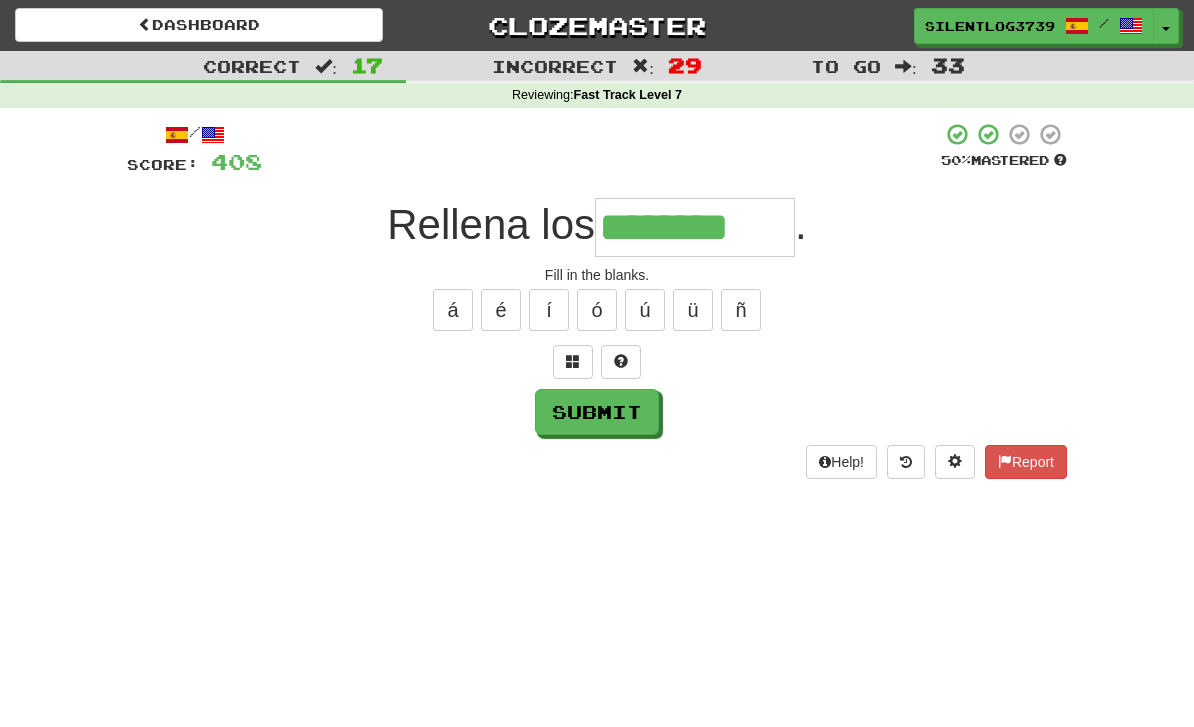 type on "********" 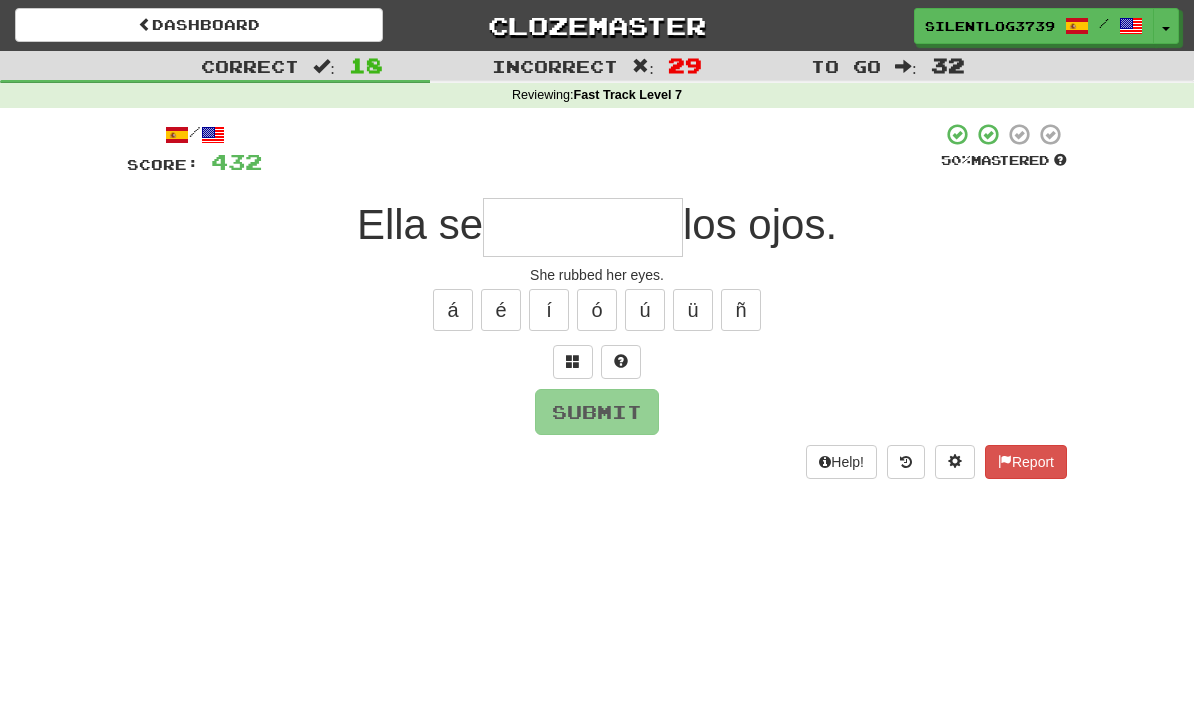 type on "*" 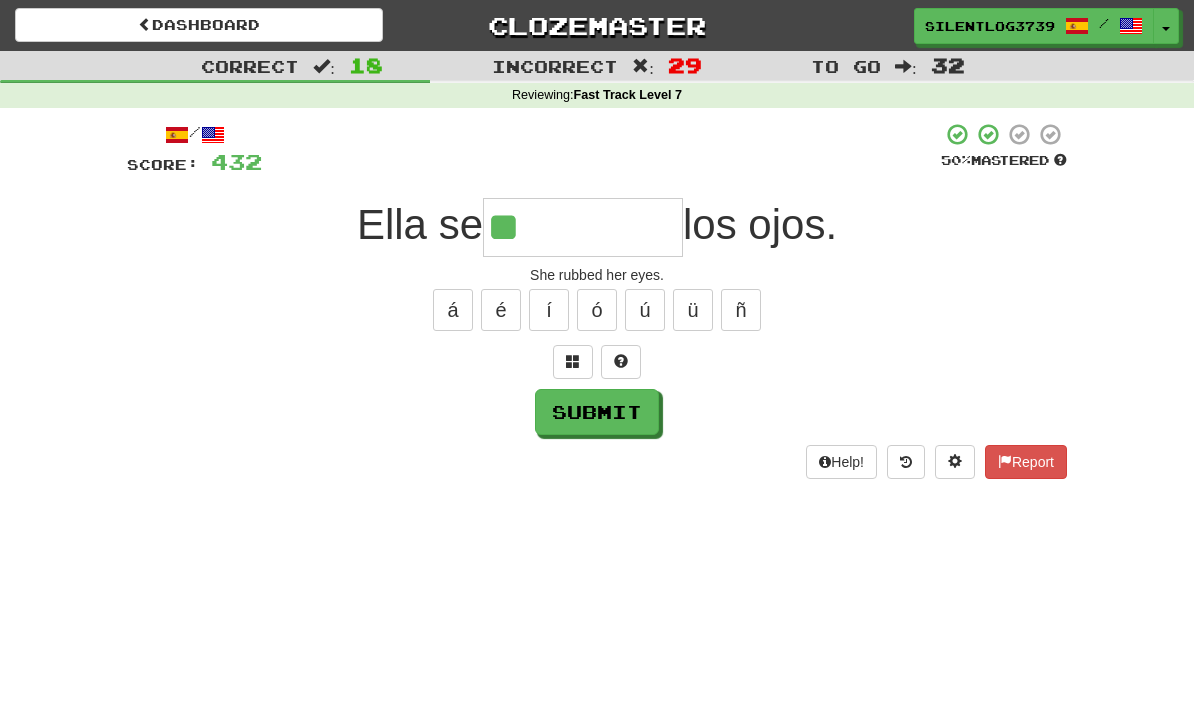 type on "*****" 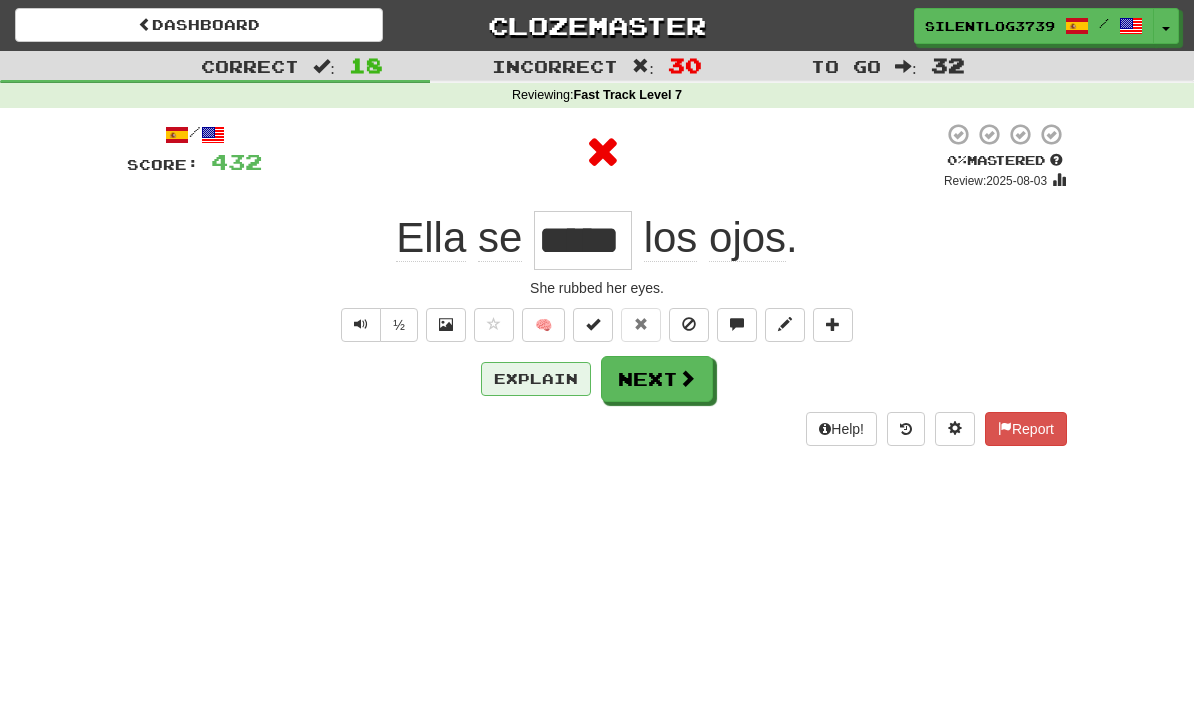 click on "Explain" at bounding box center [536, 379] 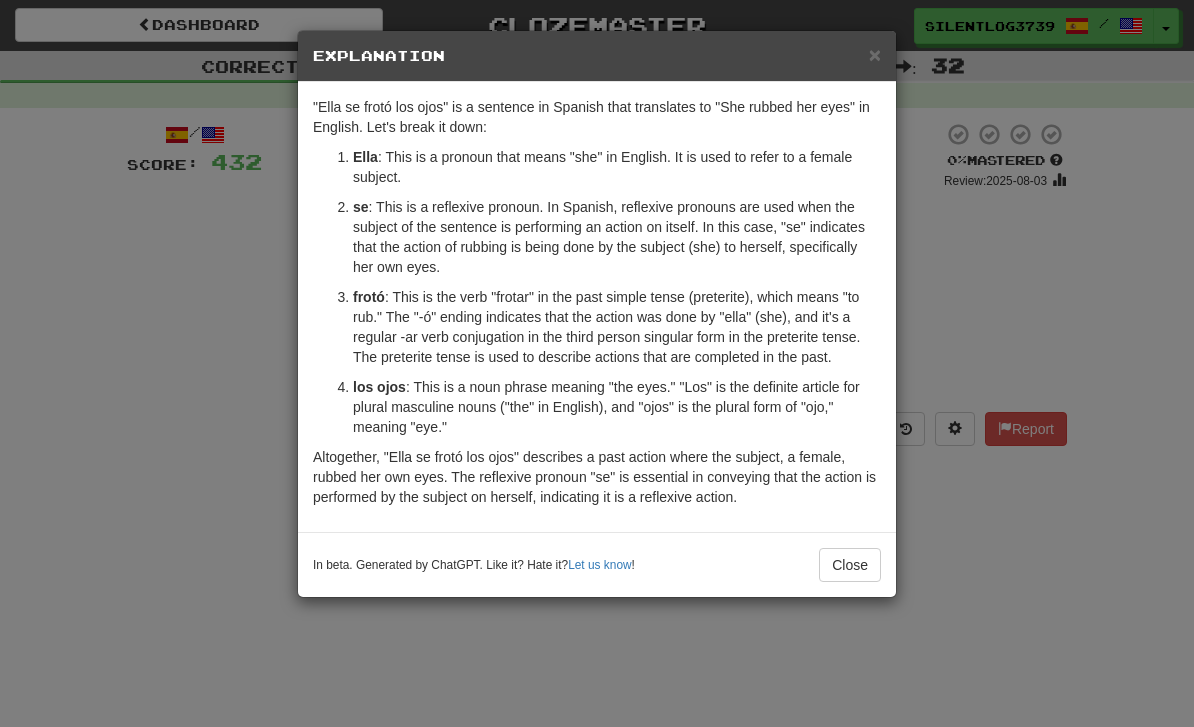 click on "× Explanation "Ella se frotó los ojos" is a sentence in Spanish that translates to "She rubbed her eyes" in English. Let's break it down:
Ella : This is a pronoun that means "she" in English. It is used to refer to a female subject.
se : This is a reflexive pronoun. In Spanish, reflexive pronouns are used when the subject of the sentence is performing an action on itself. In this case, "se" indicates that the action of rubbing is being done by the subject (she) to herself, specifically her own eyes.
frotó : This is the verb "frotar" in the past simple tense (preterite), which means "to rub." The "-ó" ending indicates that the action was done by "ella" (she), and it's a regular -ar verb conjugation in the third person singular form in the preterite tense. The preterite tense is used to describe actions that are completed in the past.
los ojos
In beta. Generated by ChatGPT. Like it? Hate it?  Let us know ! Close" at bounding box center [597, 363] 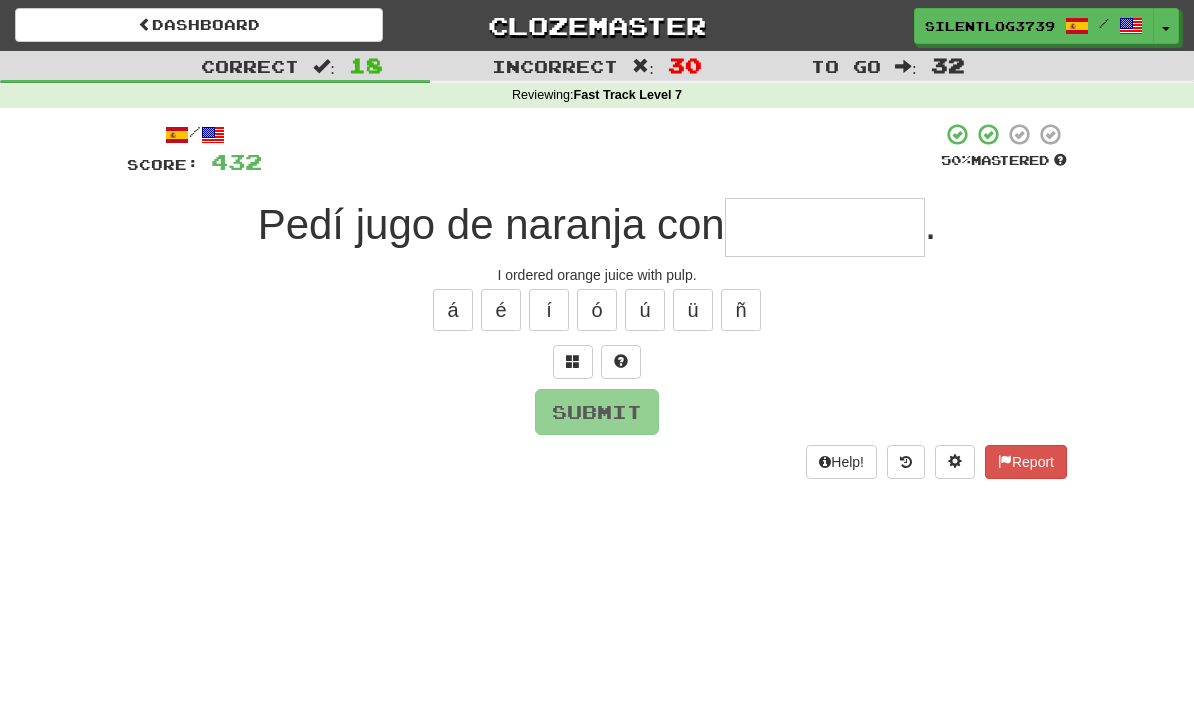type on "*****" 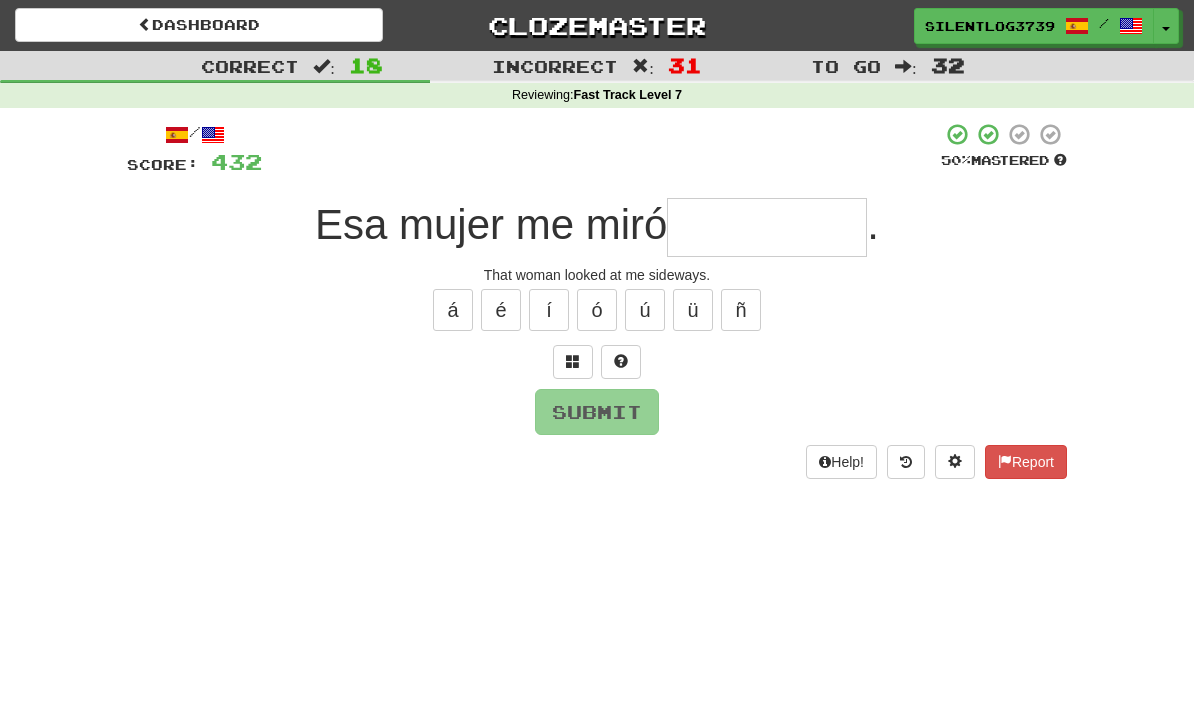 type on "*" 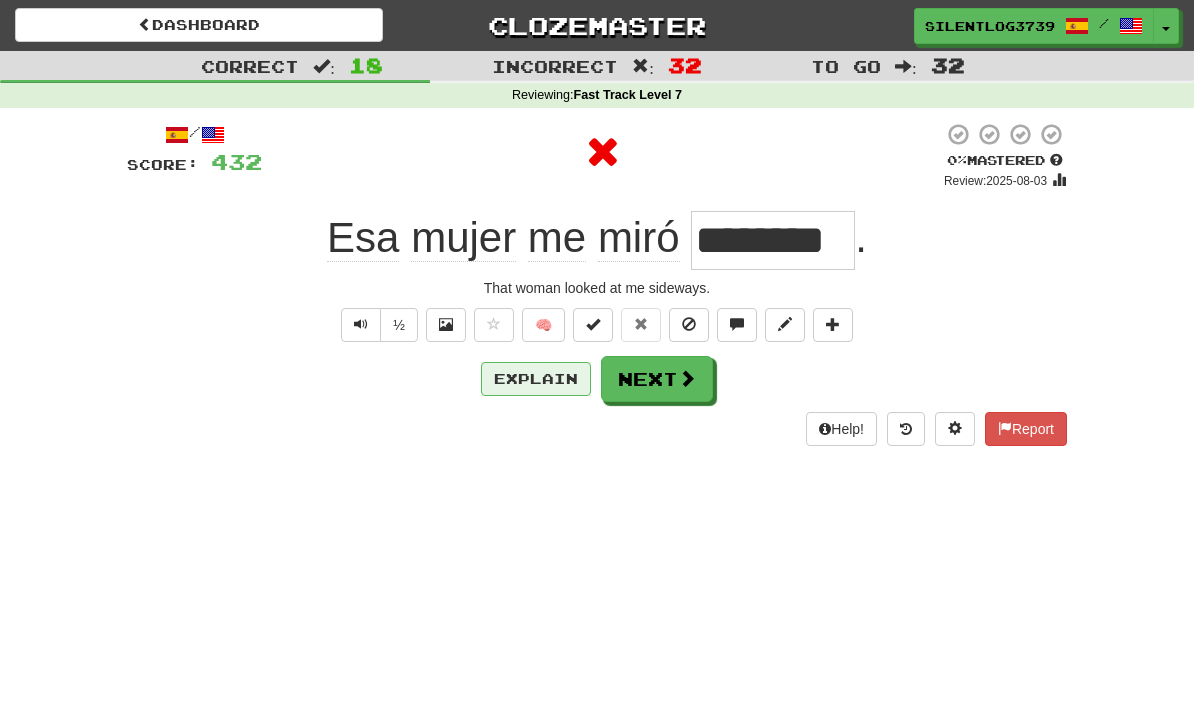 click on "Explain" at bounding box center [536, 379] 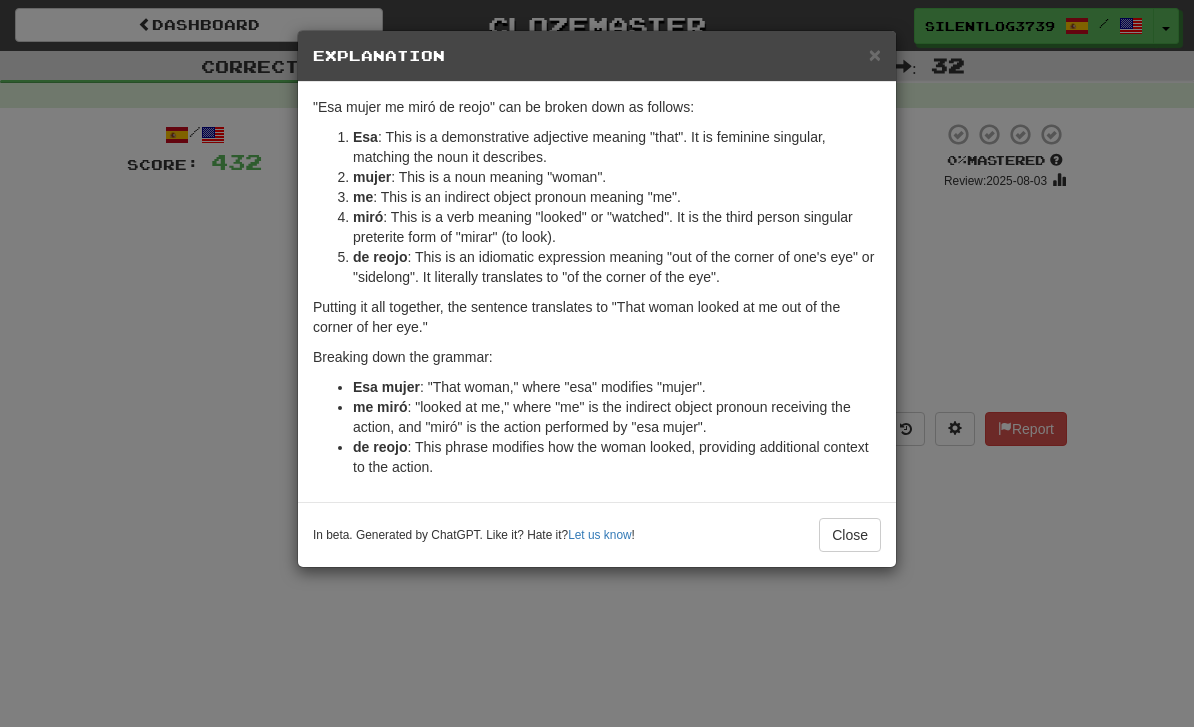click on "× Explanation "Esa mujer me miró de reojo" can be broken down as follows:
Esa : This is a demonstrative adjective meaning "that". It is feminine singular, matching the noun it describes.
mujer : This is a noun meaning "woman".
me : This is an indirect object pronoun meaning "me".
miró : This is a verb meaning "looked" or "watched". It is the third person singular preterite form of "mirar" (to look).
de reojo : This is an idiomatic expression meaning "out of the corner of one's eye" or "sidelong". It literally translates to "of the corner of the eye".
Putting it all together, the sentence translates to "That woman looked at me out of the corner of her eye."
Breaking down the grammar:
Esa mujer : "That woman," where "esa" modifies "mujer".
me miró : "looked at me," where "me" is the indirect object pronoun receiving the action, and "miró" is the action performed by "esa mujer".
de reojo : This phrase modifies how the woman looked, providing additional context to the action.
!" at bounding box center (597, 363) 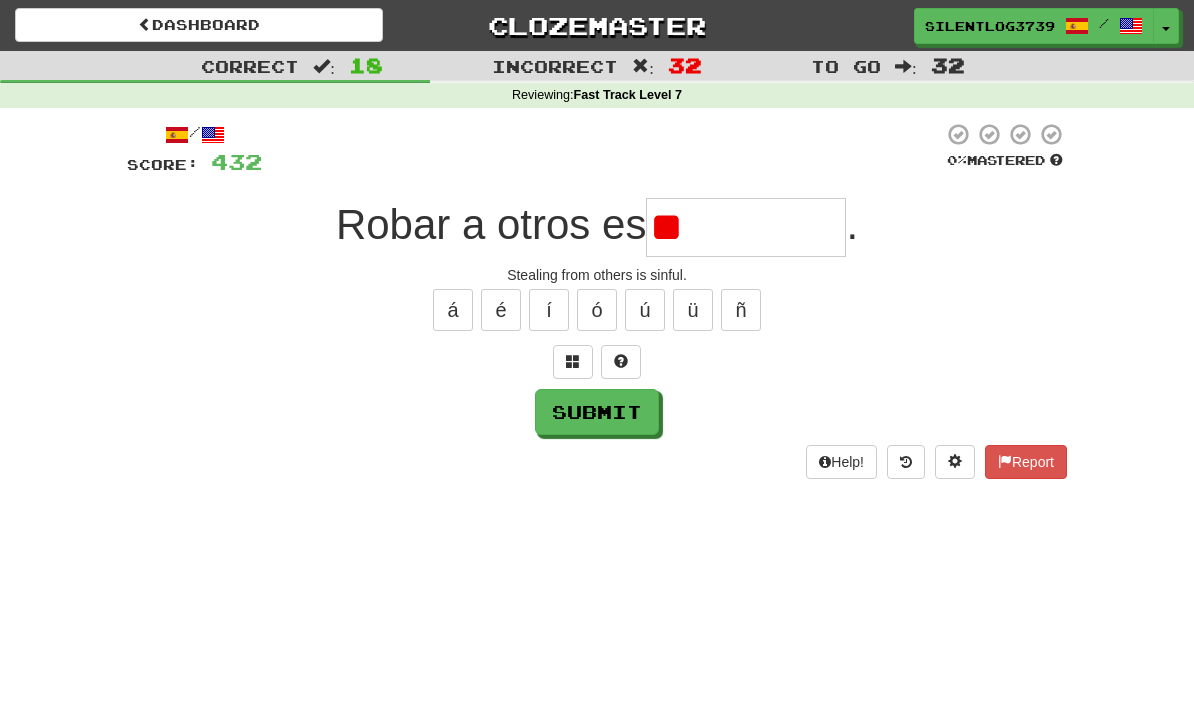 type on "*" 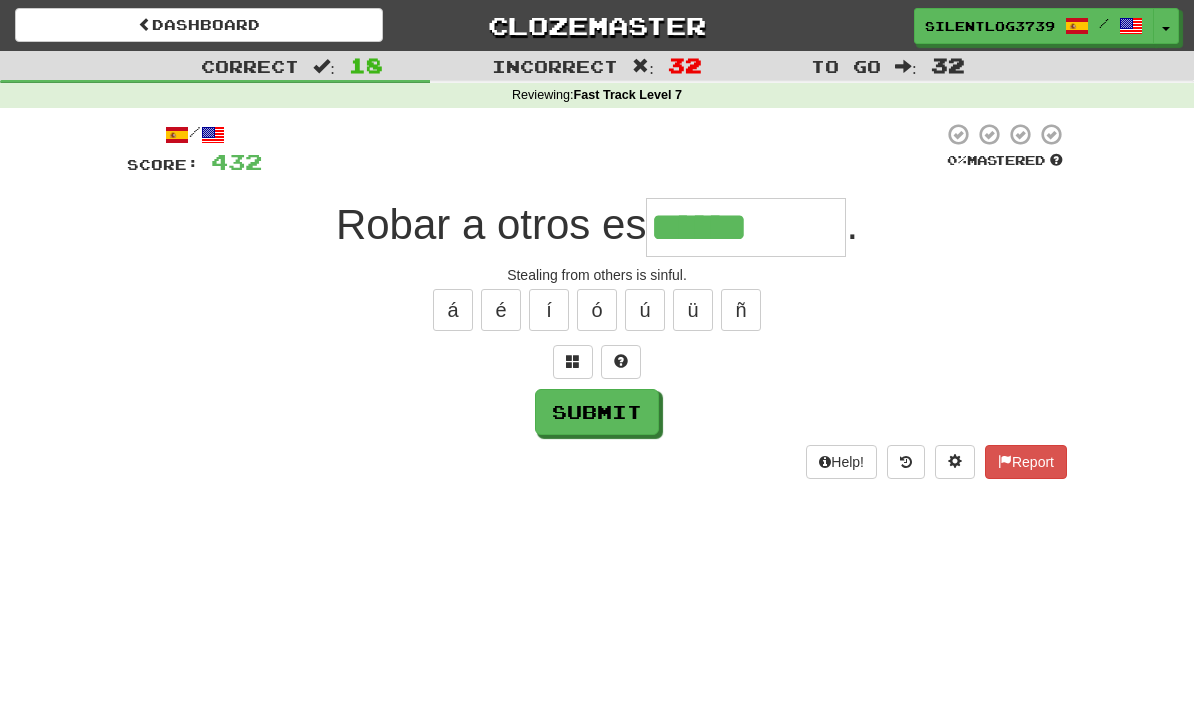 type on "**********" 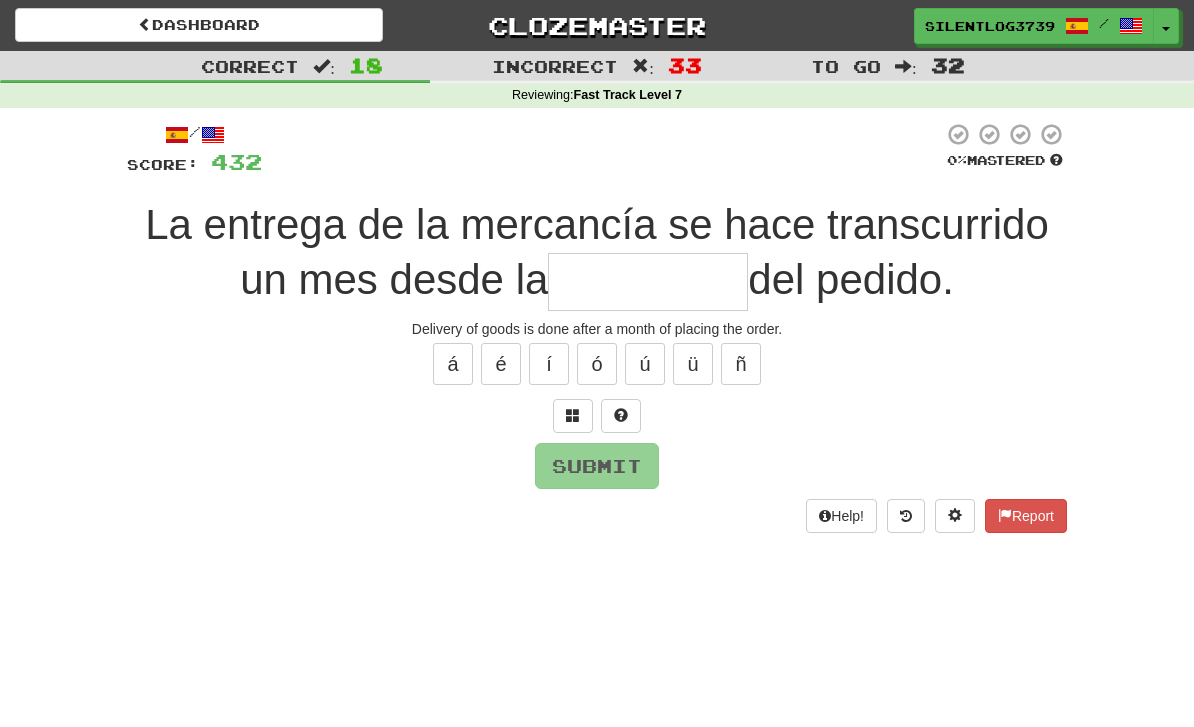 click at bounding box center (648, 282) 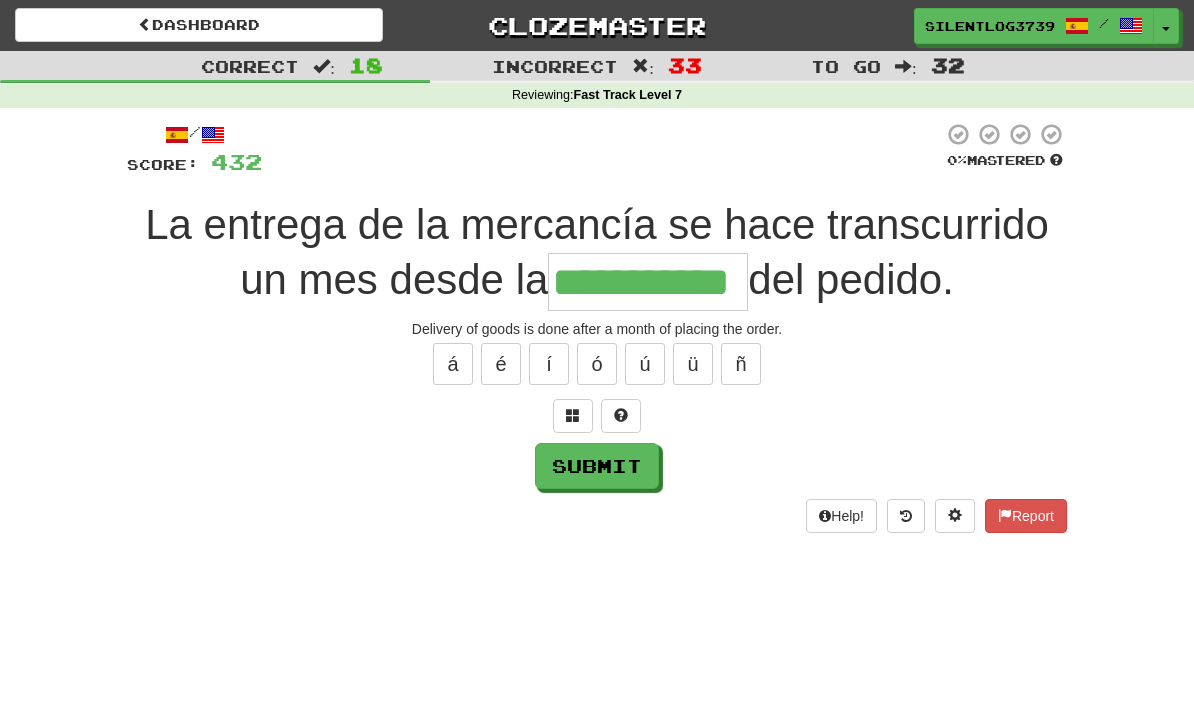 type on "**********" 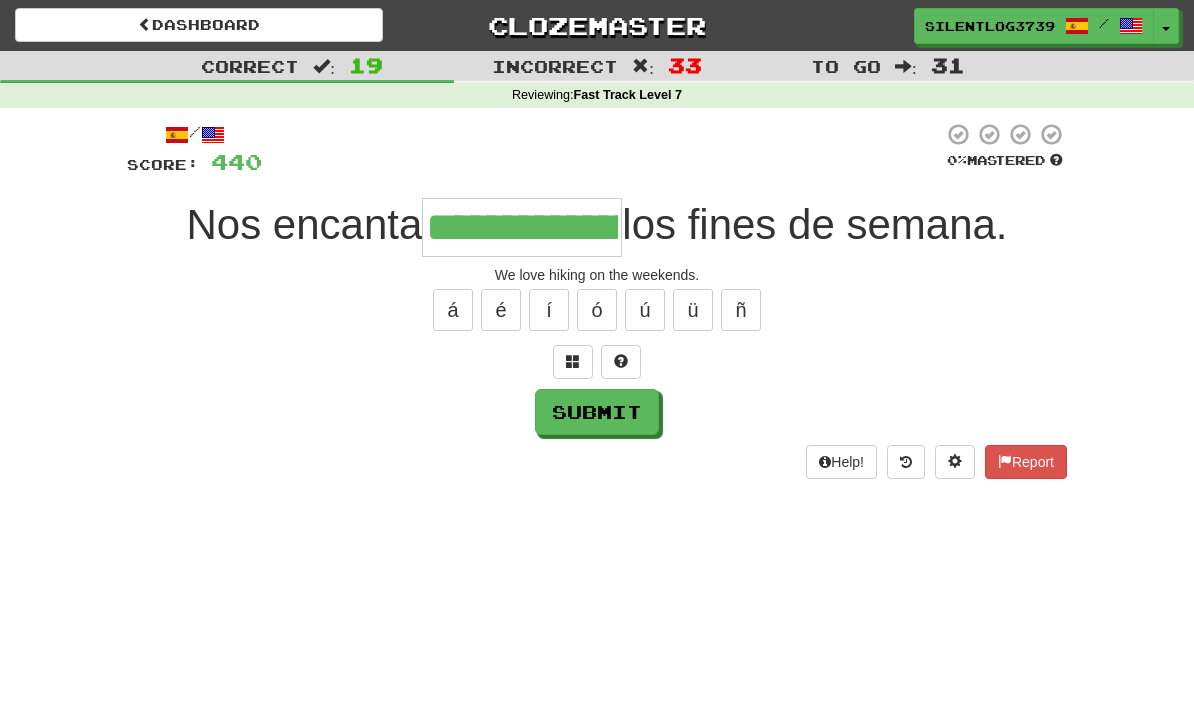 type on "**********" 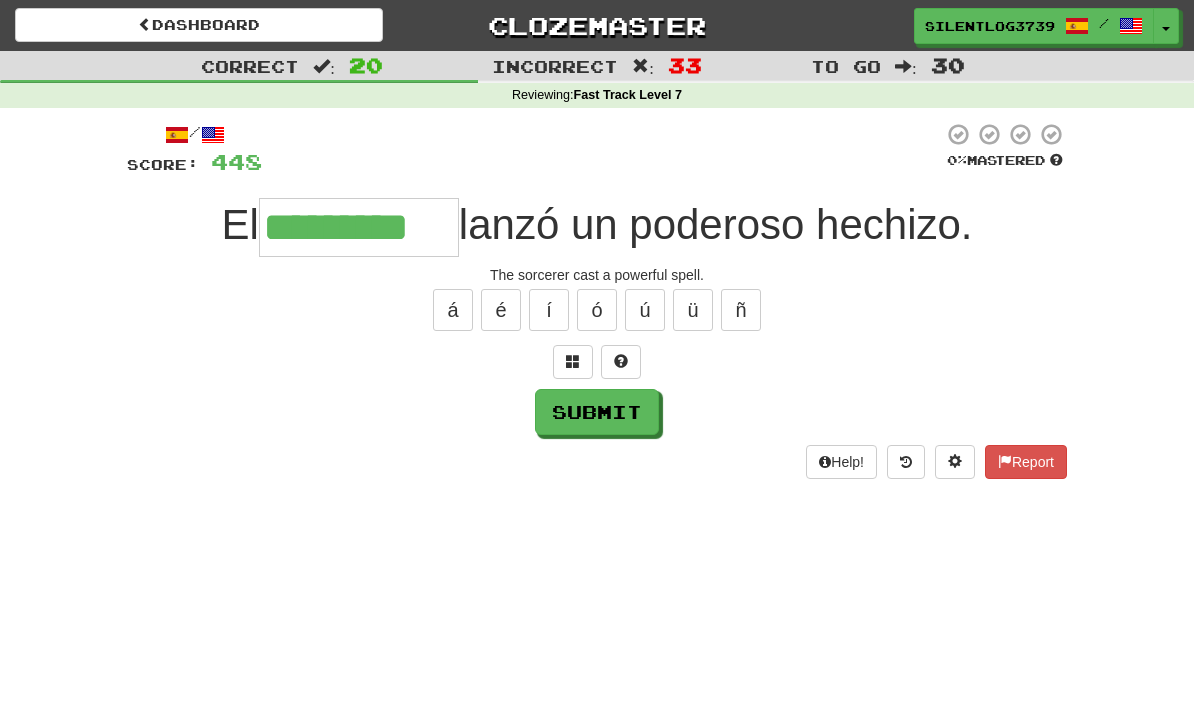 type on "*********" 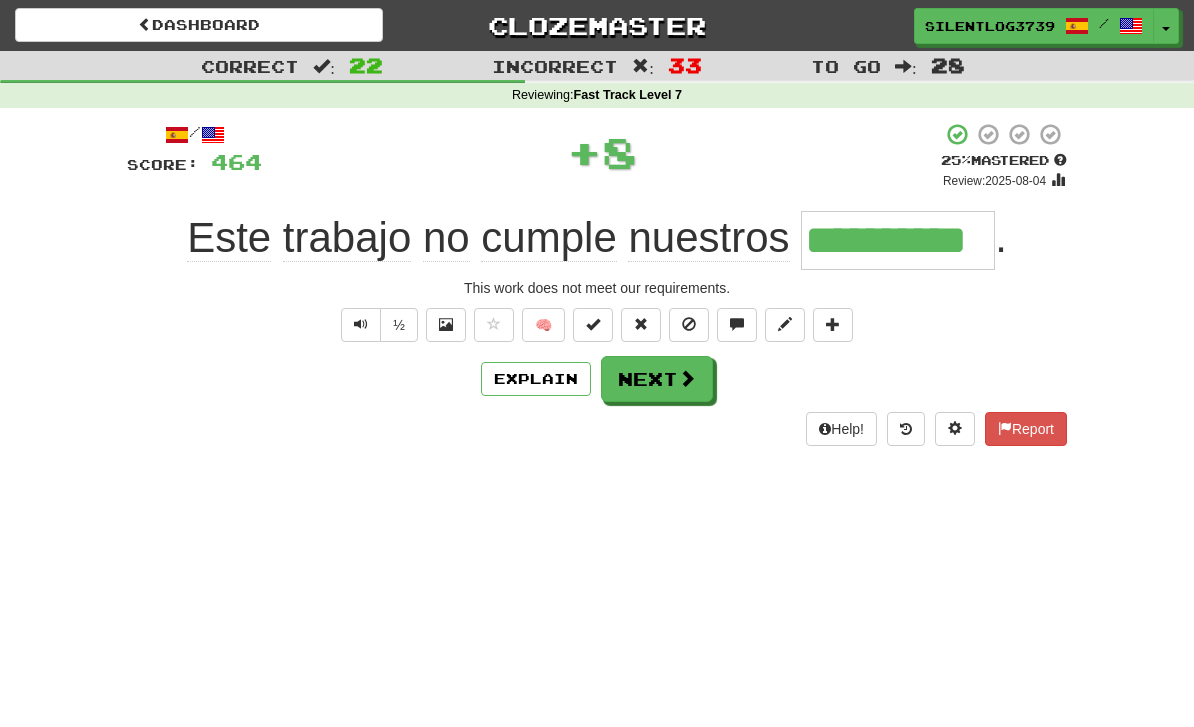 type on "**********" 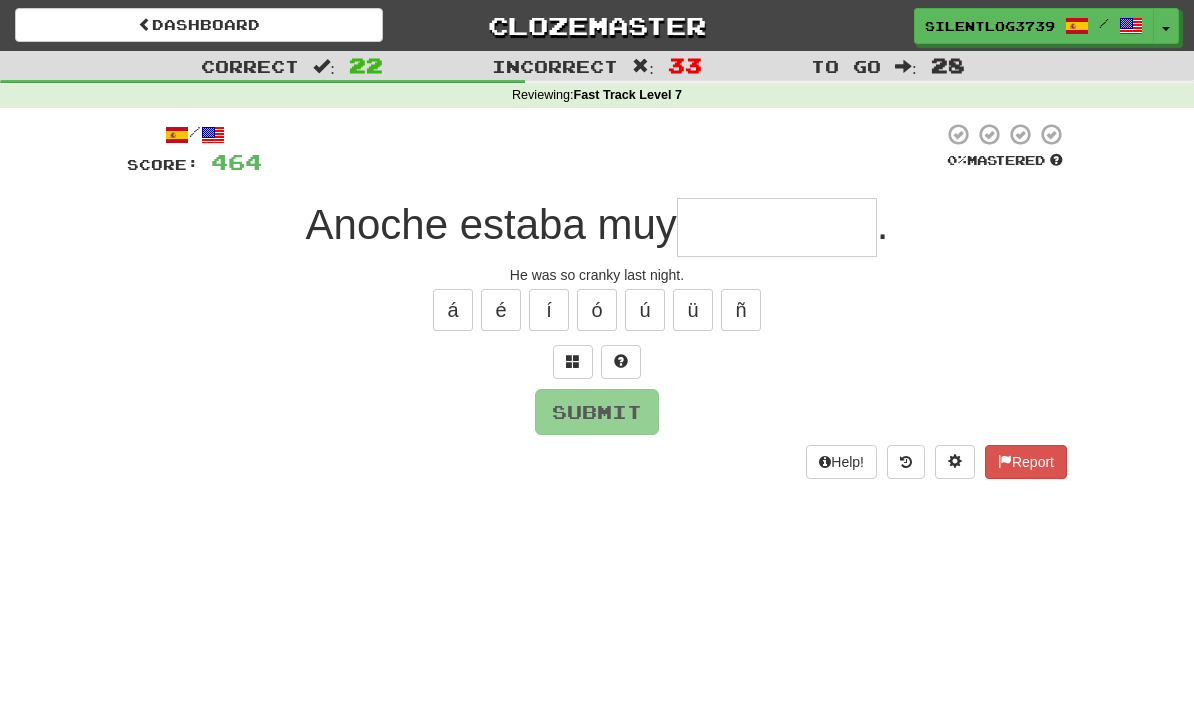 type on "******" 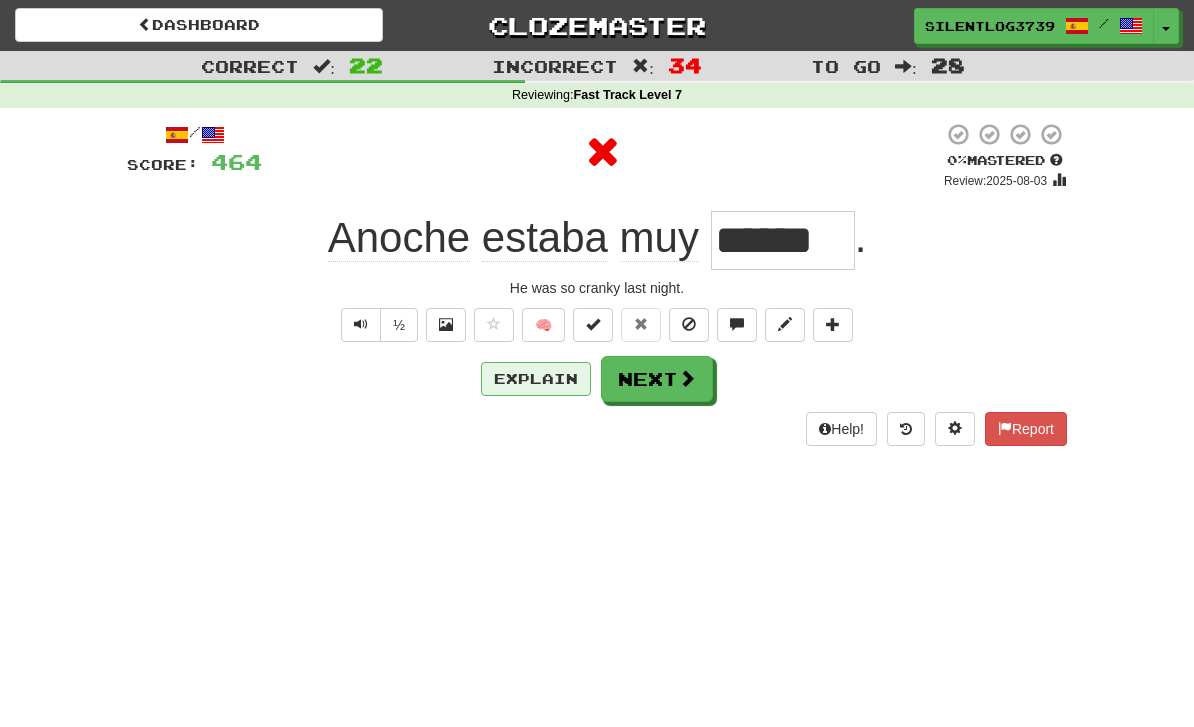 click on "Explain" at bounding box center [536, 379] 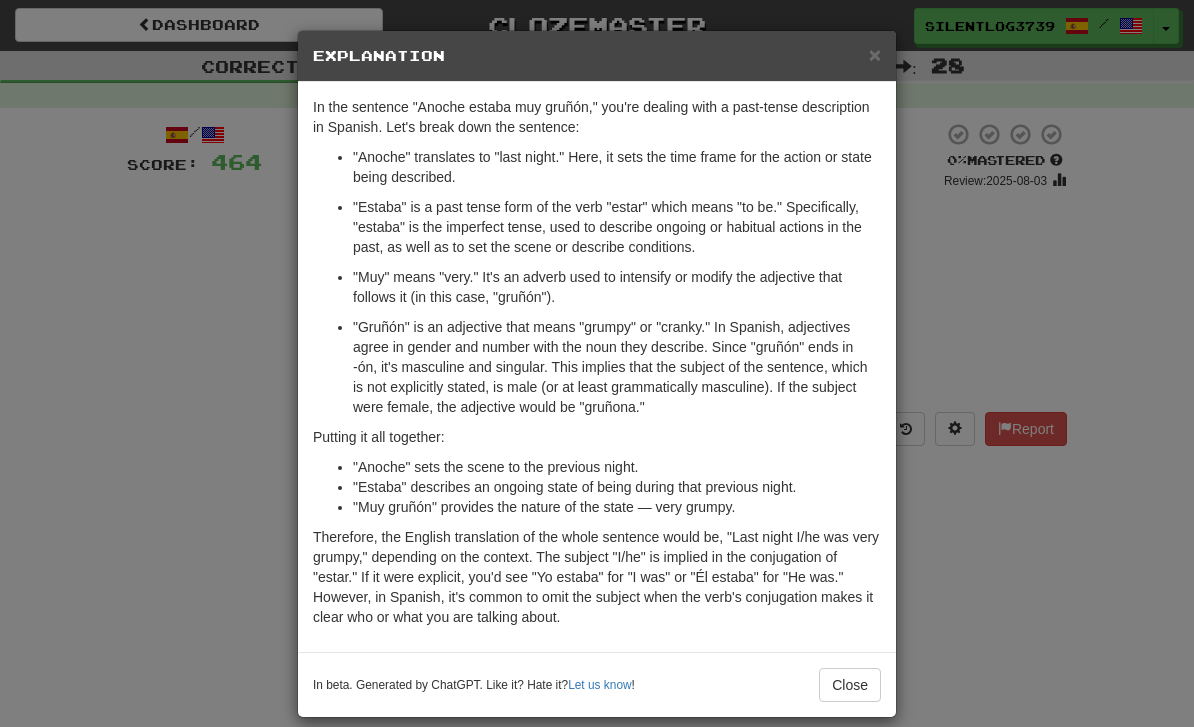 click on "× Explanation In the sentence "Anoche estaba muy gruñón," you're dealing with a past-tense description in Spanish. Let's break down the sentence:
"Anoche" translates to "last night." Here, it sets the time frame for the action or state being described.
"Estaba" is a past tense form of the verb "estar" which means "to be." Specifically, "estaba" is the imperfect tense, used to describe ongoing or habitual actions in the past, as well as to set the scene or describe conditions.
"Muy" means "very." It's an adverb used to intensify or modify the adjective that follows it (in this case, "gruñón").
"Gruñón" is an adjective that means "grumpy" or "cranky." In Spanish, adjectives agree in gender and number with the noun they describe. Since "gruñón" ends in -ón, it's masculine and singular. This implies that the subject of the sentence, which is not explicitly stated, is male (or at least grammatically masculine). If the subject were female, the adjective would be "gruñona."" at bounding box center (597, 363) 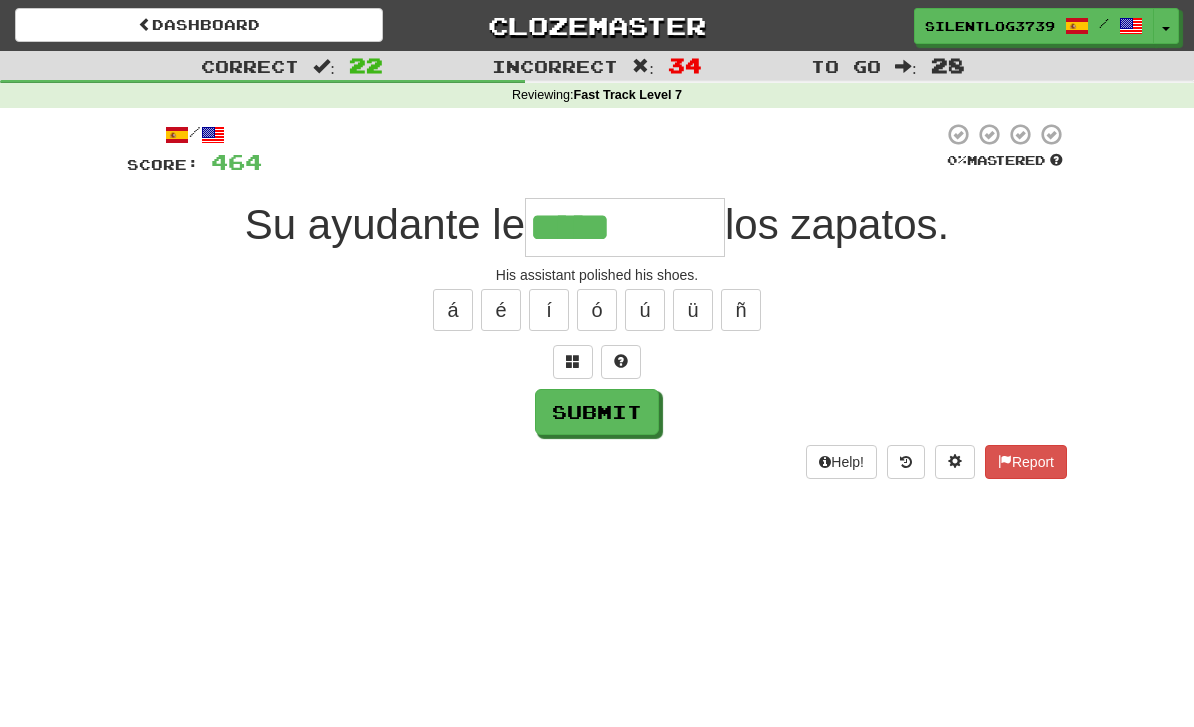 type on "*****" 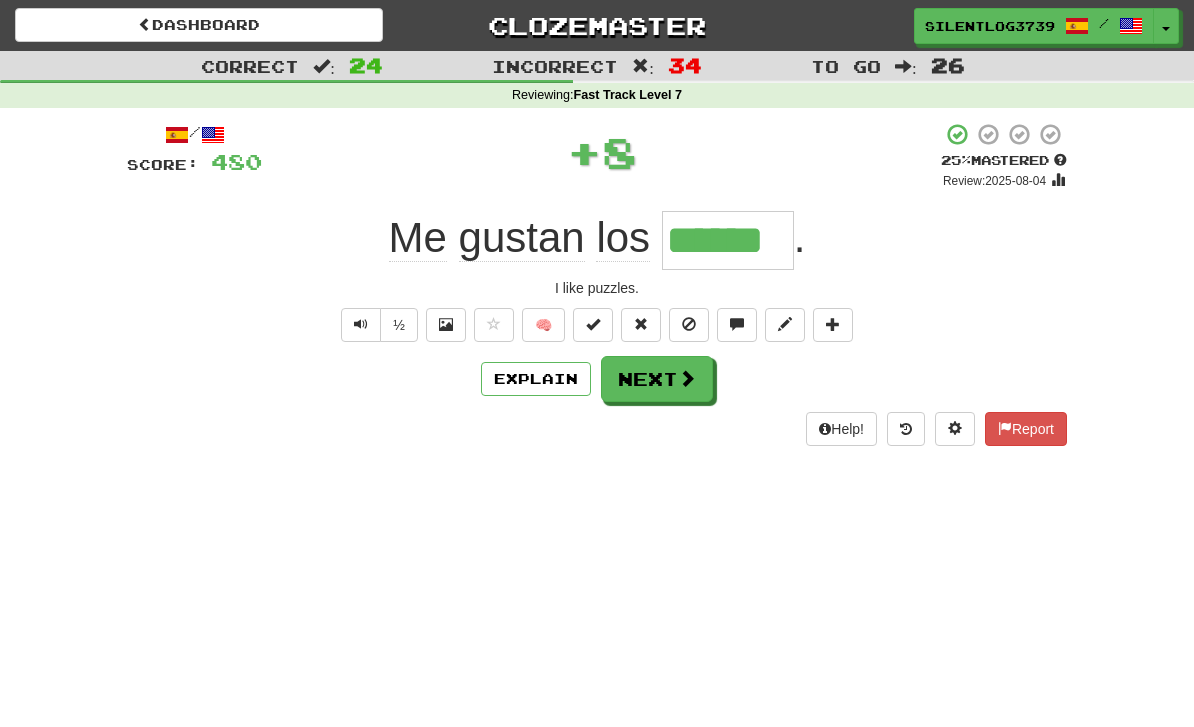 type on "******" 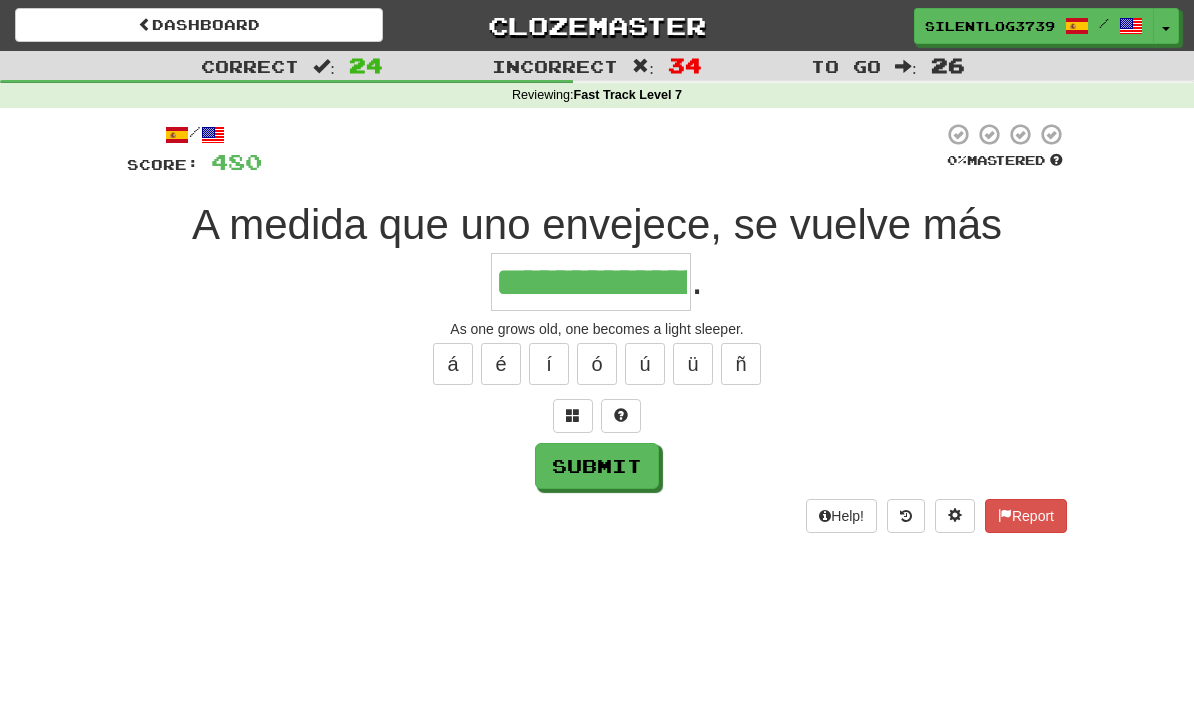 type on "**********" 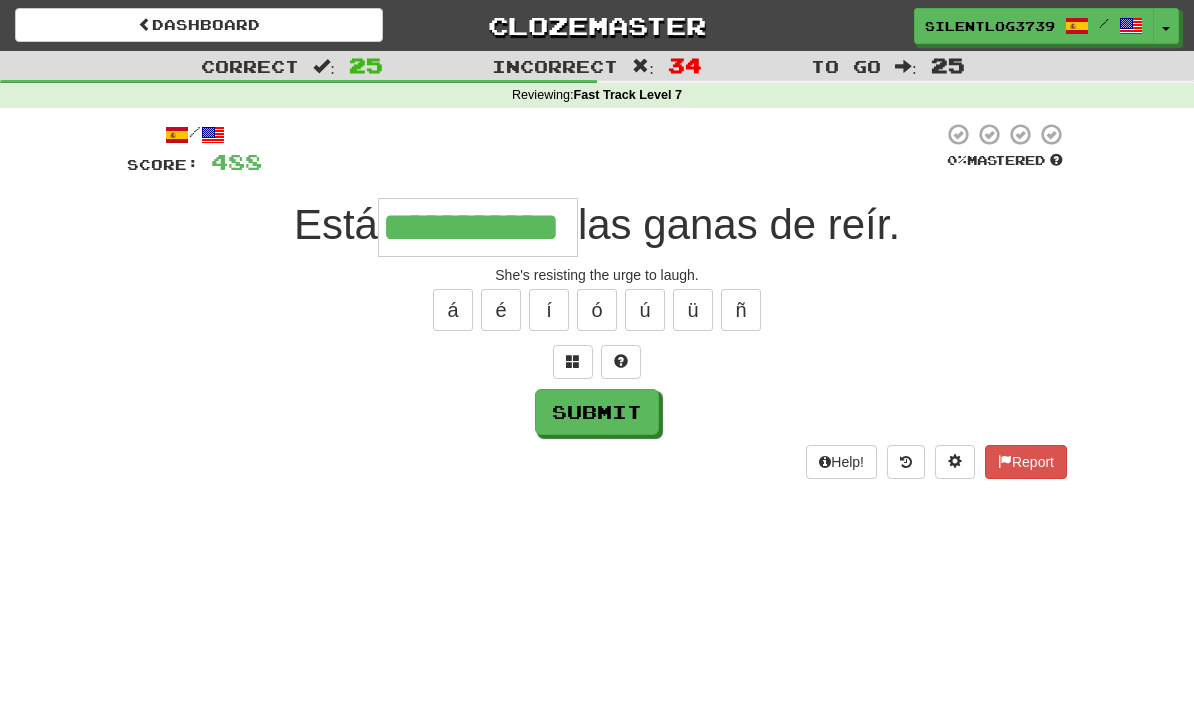 type on "**********" 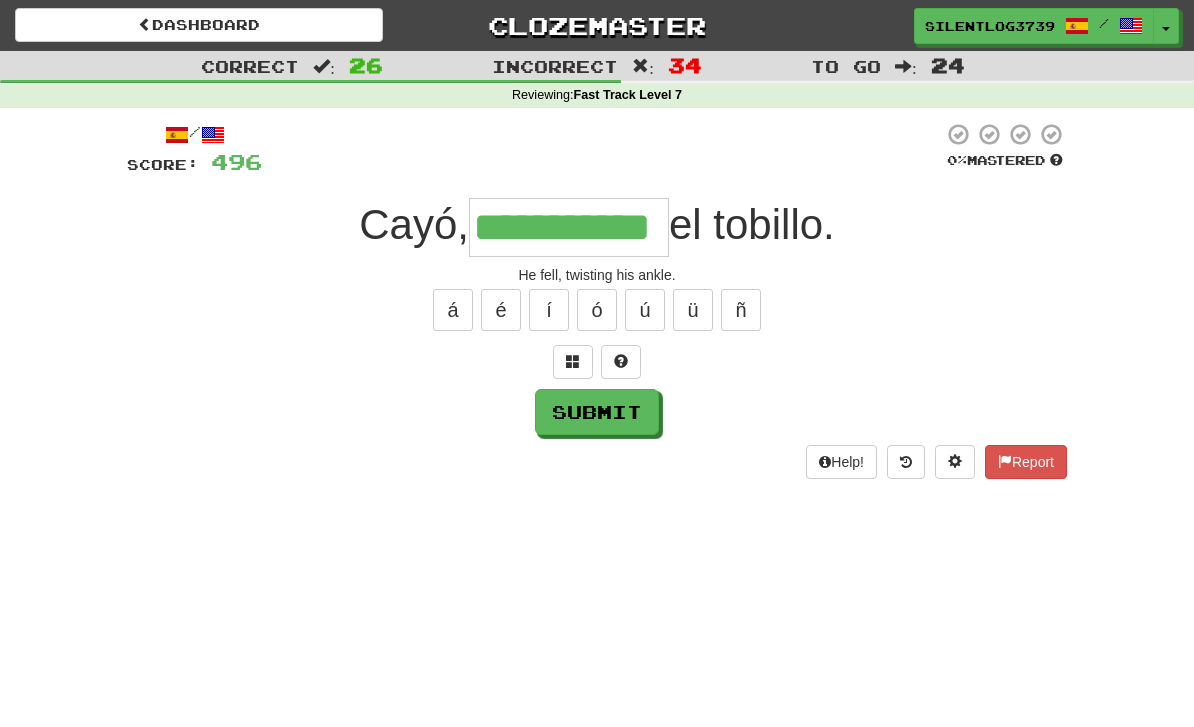 type on "**********" 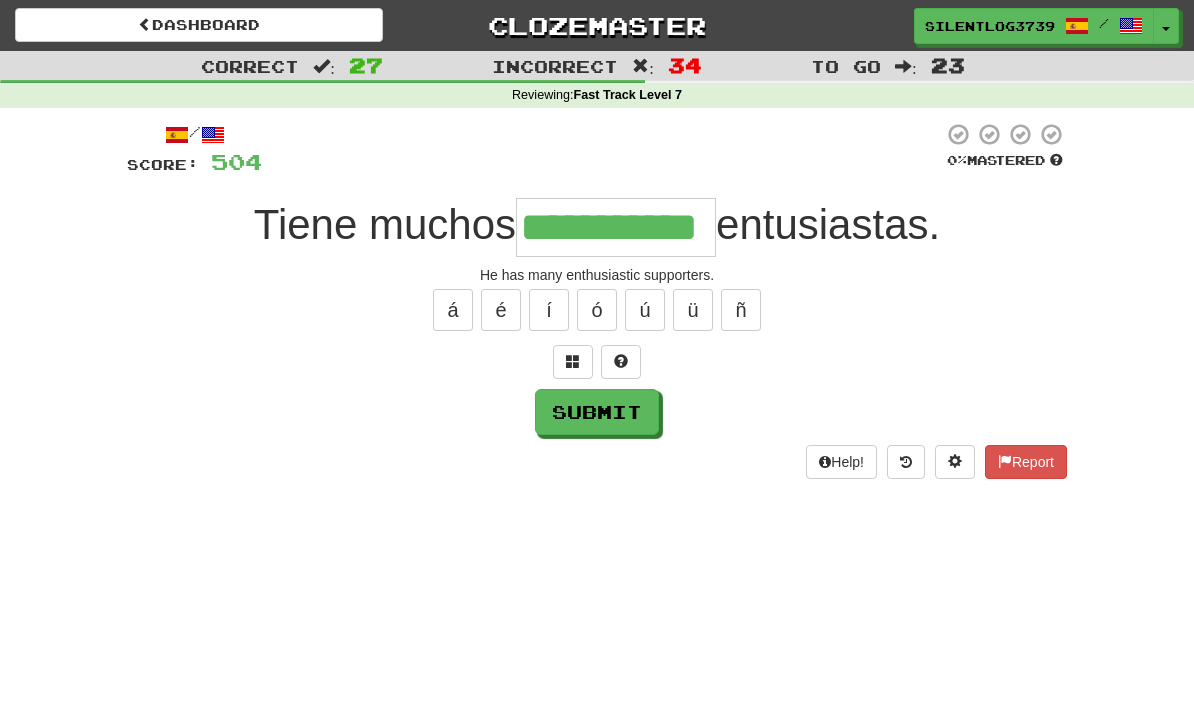 type on "**********" 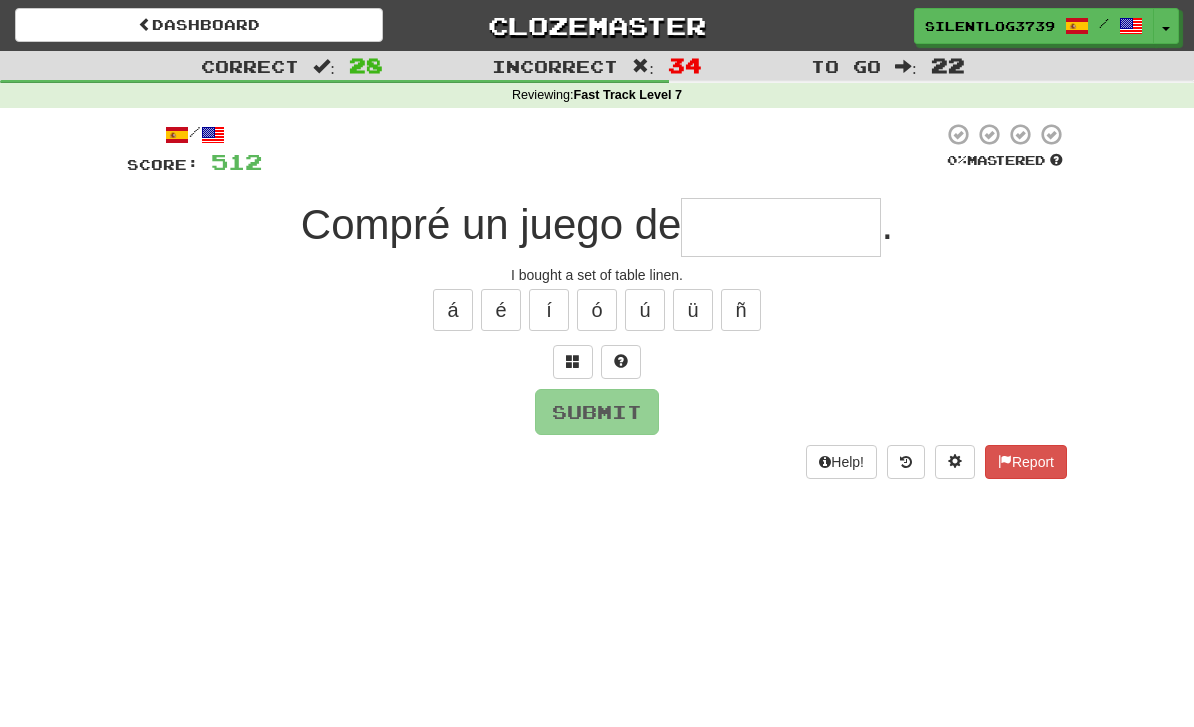 type on "*" 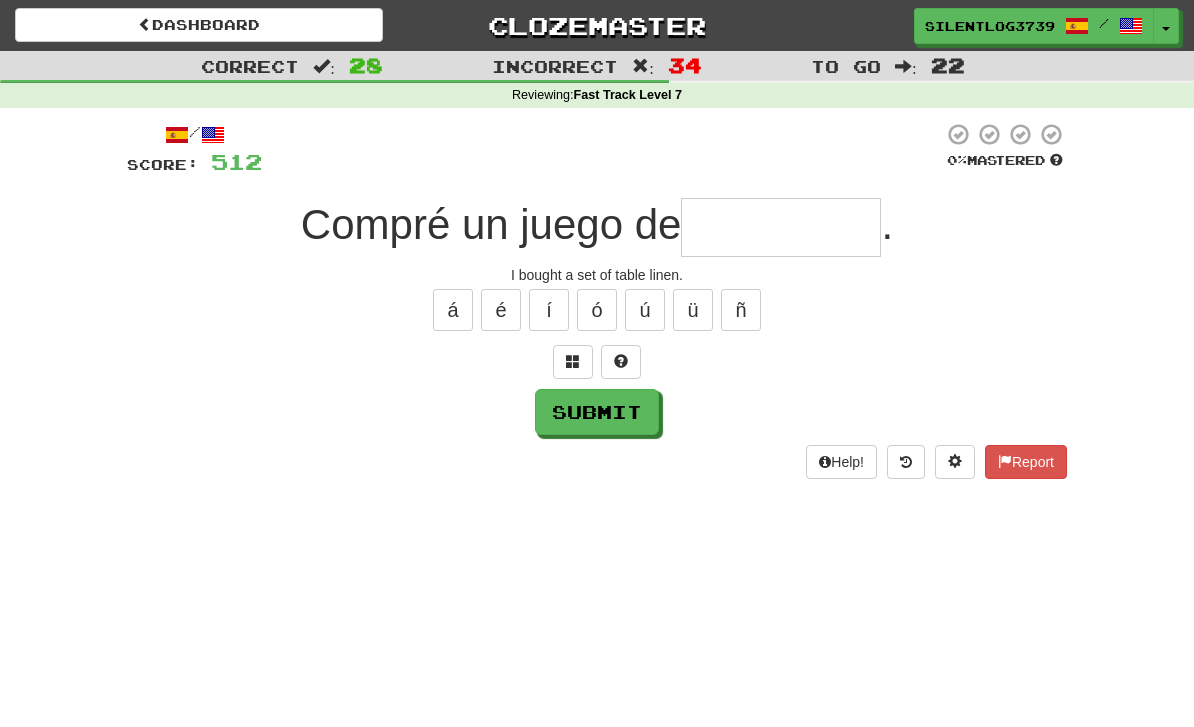 type on "*" 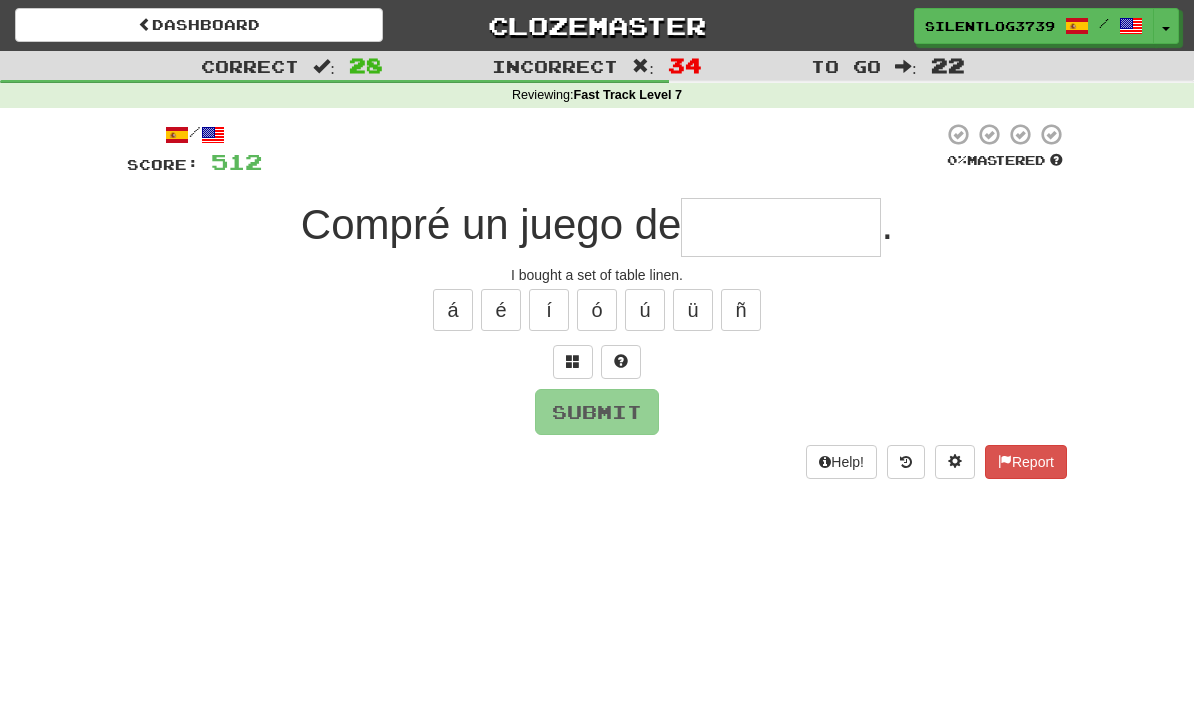 type on "*" 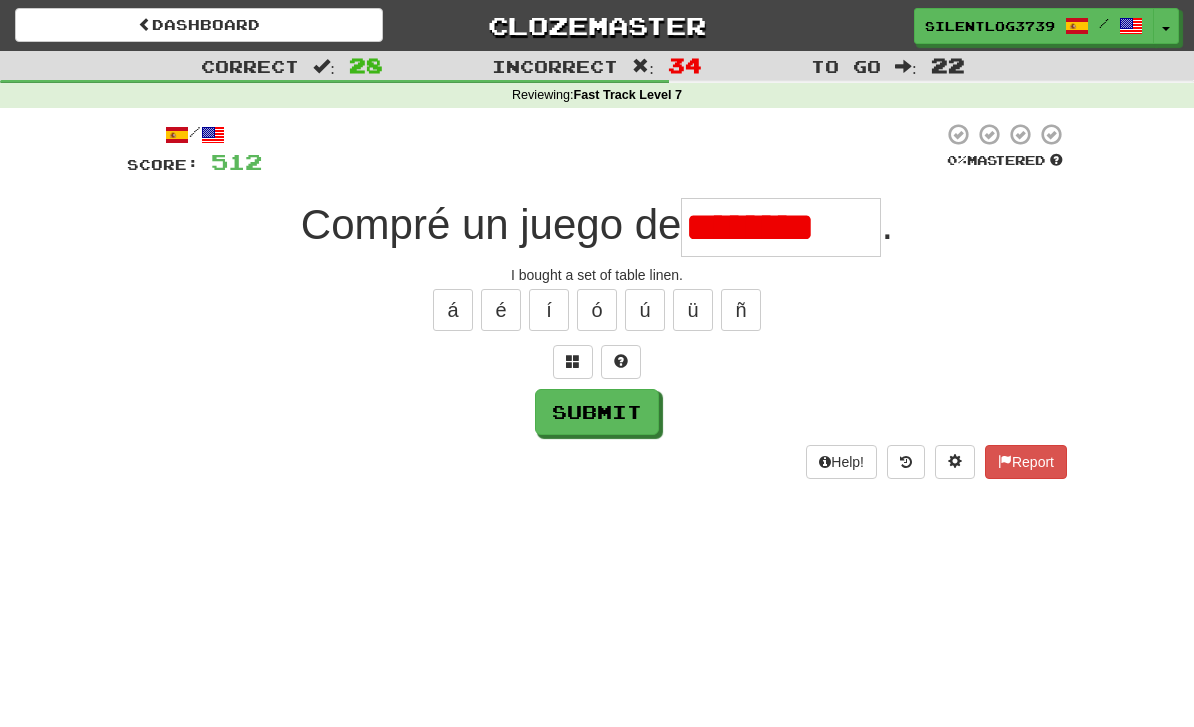 type on "**********" 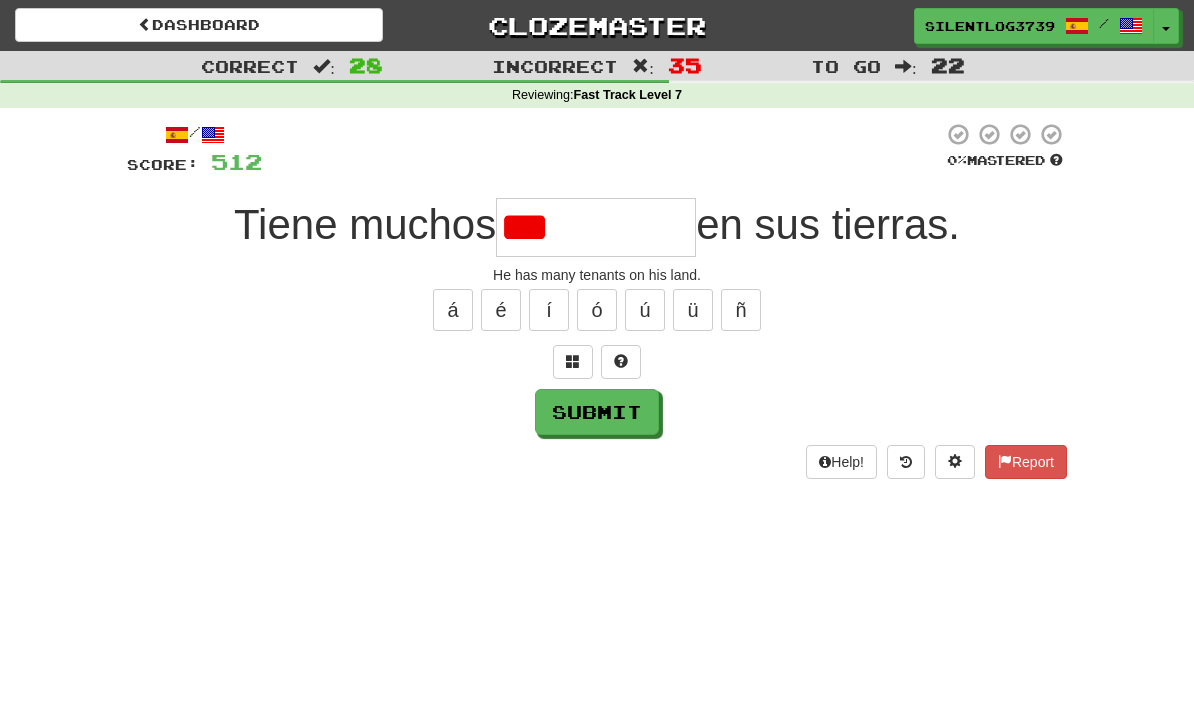 type on "**********" 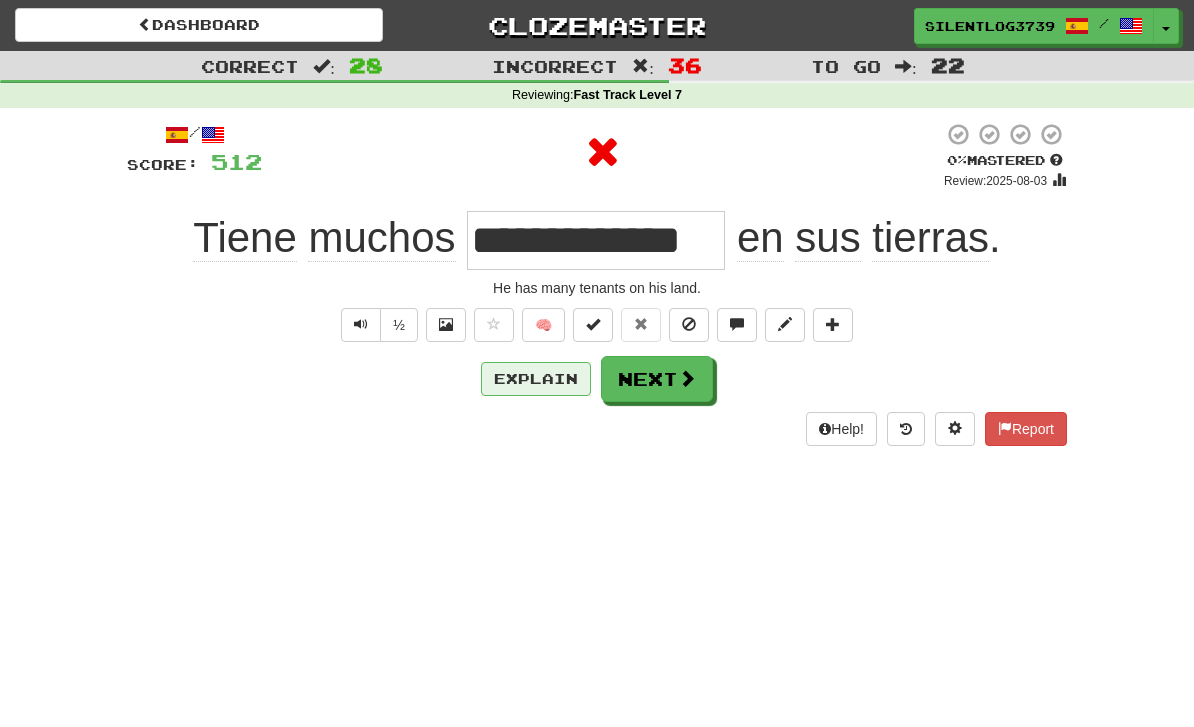 click on "Explain" at bounding box center (536, 379) 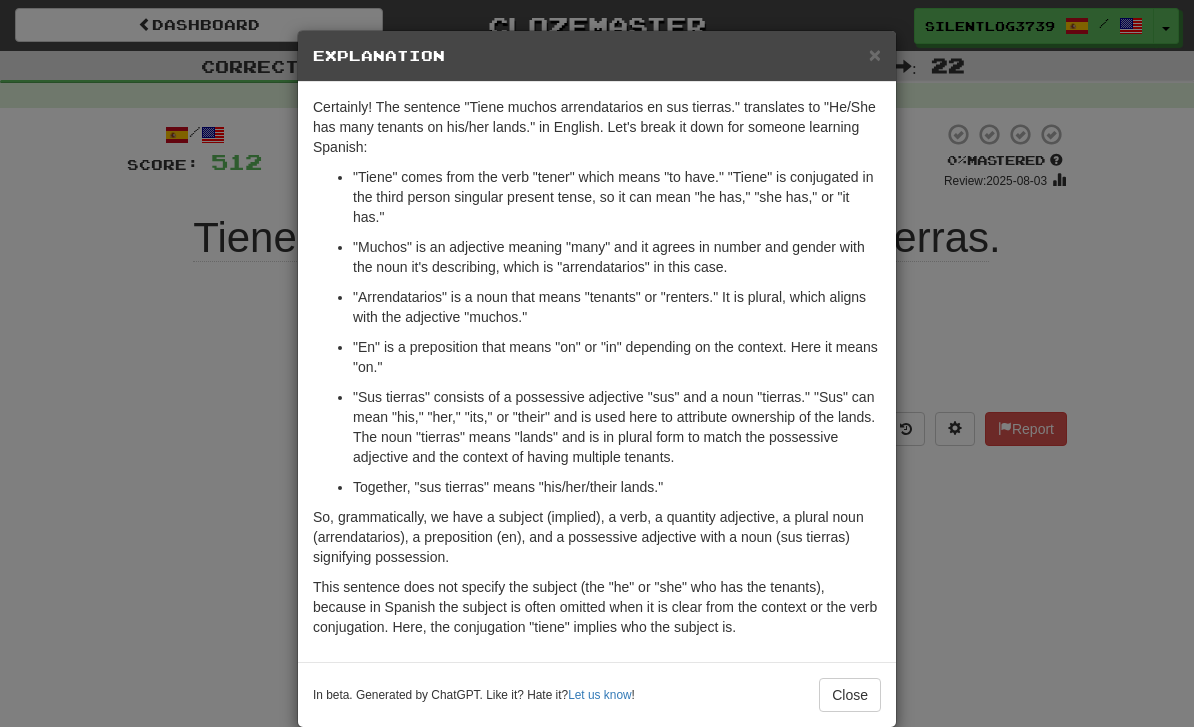 click on "× Explanation Certainly! The sentence "Tiene muchos arrendatarios en sus tierras." translates to "He/She has many tenants on his/her lands." in English. Let's break it down for someone learning Spanish:
"Tiene" comes from the verb "tener" which means "to have." "Tiene" is conjugated in the third person singular present tense, so it can mean "he has," "she has," or "it has."
"Muchos" is an adjective meaning "many" and it agrees in number and gender with the noun it's describing, which is "arrendatarios" in this case.
"Arrendatarios" is a noun that means "tenants" or "renters." It is plural, which aligns with the adjective "muchos."
"En" is a preposition that means "on" or "in" depending on the context. Here it means "on."
Together, "sus tierras" means "his/her/their lands."
In beta. Generated by ChatGPT. Like it? Hate it?  Let us know ! Close" at bounding box center [597, 363] 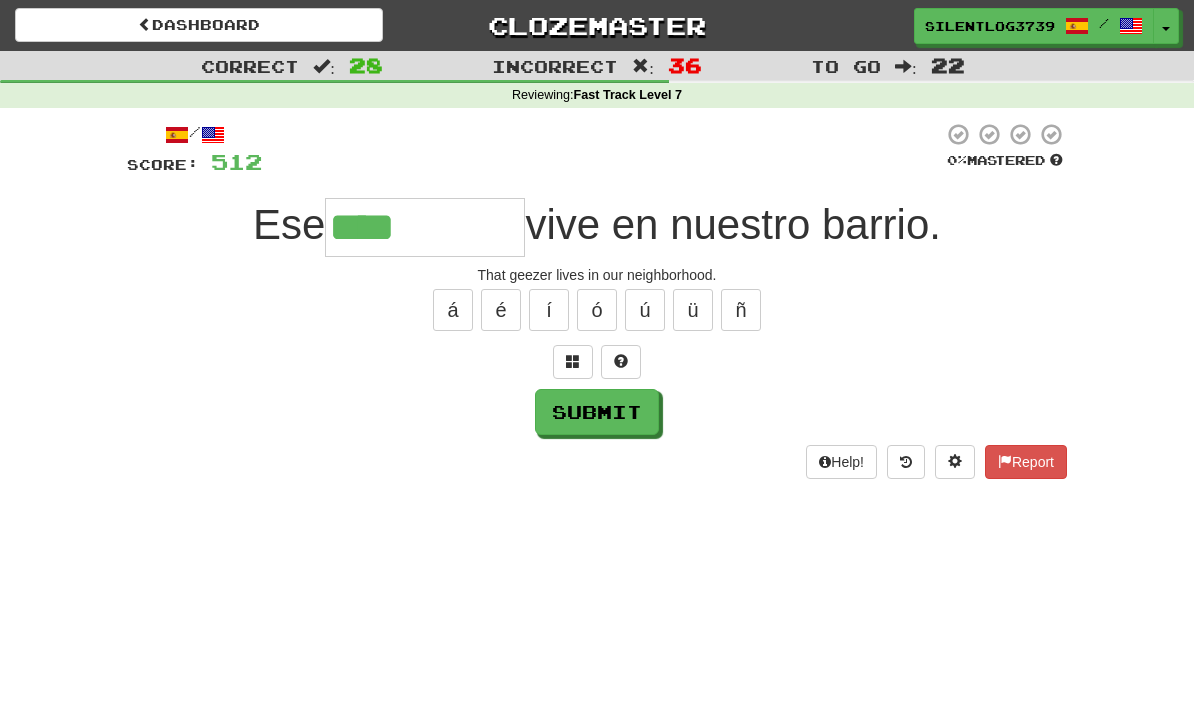 type on "**********" 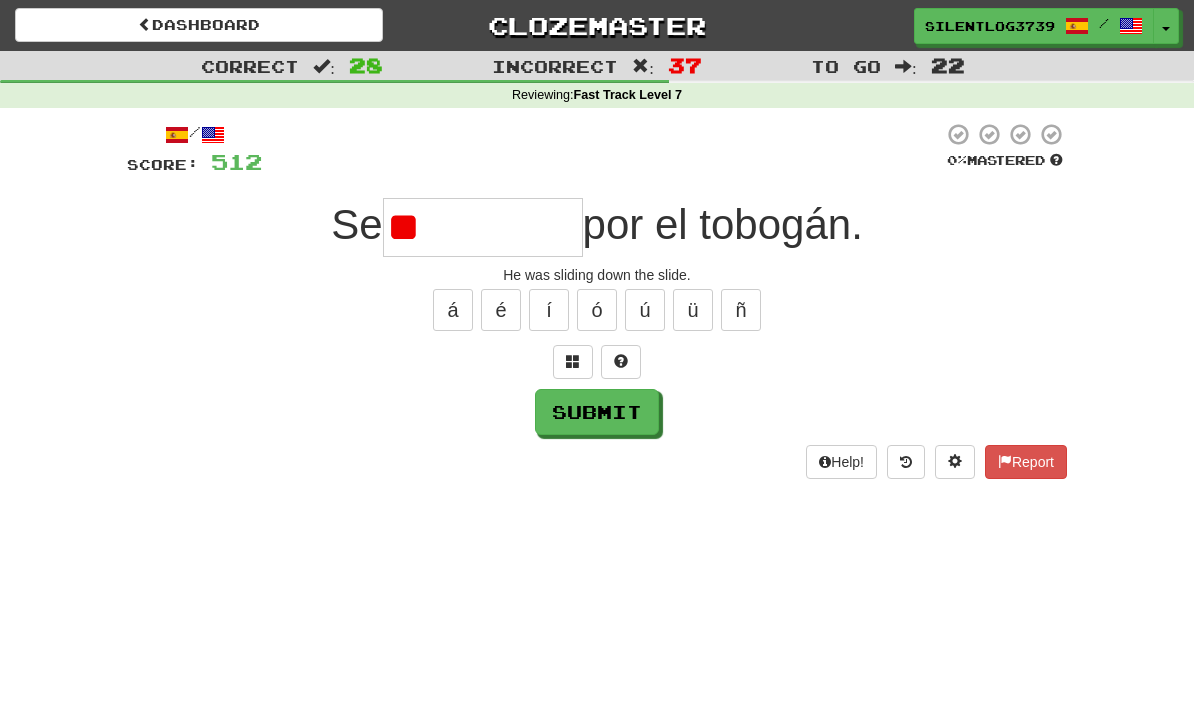 type on "*" 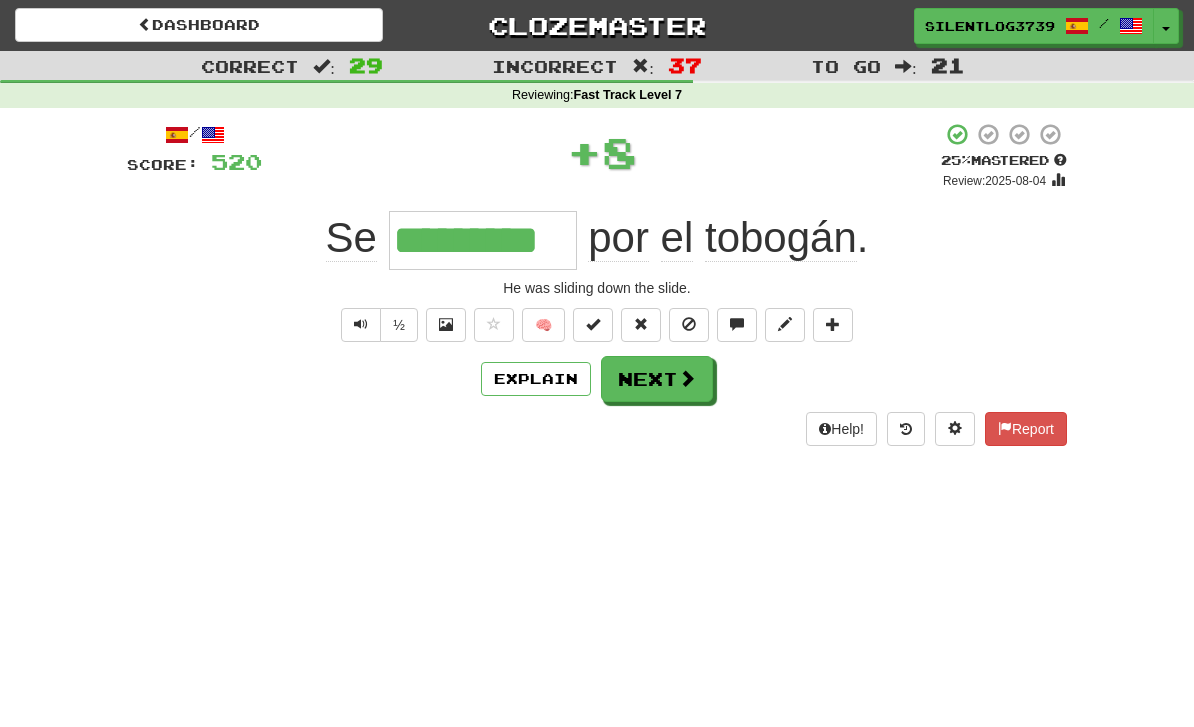 type on "*********" 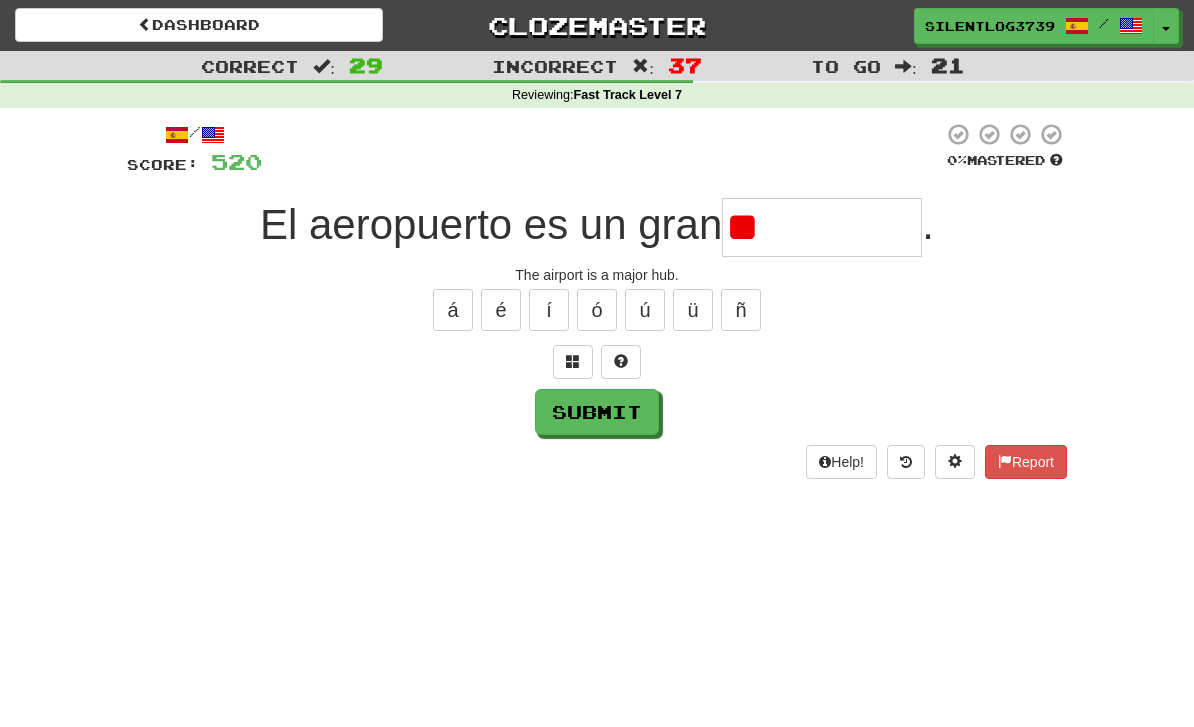 type on "*" 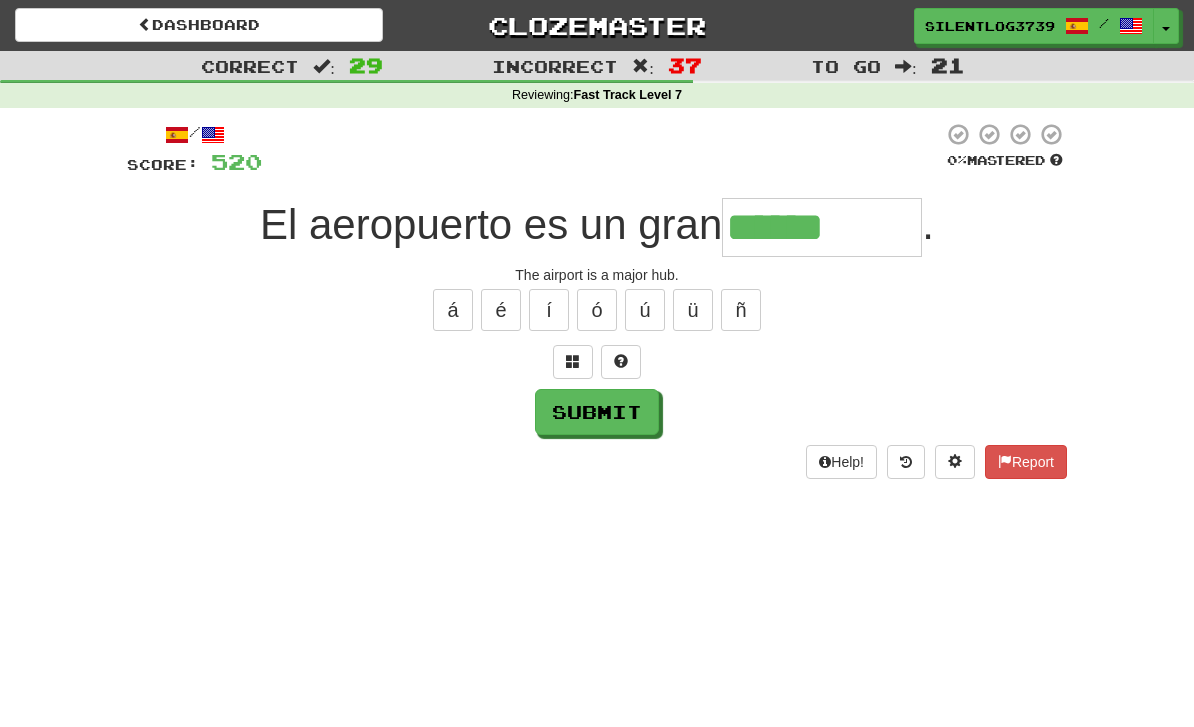 type on "******" 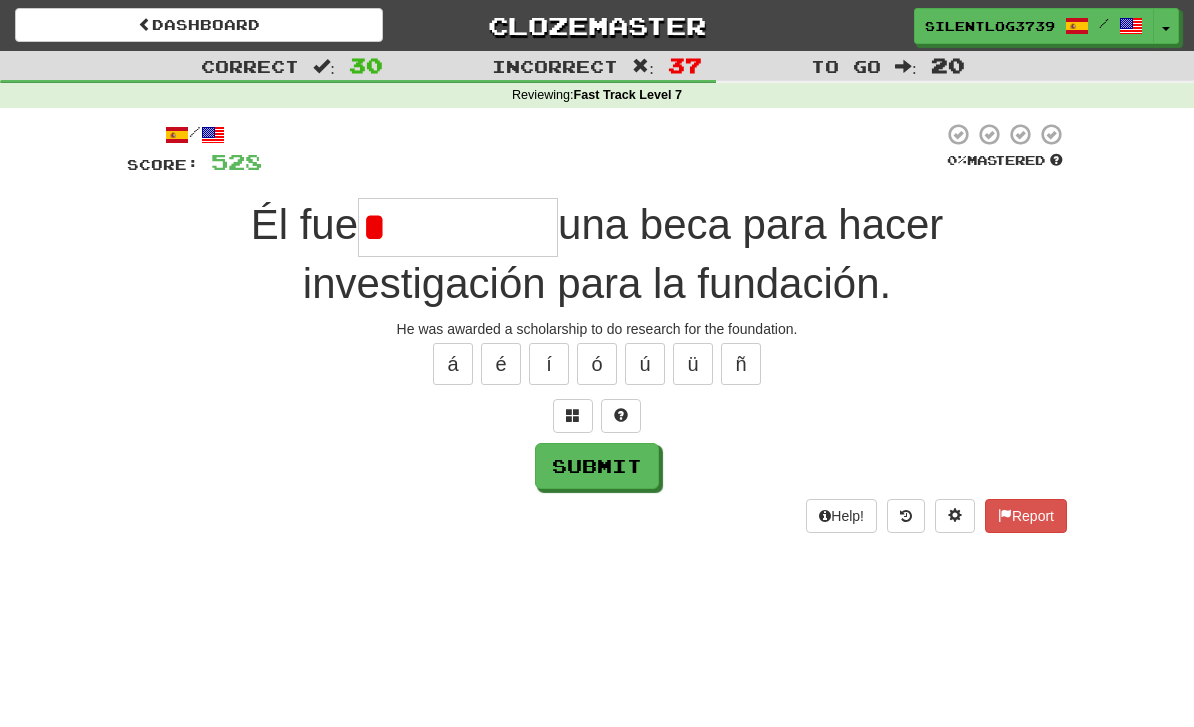 type on "********" 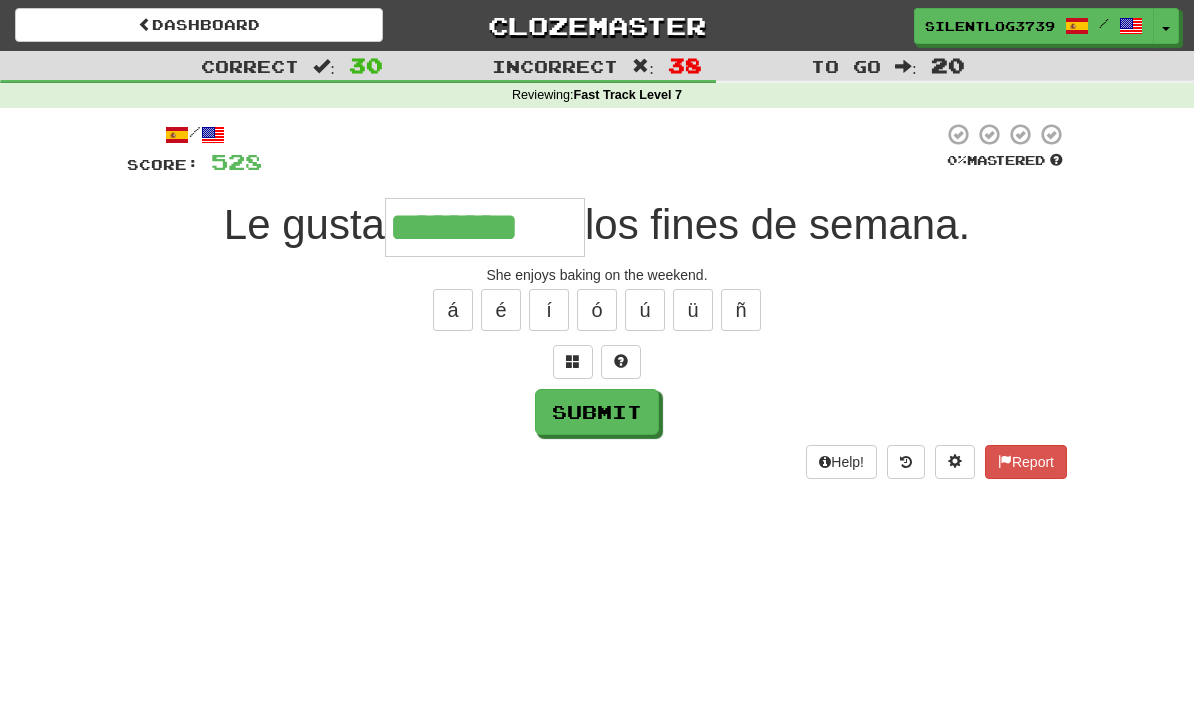 type on "**********" 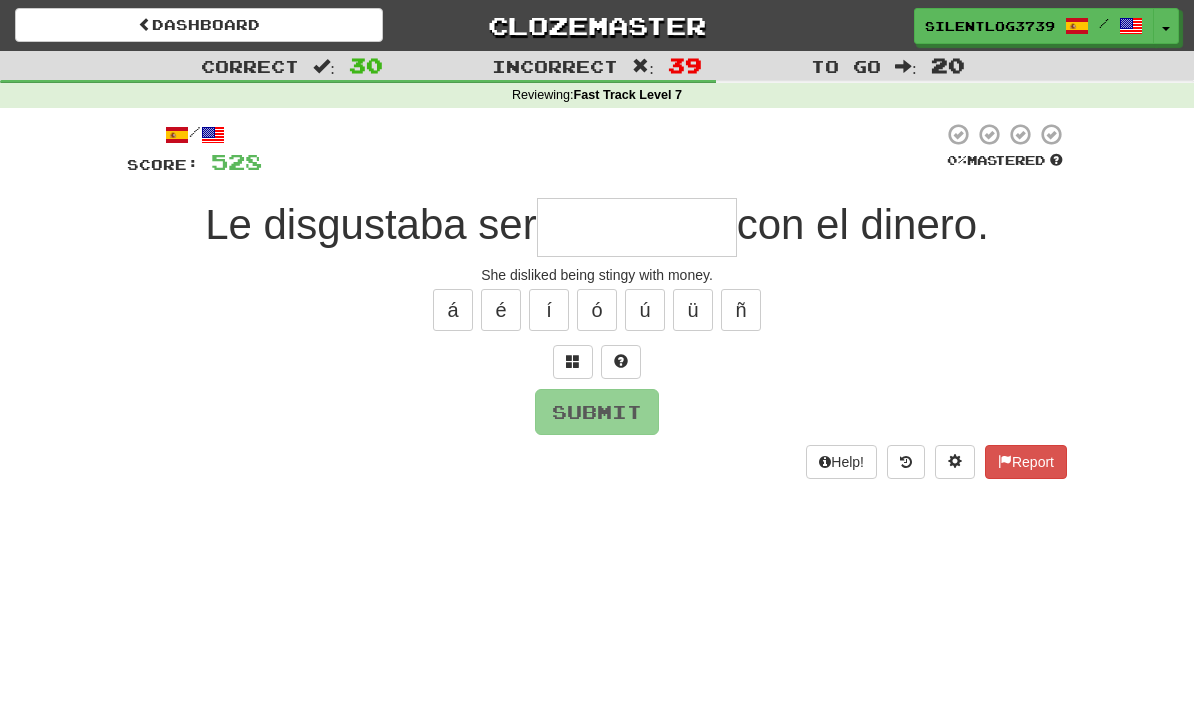 type on "******" 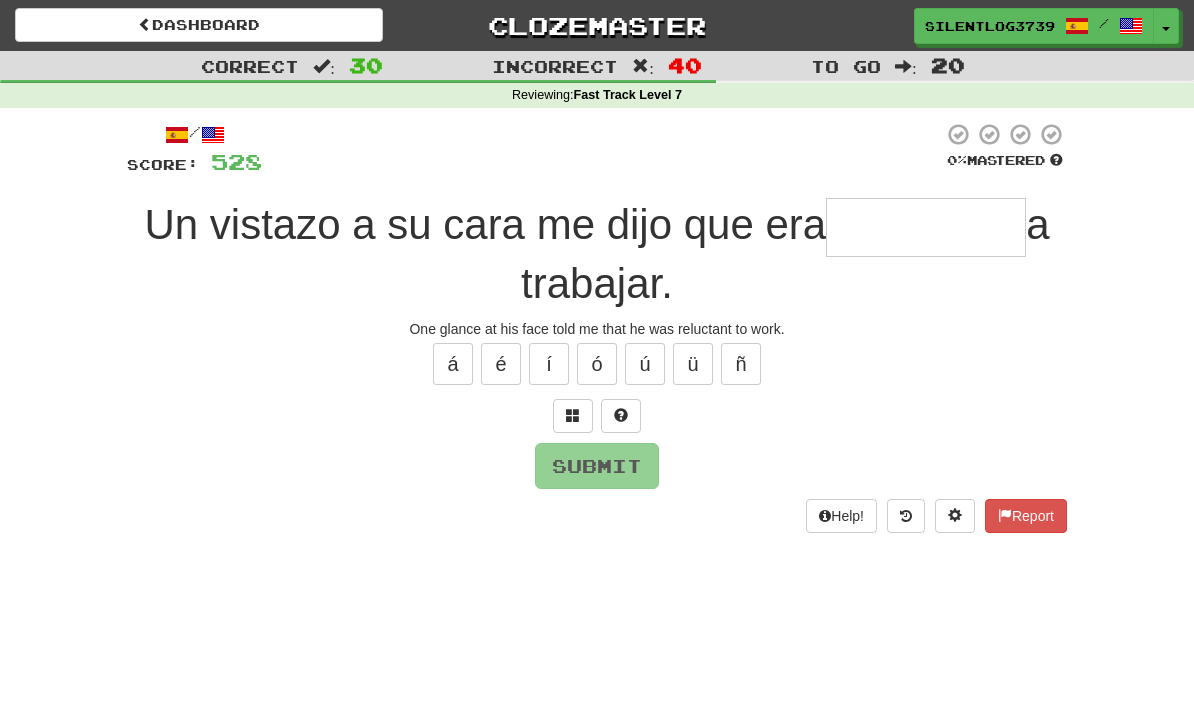 type on "******" 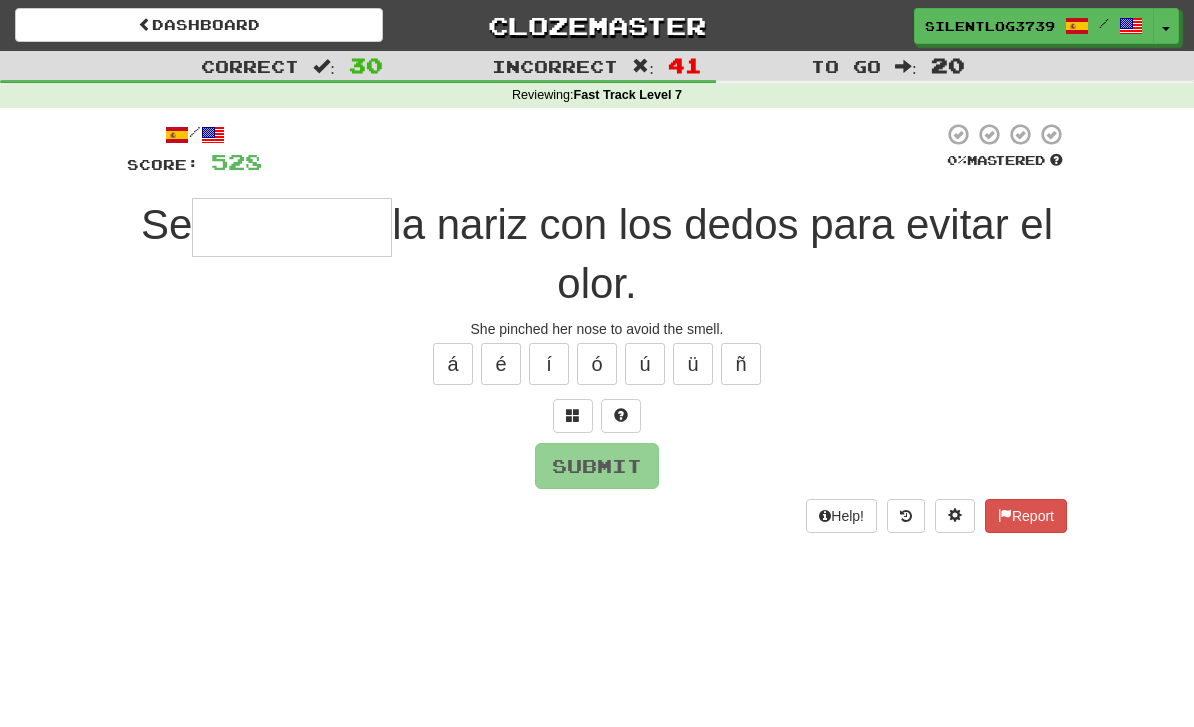 type on "******" 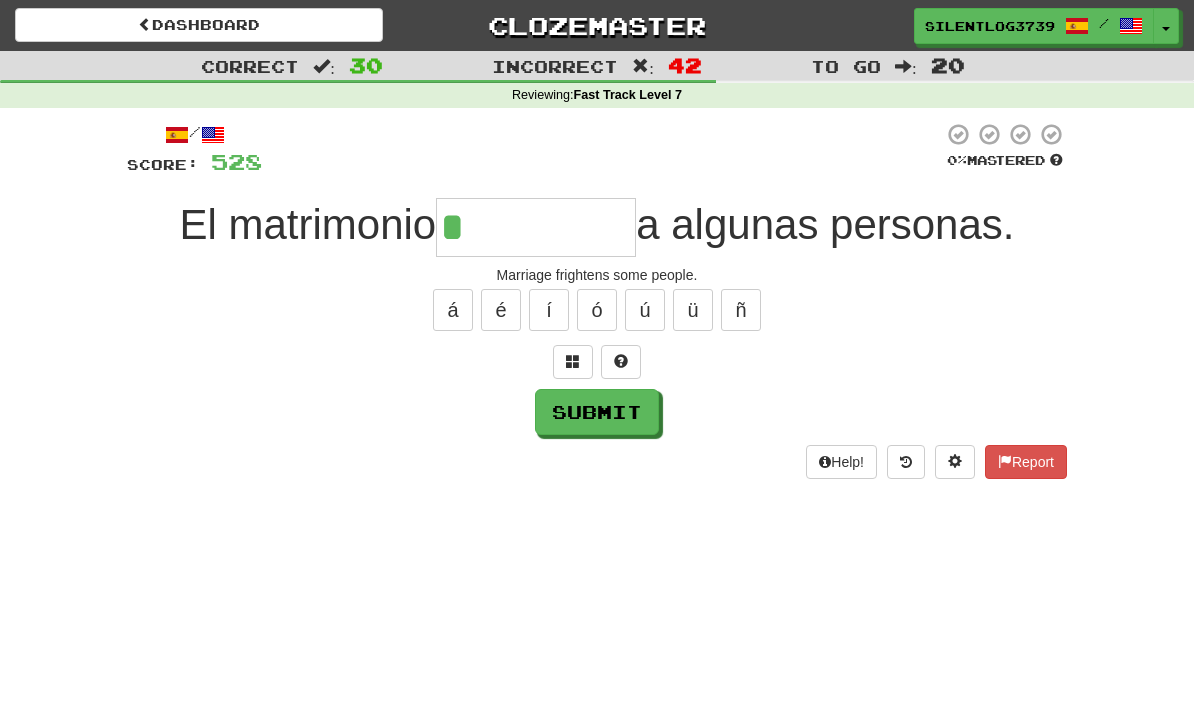 type on "*********" 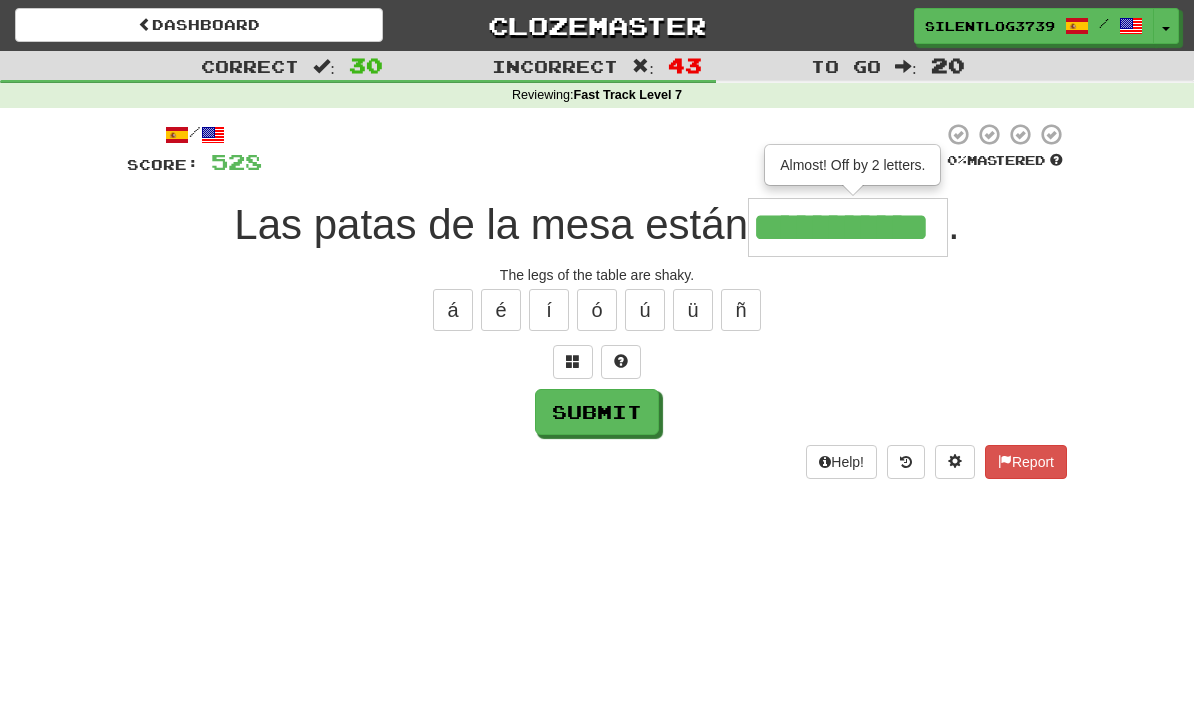 type on "**********" 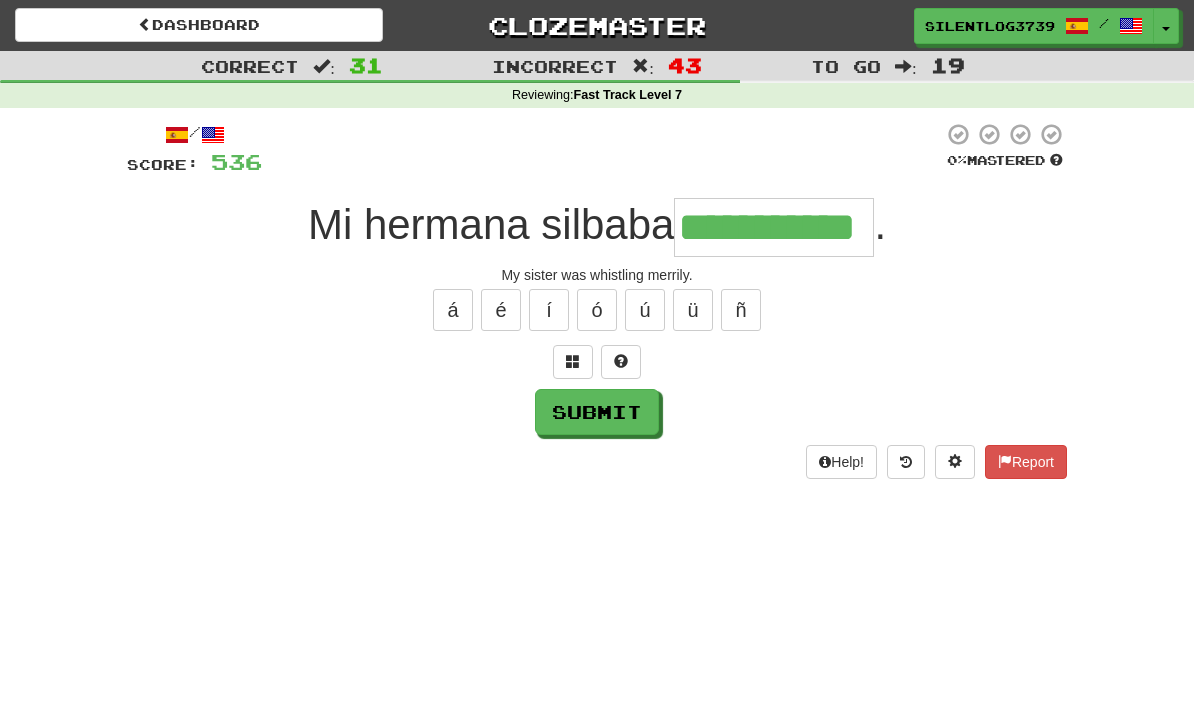 type on "**********" 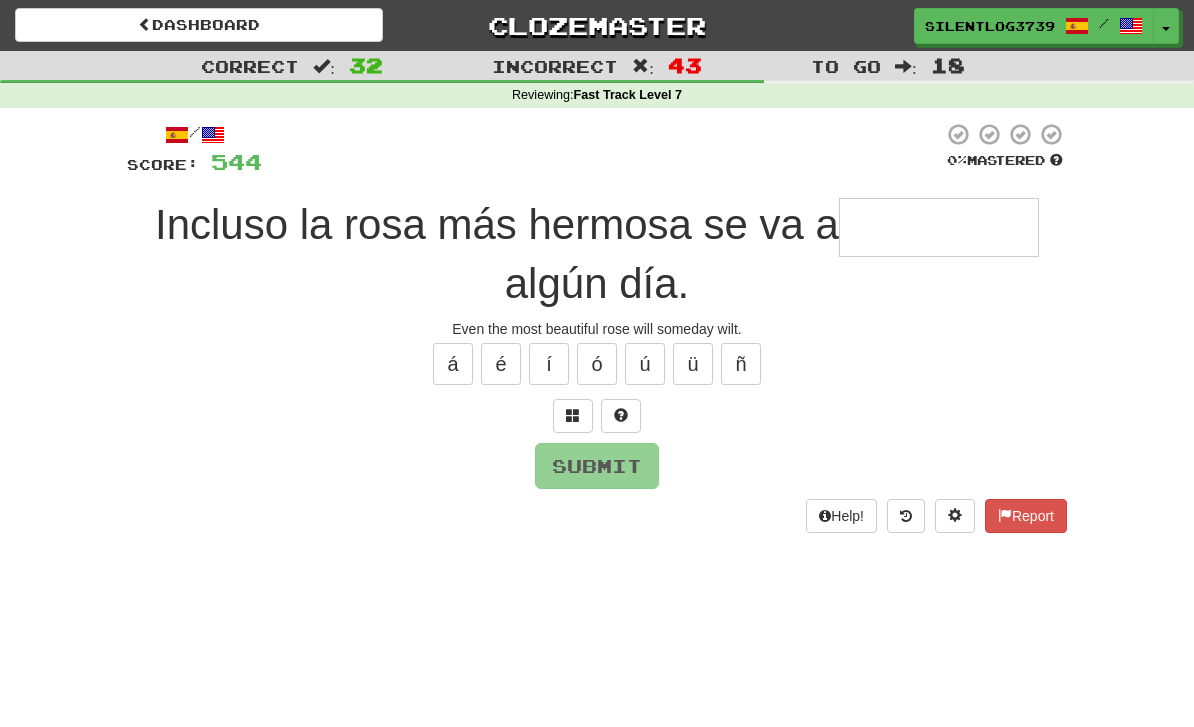 type on "*********" 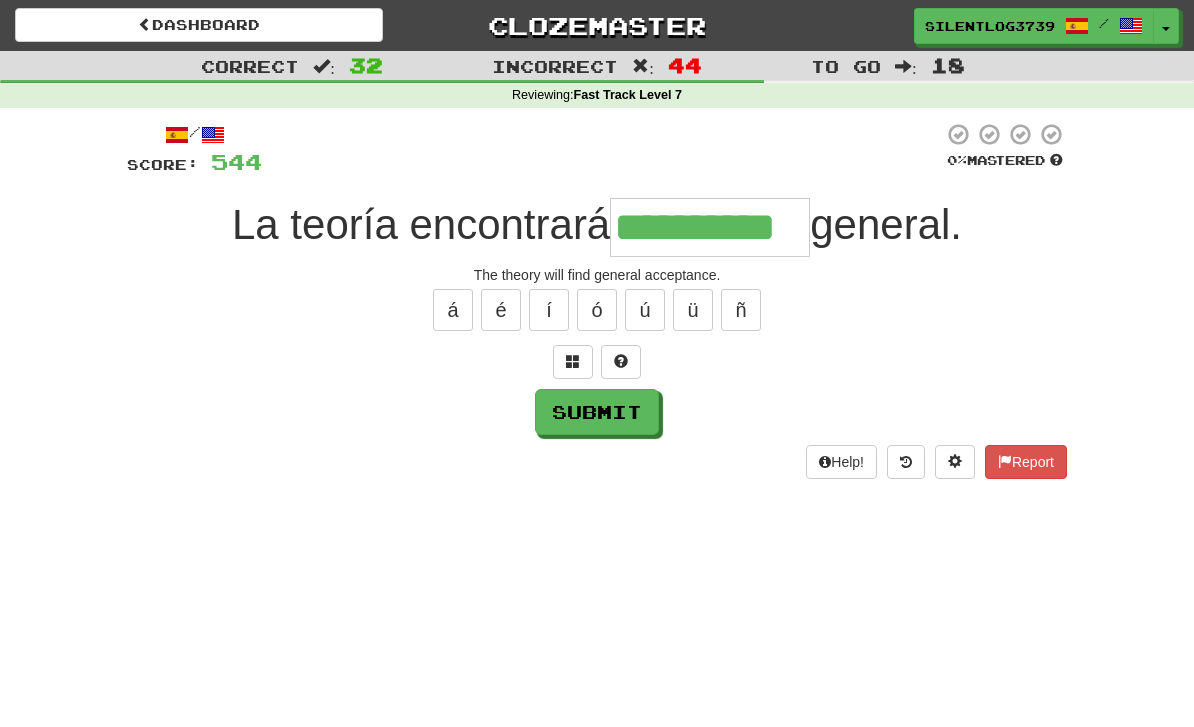 type on "**********" 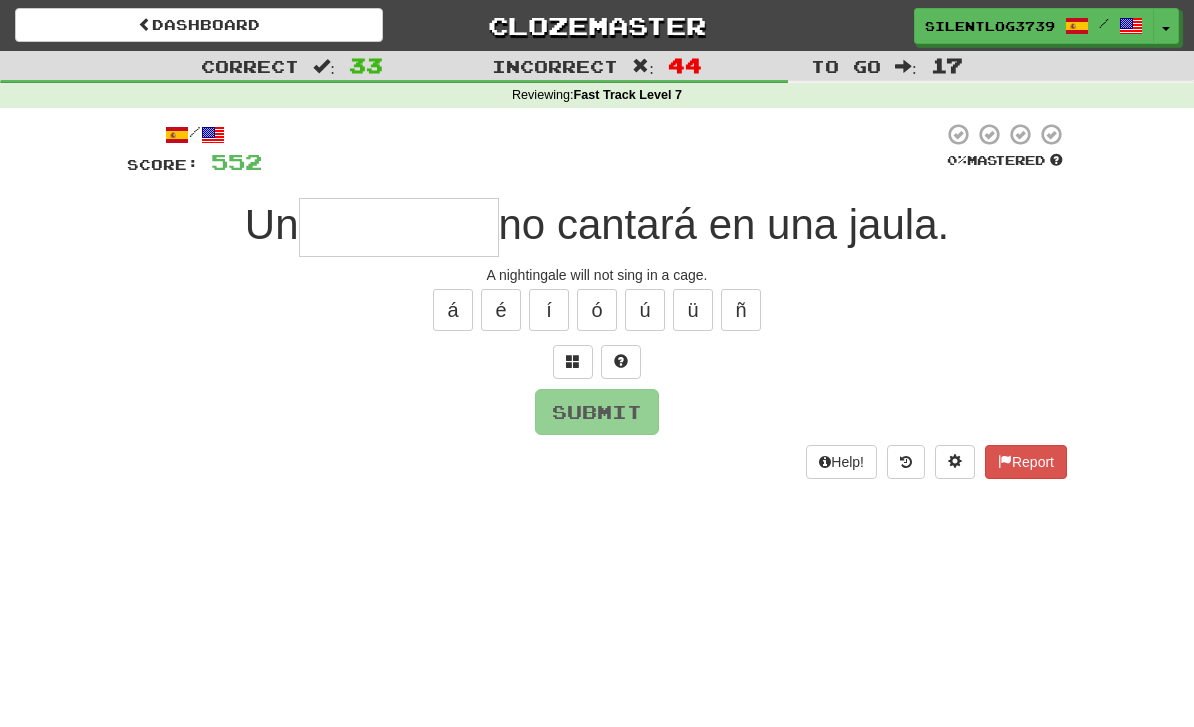 type on "********" 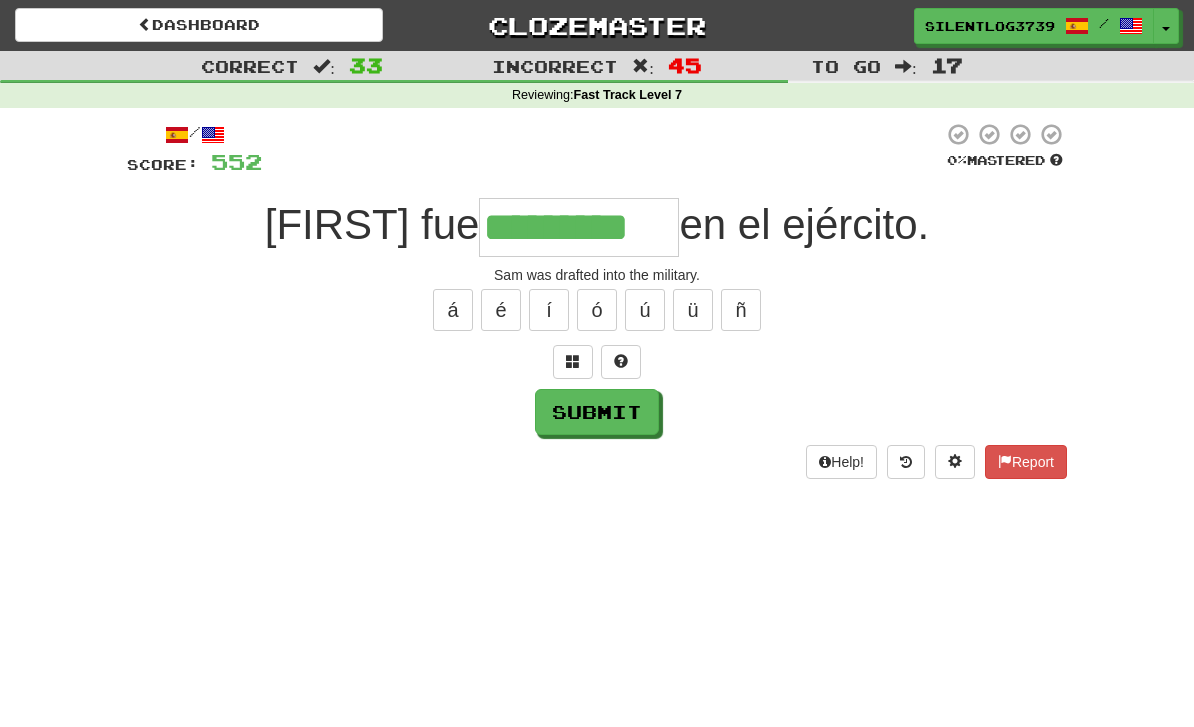 type on "*********" 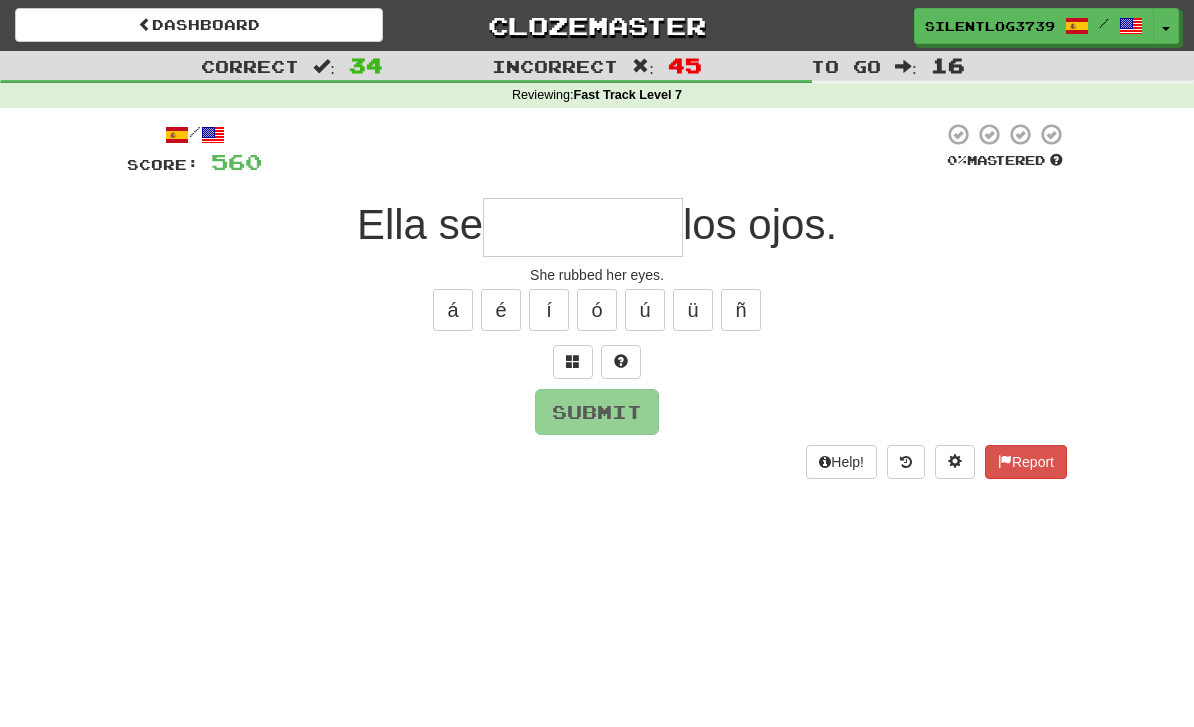 type on "*" 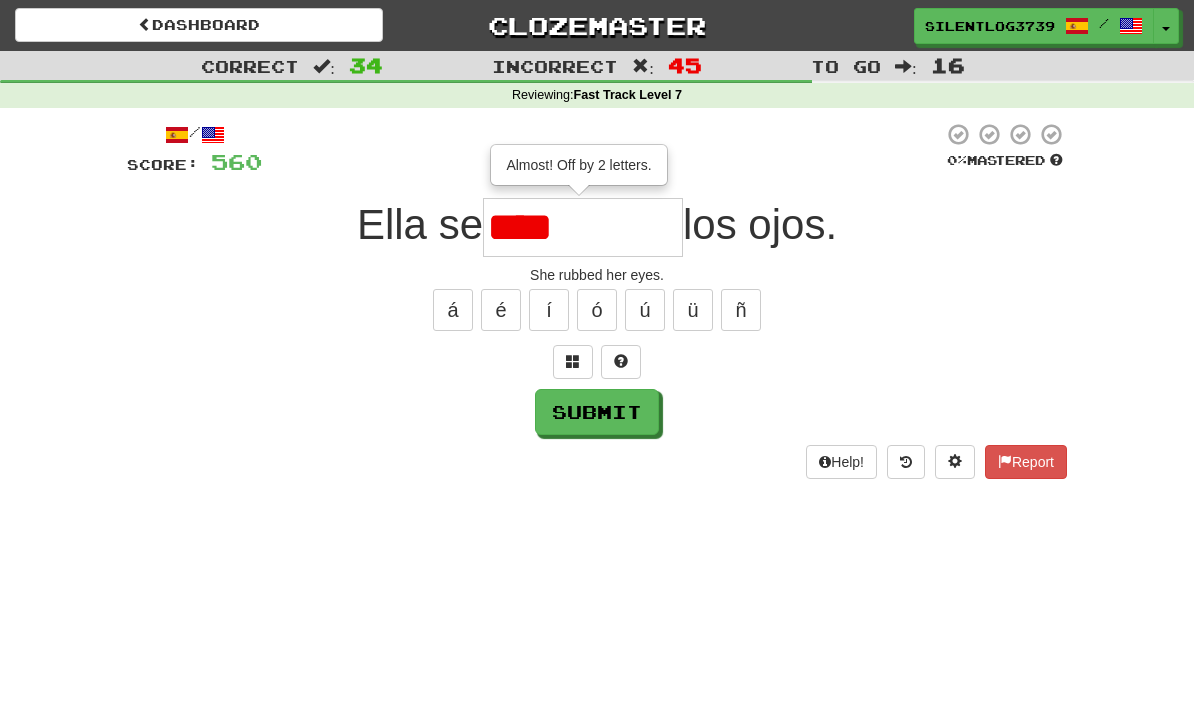 type on "*****" 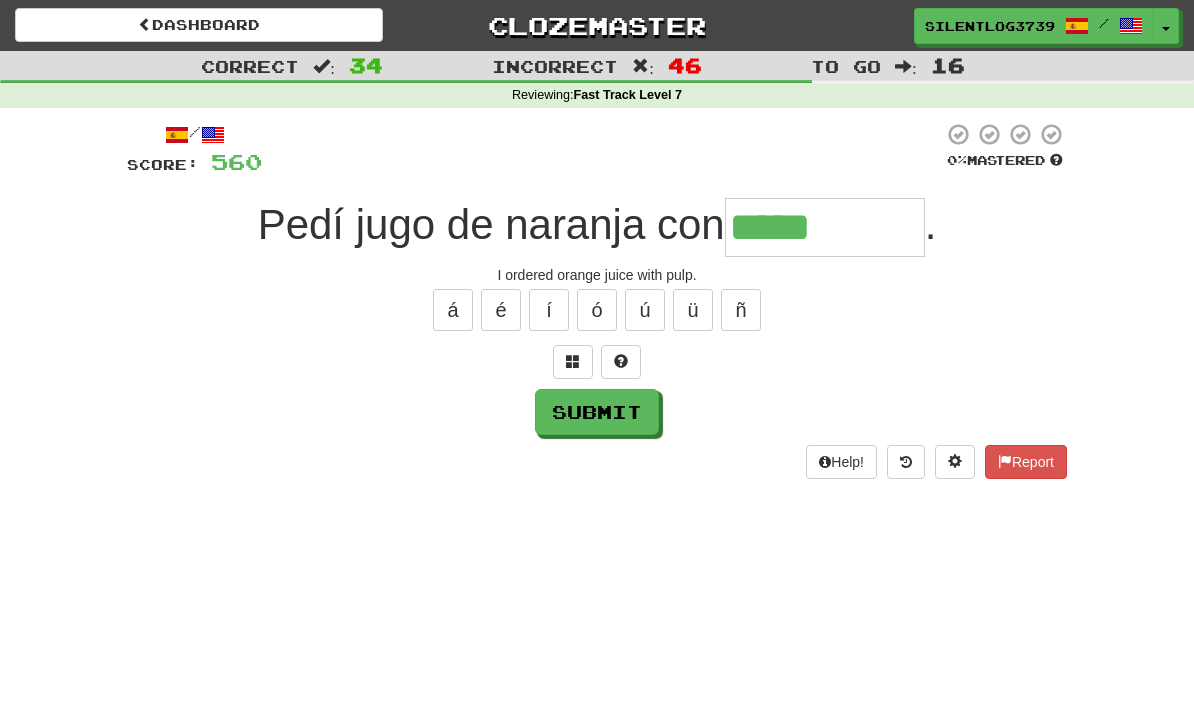 type on "*****" 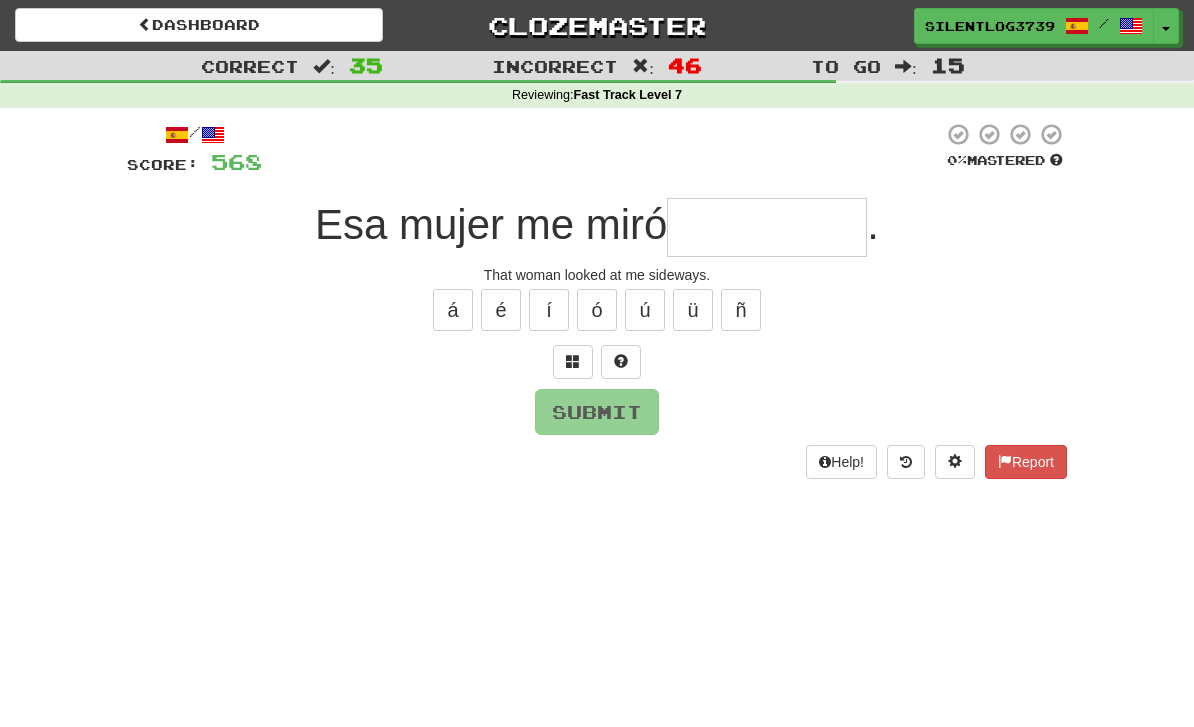type on "*" 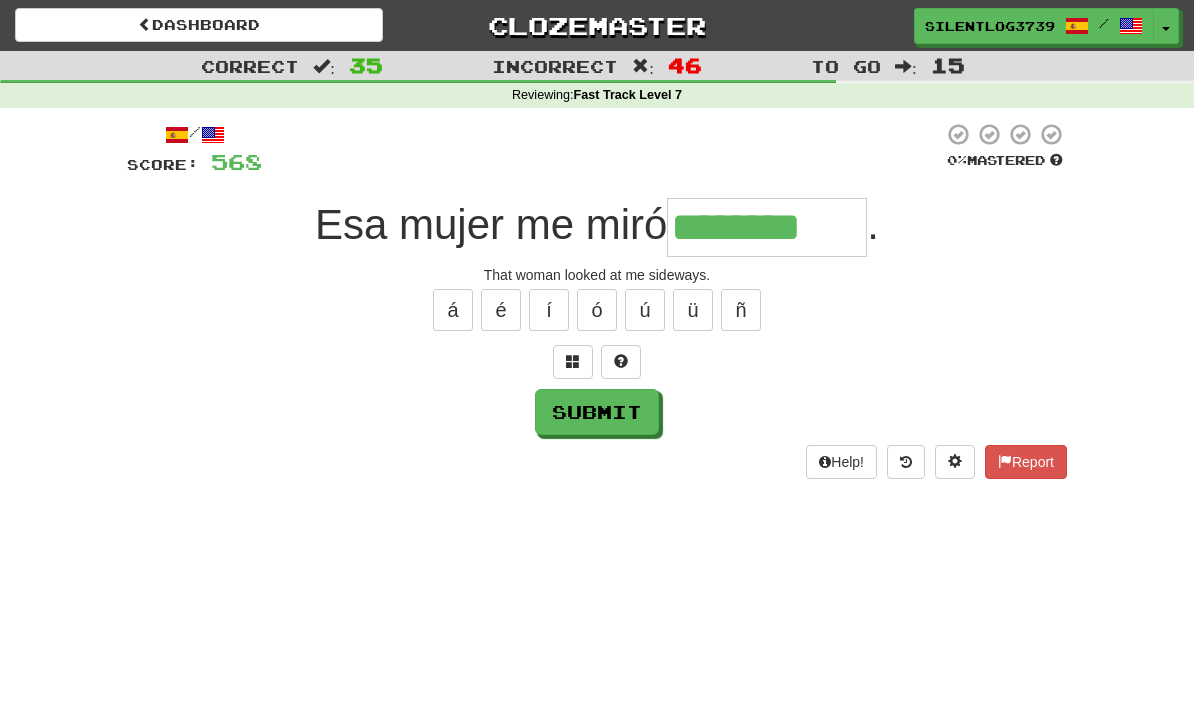type on "********" 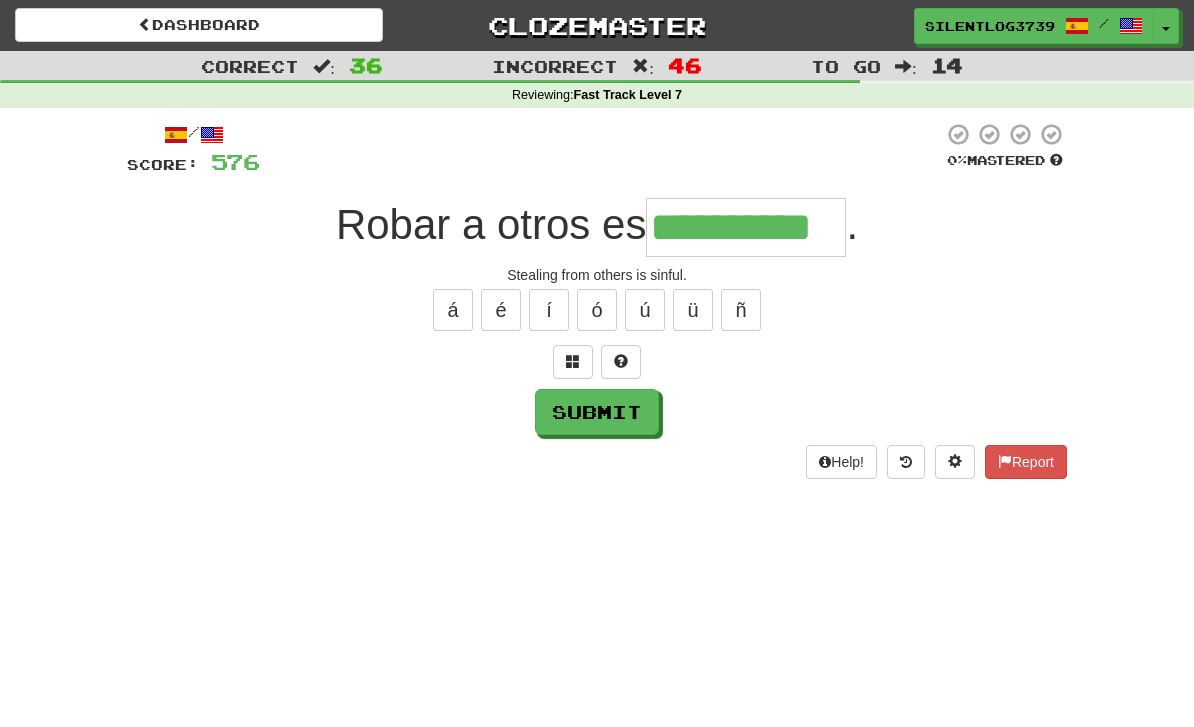 type on "**********" 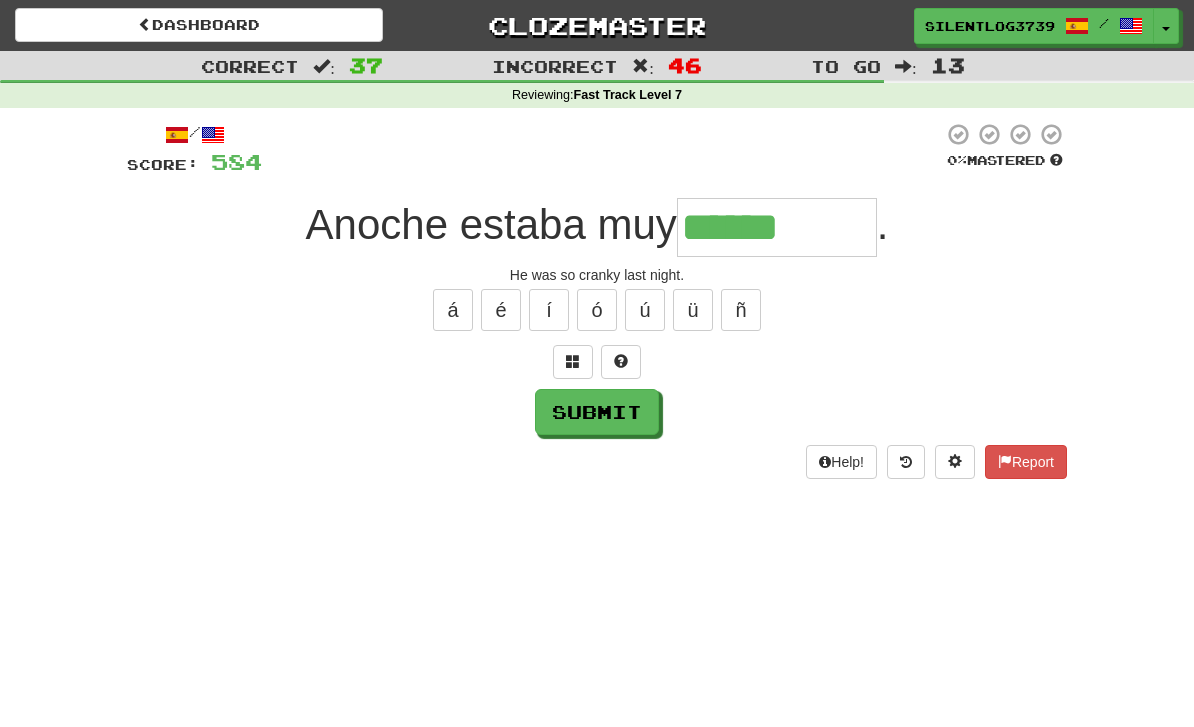 type on "******" 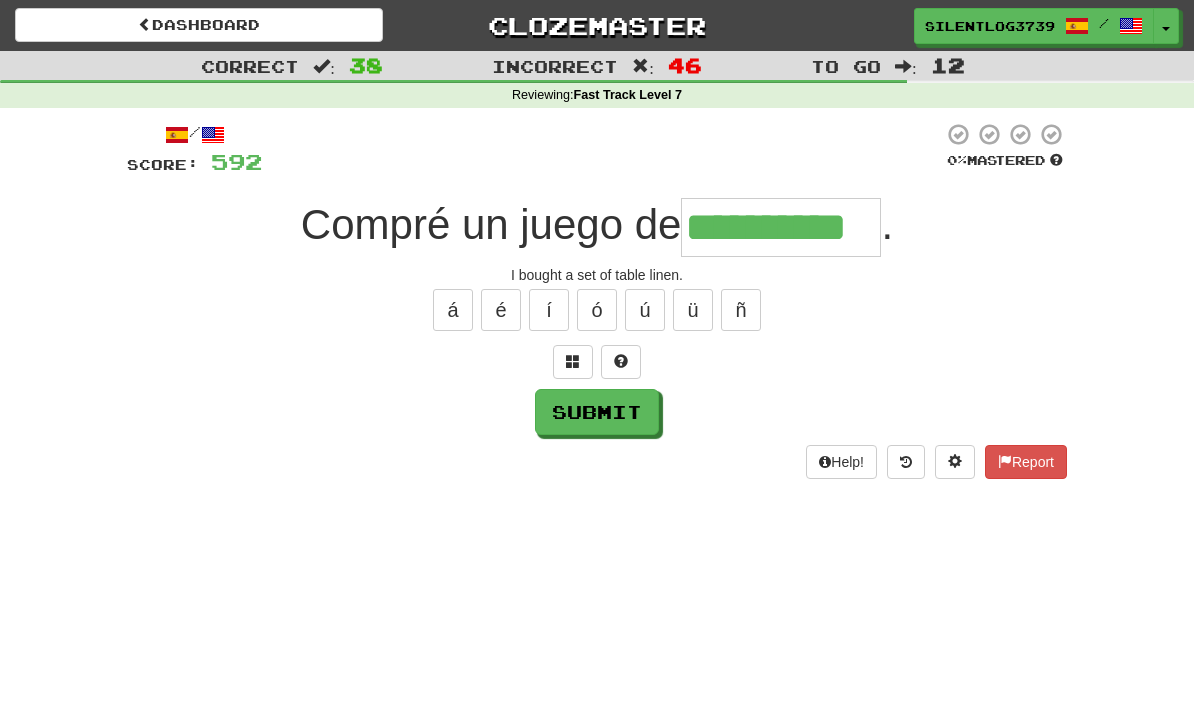 type on "**********" 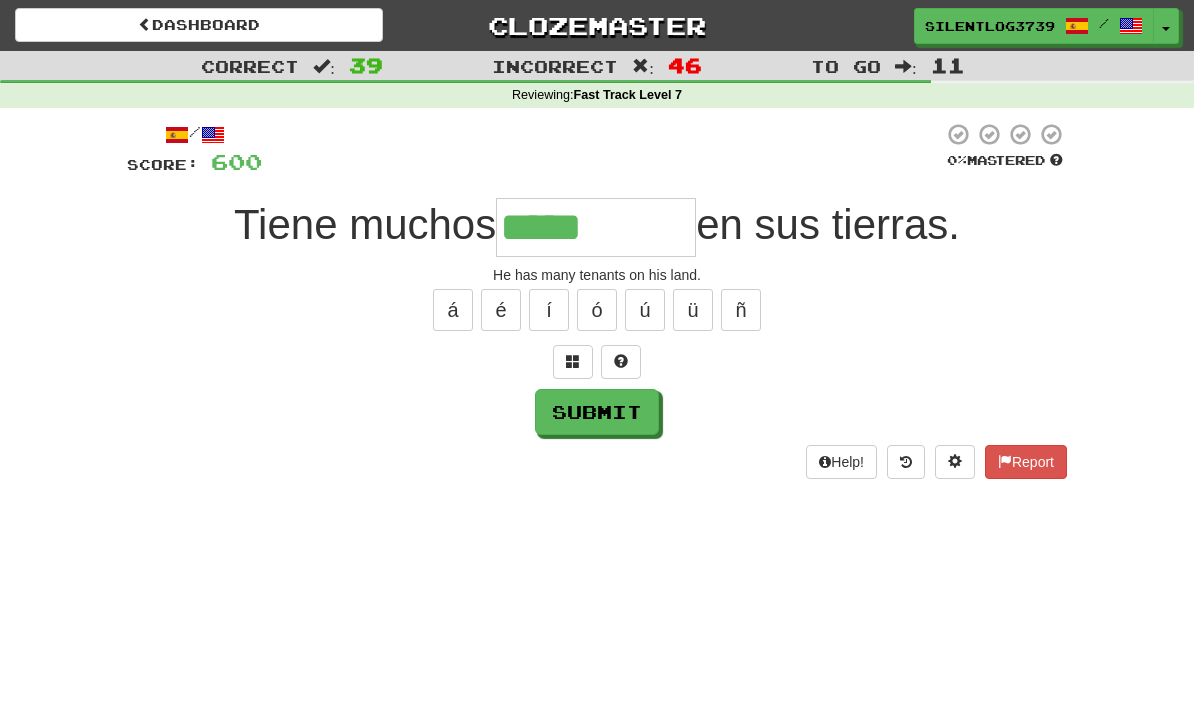 type on "**********" 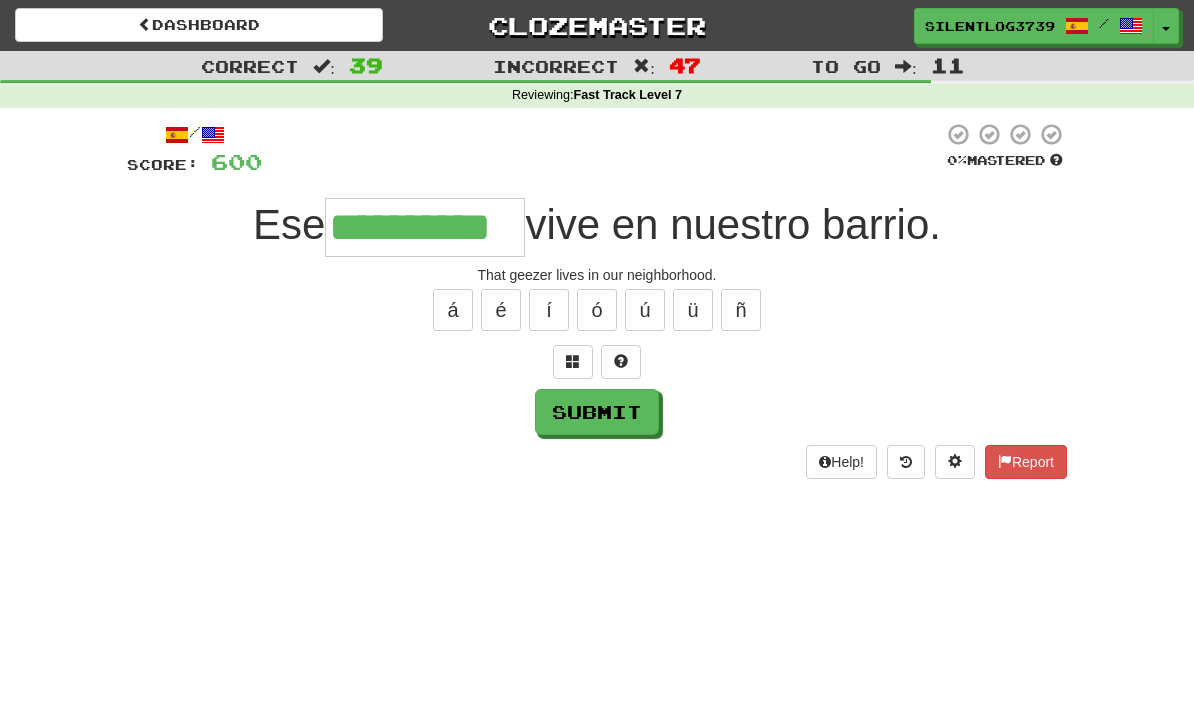 type on "**********" 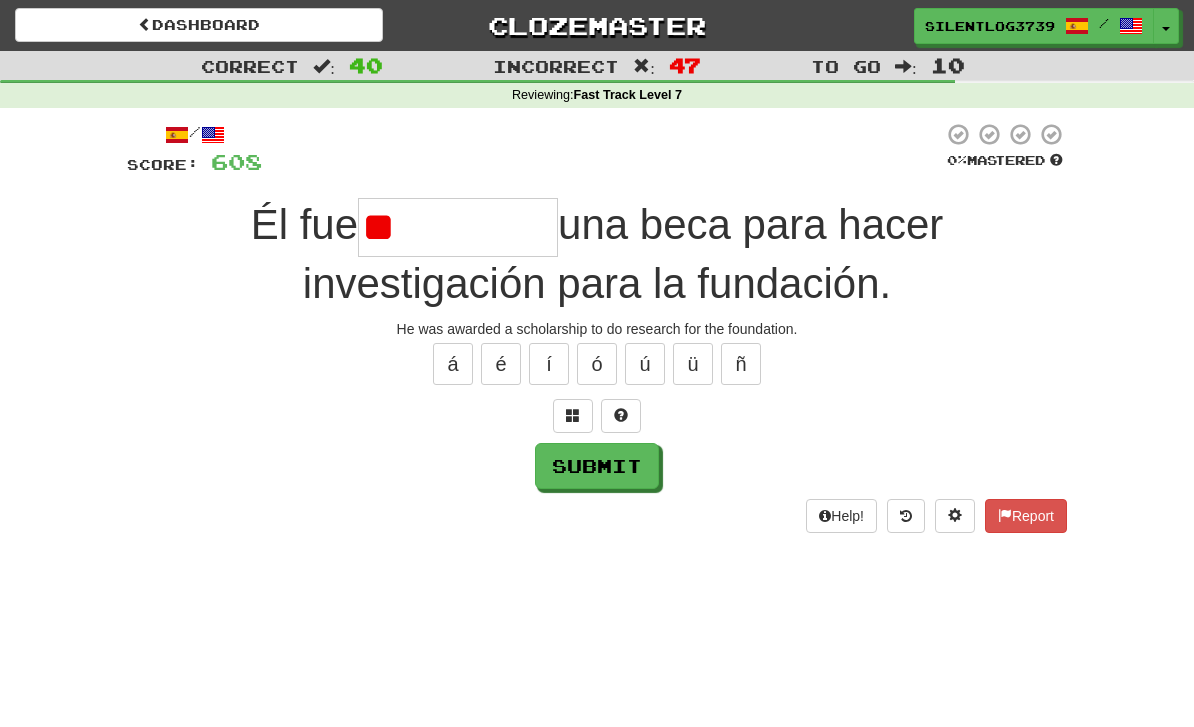 type on "*" 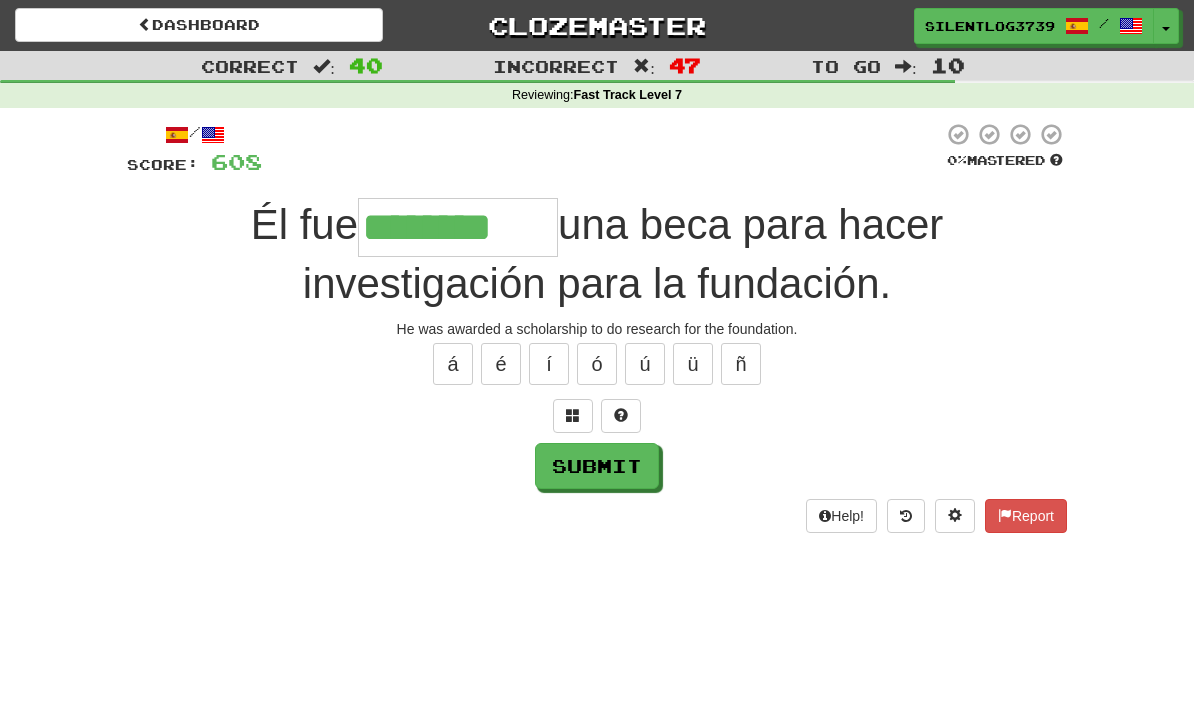 type on "********" 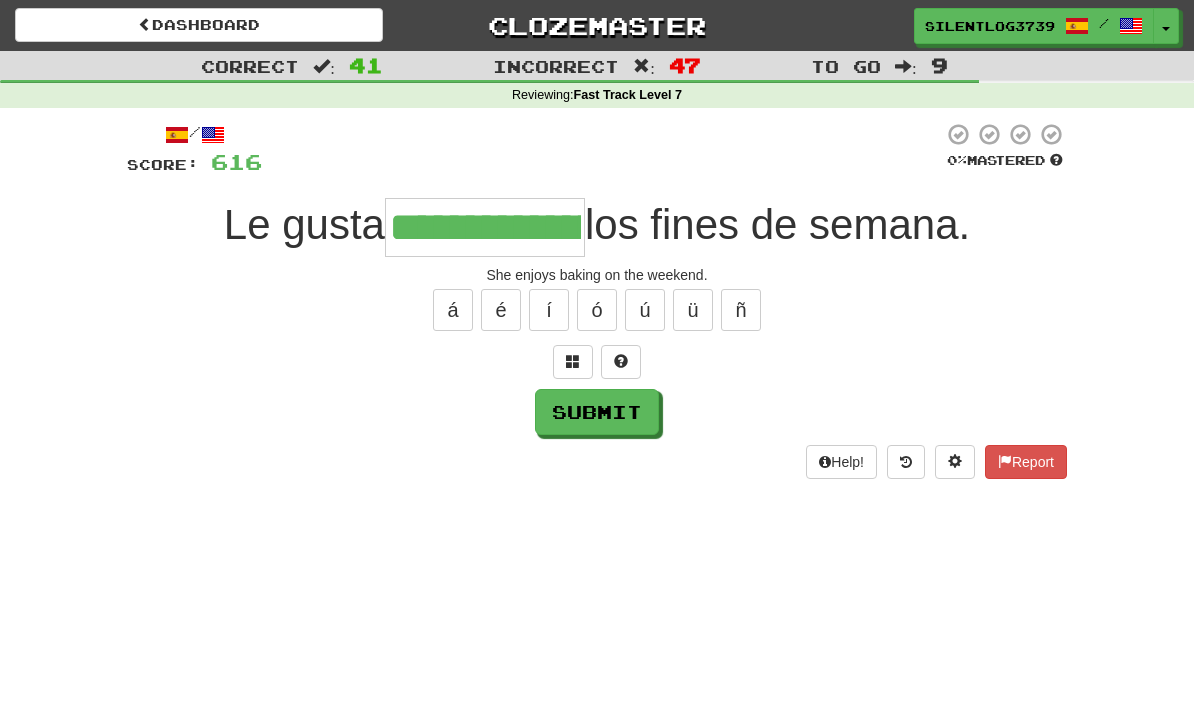 type on "**********" 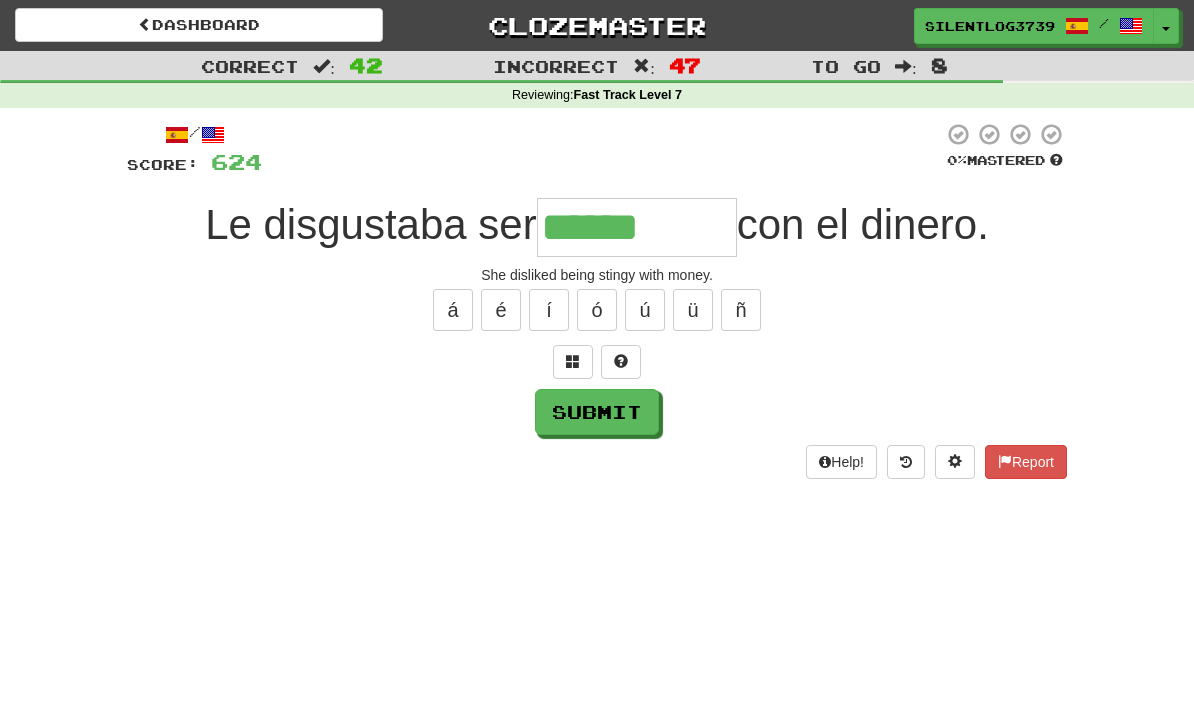 type on "******" 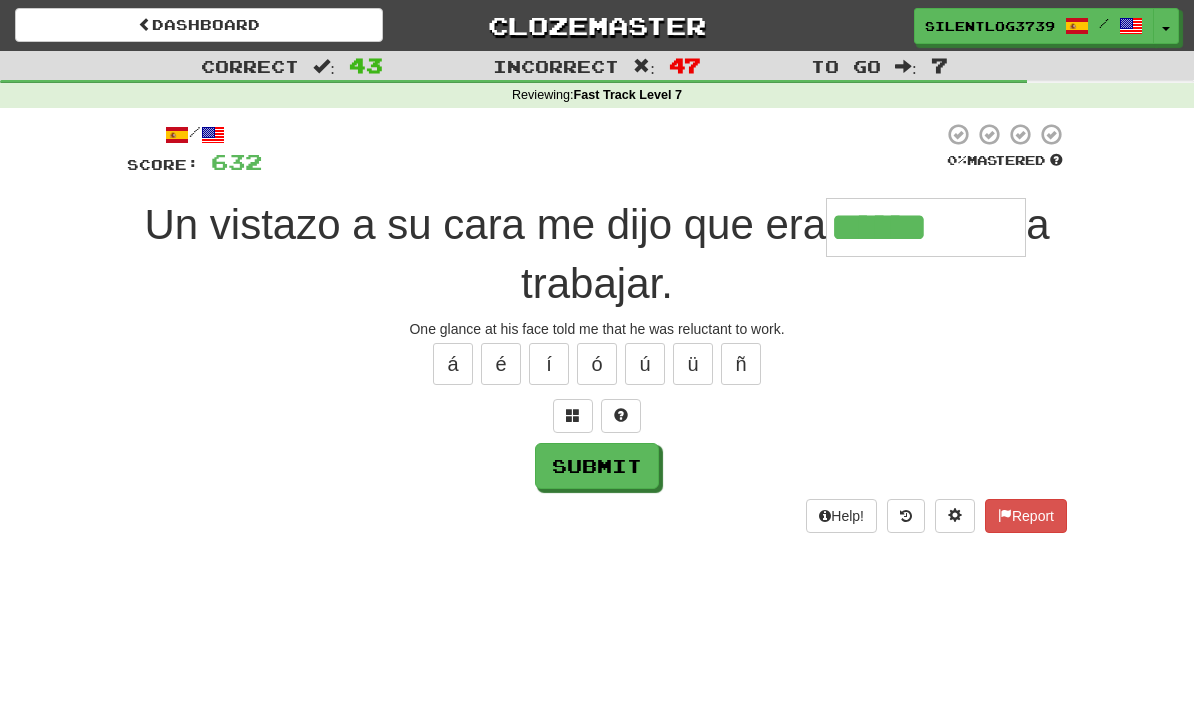 type on "******" 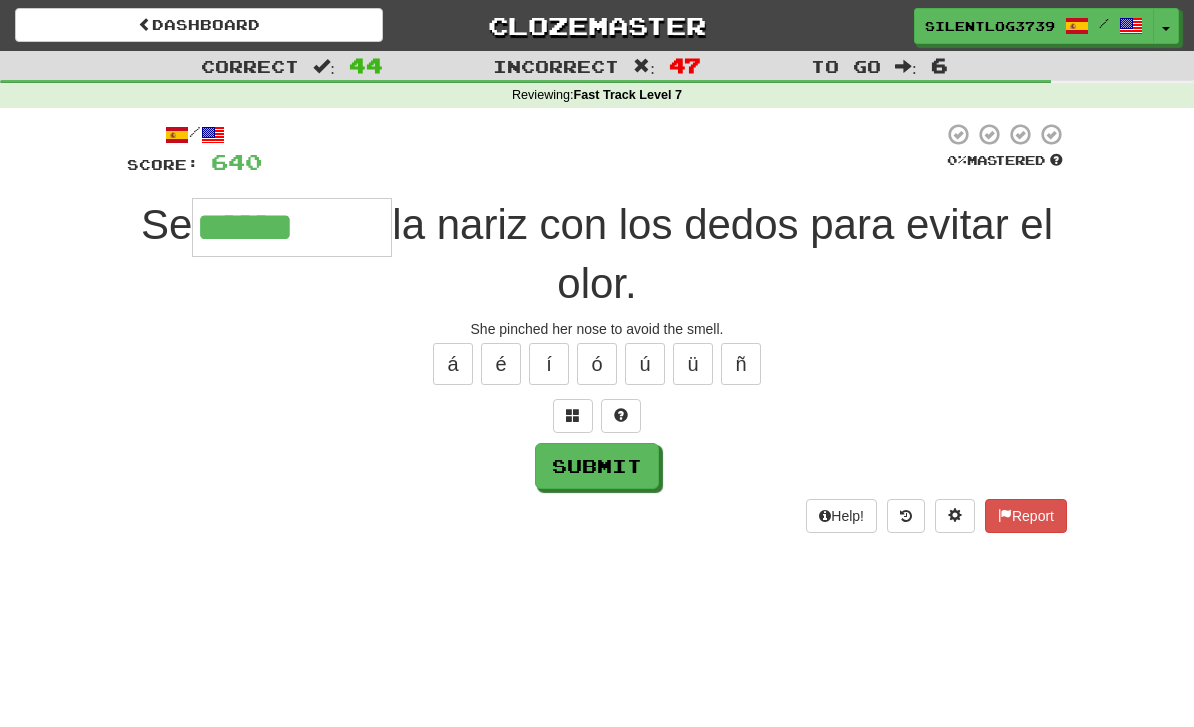 type on "******" 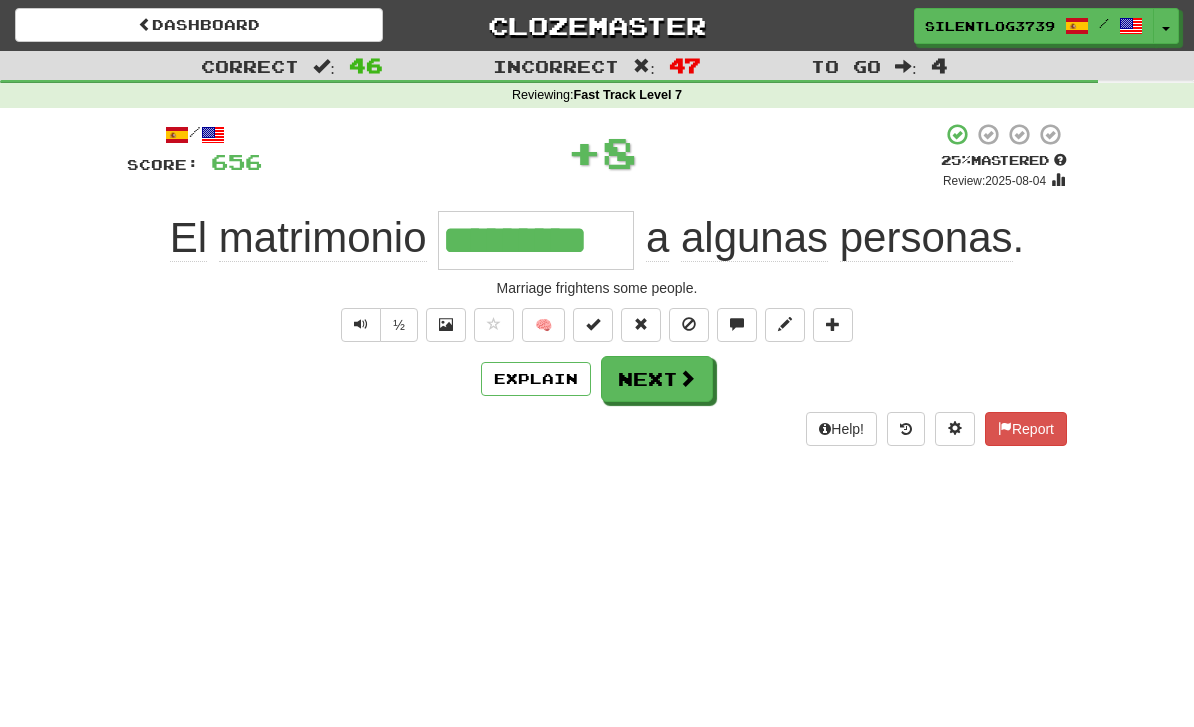 type on "*********" 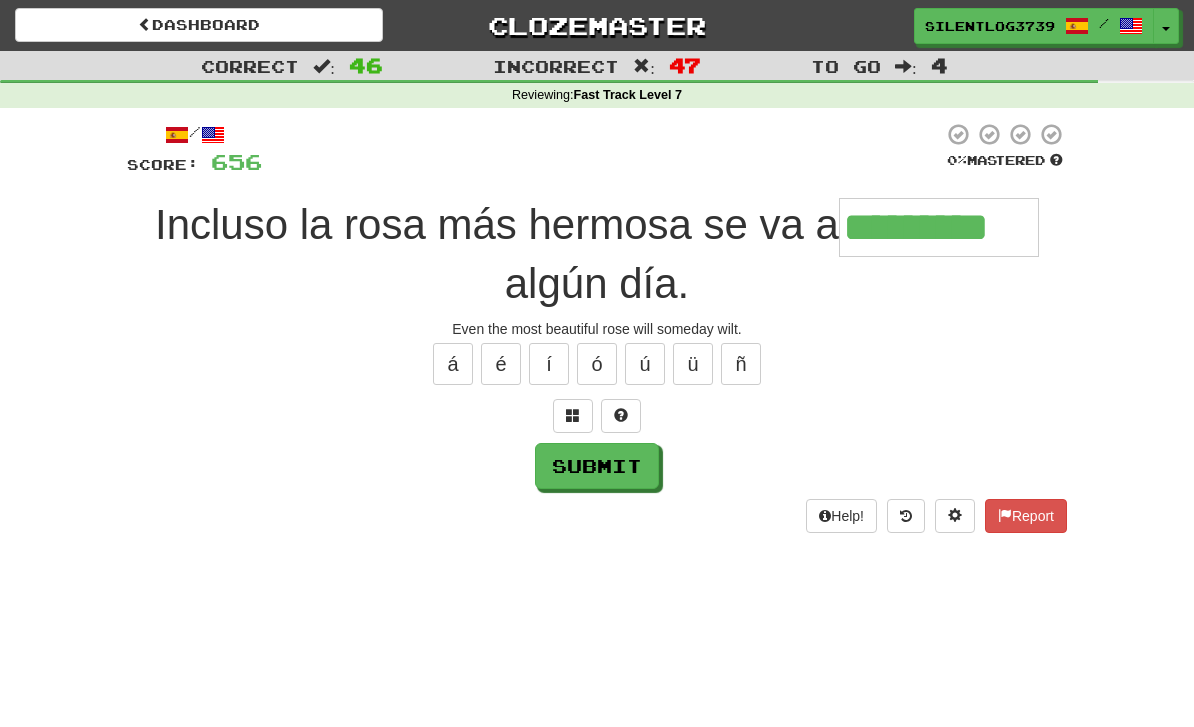 type on "*********" 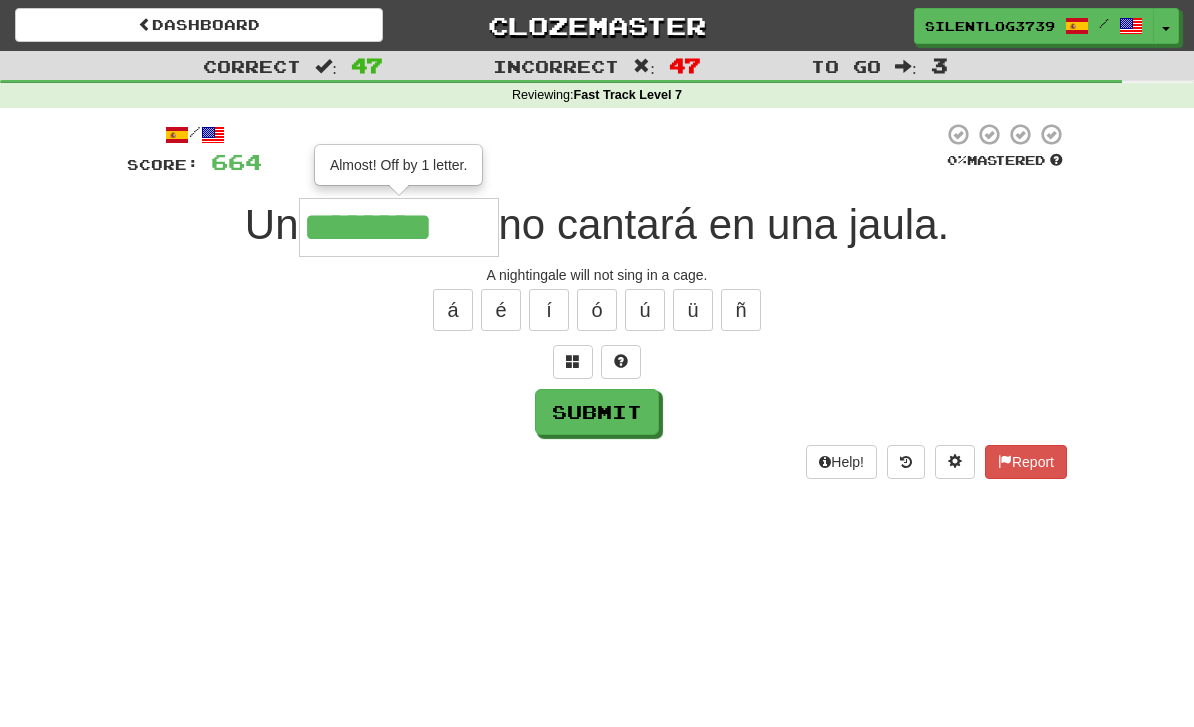 type on "********" 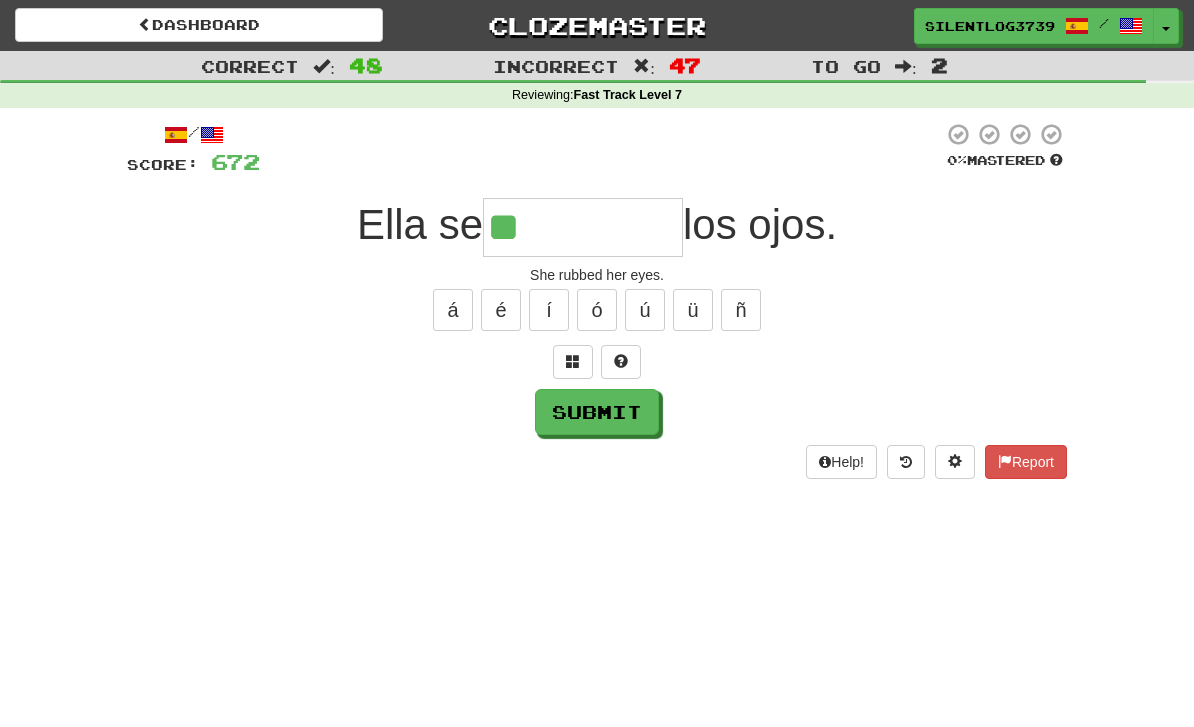 type on "*****" 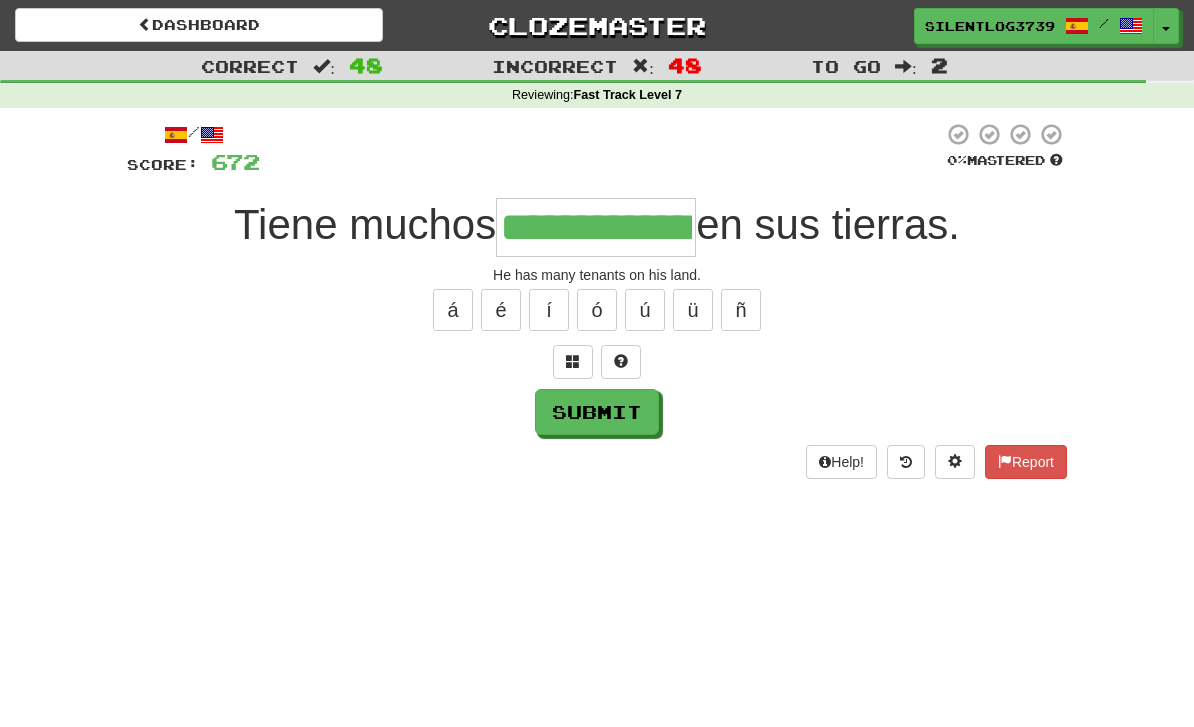 type on "**********" 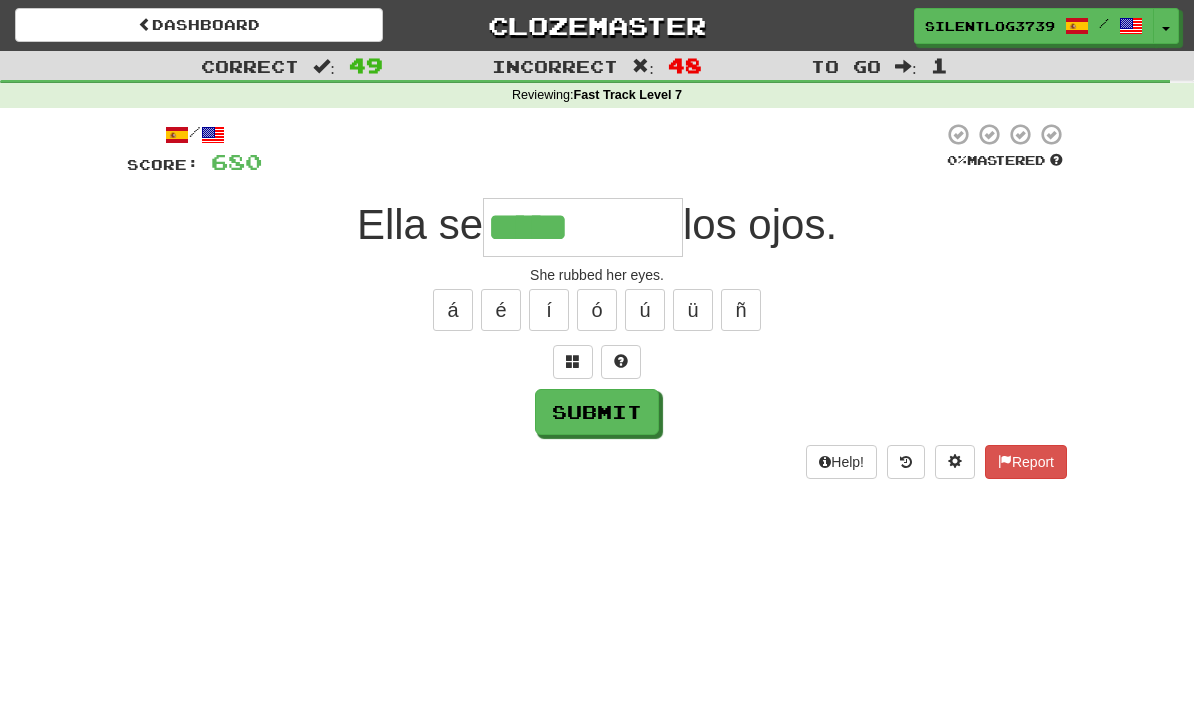 type on "*****" 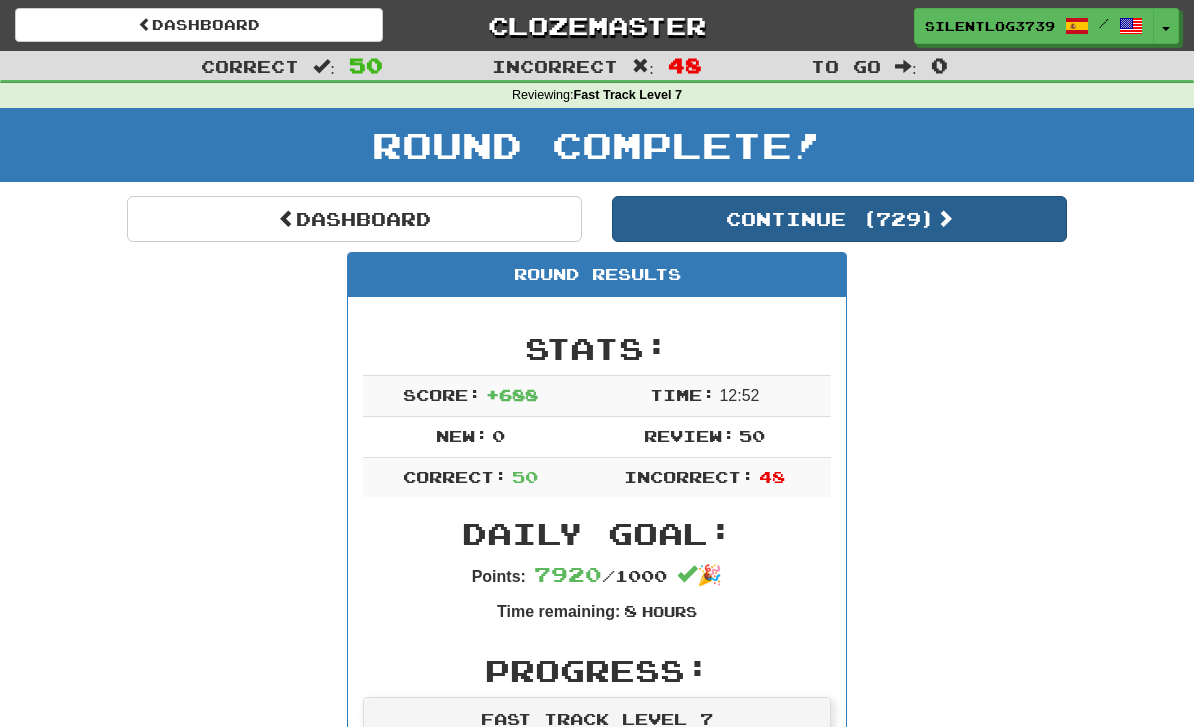 click on "Continue ( 729 )" at bounding box center (839, 219) 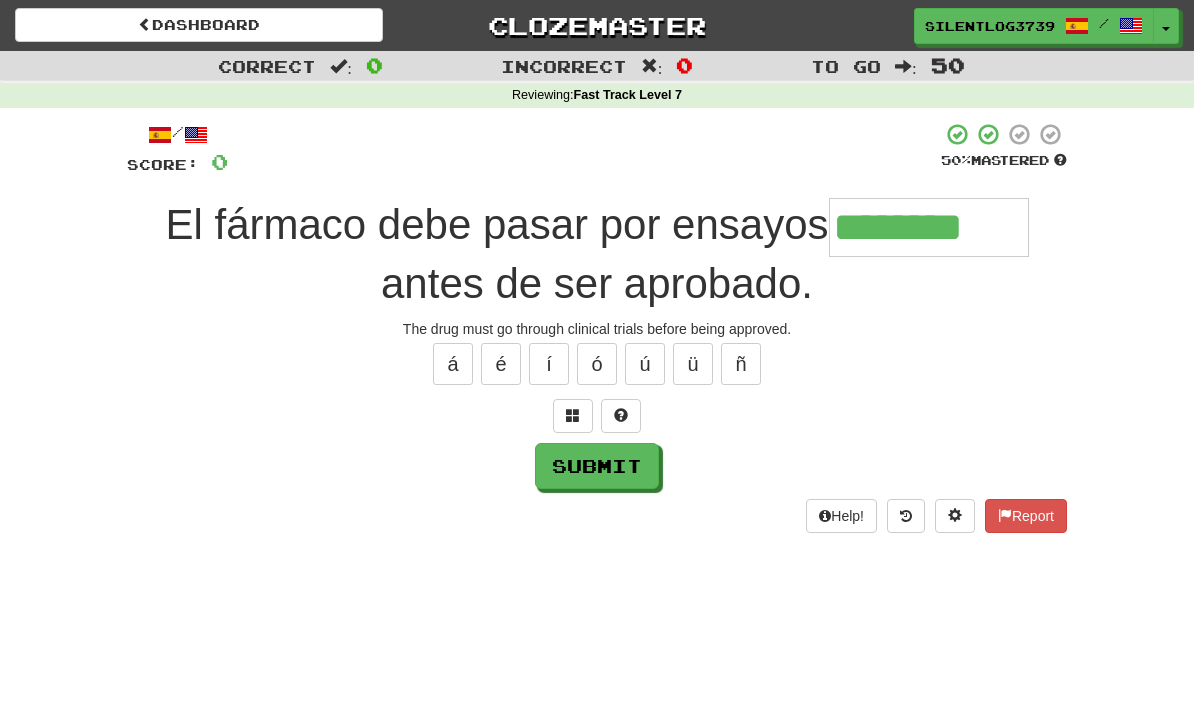 type on "********" 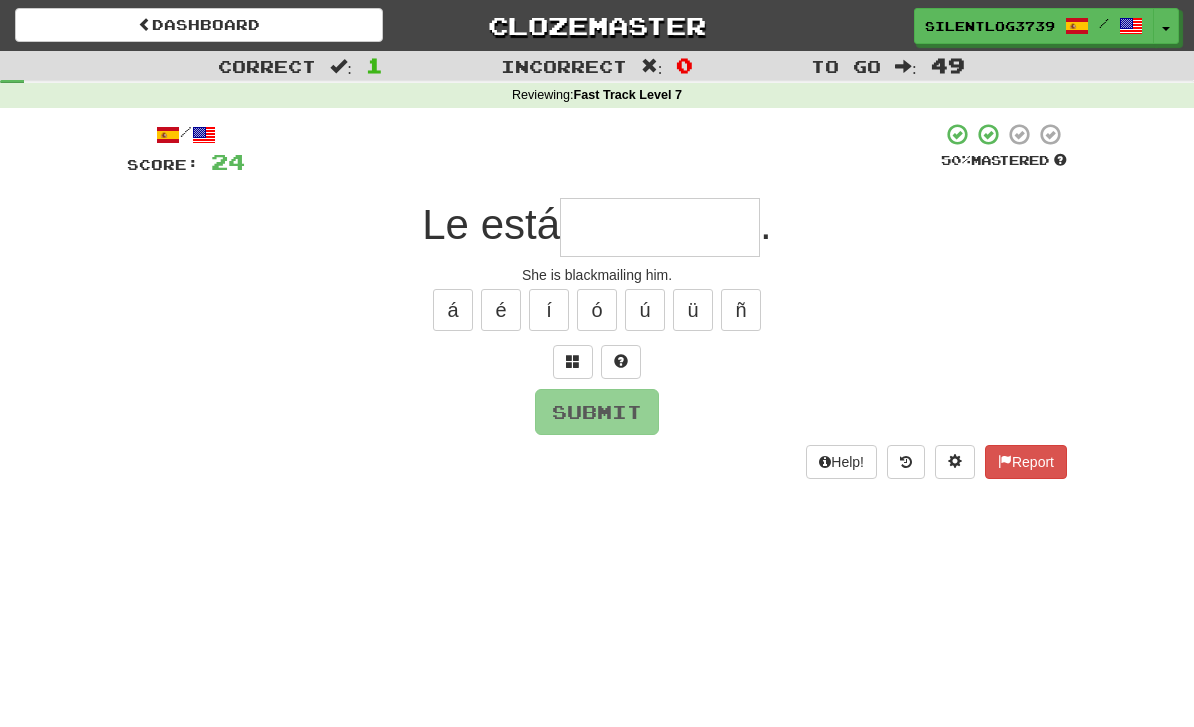 type on "**********" 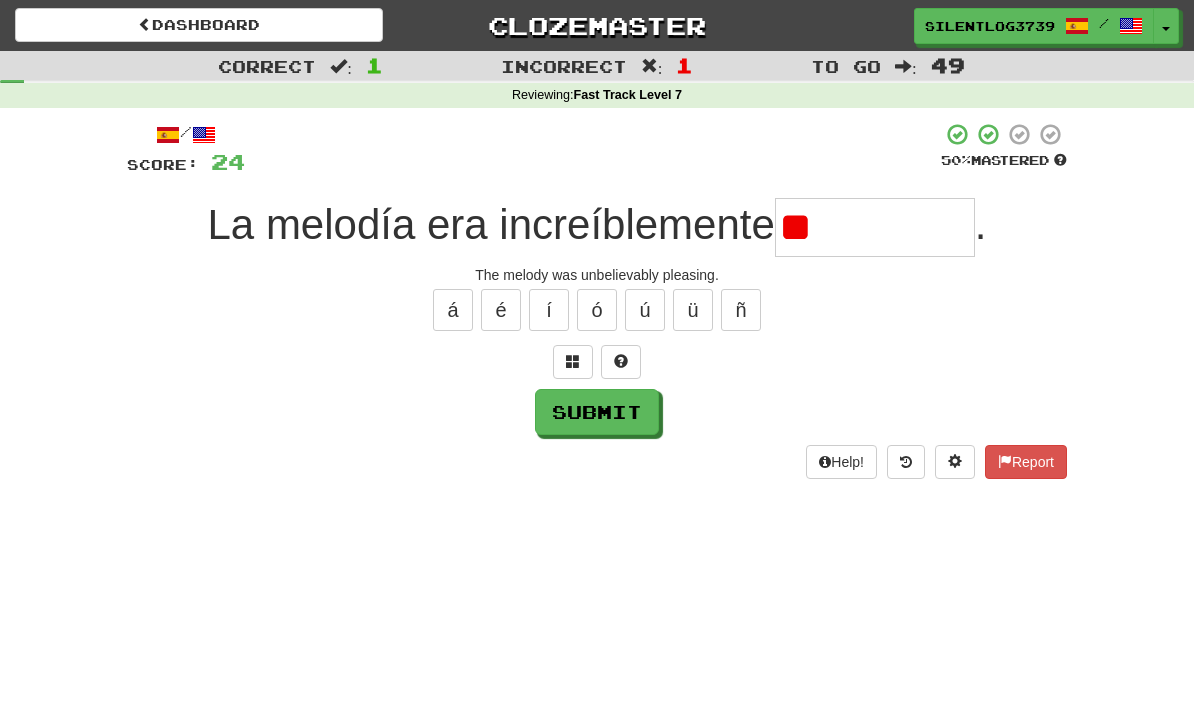 type on "*" 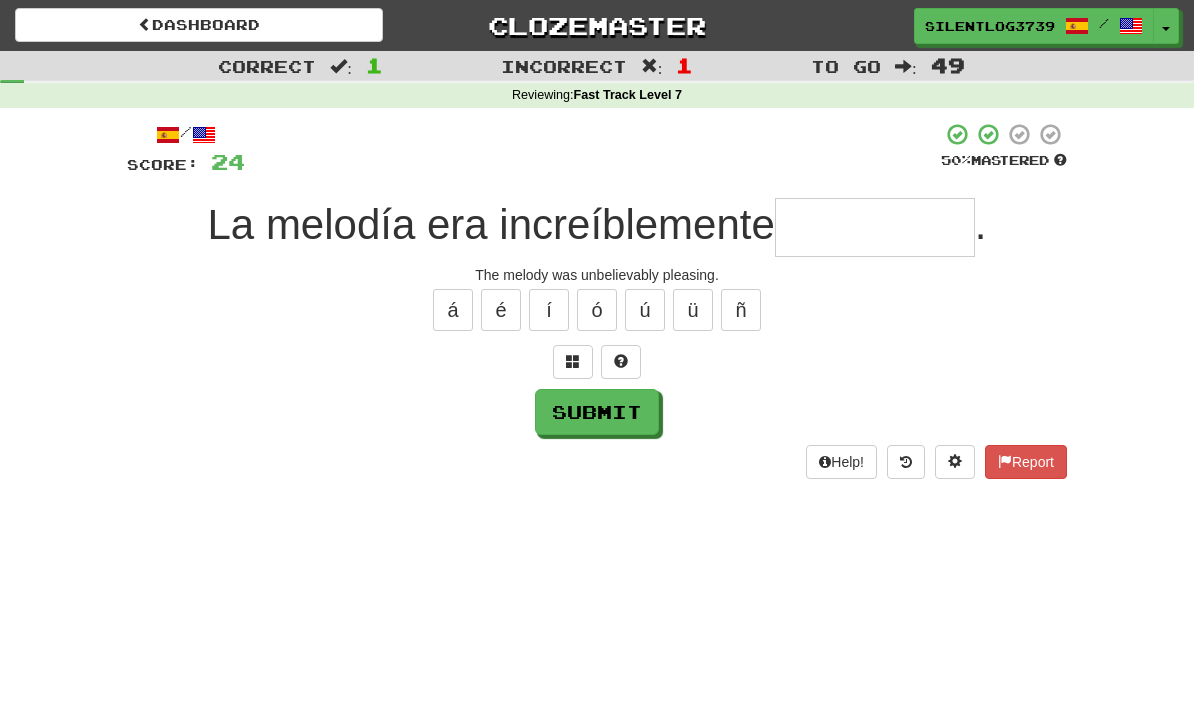 type on "*" 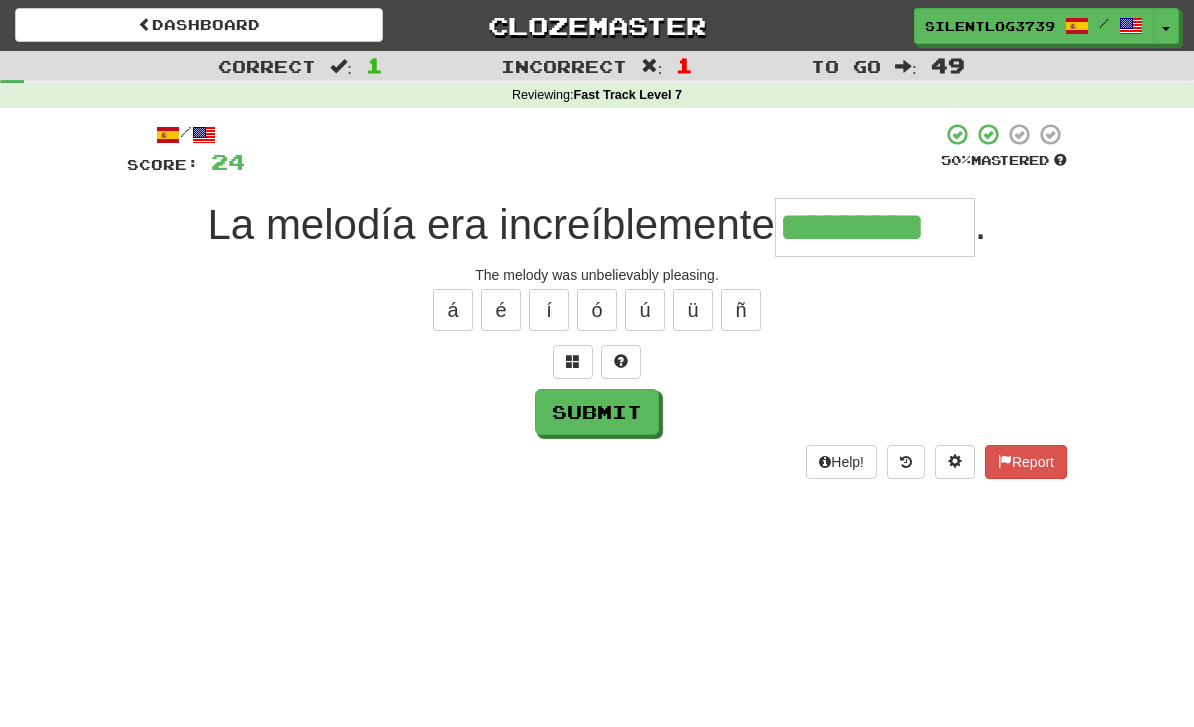 type on "*********" 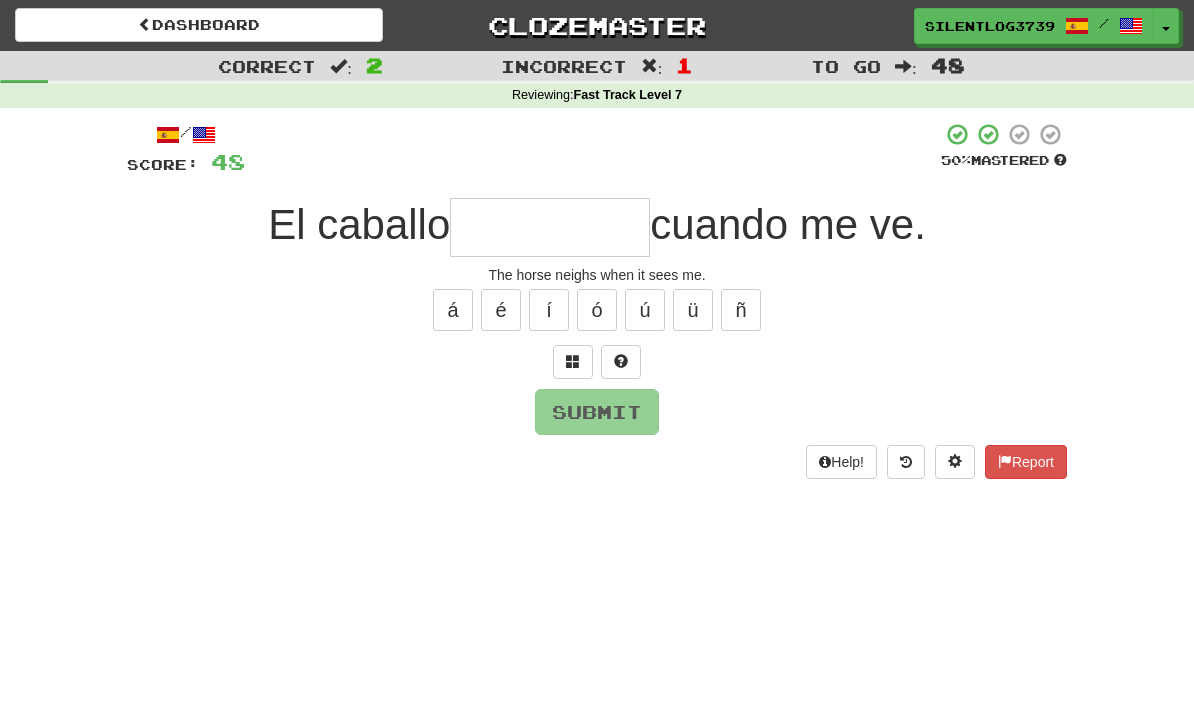 type on "*" 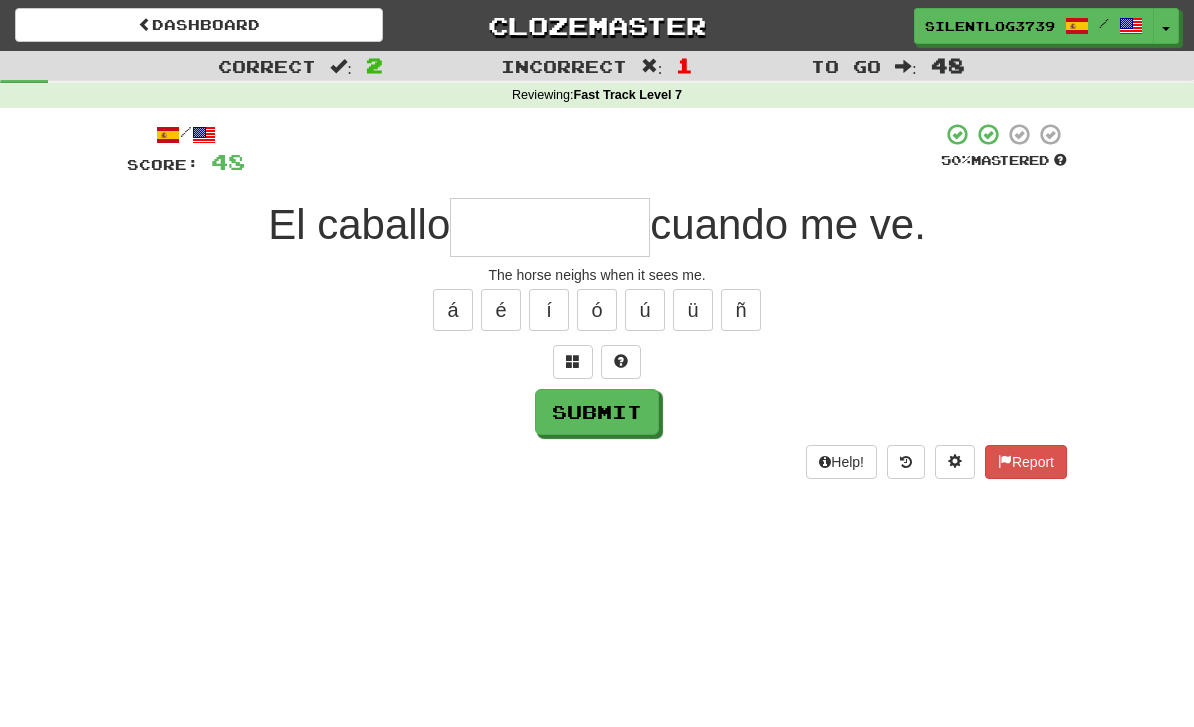 type on "*" 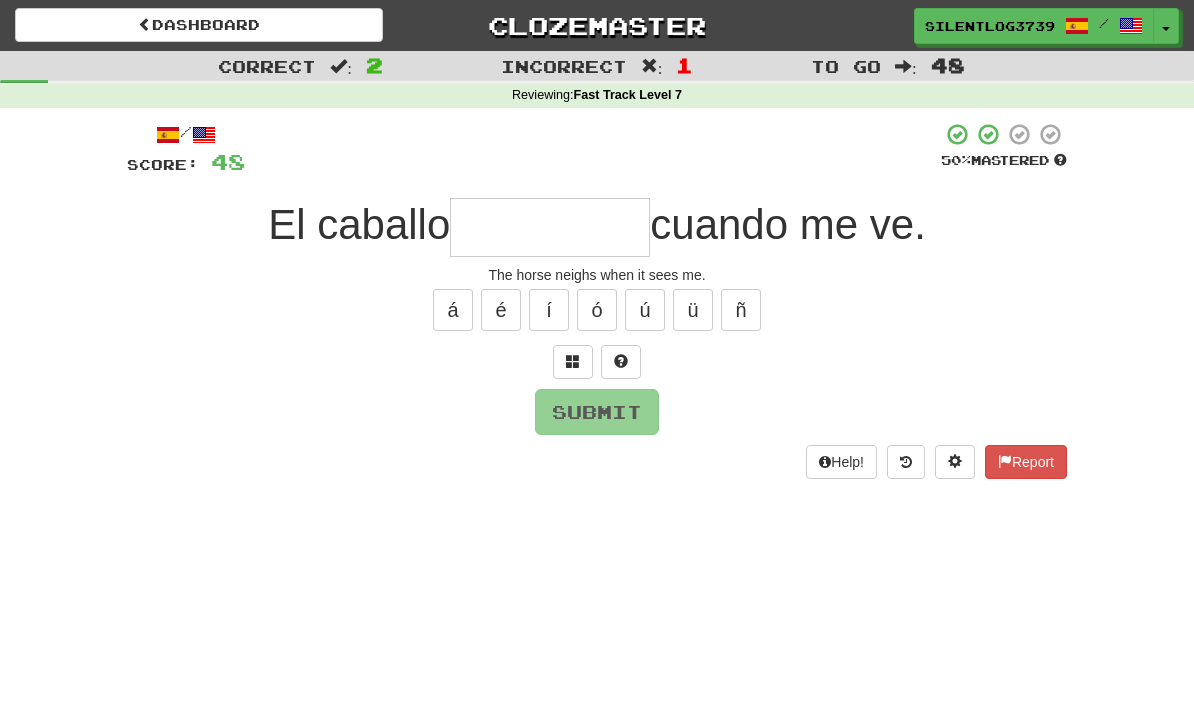 type on "********" 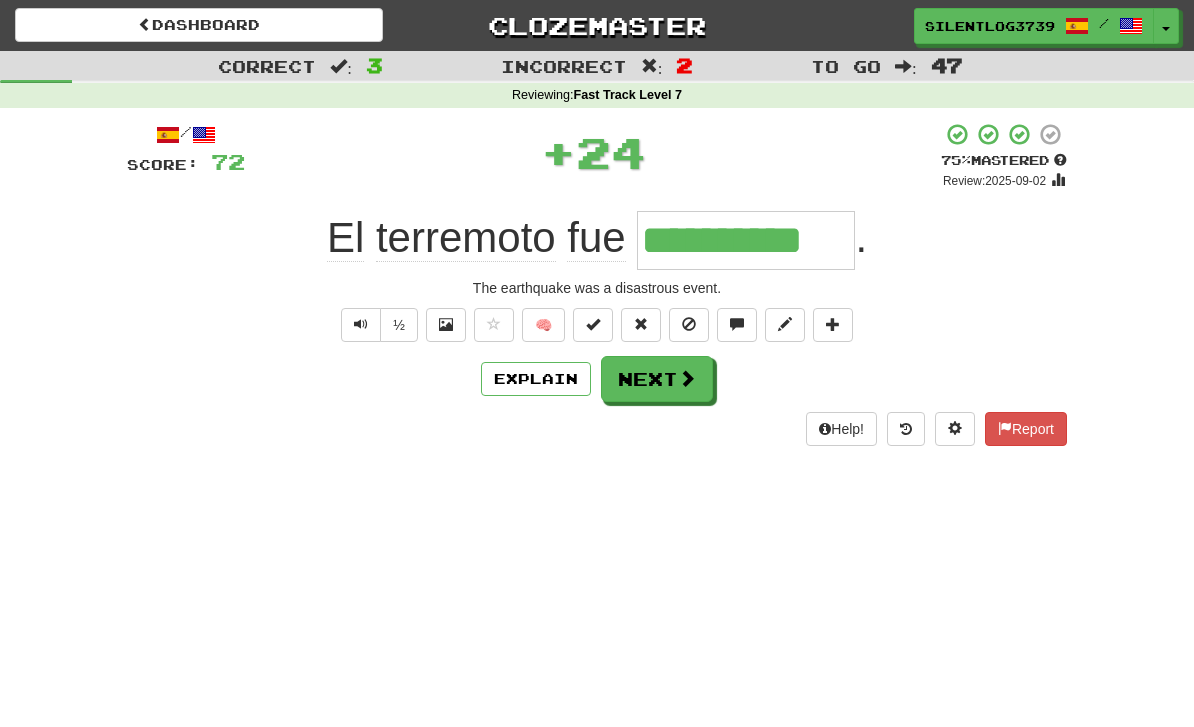 type on "**********" 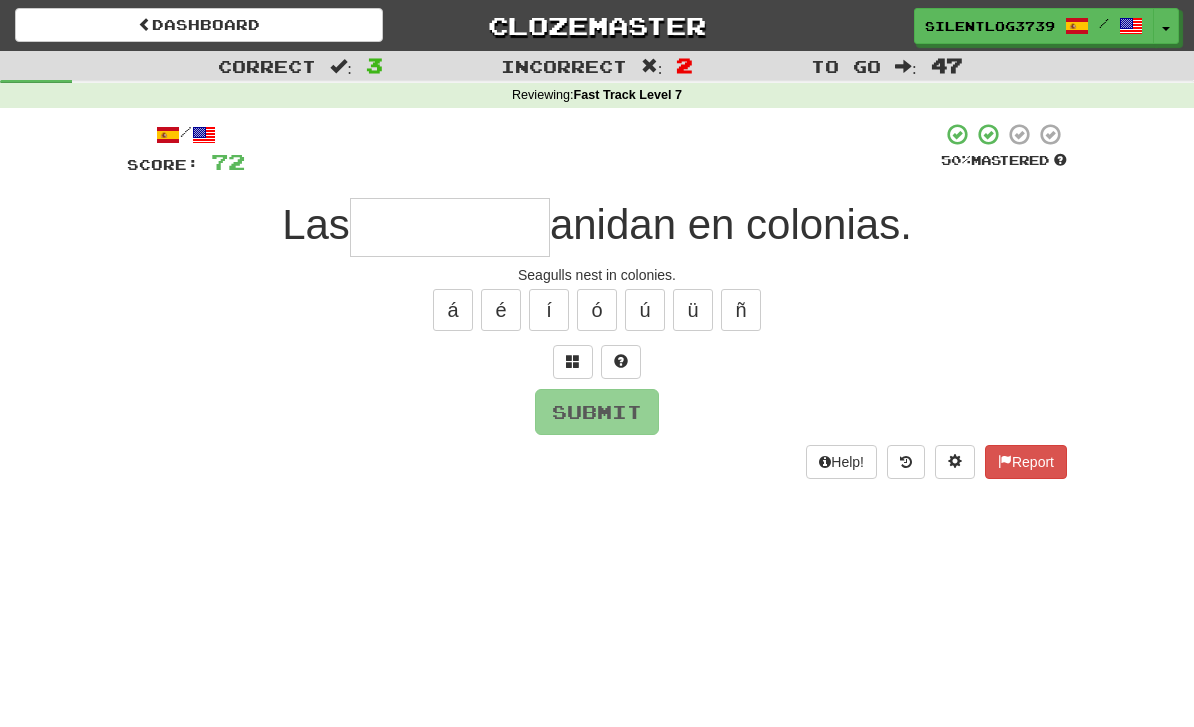type on "********" 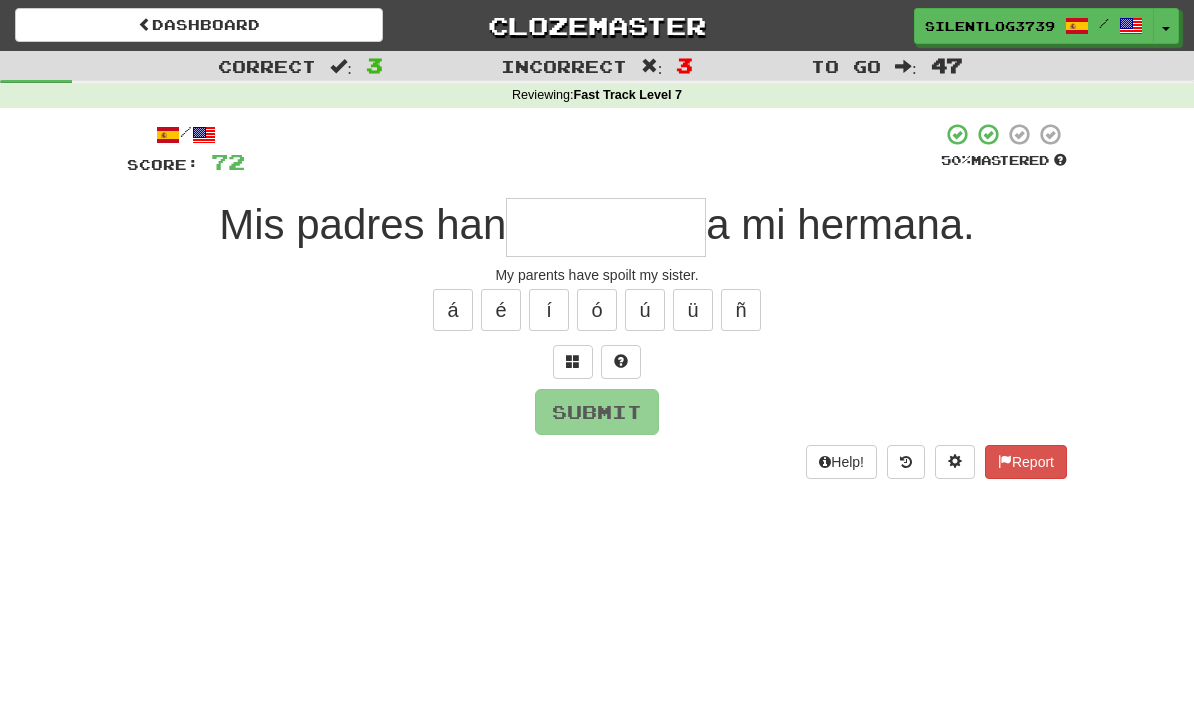 type on "*" 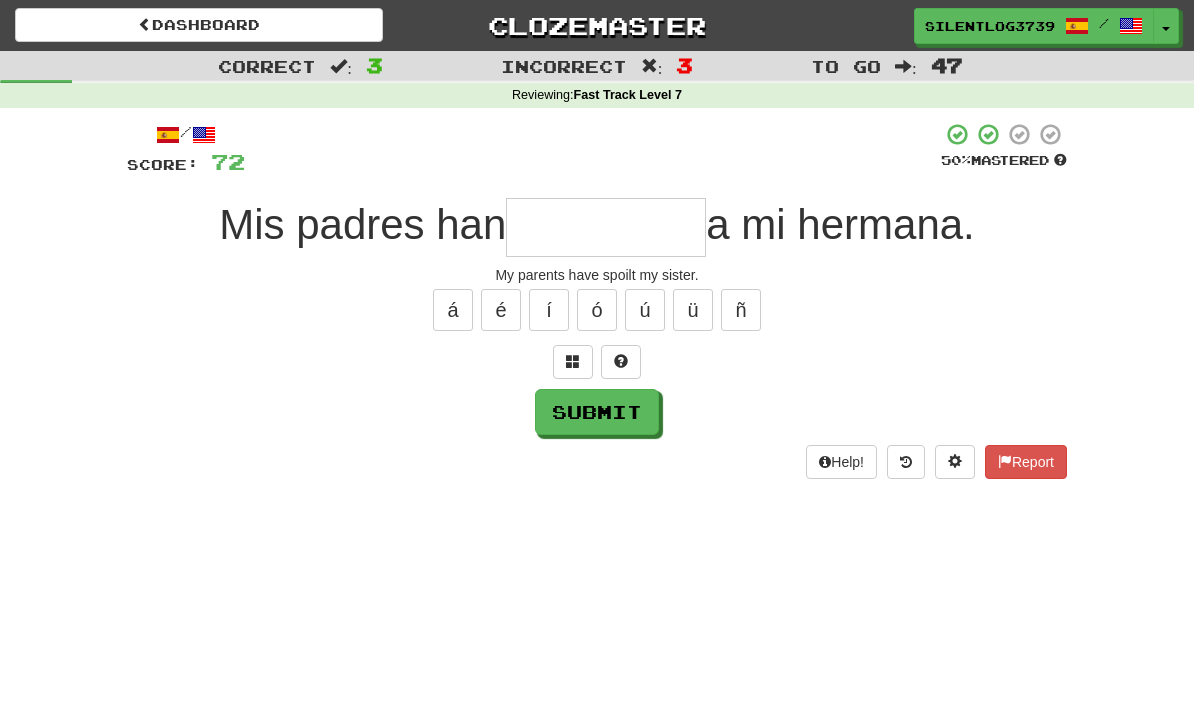 type on "*" 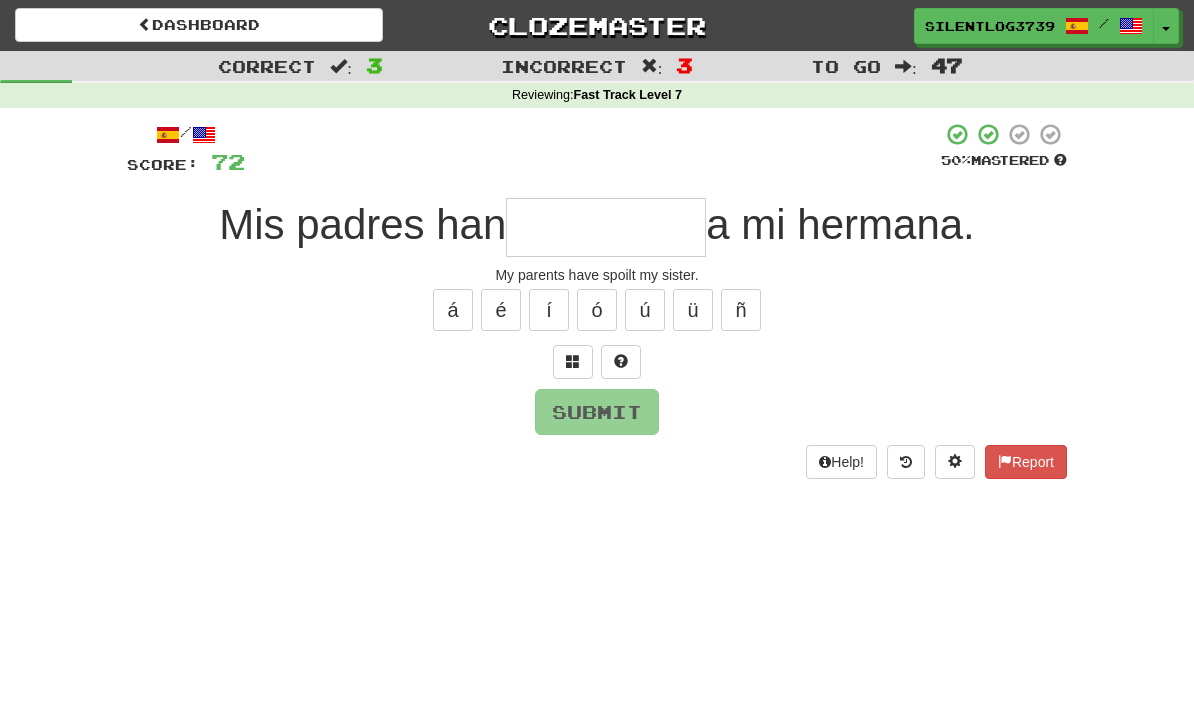type on "*" 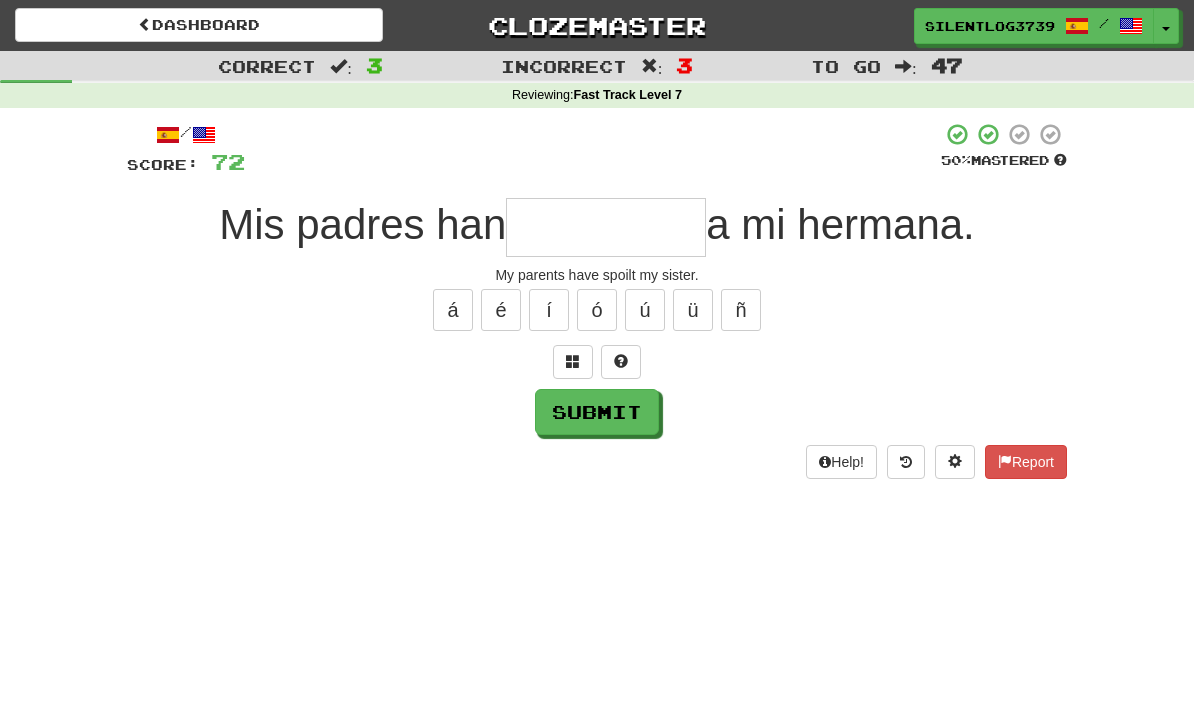 type on "*" 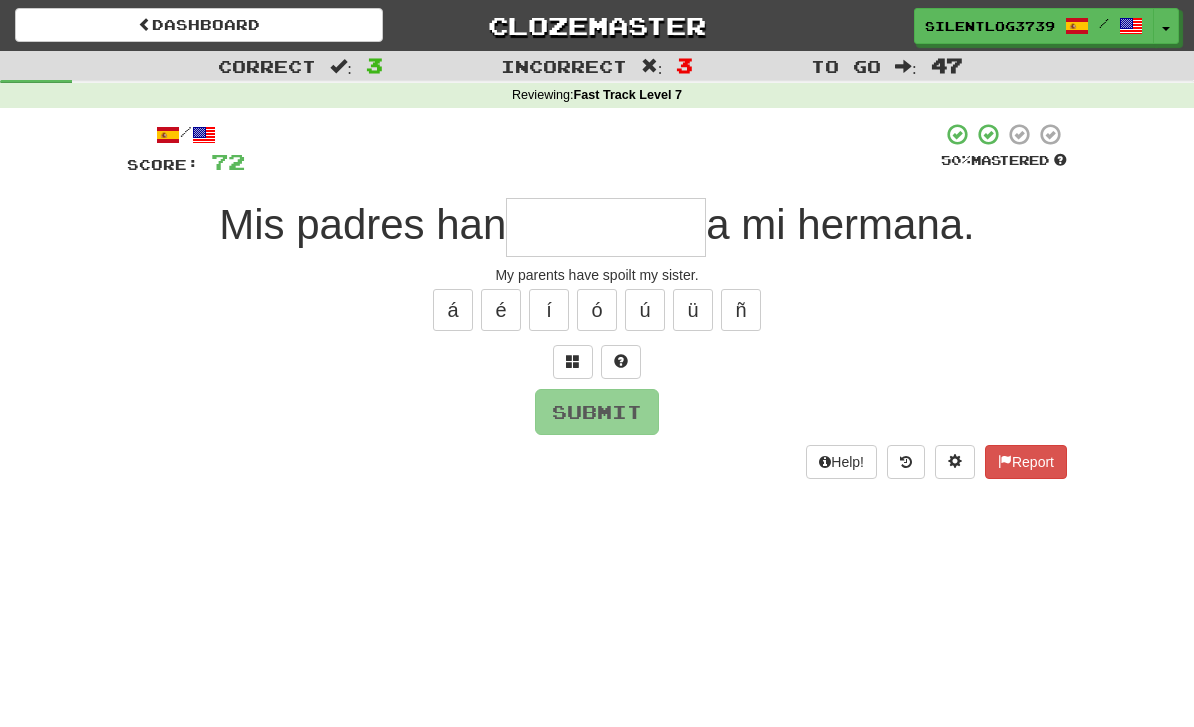 type on "*" 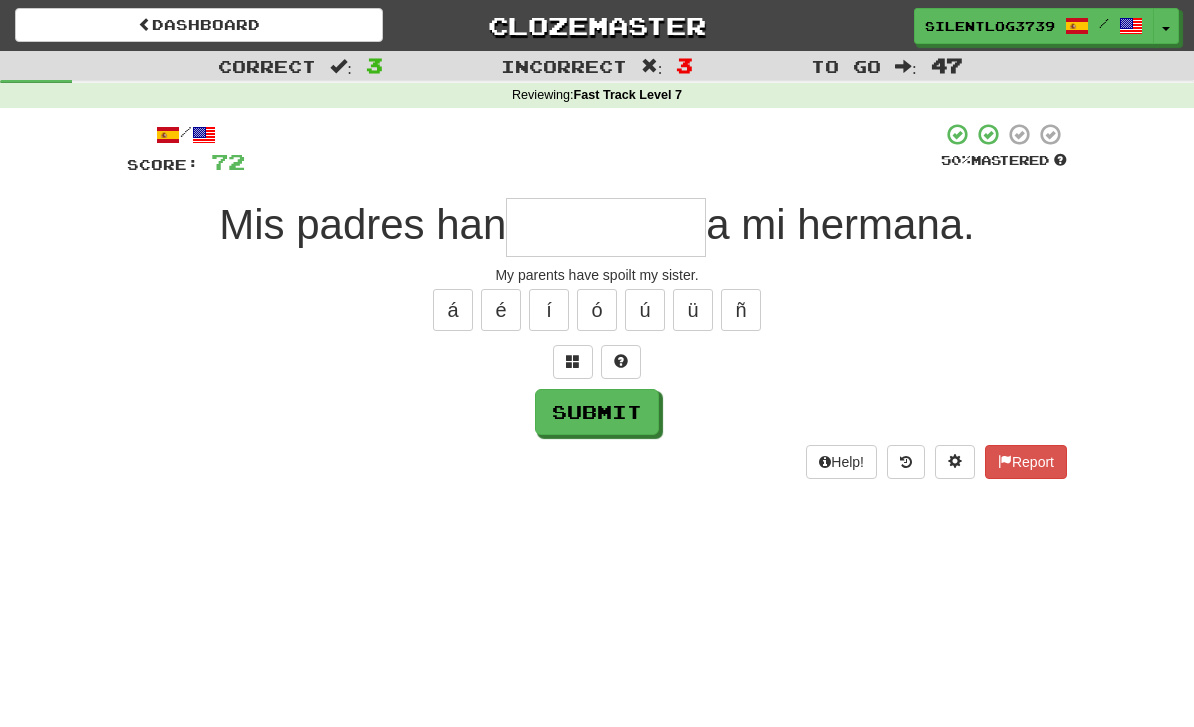 type on "*" 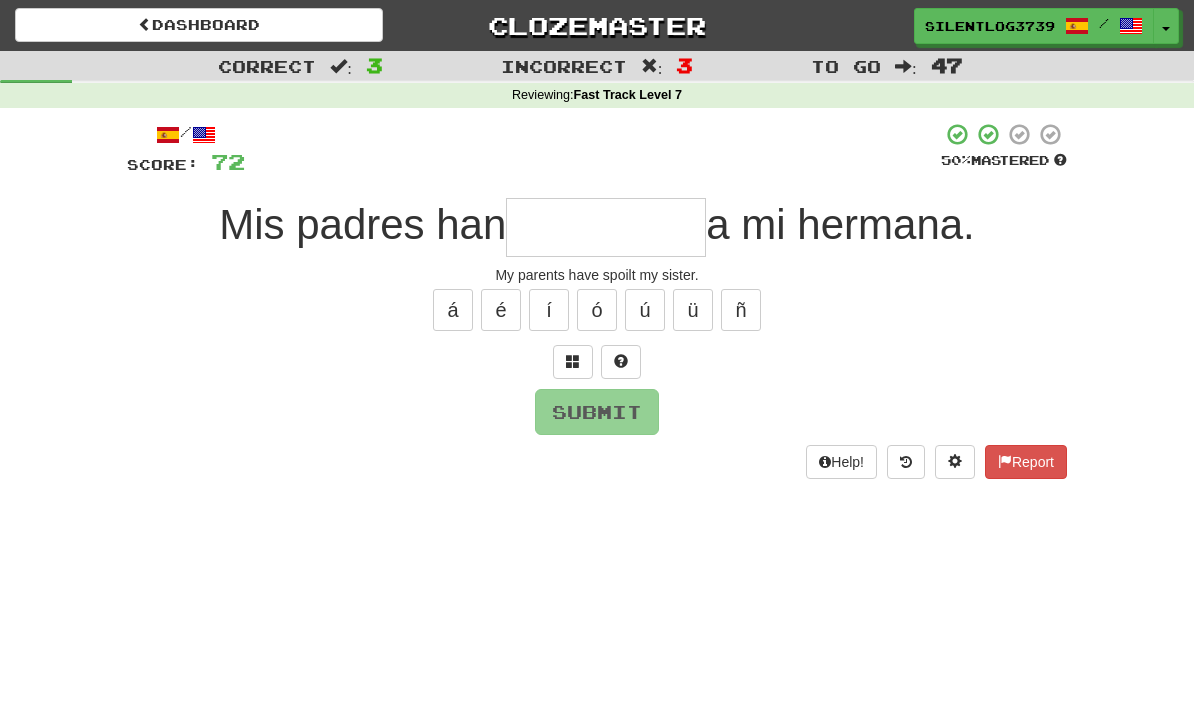 type on "******" 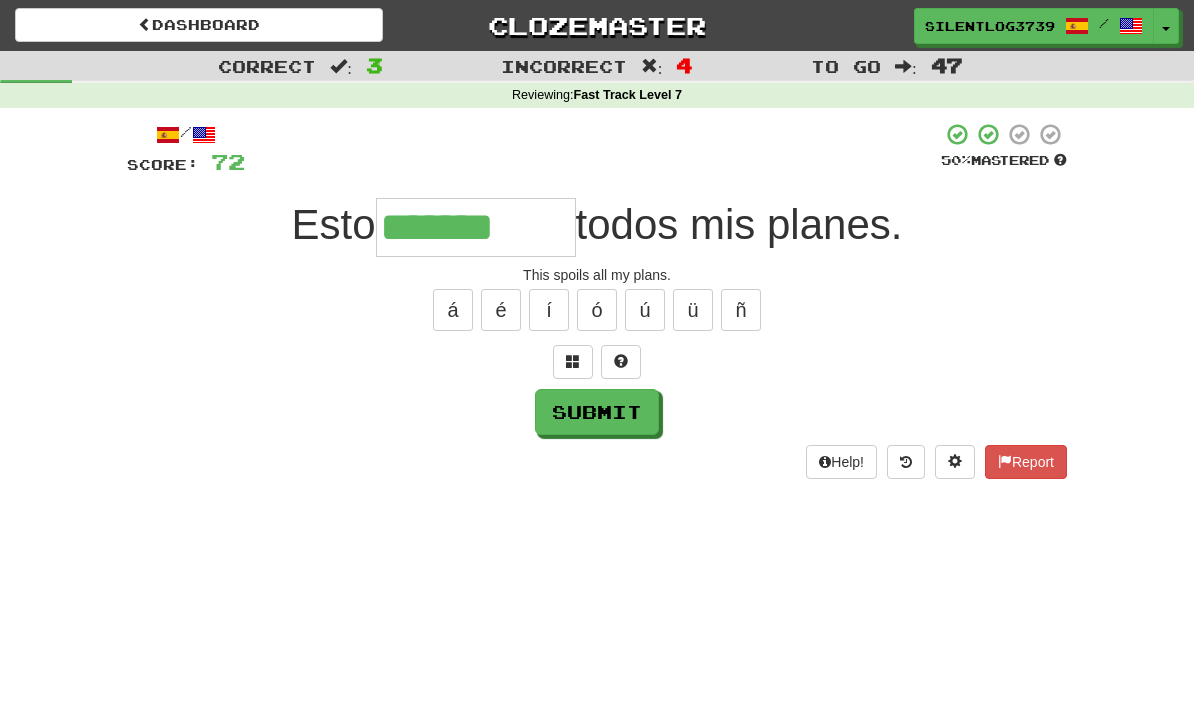 type on "*******" 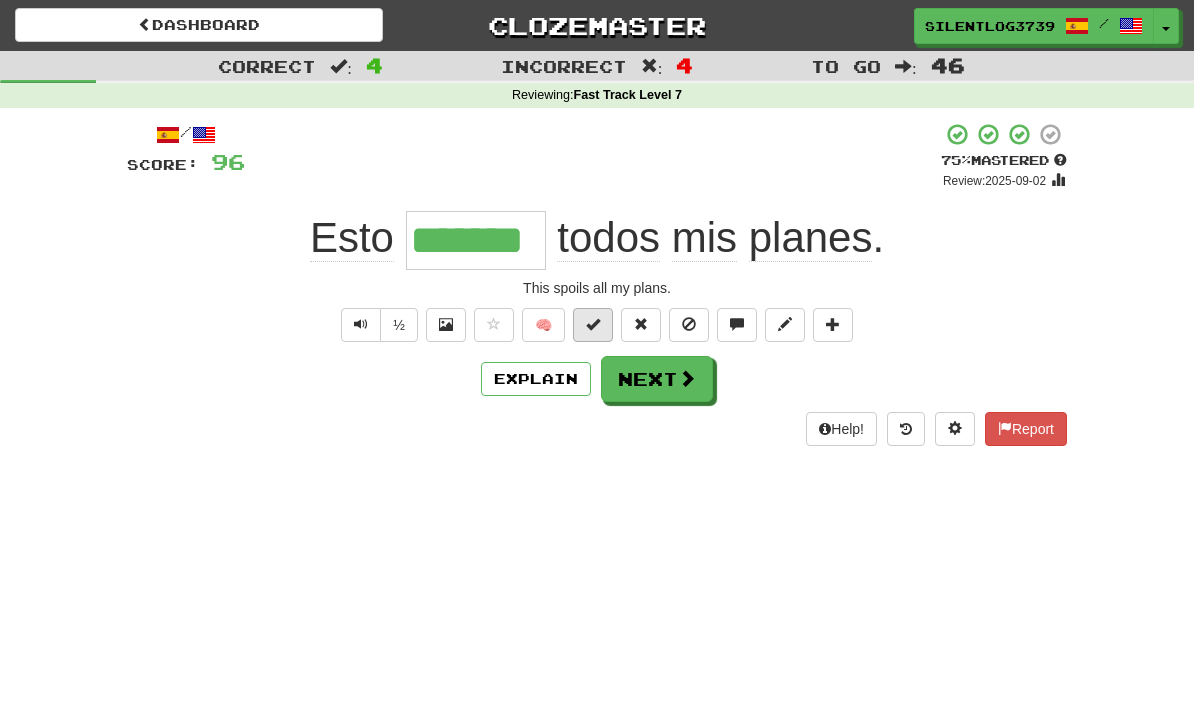 click at bounding box center (593, 325) 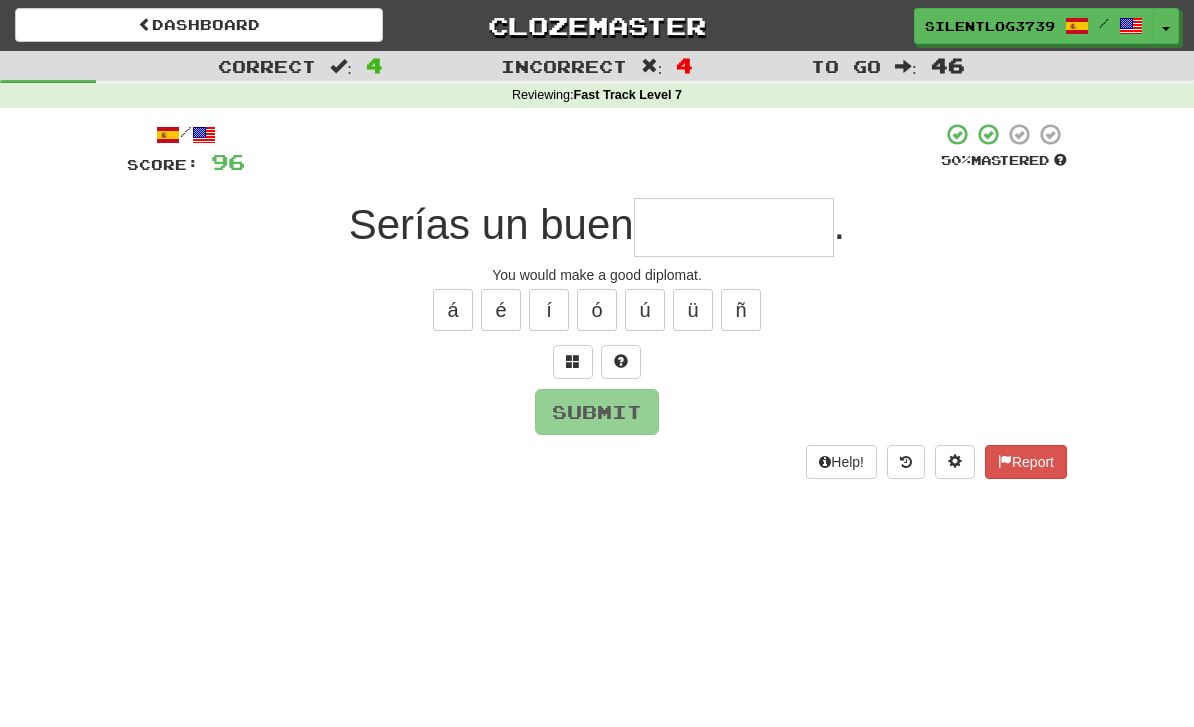 click on "Dashboard
Clozemaster
SilentLog3739
/
Toggle Dropdown
Dashboard
Leaderboard
Activity Feed
Notifications
Profile
Discussions
한국어
/
English
Streak:
0
Review:
25
Points Today: 0
ภาษาไทย
/
English
Streak:
0
Review:
0
Points Today: 0
Bahasa Indonesia
/
English
Streak:
0
Review:
0
Points Today: 0
Deutsch
/
English
Streak:
0
Review:
0
Points Today: 0
Español
/
English
Streak:
2
Review:
875
Daily Goal:  7232 /1000
Français
/
English
Streak:
0
Review:
1
Points Today: 0
Français
/
Español
Streak:
0
Review:
1
Points Today: 0" at bounding box center (597, 363) 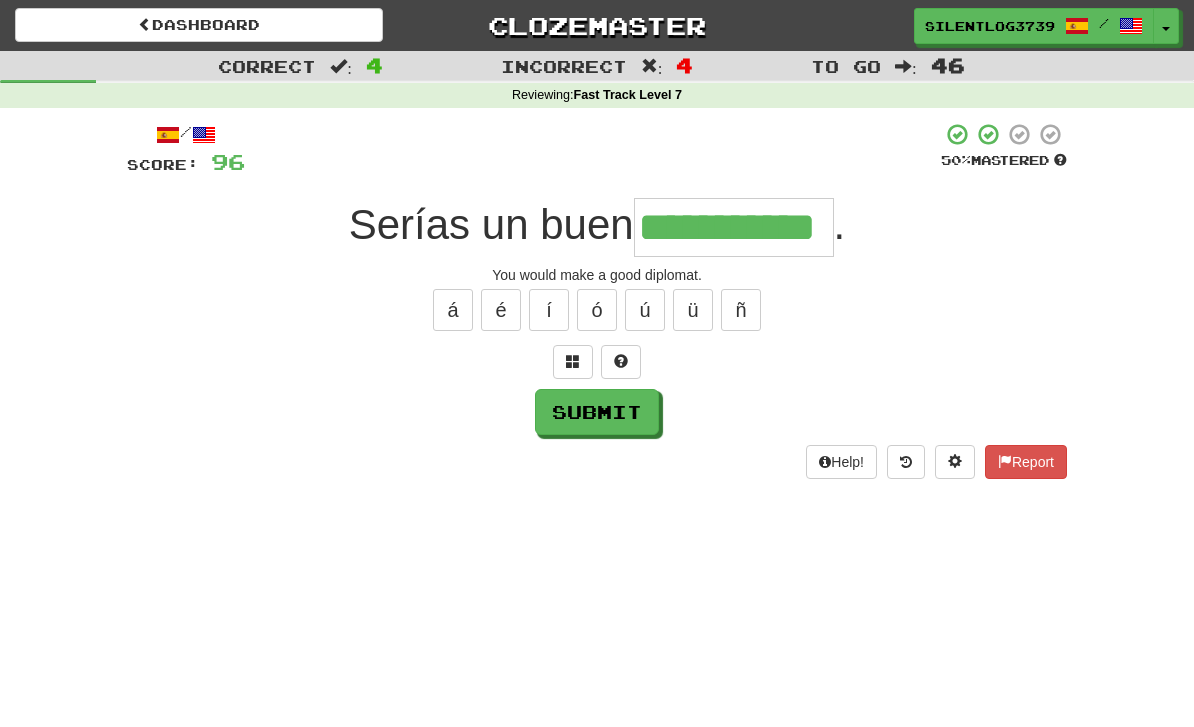 type on "**********" 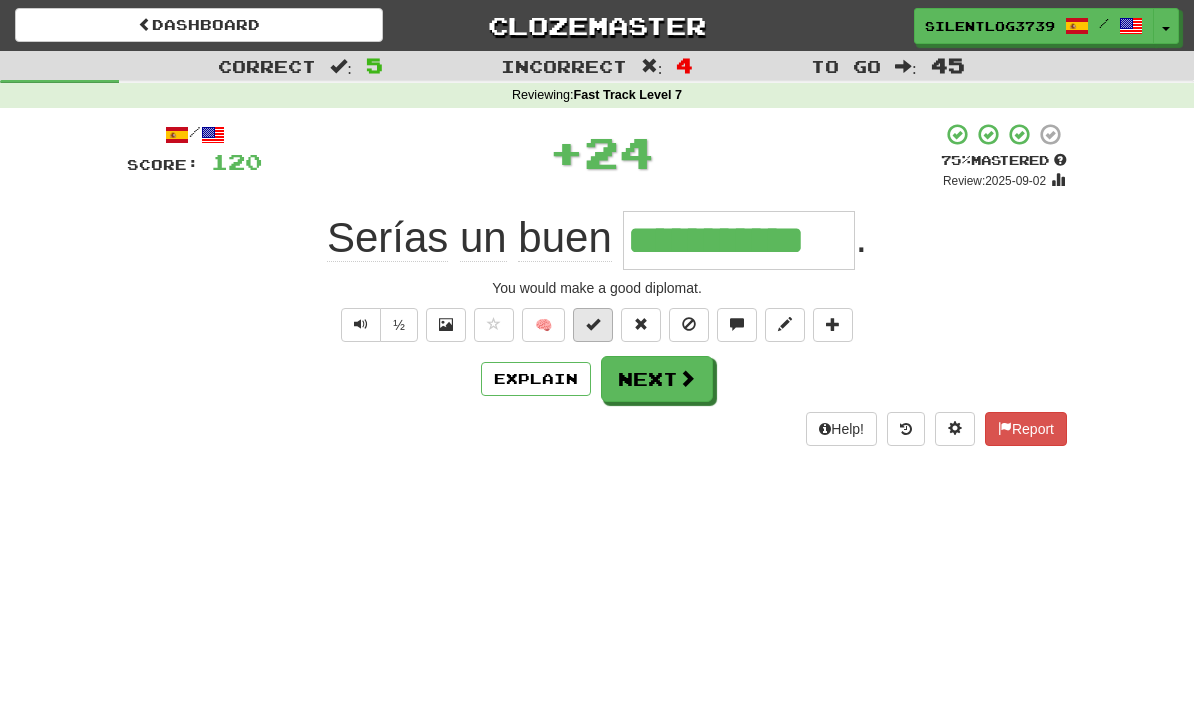 click at bounding box center [593, 324] 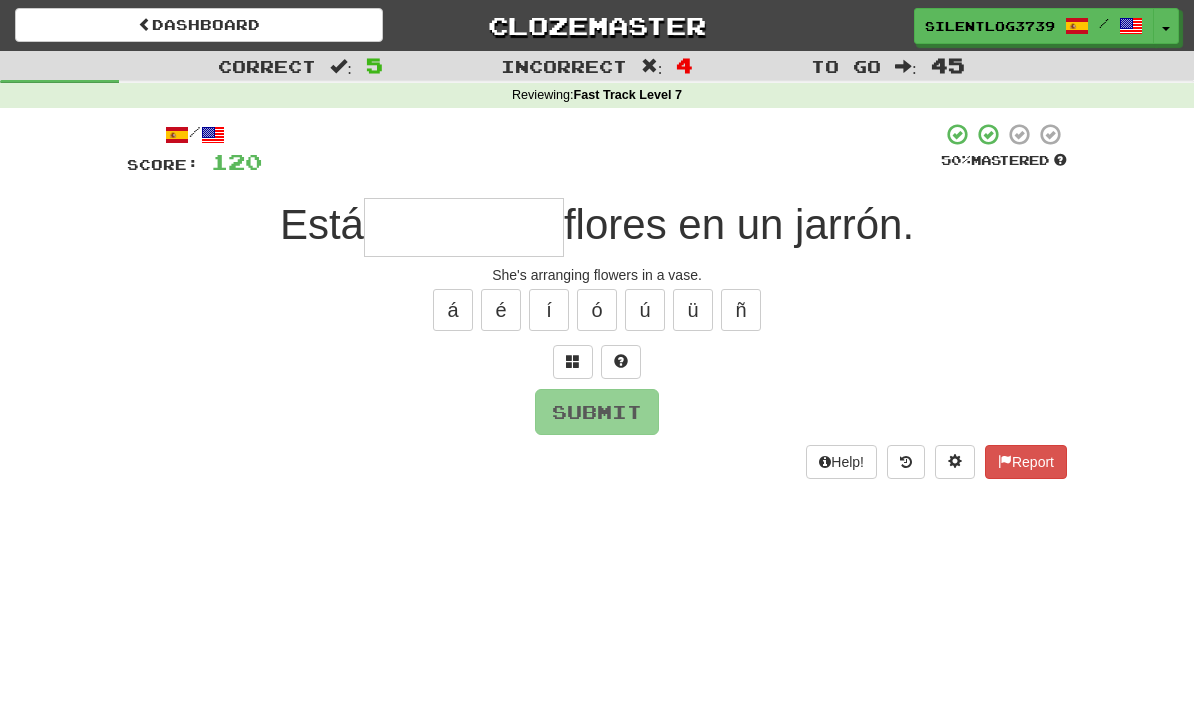 click on "Dashboard
Clozemaster
SilentLog3739
/
Toggle Dropdown
Dashboard
Leaderboard
Activity Feed
Notifications
Profile
Discussions
한국어
/
English
Streak:
0
Review:
25
Points Today: 0
ภาษาไทย
/
English
Streak:
0
Review:
0
Points Today: 0
Bahasa Indonesia
/
English
Streak:
0
Review:
0
Points Today: 0
Deutsch
/
English
Streak:
0
Review:
0
Points Today: 0
Español
/
English
Streak:
2
Review:
875
Daily Goal:  7232 /1000
Français
/
English
Streak:
0
Review:
1
Points Today: 0
Français
/
Español
Streak:
0
Review:
1
Points Today: 0" at bounding box center [597, 363] 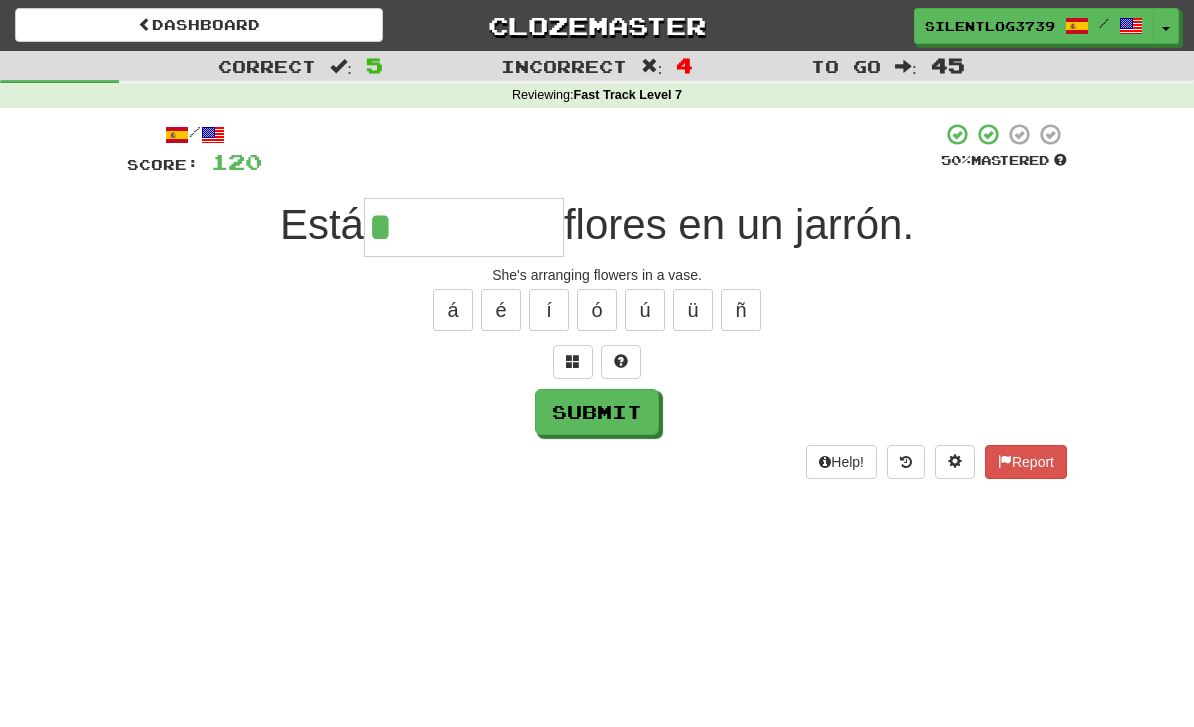 type on "**********" 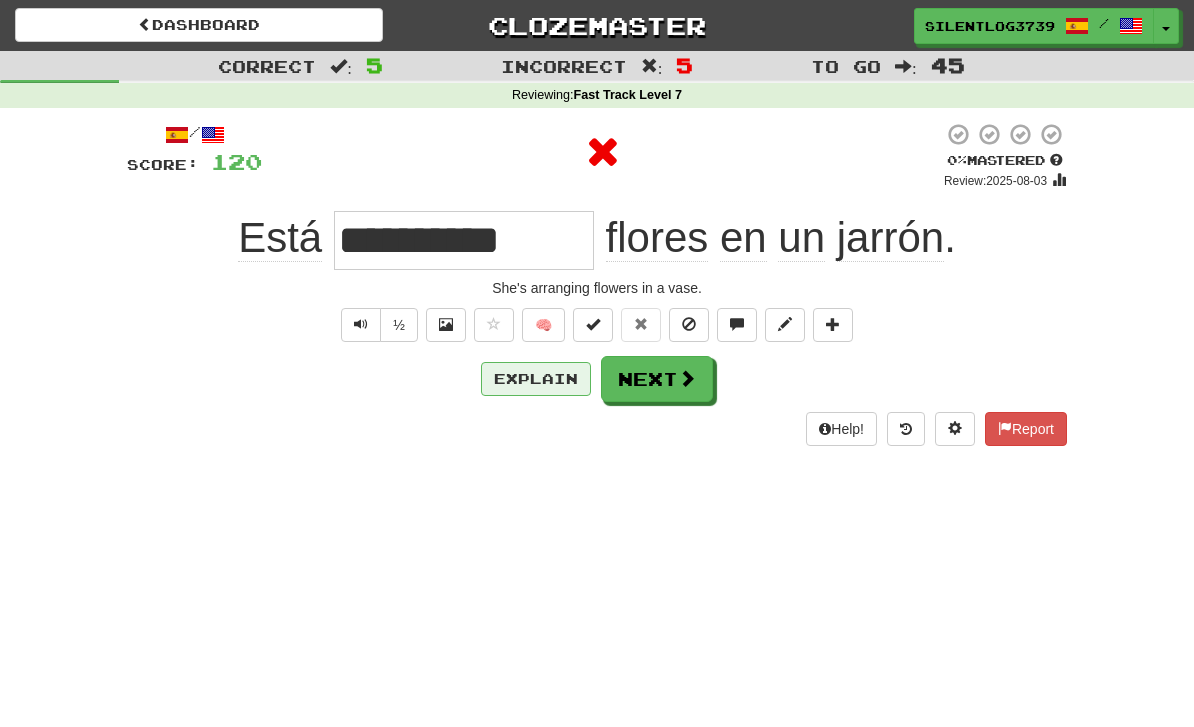 click on "Explain" at bounding box center [536, 379] 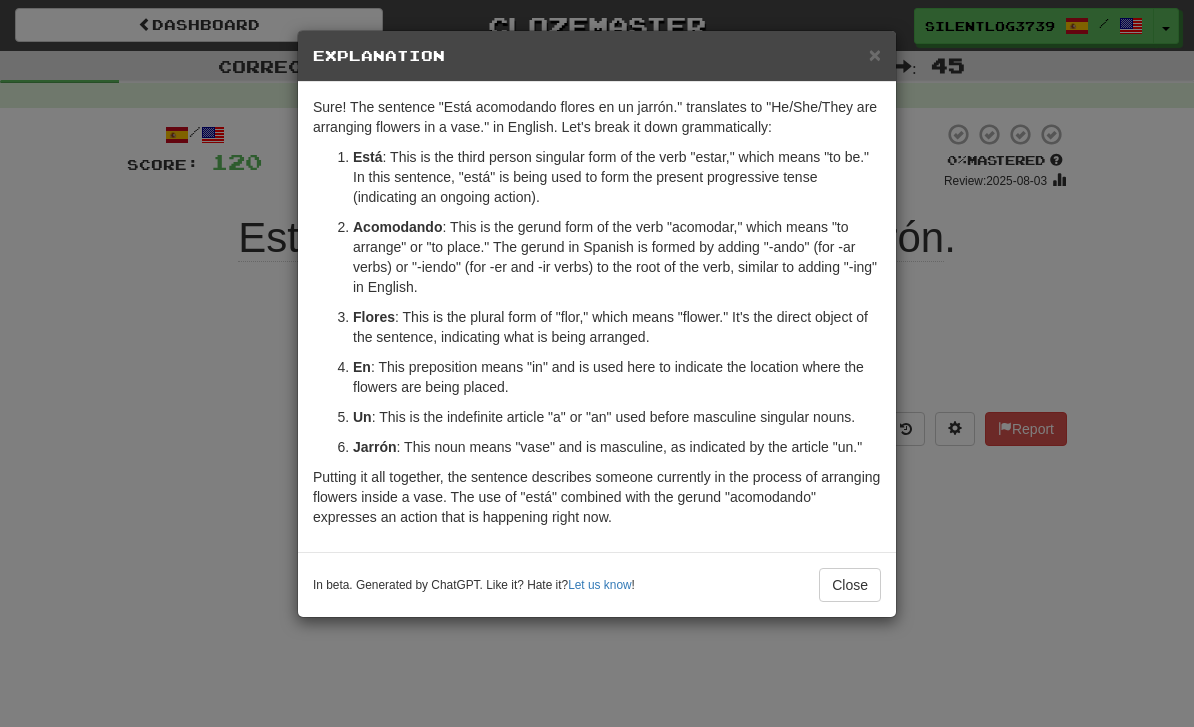 click on "× Explanation Sure! The sentence "Está acomodando flores en un jarrón." translates to "He/She/They are arranging flowers in a vase." in English. Let's break it down grammatically:
Está : This is the third person singular form of the verb "estar," which means "to be." In this sentence, "está" is being used to form the present progressive tense (indicating an ongoing action).
Acomodando : This is the gerund form of the verb "acomodar," which means "to arrange" or "to place." The gerund in Spanish is formed by adding "-ando" (for -ar verbs) or "-iendo" (for -er and -ir verbs) to the root of the verb, similar to adding "-ing" in English.
Flores : This is the plural form of "flor," which means "flower." It's the direct object of the sentence, indicating what is being arranged.
En : This preposition means "in" and is used here to indicate the location where the flowers are being placed.
Un : This is the indefinite article "a" or "an" used before masculine singular nouns." at bounding box center [597, 363] 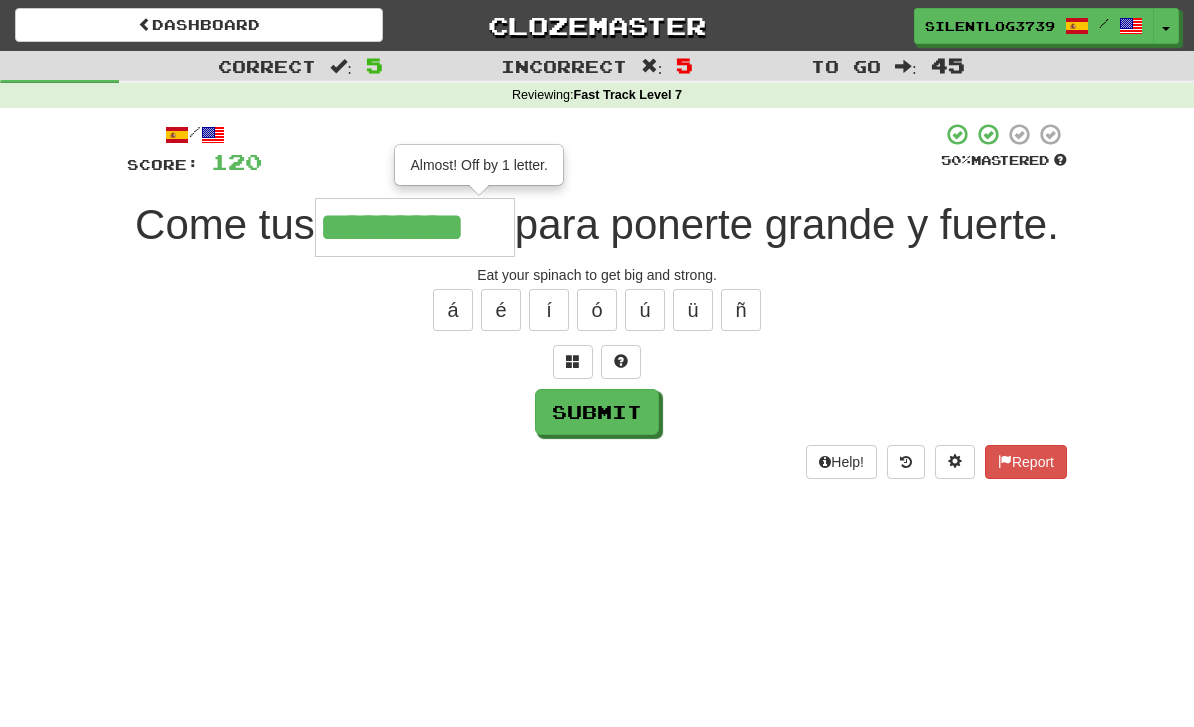 type on "*********" 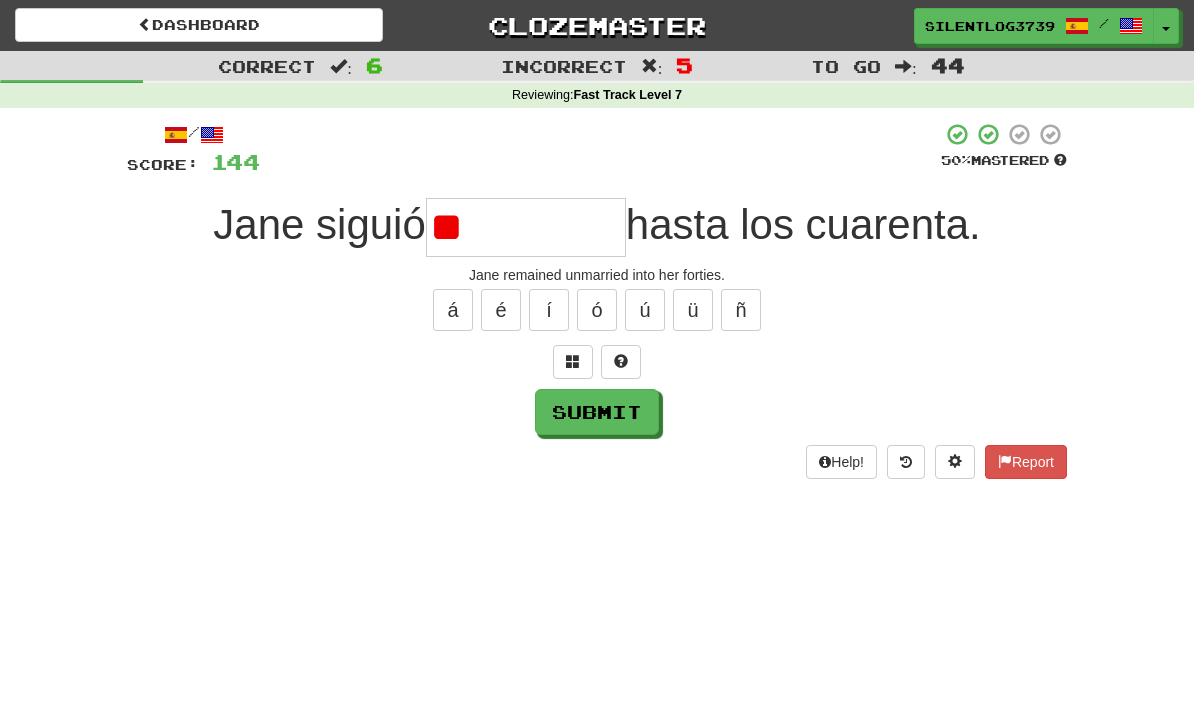 type on "*" 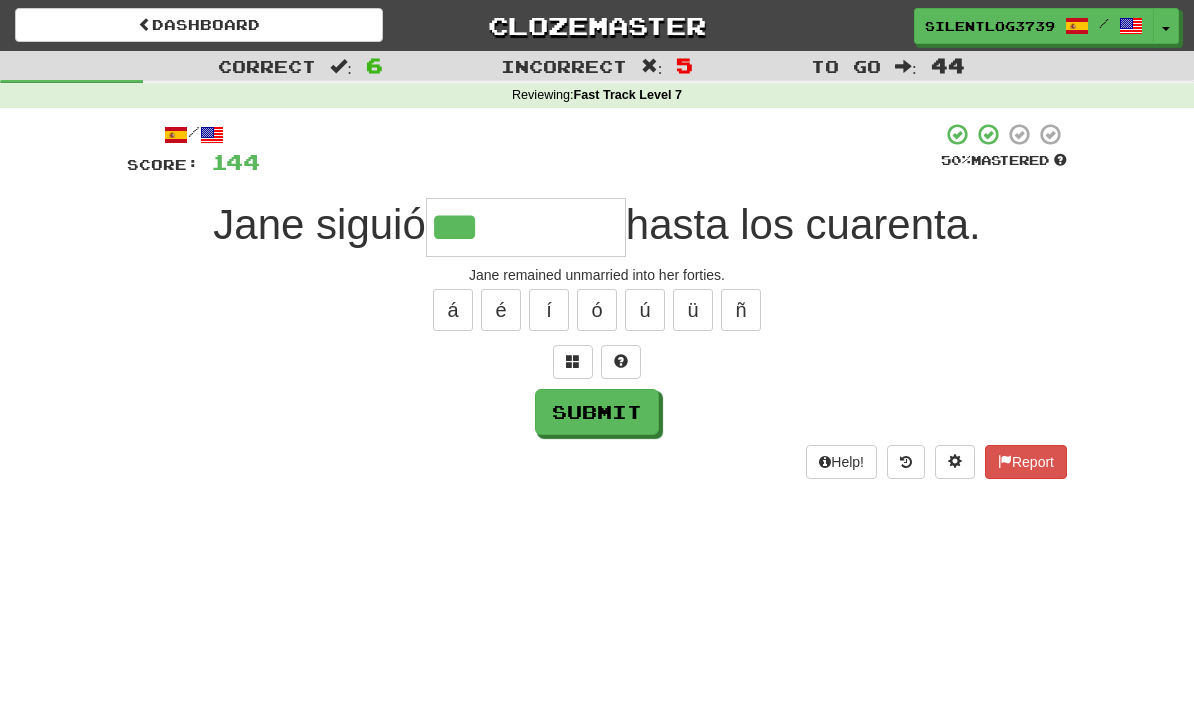 type on "*******" 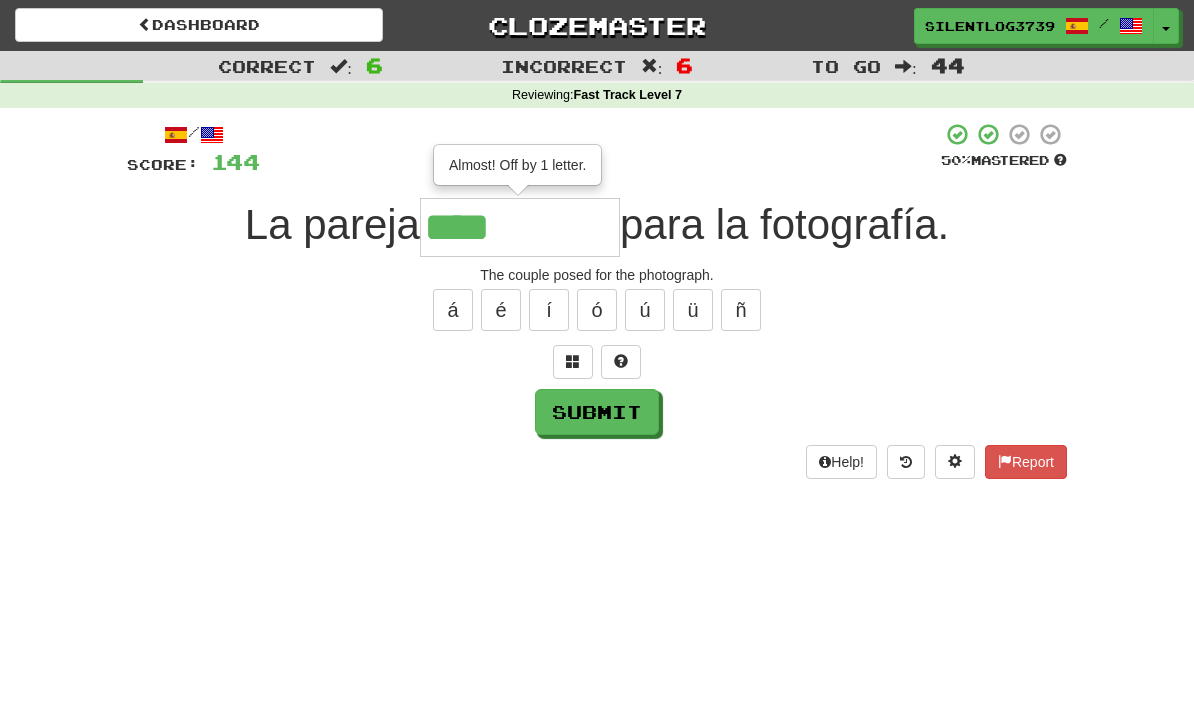 type on "****" 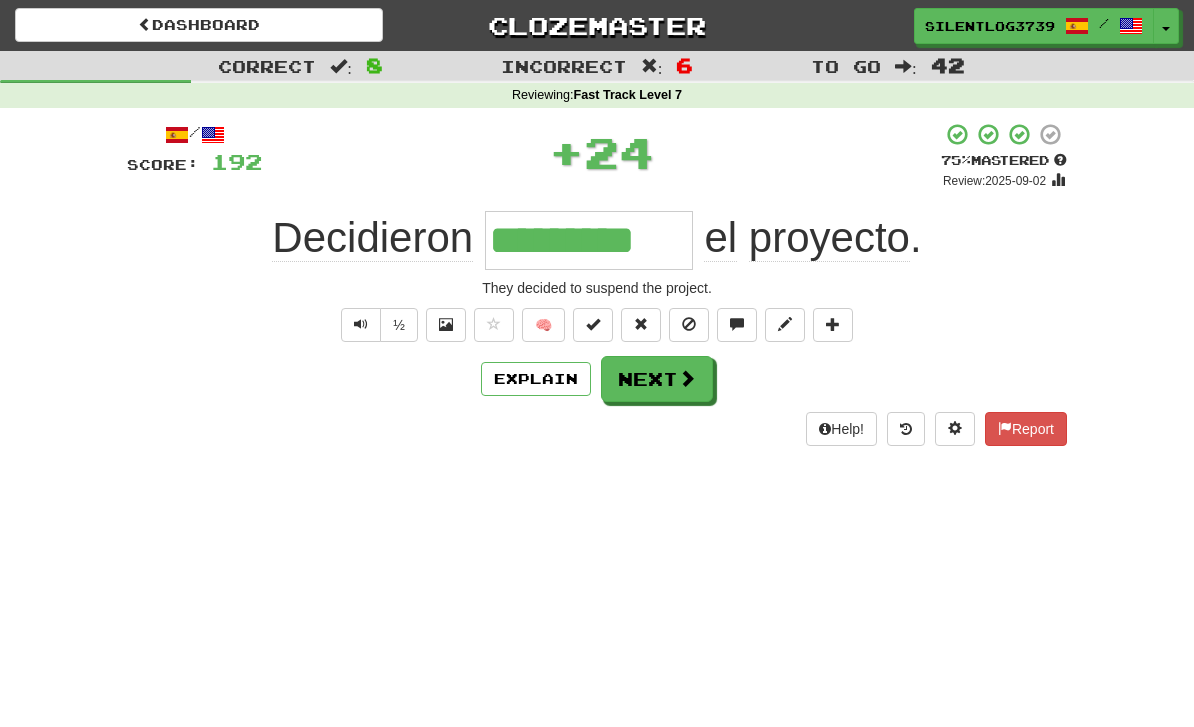 type on "*********" 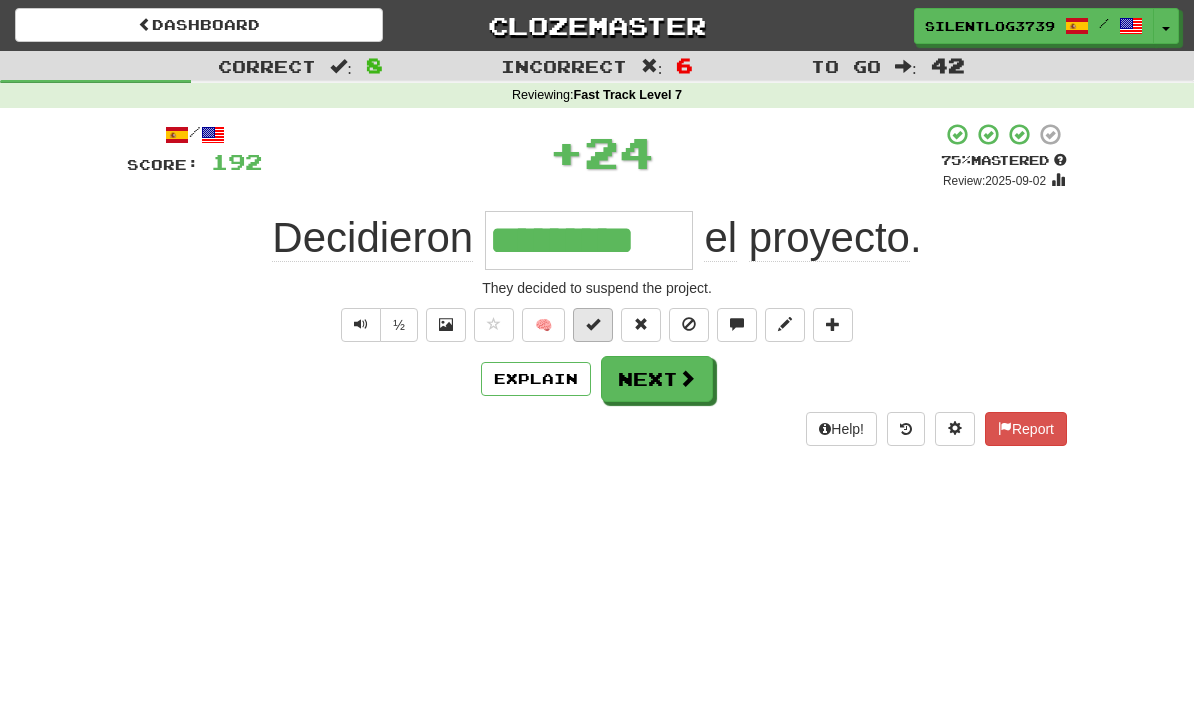 click at bounding box center [593, 325] 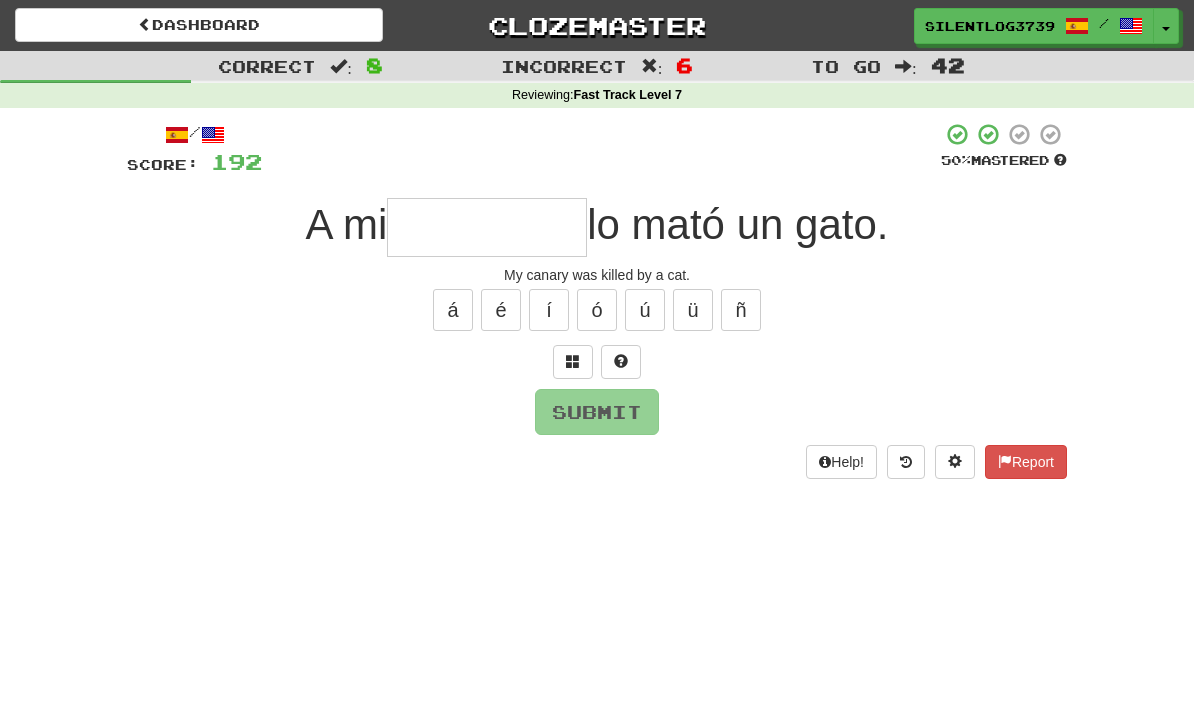 type on "*******" 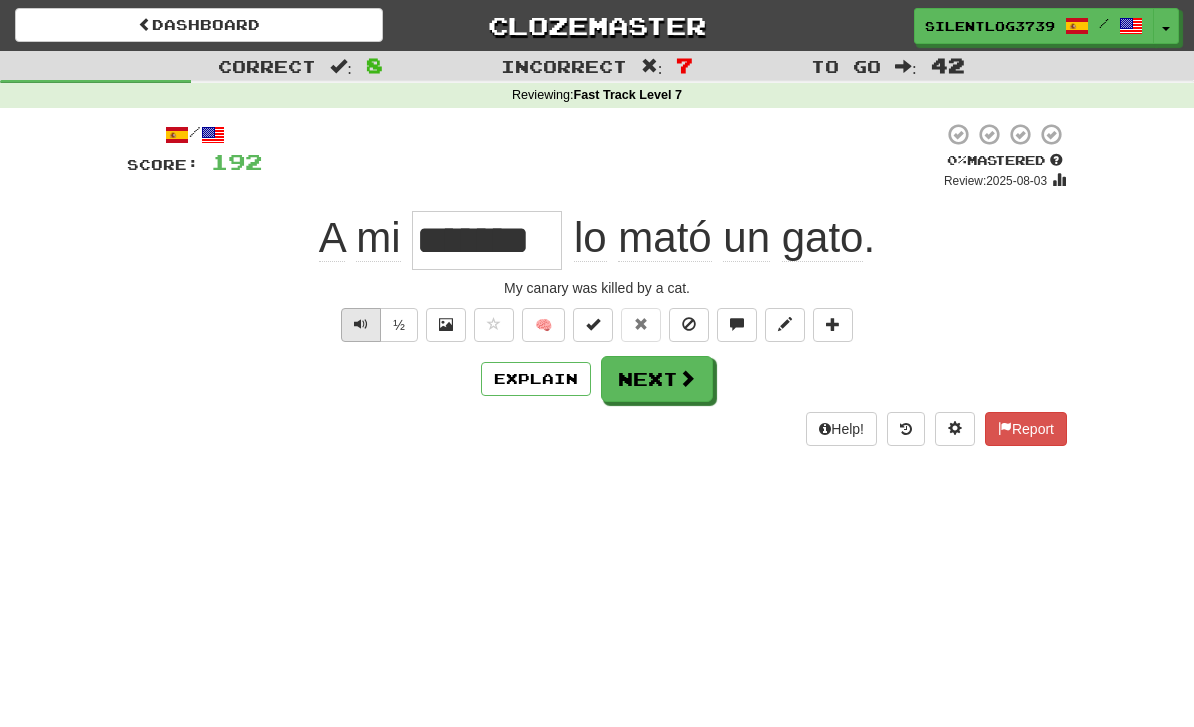 click at bounding box center (361, 324) 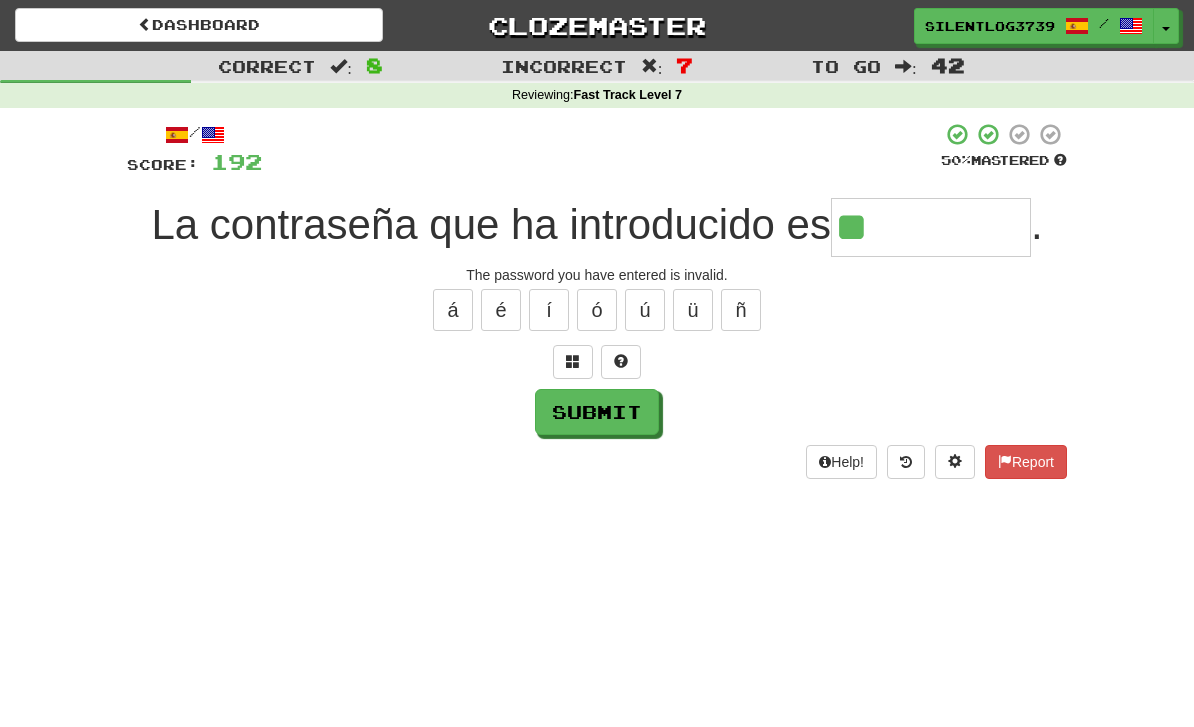 type 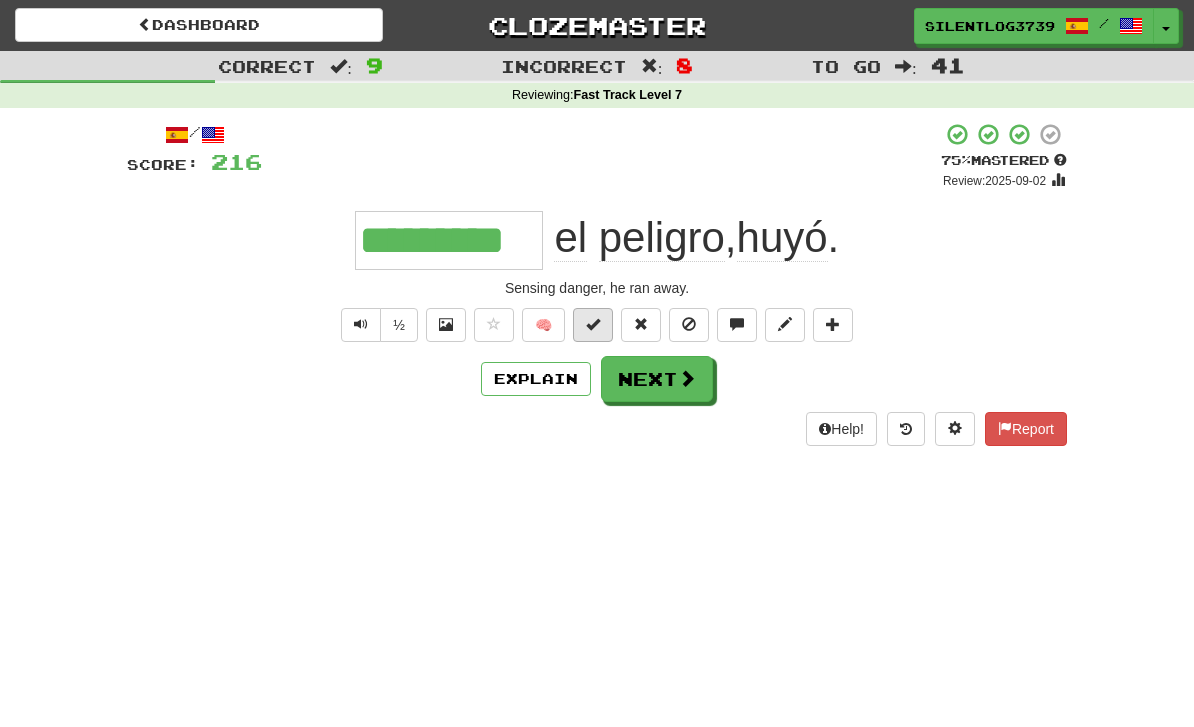 click at bounding box center [593, 324] 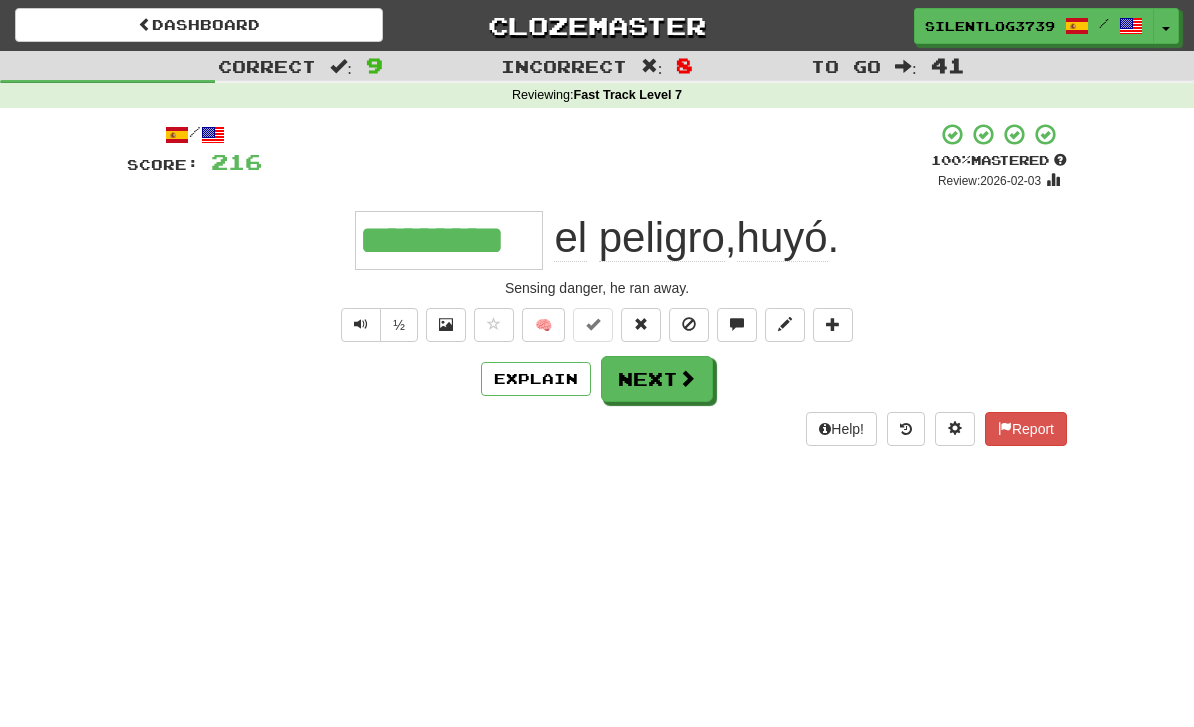 click on "Dashboard
Clozemaster
SilentLog3739
/
Toggle Dropdown
Dashboard
Leaderboard
Activity Feed
Notifications
Profile
Discussions
한국어
/
English
Streak:
0
Review:
25
Points Today: 0
ภาษาไทย
/
English
Streak:
0
Review:
0
Points Today: 0
Bahasa Indonesia
/
English
Streak:
0
Review:
0
Points Today: 0
Deutsch
/
English
Streak:
0
Review:
0
Points Today: 0
Español
/
English
Streak:
2
Review:
875
Daily Goal:  7232 /1000
Français
/
English
Streak:
0
Review:
1
Points Today: 0
Français
/
Español
Streak:
0
Review:
1
Points Today: 0" at bounding box center (597, 363) 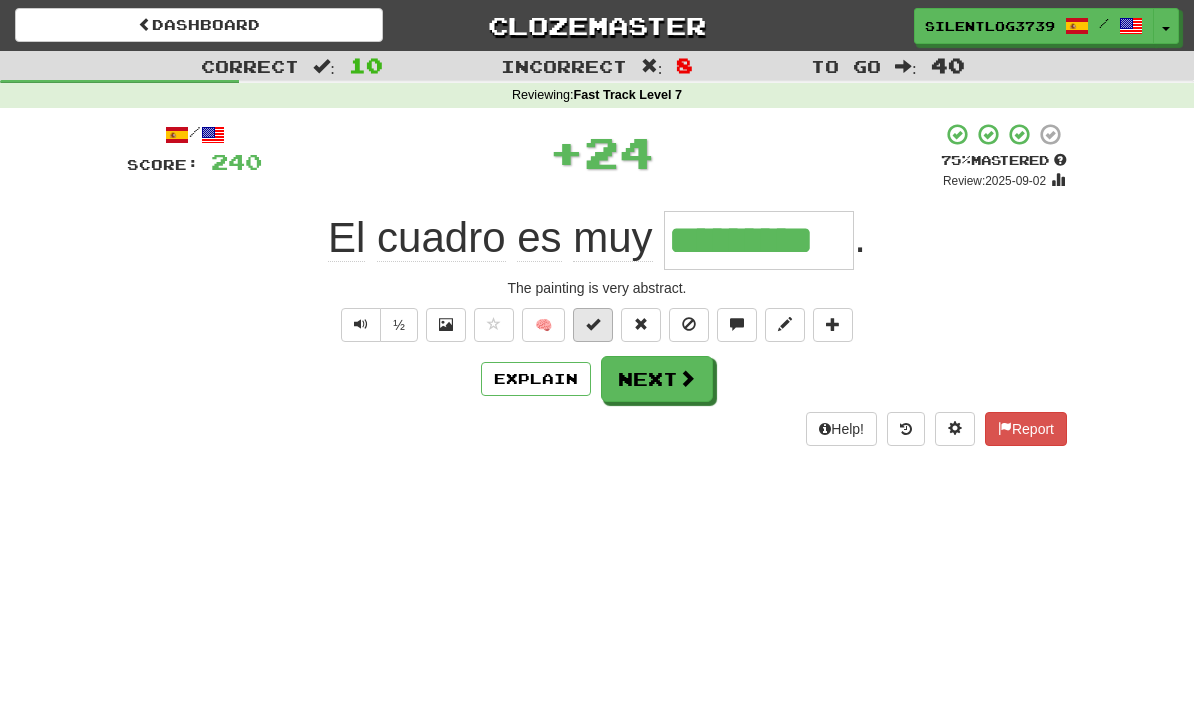 click at bounding box center [593, 325] 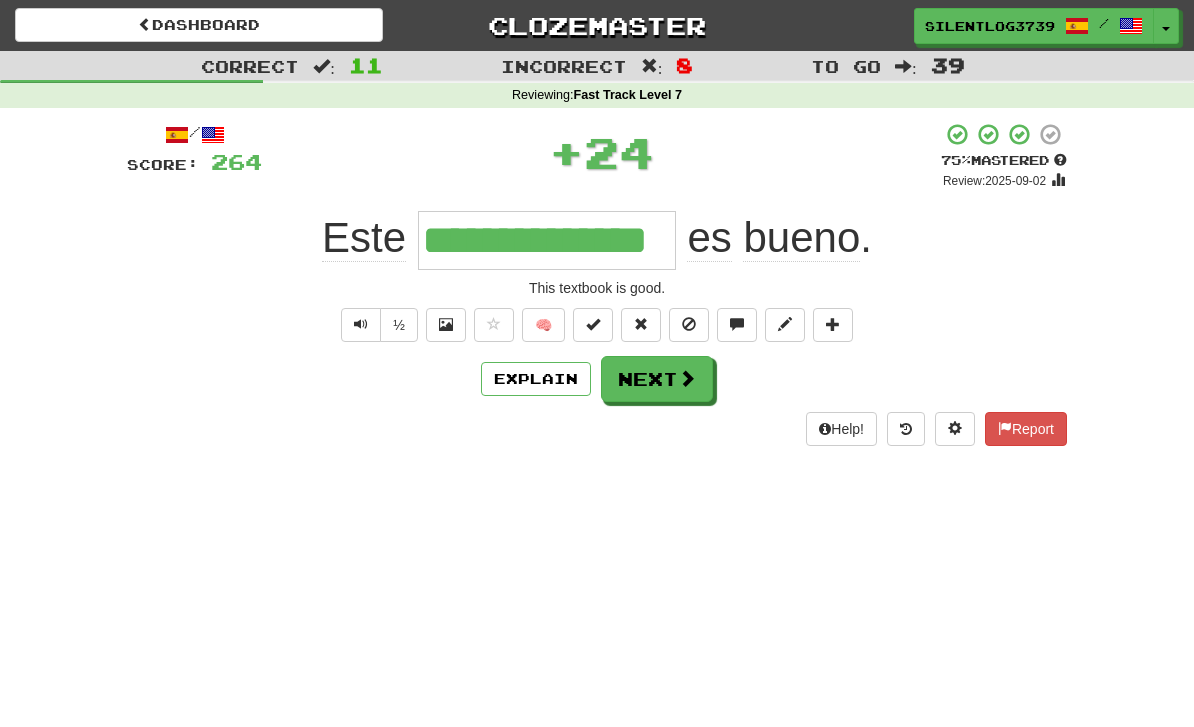 click on "Dashboard
Clozemaster
SilentLog3739
/
Toggle Dropdown
Dashboard
Leaderboard
Activity Feed
Notifications
Profile
Discussions
한국어
/
English
Streak:
0
Review:
25
Points Today: 0
ภาษาไทย
/
English
Streak:
0
Review:
0
Points Today: 0
Bahasa Indonesia
/
English
Streak:
0
Review:
0
Points Today: 0
Deutsch
/
English
Streak:
0
Review:
0
Points Today: 0
Español
/
English
Streak:
2
Review:
875
Daily Goal:  7232 /1000
Français
/
English
Streak:
0
Review:
1
Points Today: 0
Français
/
Español
Streak:
0
Review:
1
Points Today: 0" at bounding box center [597, 363] 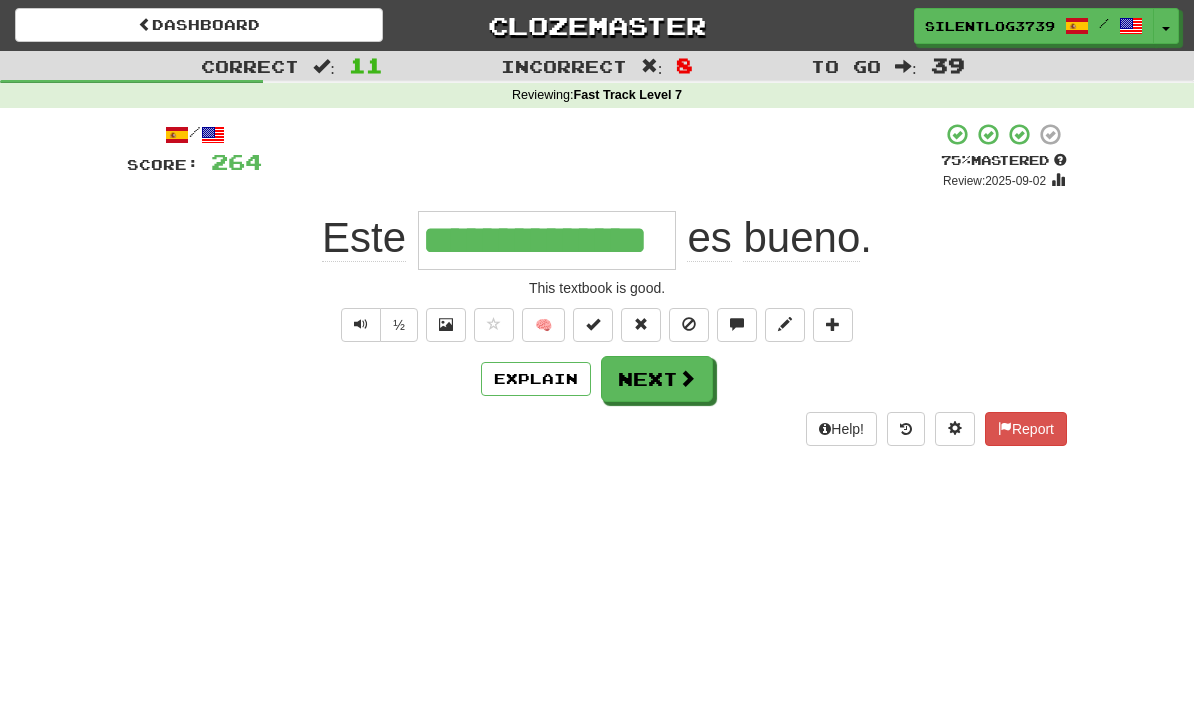 click on "Dashboard
Clozemaster
SilentLog3739
/
Toggle Dropdown
Dashboard
Leaderboard
Activity Feed
Notifications
Profile
Discussions
한국어
/
English
Streak:
0
Review:
25
Points Today: 0
ภาษาไทย
/
English
Streak:
0
Review:
0
Points Today: 0
Bahasa Indonesia
/
English
Streak:
0
Review:
0
Points Today: 0
Deutsch
/
English
Streak:
0
Review:
0
Points Today: 0
Español
/
English
Streak:
2
Review:
875
Daily Goal:  7232 /1000
Français
/
English
Streak:
0
Review:
1
Points Today: 0
Français
/
Español
Streak:
0
Review:
1
Points Today: 0" at bounding box center (597, 363) 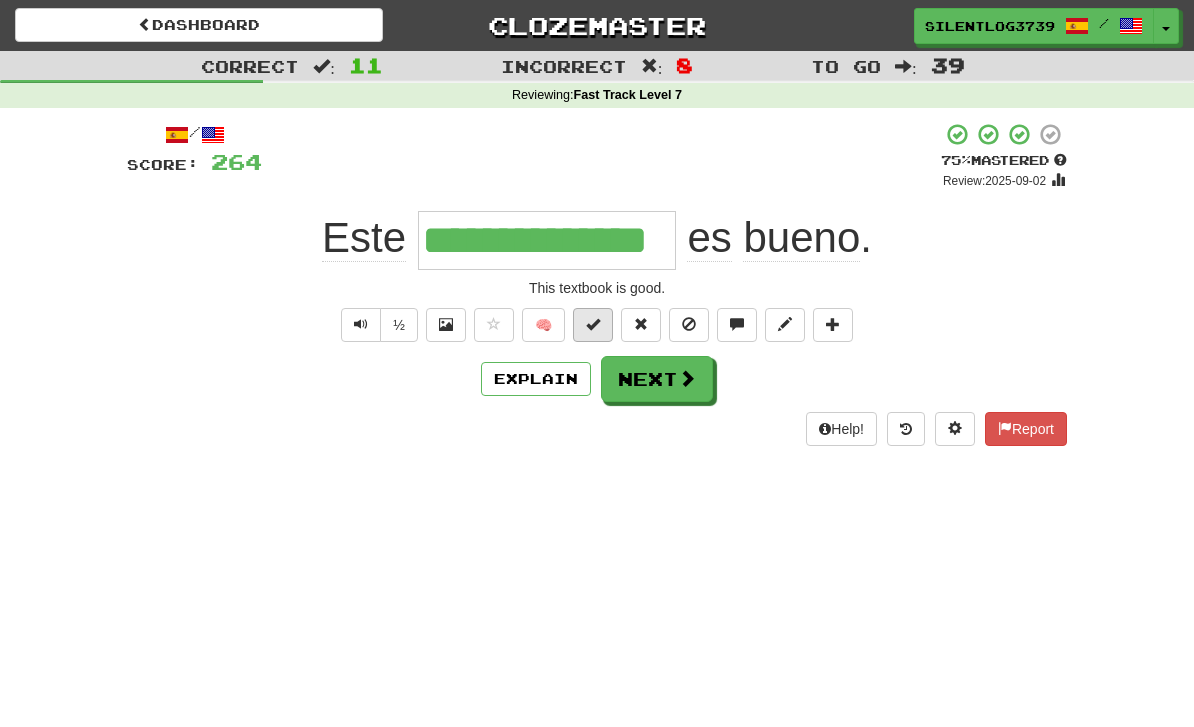 click at bounding box center [593, 324] 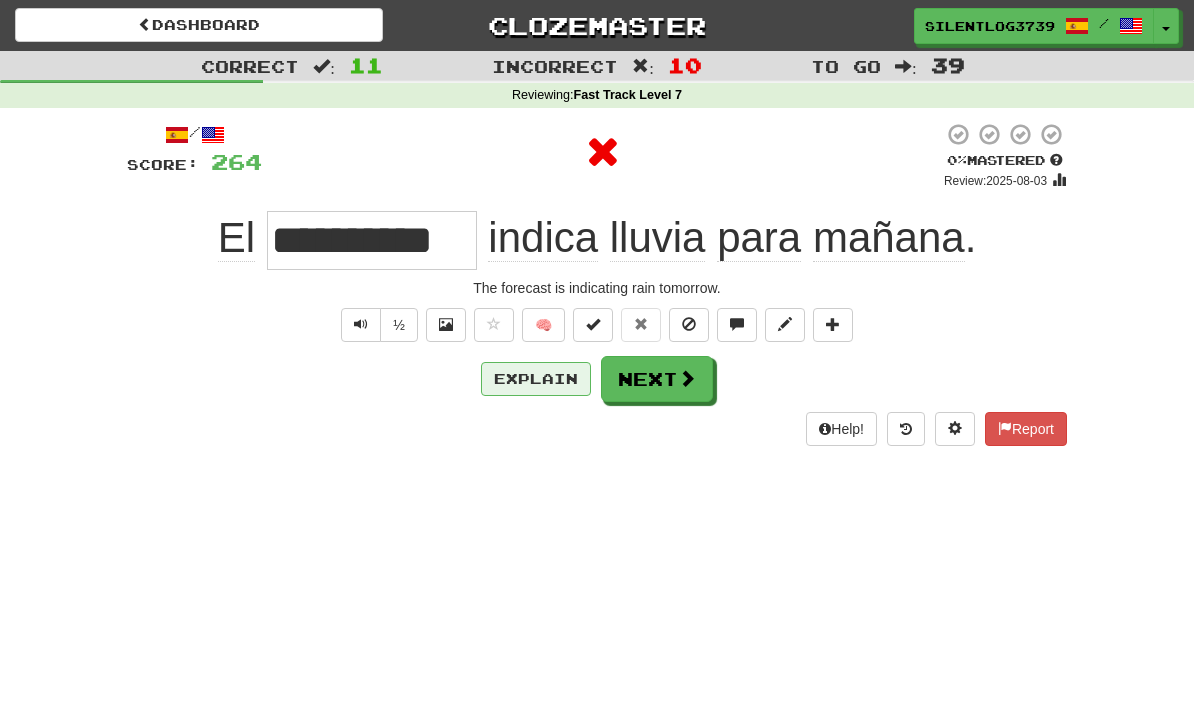 click on "Explain" at bounding box center (536, 379) 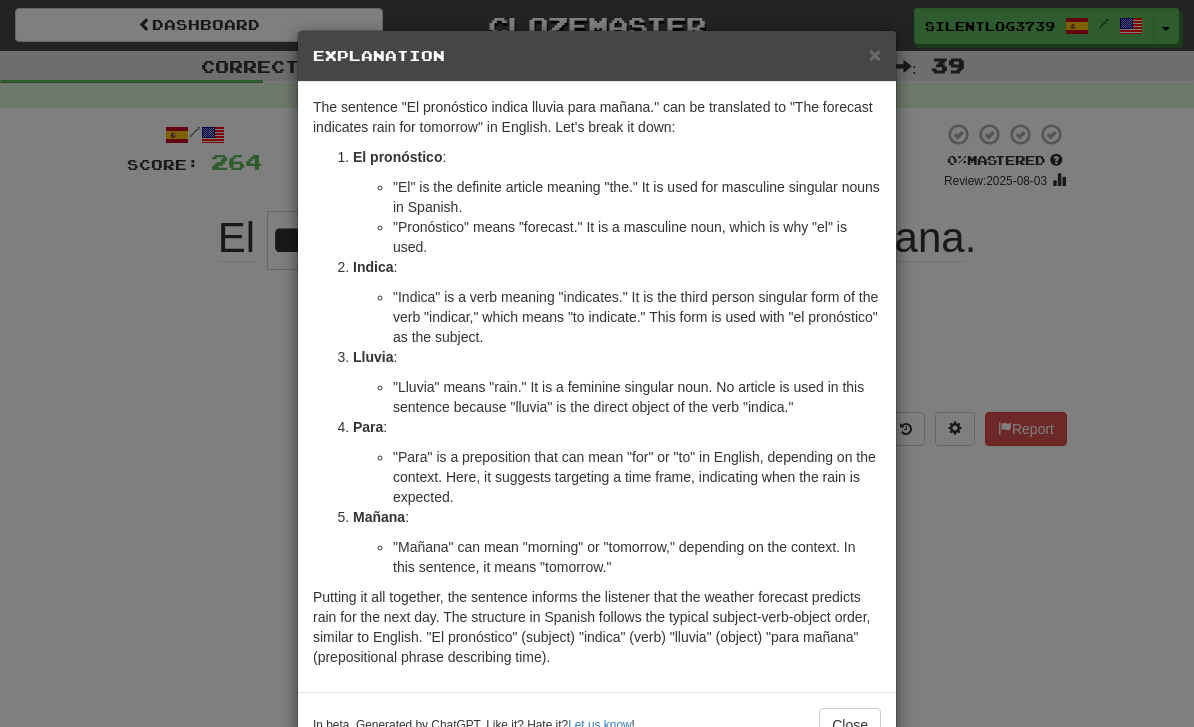 click on "× Explanation The sentence "El pronóstico indica lluvia para mañana." can be translated to "The forecast indicates rain for tomorrow" in English. Let's break it down:
El pronóstico :
"El" is the definite article meaning "the." It is used for masculine singular nouns in Spanish.
"Pronóstico" means "forecast." It is a masculine noun, which is why "el" is used.
Indica :
"Indica" is a verb meaning "indicates." It is the third person singular form of the verb "indicar," which means "to indicate." This form is used with "el pronóstico" as the subject.
Lluvia :
"Lluvia" means "rain." It is a feminine singular noun. No article is used in this sentence because "lluvia" is the direct object of the verb "indica."
Para :
"Para" is a preposition that can mean "for" or "to" in English, depending on the context. Here, it suggests targeting a time frame, indicating when the rain is expected.
Mañana :
In beta. Generated by ChatGPT. Like it? Hate it?  !" at bounding box center [597, 363] 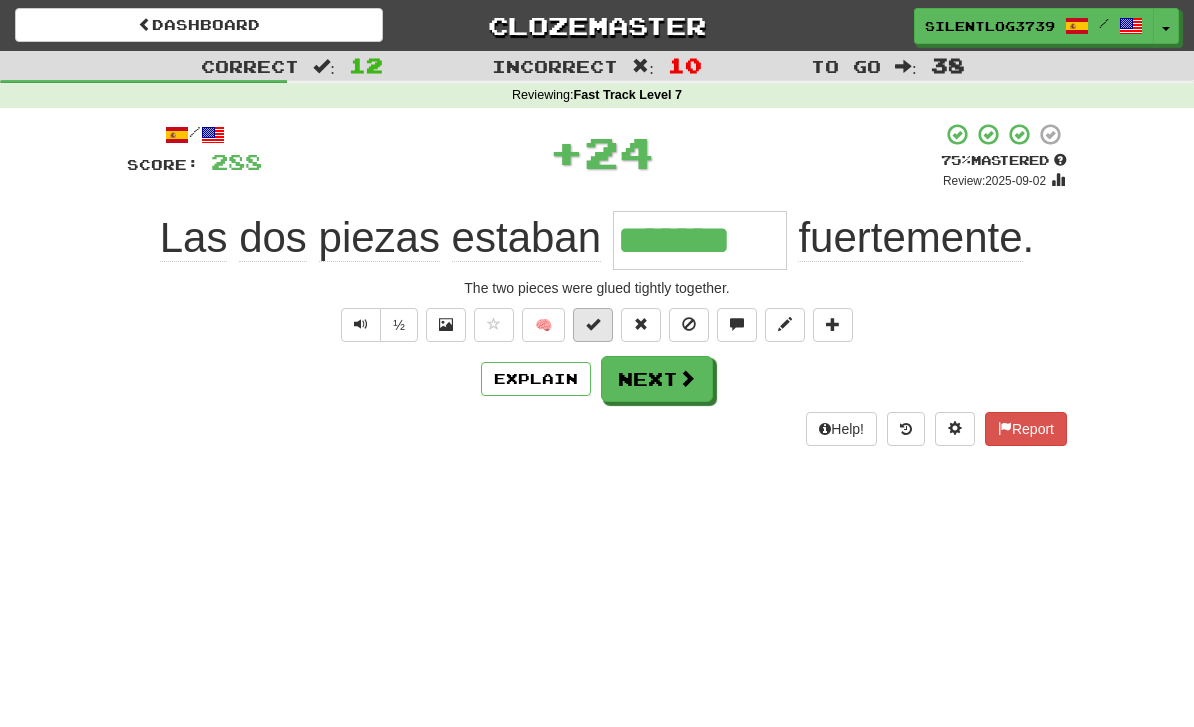 click at bounding box center [593, 325] 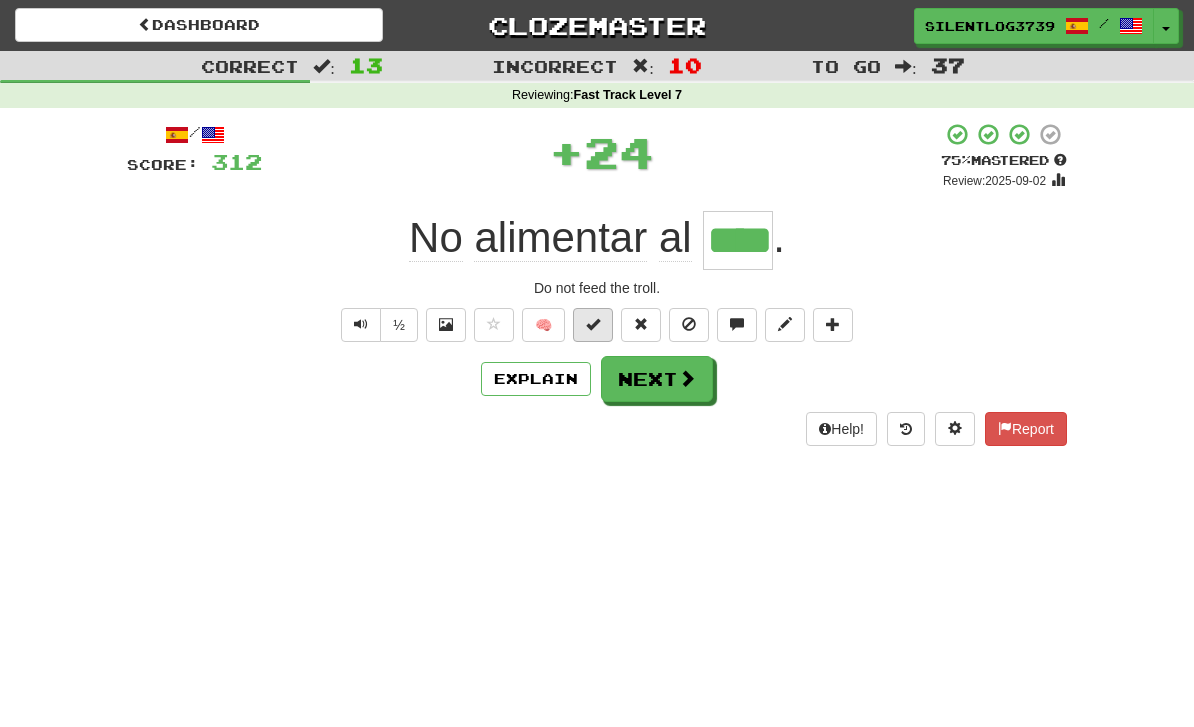 click at bounding box center (593, 325) 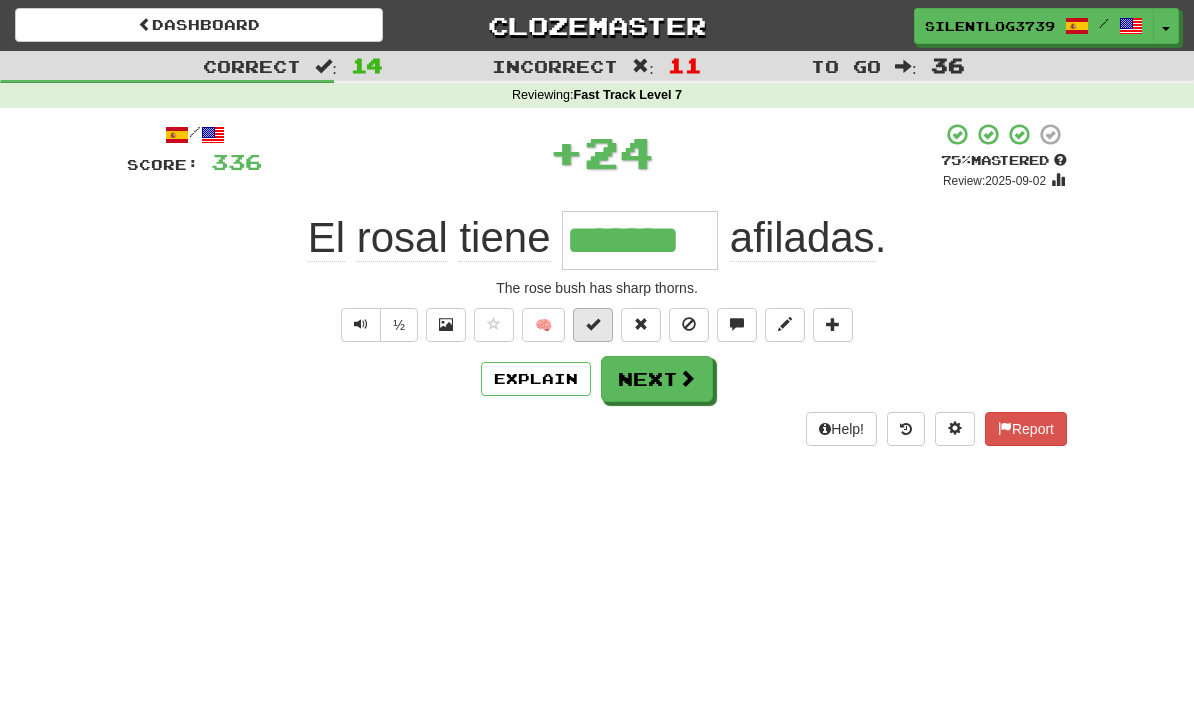click at bounding box center (593, 325) 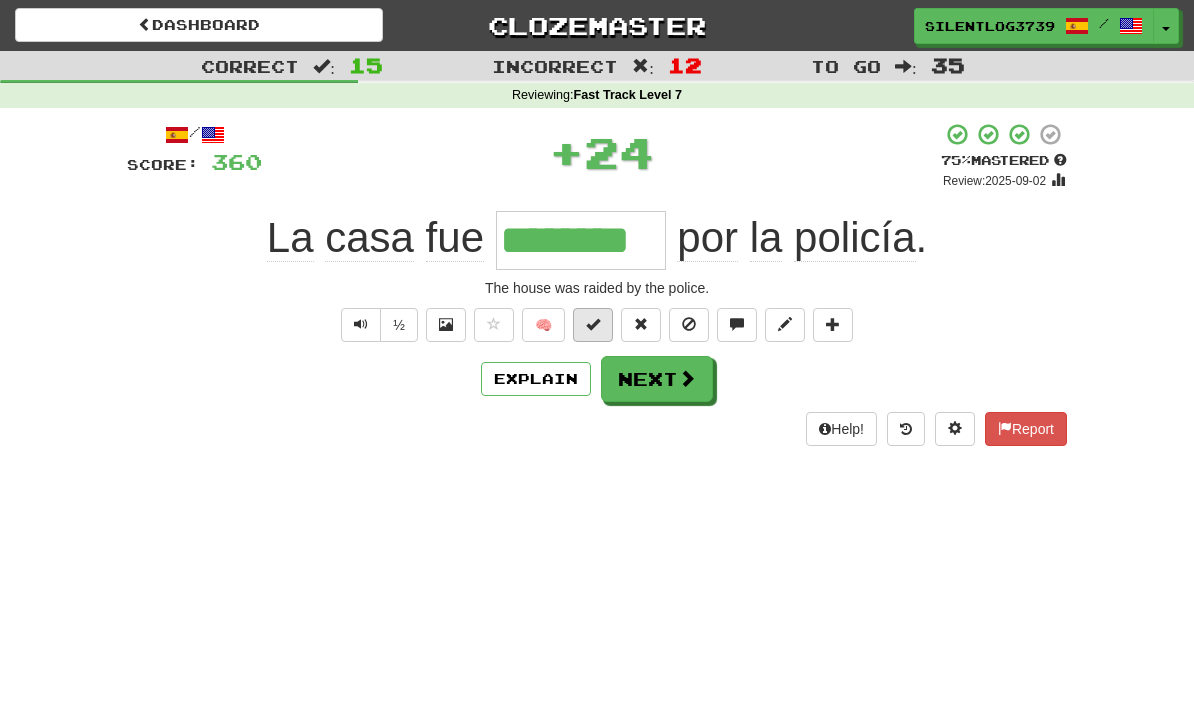 click at bounding box center [593, 325] 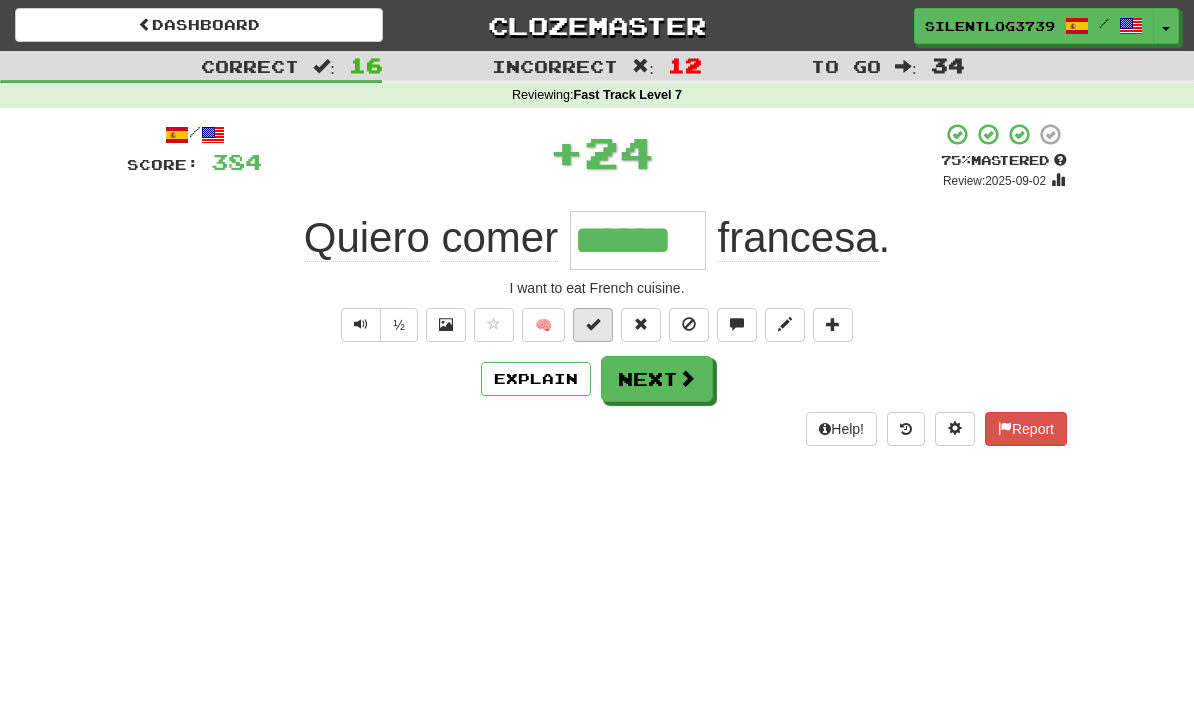 click at bounding box center (593, 325) 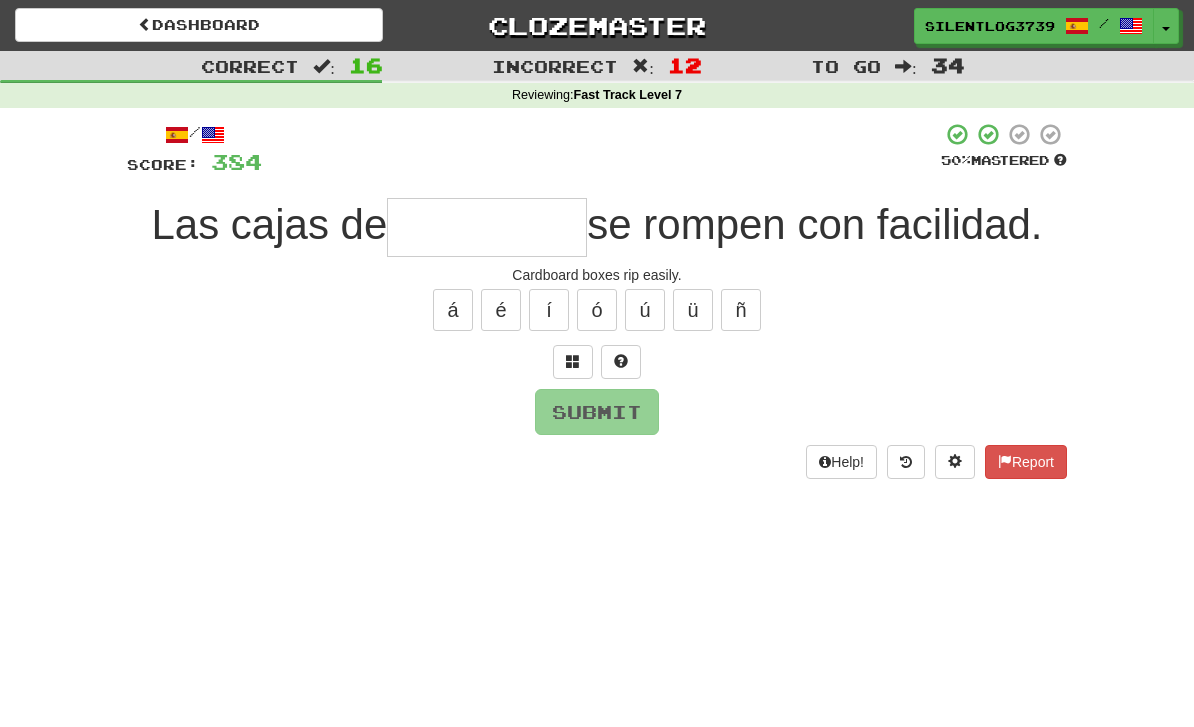 click on "Dashboard
Clozemaster
SilentLog3739
/
Toggle Dropdown
Dashboard
Leaderboard
Activity Feed
Notifications
Profile
Discussions
한국어
/
English
Streak:
0
Review:
25
Points Today: 0
ภาษาไทย
/
English
Streak:
0
Review:
0
Points Today: 0
Bahasa Indonesia
/
English
Streak:
0
Review:
0
Points Today: 0
Deutsch
/
English
Streak:
0
Review:
0
Points Today: 0
Español
/
English
Streak:
2
Review:
875
Daily Goal:  7232 /1000
Français
/
English
Streak:
0
Review:
1
Points Today: 0
Français
/
Español
Streak:
0
Review:
1
Points Today: 0" at bounding box center (597, 363) 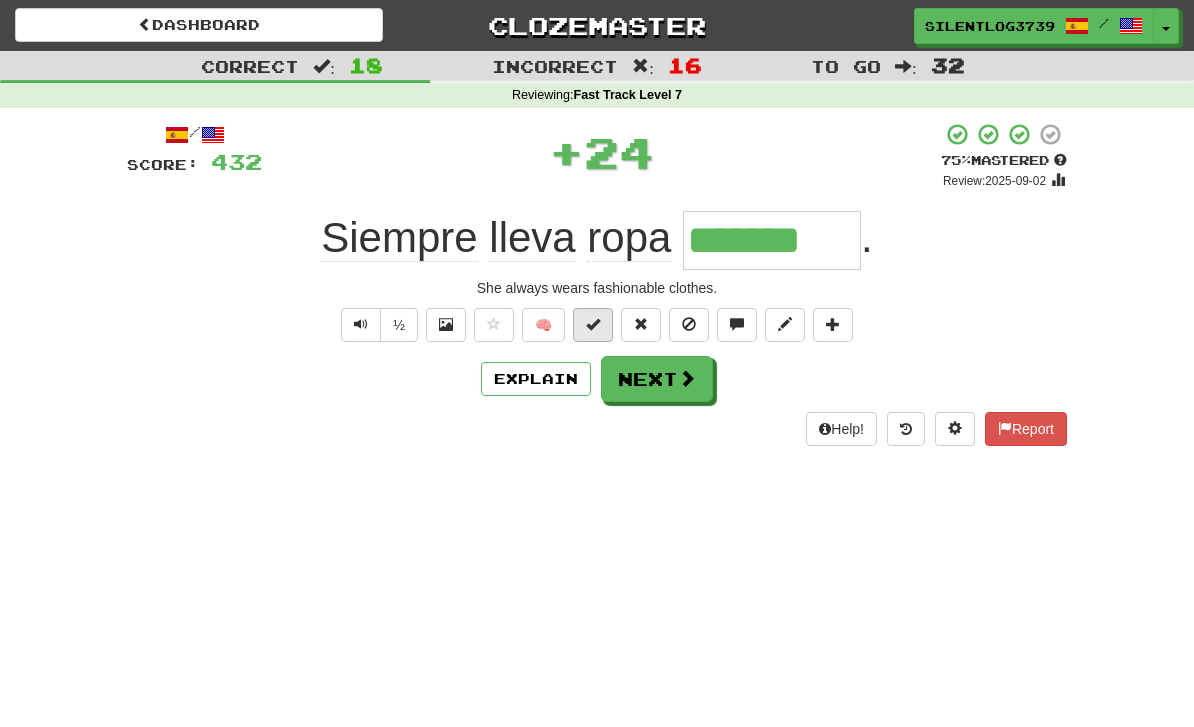 click at bounding box center (593, 324) 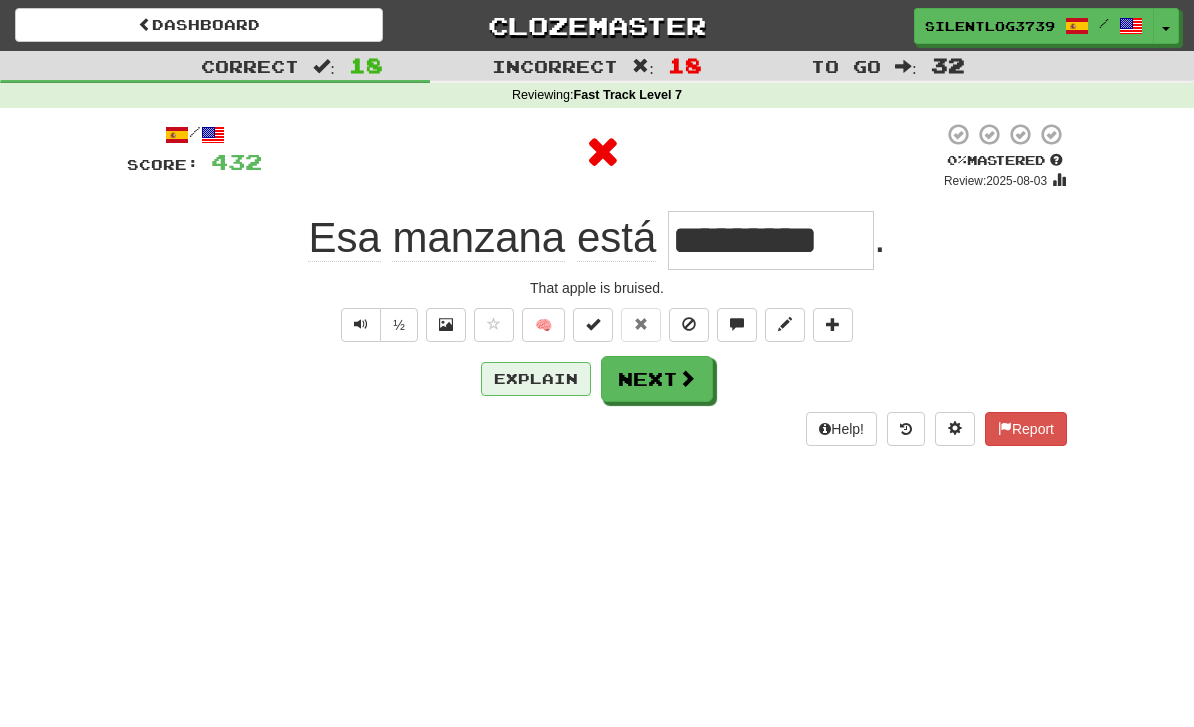 click on "Explain" at bounding box center [536, 379] 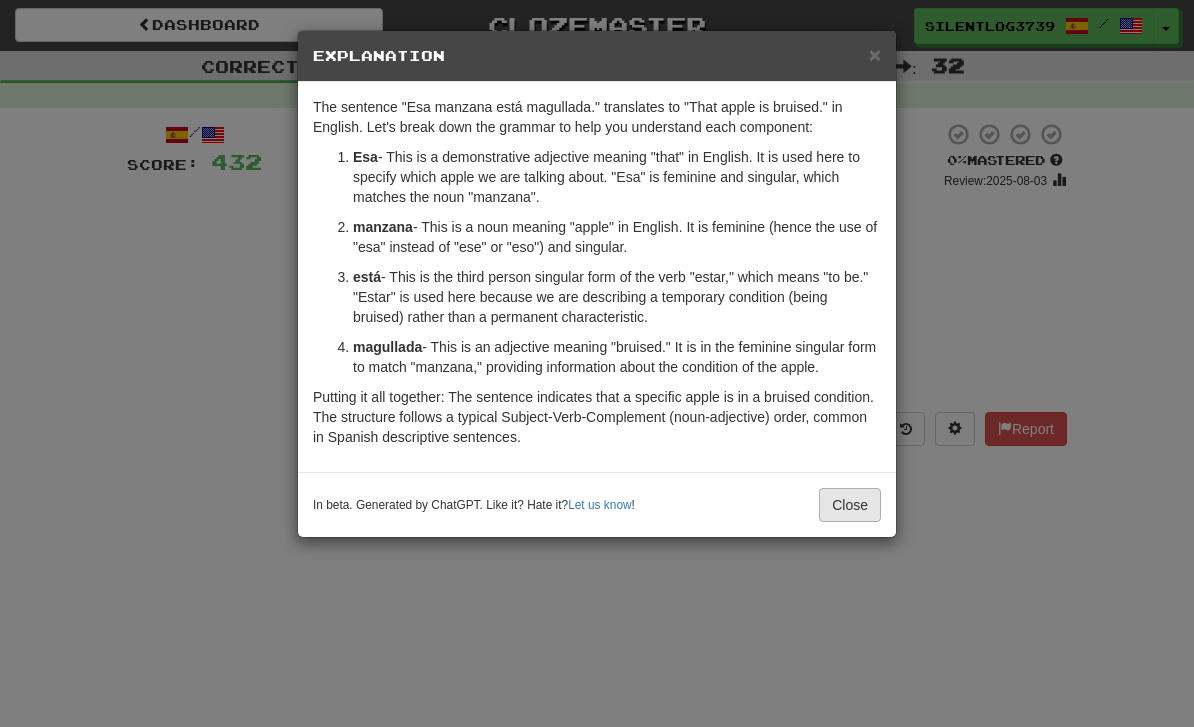 click on "Close" at bounding box center [850, 505] 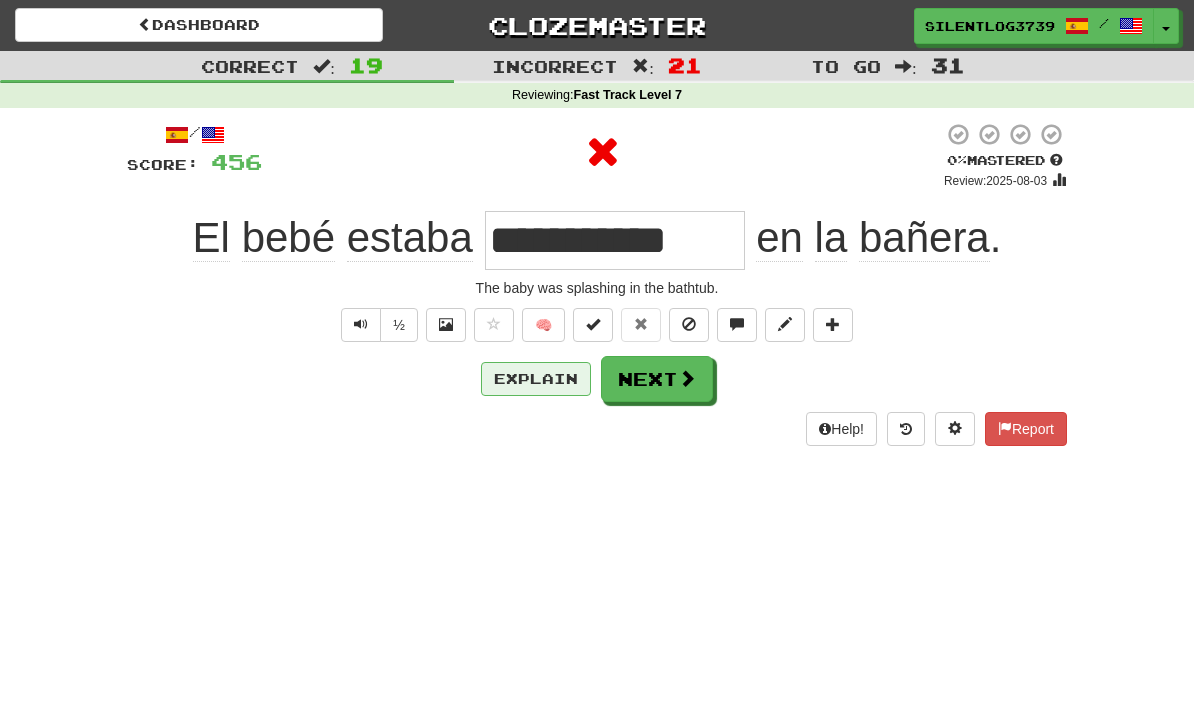 click on "Explain" at bounding box center (536, 379) 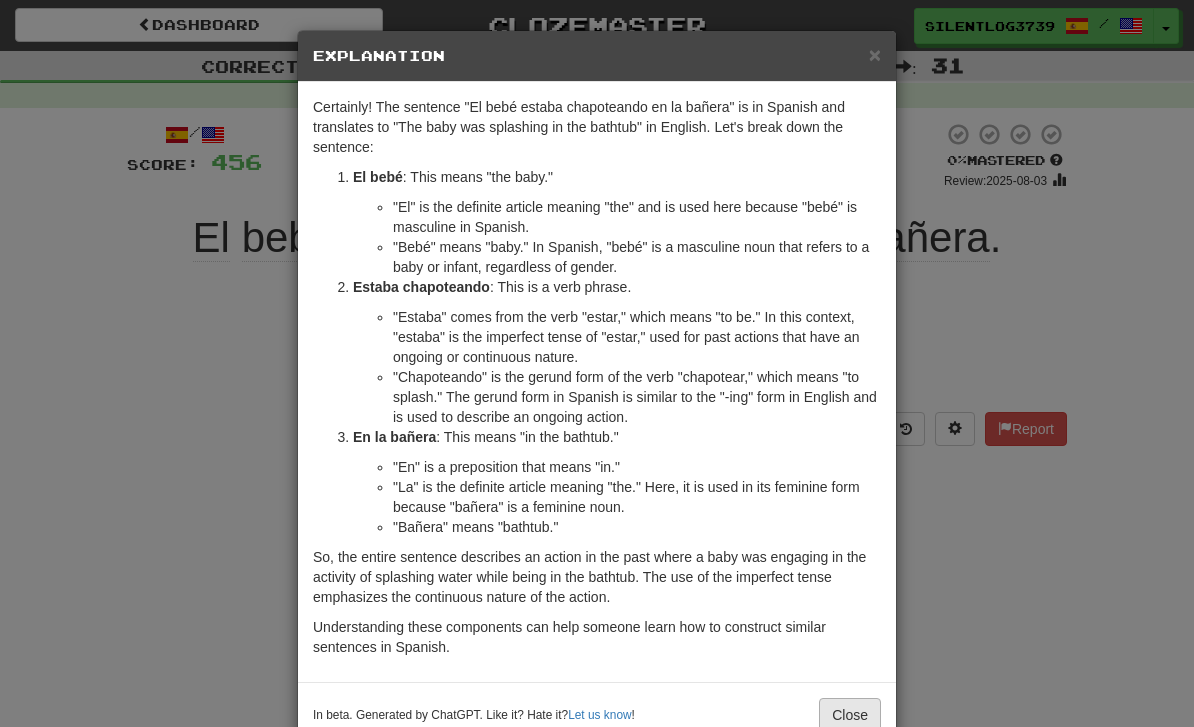 click on "Close" at bounding box center [850, 715] 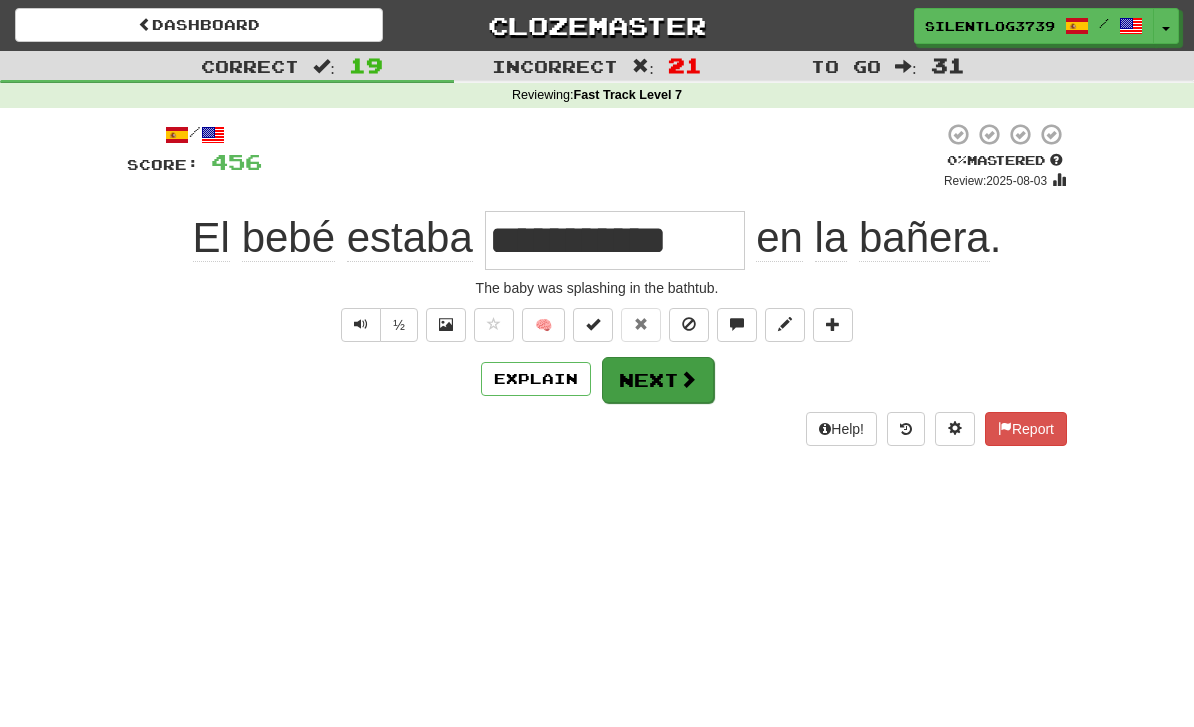click at bounding box center [688, 379] 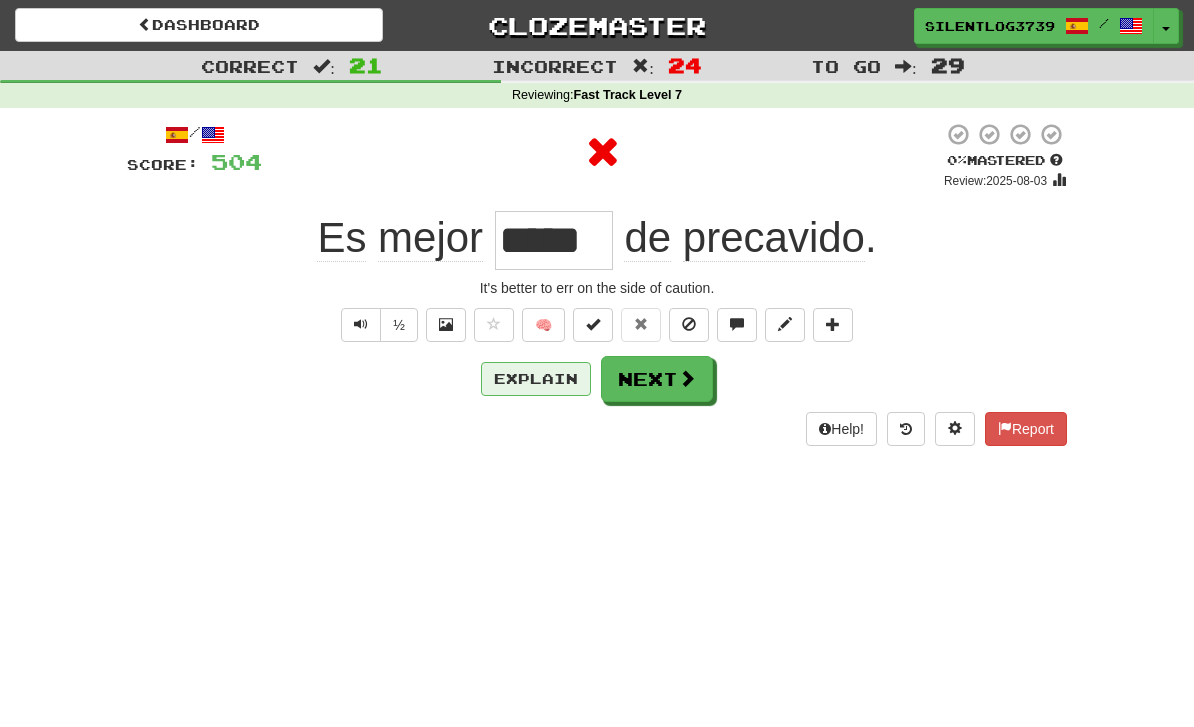 click on "Explain" at bounding box center (536, 379) 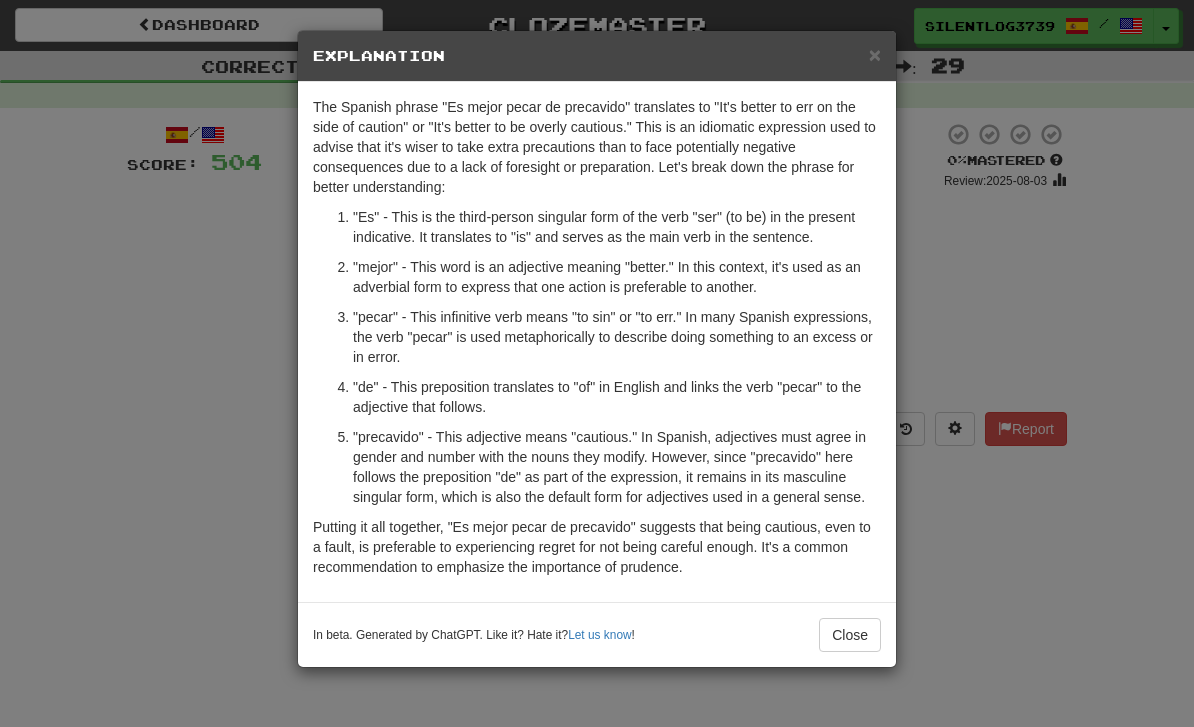 click on "× Explanation The Spanish phrase "Es mejor pecar de precavido" translates to "It's better to err on the side of caution" or "It's better to be overly cautious." This is an idiomatic expression used to advise that it's wiser to take extra precautions than to face potentially negative consequences due to a lack of foresight or preparation. Let's break down the phrase for better understanding:
"Es" - This is the third-person singular form of the verb "ser" (to be) in the present indicative. It translates to "is" and serves as the main verb in the sentence.
"mejor" - This word is an adjective meaning "better." In this context, it's used as an adverbial form to express that one action is preferable to another.
"pecar" - This infinitive verb means "to sin" or "to err." In many Spanish expressions, the verb "pecar" is used metaphorically to describe doing something to an excess or in error.
In beta. Generated by ChatGPT. Like it? Hate it?  Let us know ! Close" at bounding box center (597, 363) 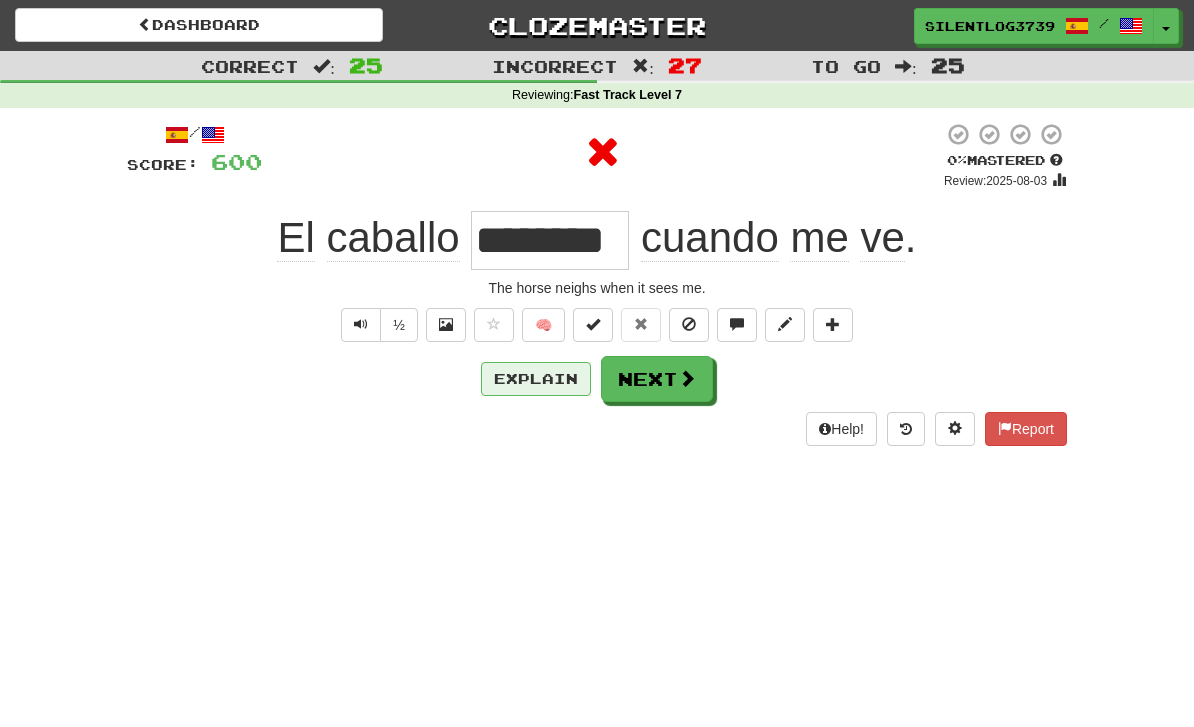 click on "Explain" at bounding box center [536, 379] 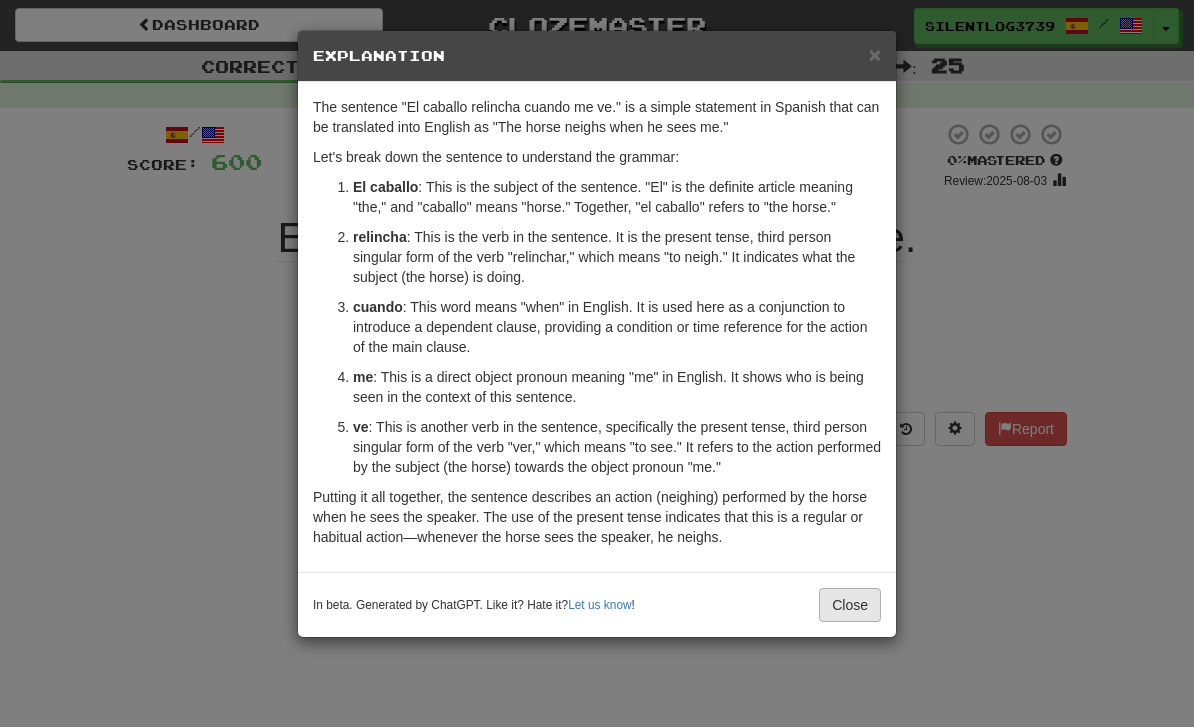 click on "Close" at bounding box center [850, 605] 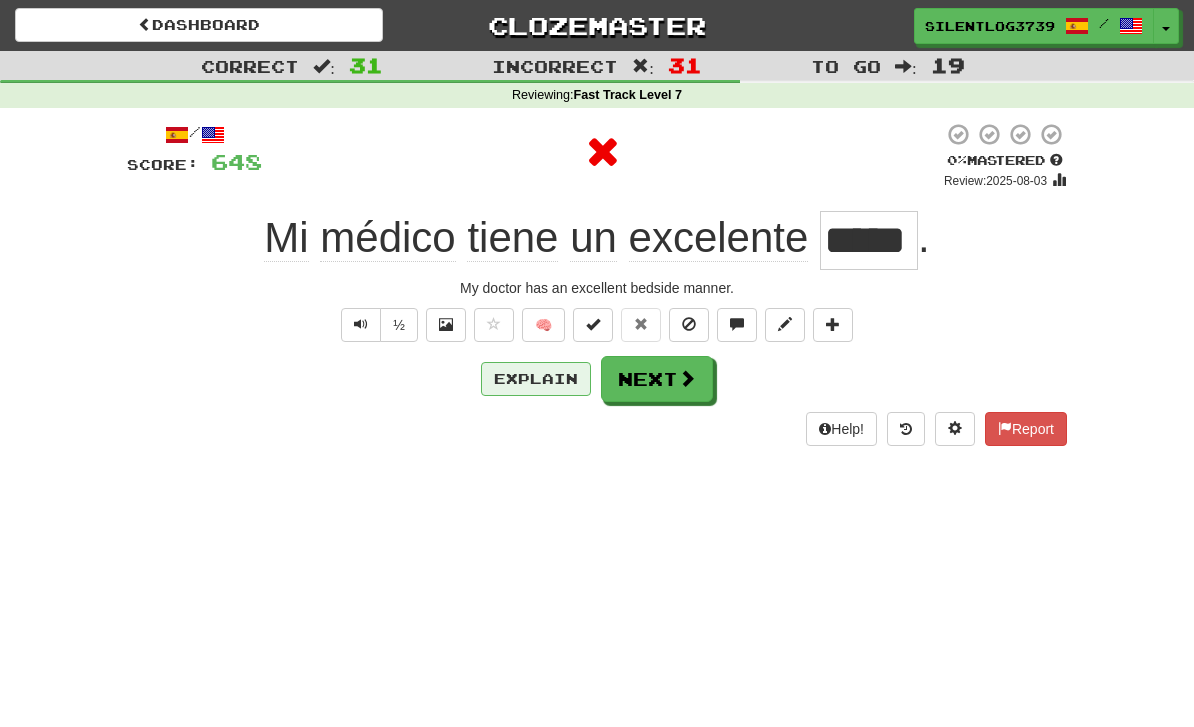 click on "Explain" at bounding box center (536, 379) 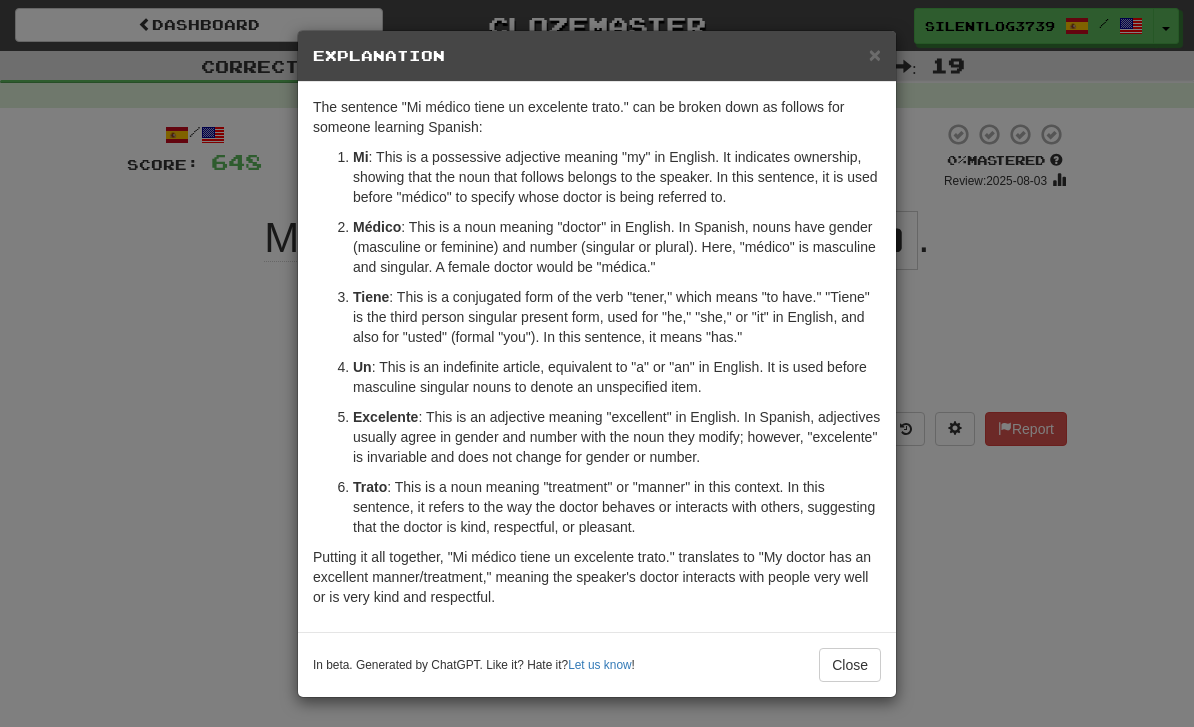 click on "× Explanation The sentence "Mi médico tiene un excelente trato." can be broken down as follows for someone learning Spanish:
Mi : This is a possessive adjective meaning "my" in English. It indicates ownership, showing that the noun that follows belongs to the speaker. In this sentence, it is used before "médico" to specify whose doctor is being referred to.
Médico : This is a noun meaning "doctor" in English. In Spanish, nouns have gender (masculine or feminine) and number (singular or plural). Here, "médico" is masculine and singular. A female doctor would be "médica."
Tiene : This is a conjugated form of the verb "tener," which means "to have." "Tiene" is the third person singular present form, used for "he," "she," or "it" in English, and also for "usted" (formal "you"). In this sentence, it means "has."
Un : This is an indefinite article, equivalent to "a" or "an" in English. It is used before masculine singular nouns to denote an unspecified item.
Excelente
Trato" at bounding box center (597, 363) 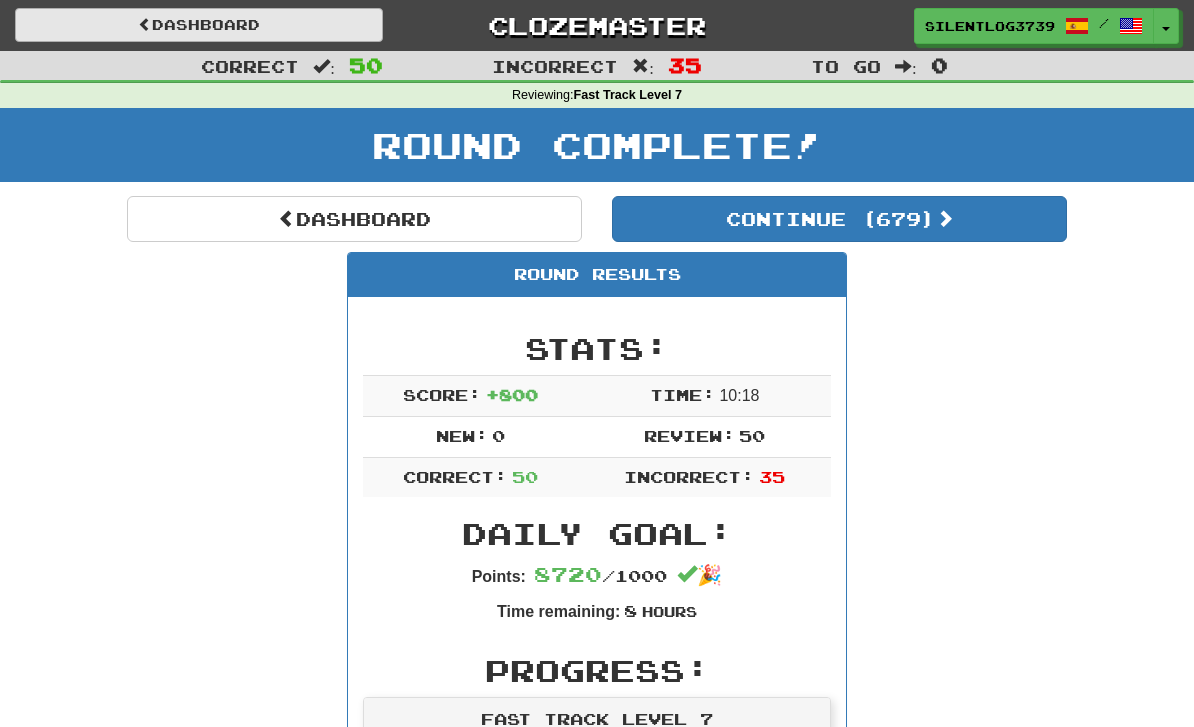 click on "Dashboard" at bounding box center (199, 25) 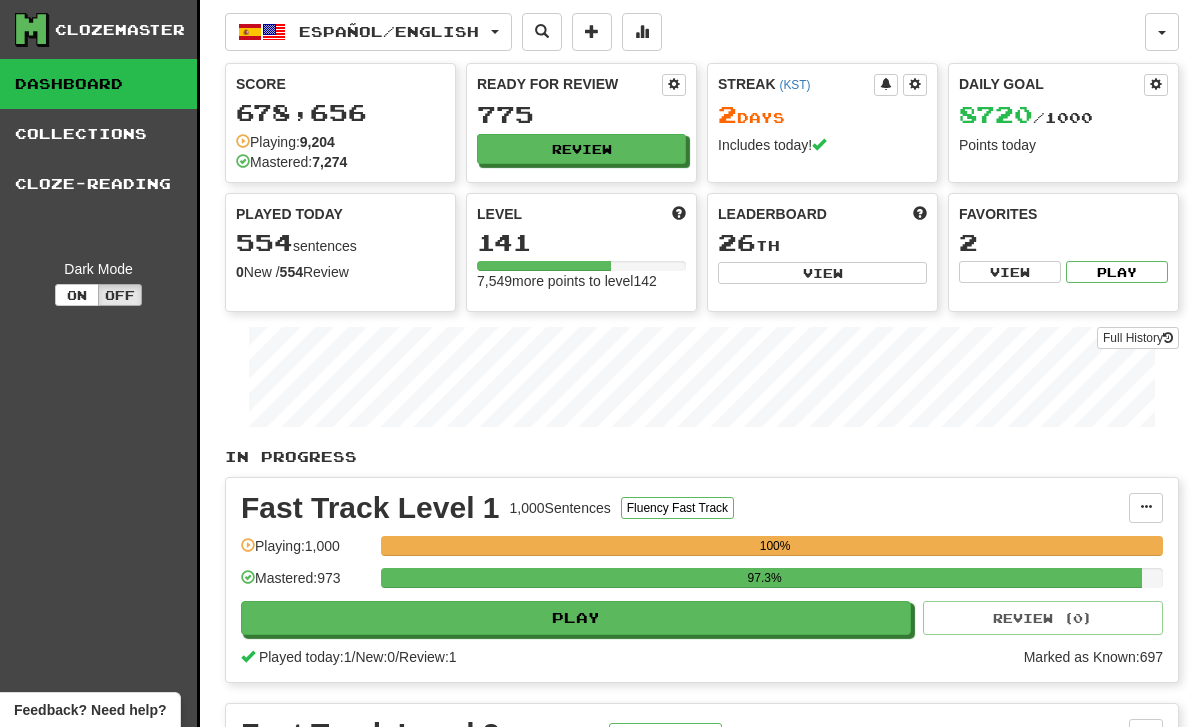 scroll, scrollTop: 0, scrollLeft: 0, axis: both 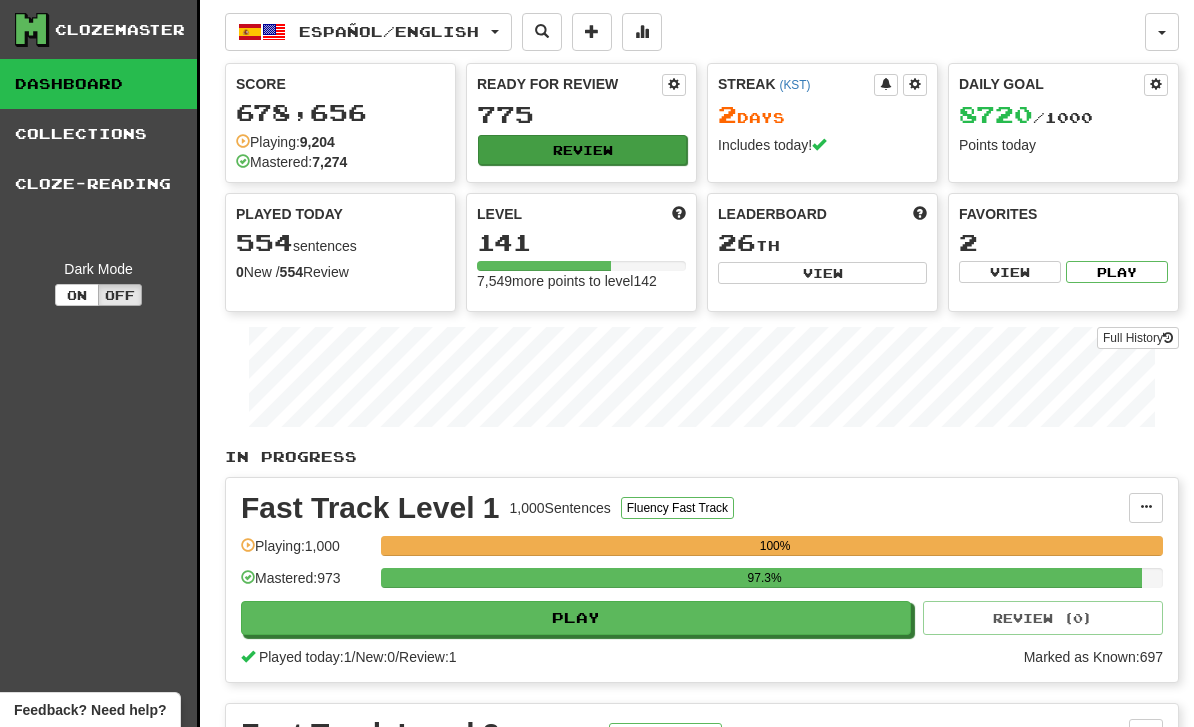 click on "Review" at bounding box center [582, 150] 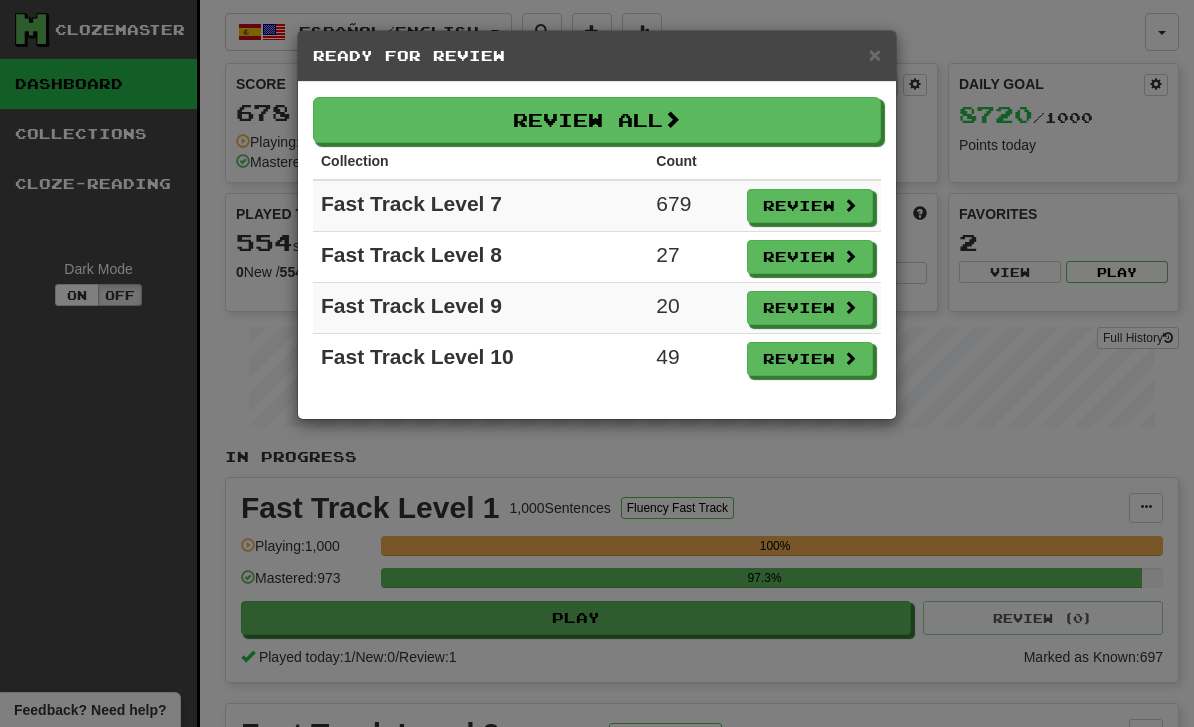 click on "× Ready for Review Review All  Collection Count Fast Track Level 7 679 Review Fast Track Level 8 27 Review Fast Track Level 9 20 Review Fast Track Level 10 49 Review" at bounding box center (597, 363) 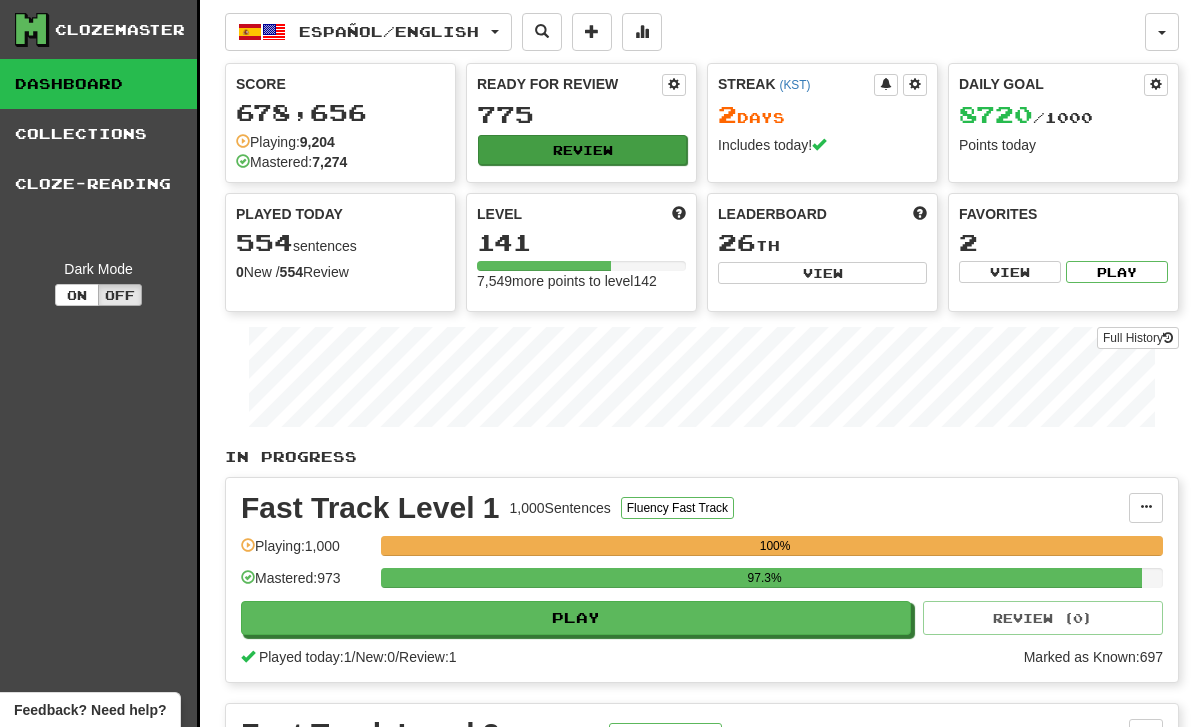 click on "Review" at bounding box center [582, 150] 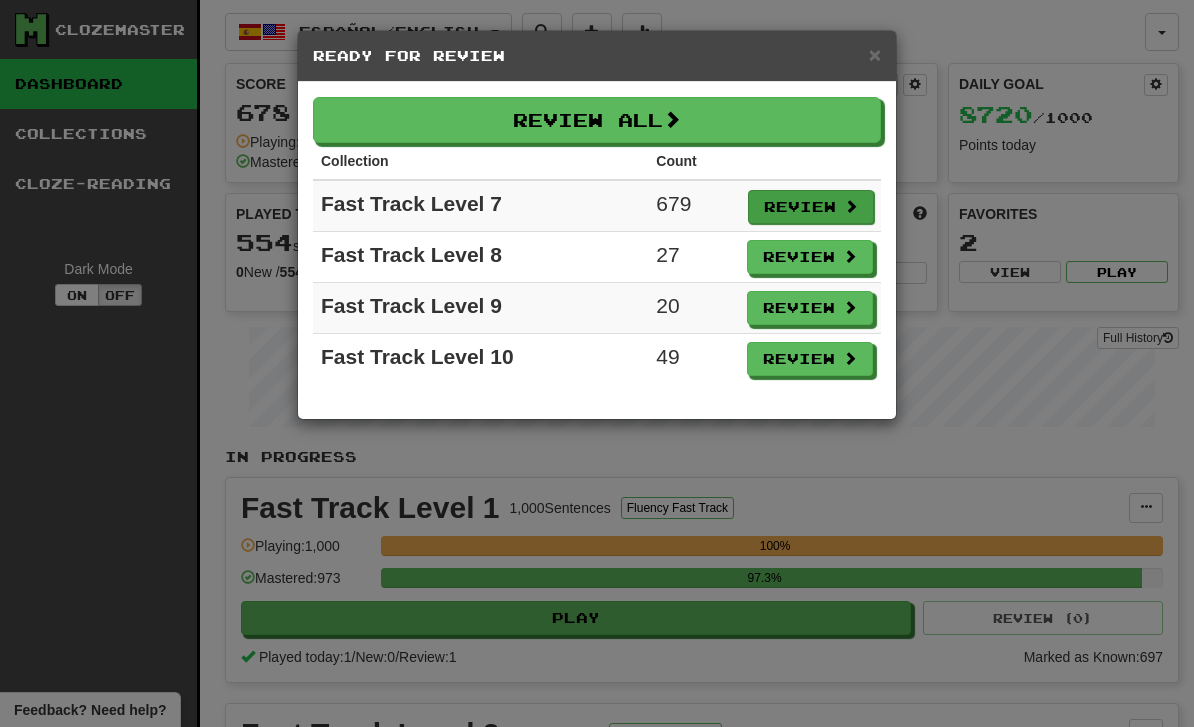 click on "Review" at bounding box center (811, 207) 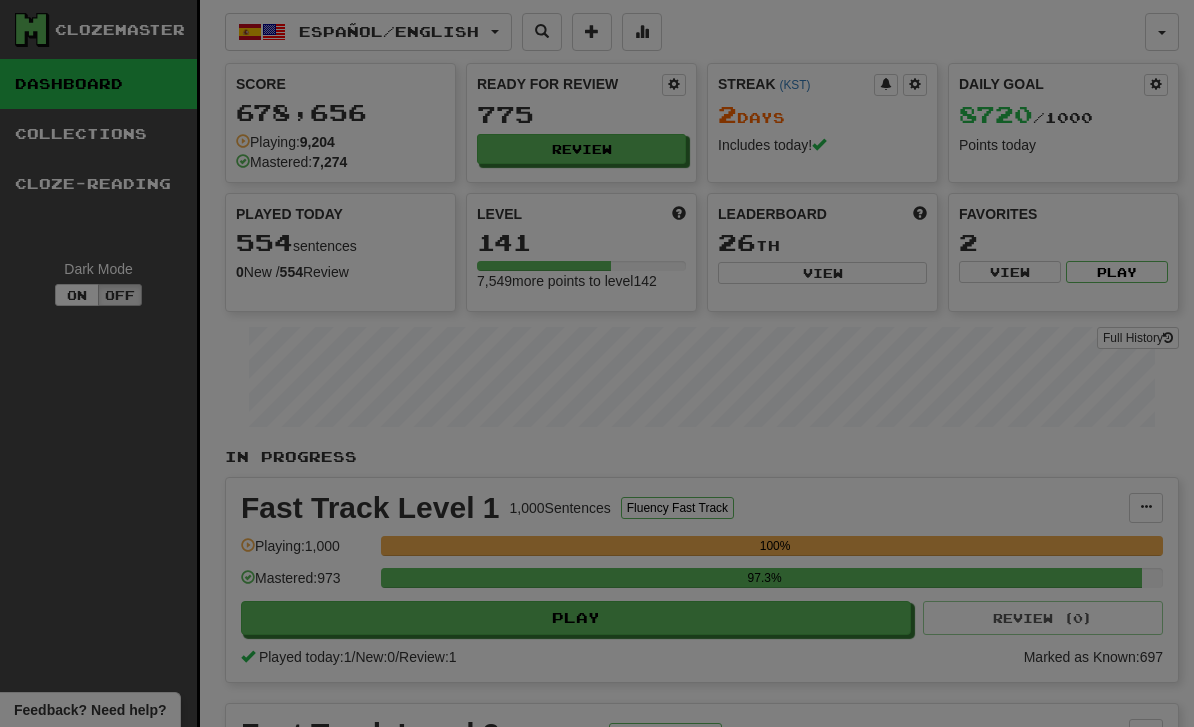 select on "**" 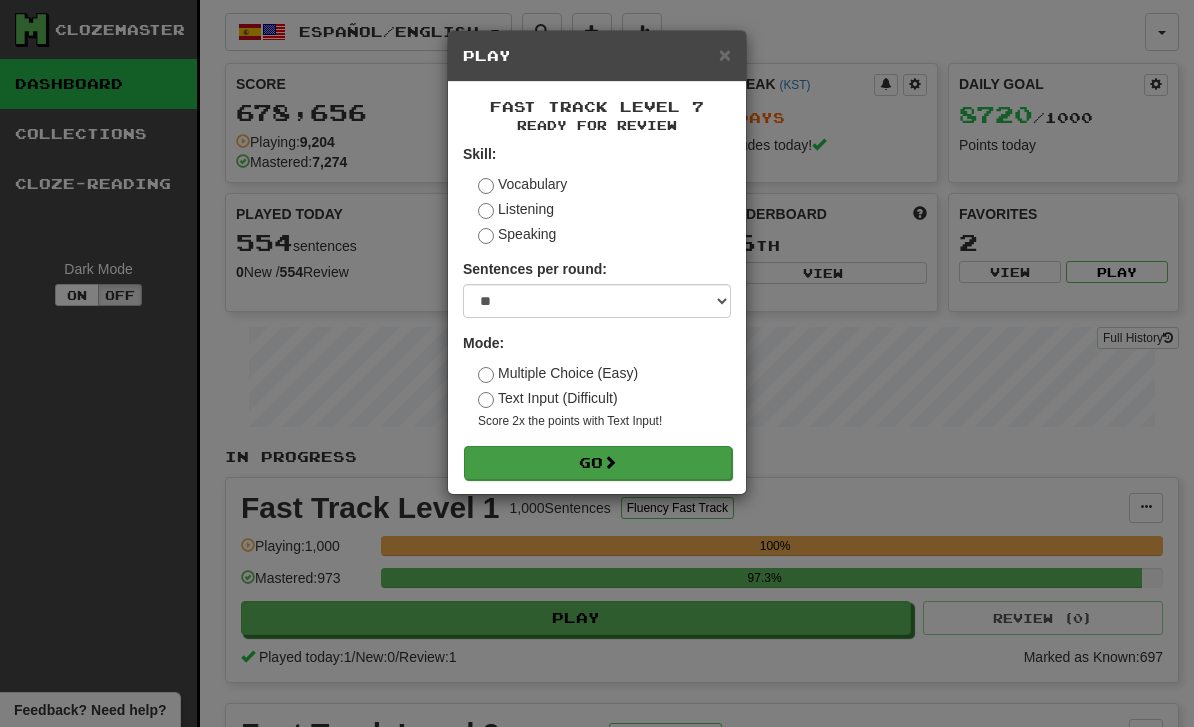 click on "Go" at bounding box center [598, 463] 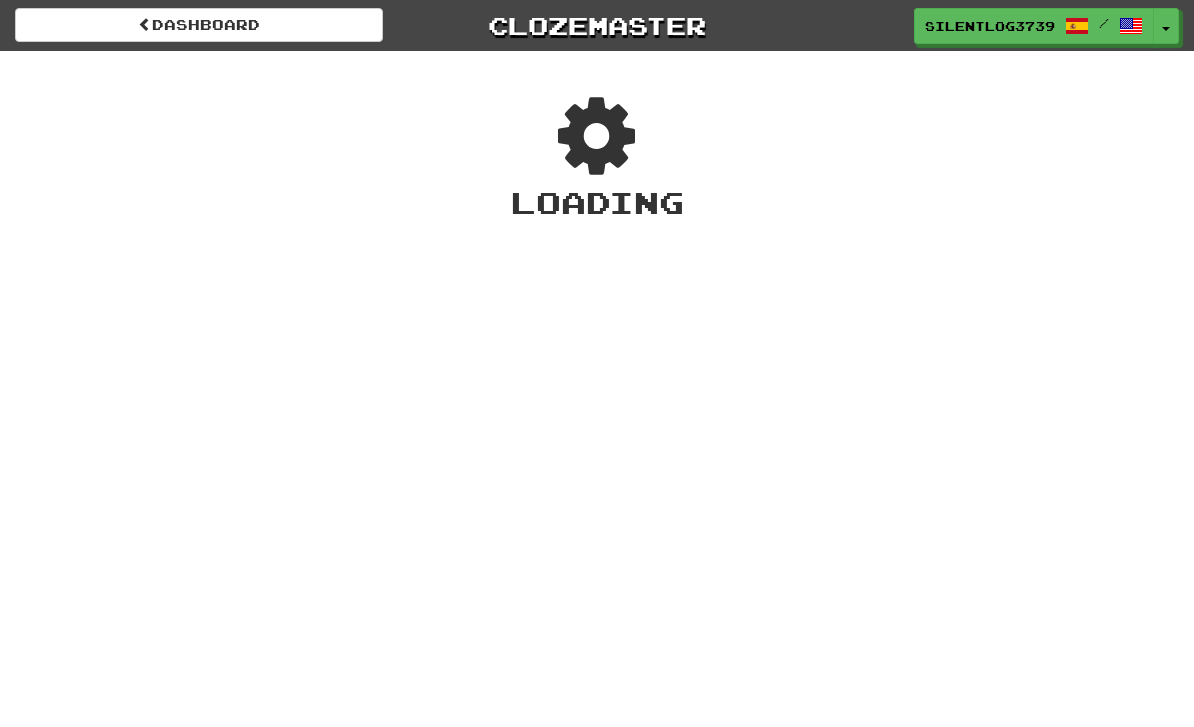 scroll, scrollTop: 0, scrollLeft: 0, axis: both 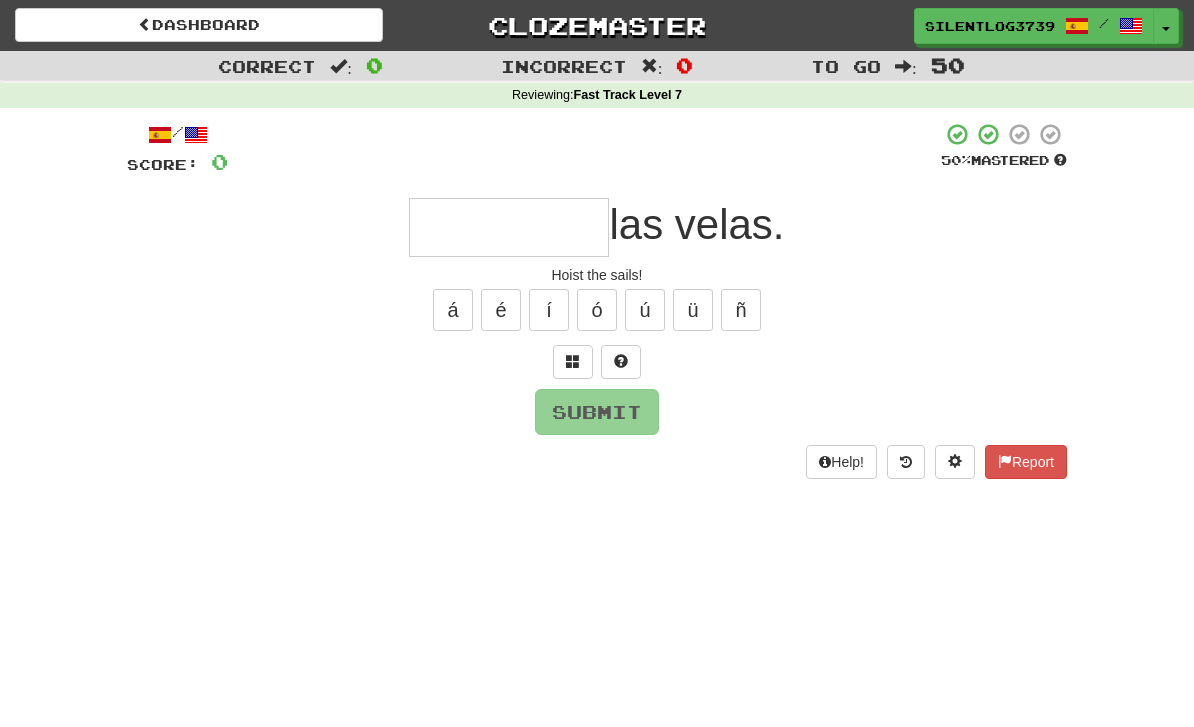 type on "*" 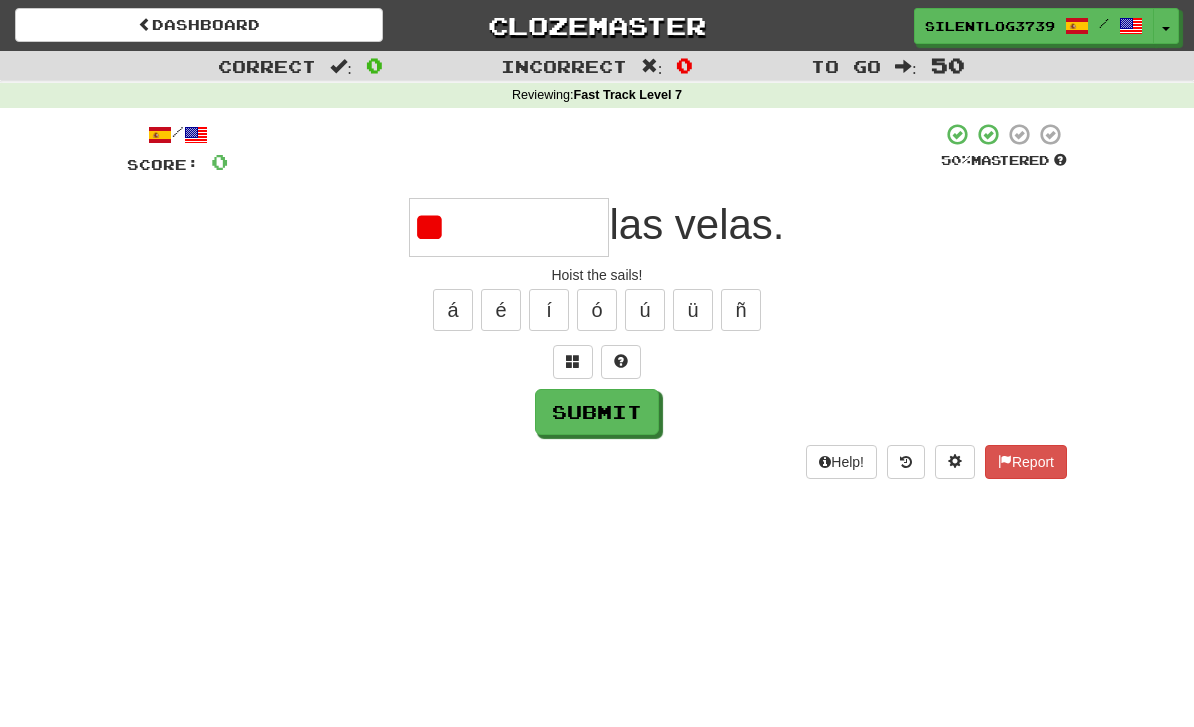 type on "*" 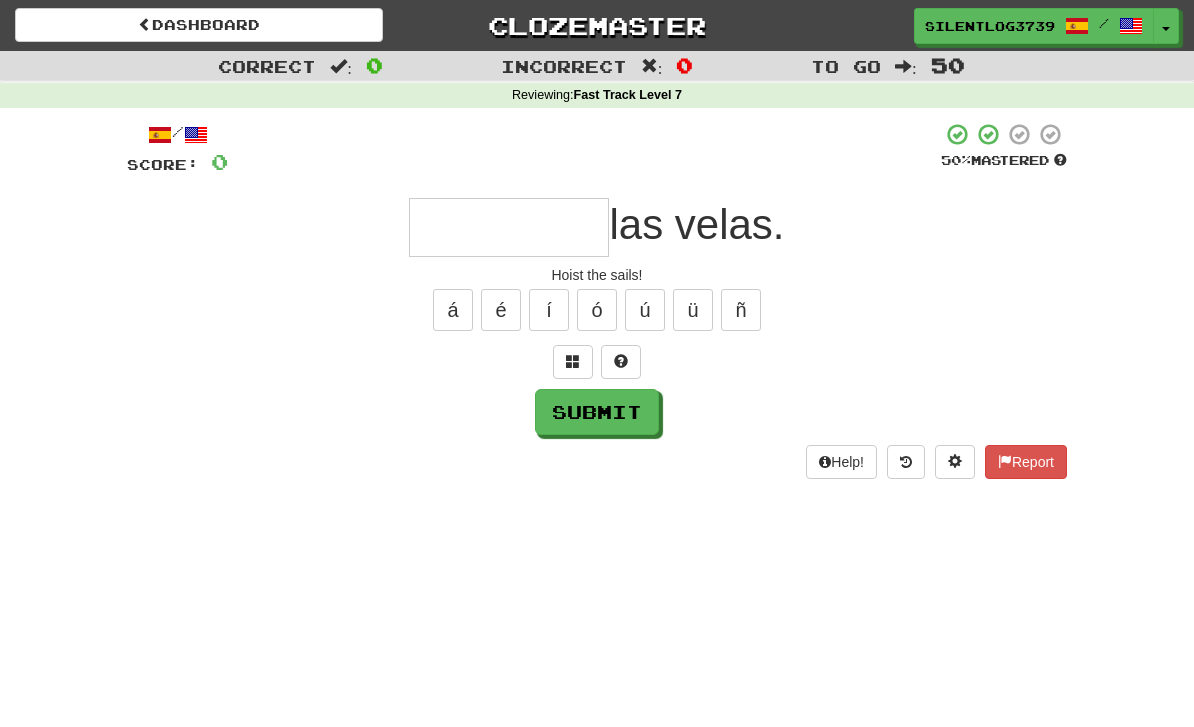 type on "*" 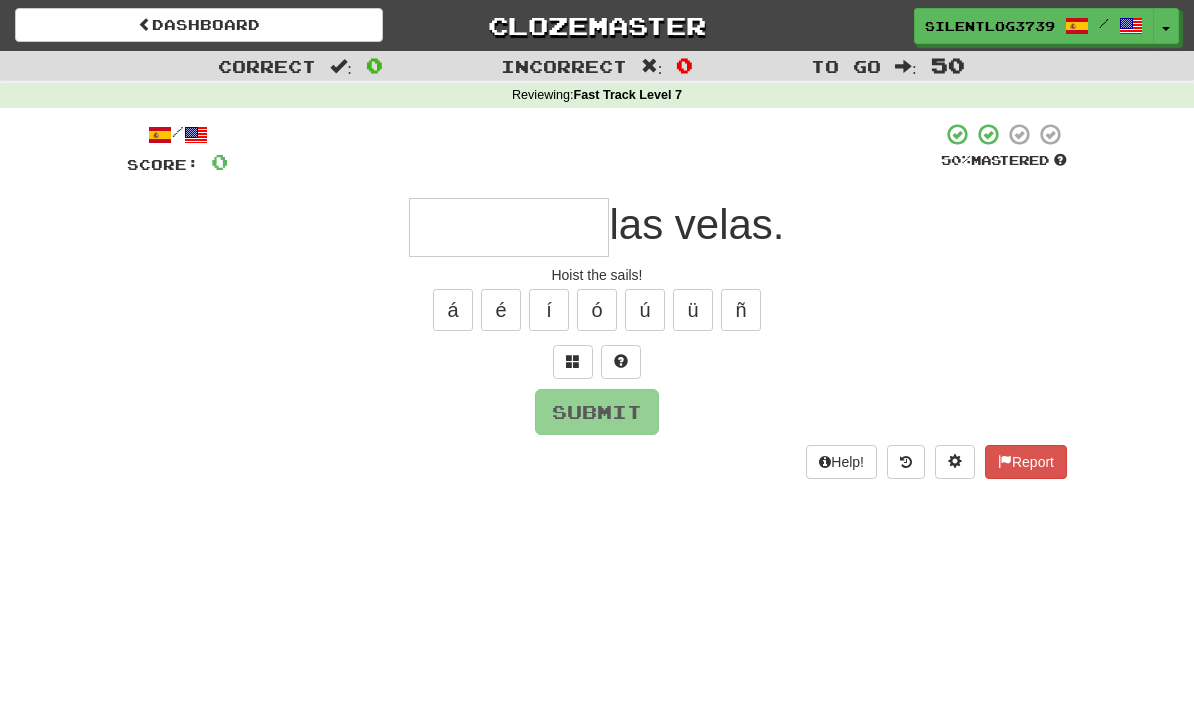 type on "****" 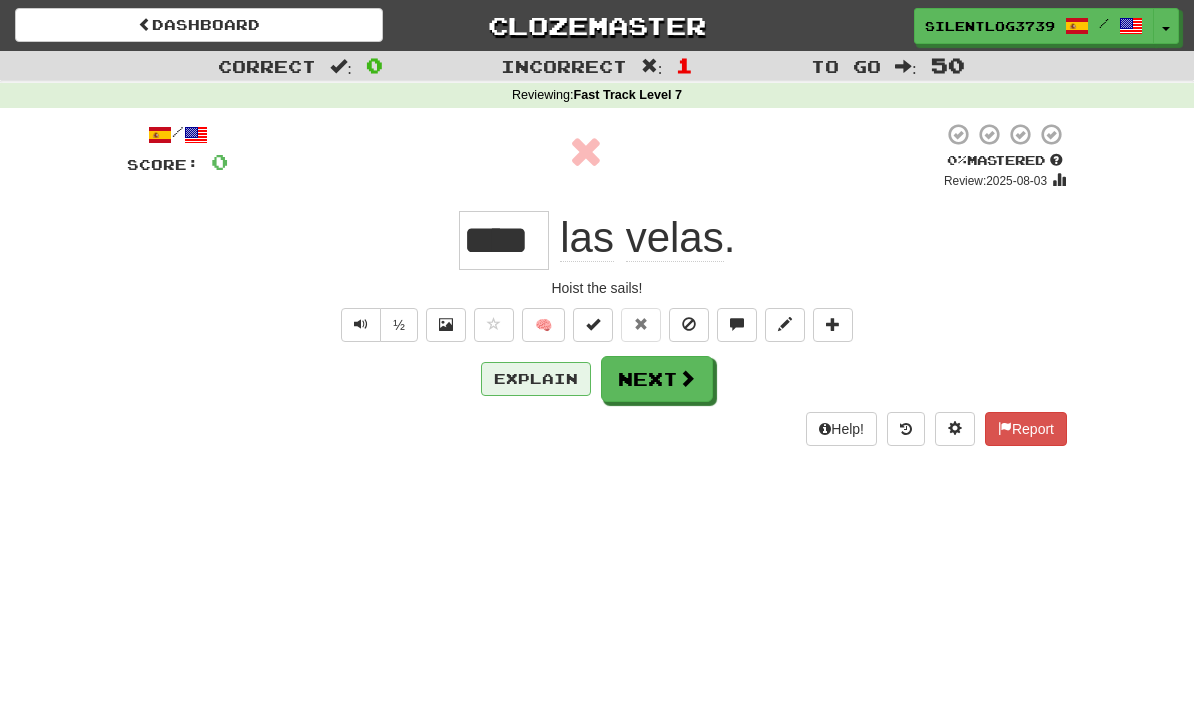 click on "Explain" at bounding box center [536, 379] 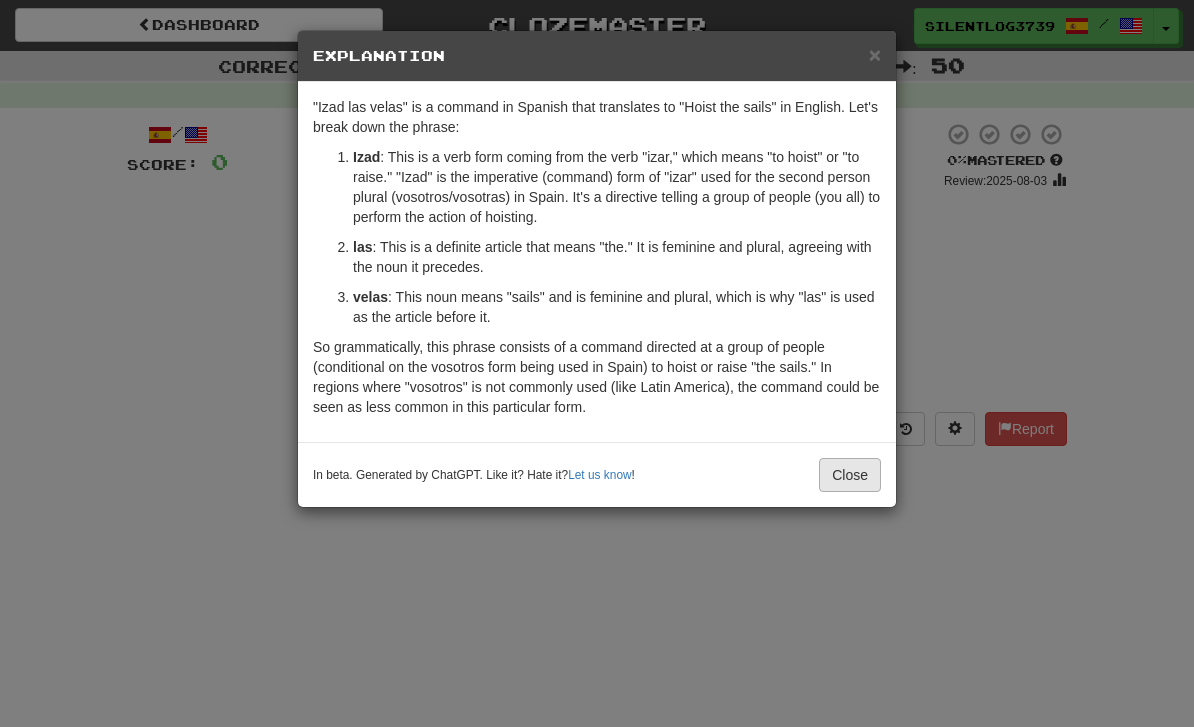 click on "Close" at bounding box center (850, 475) 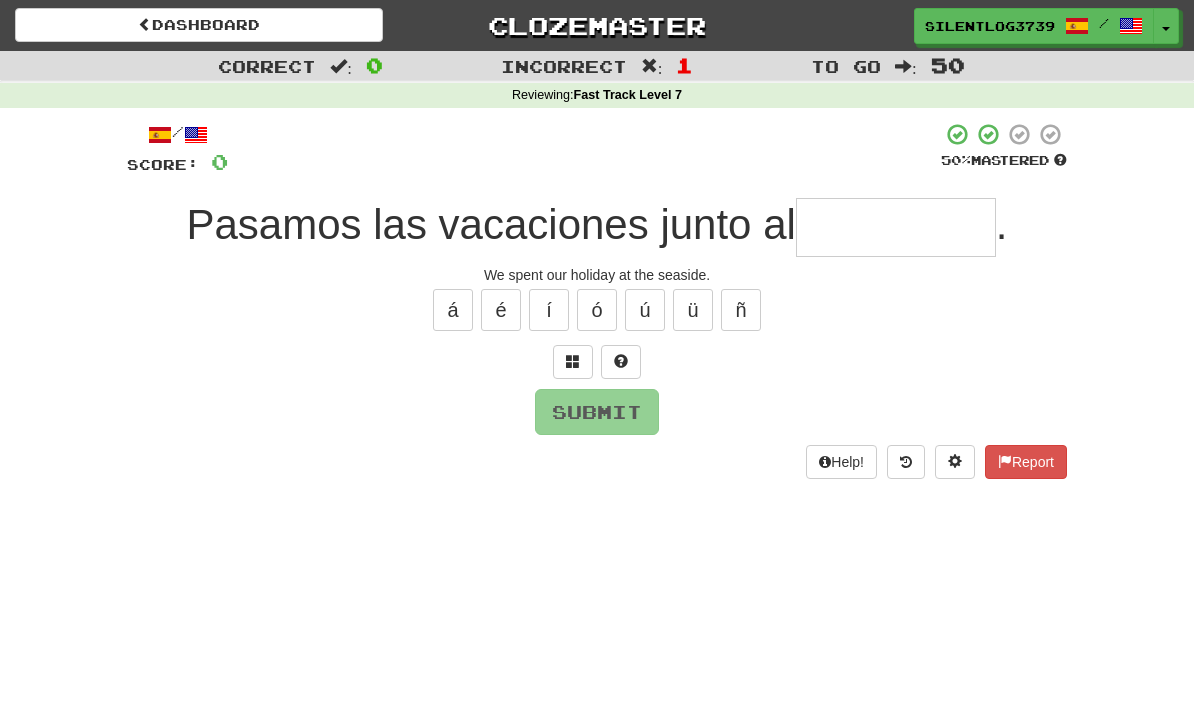 type on "*" 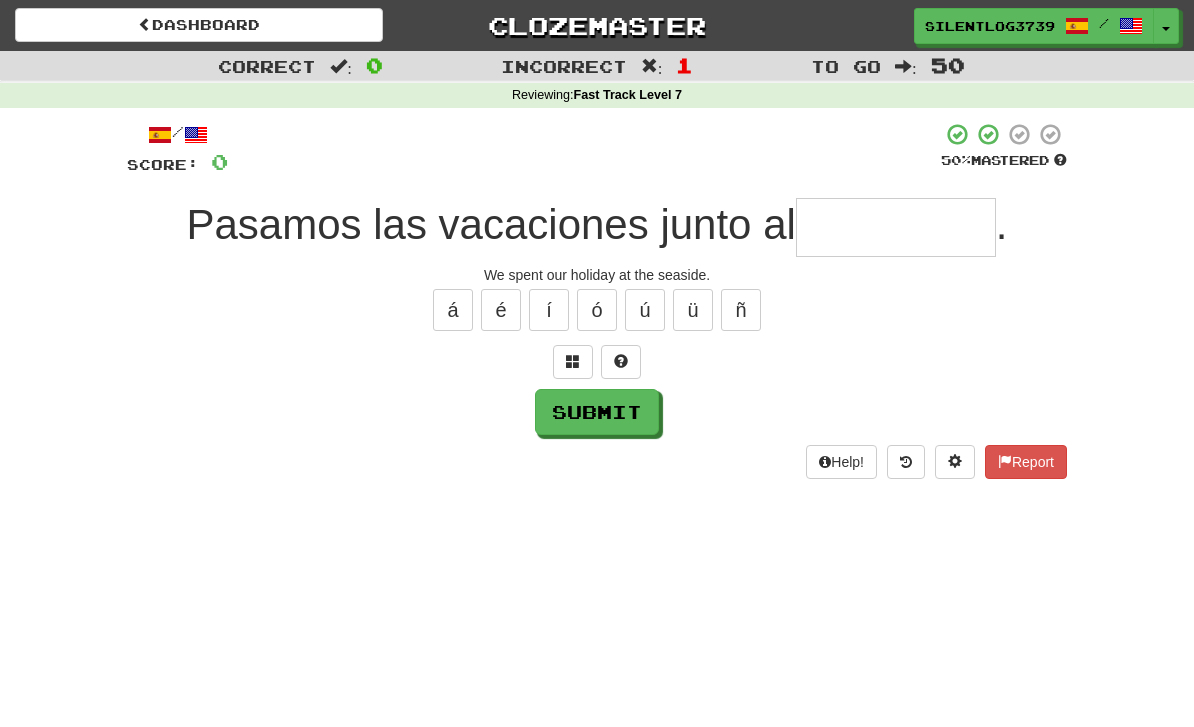 type on "*" 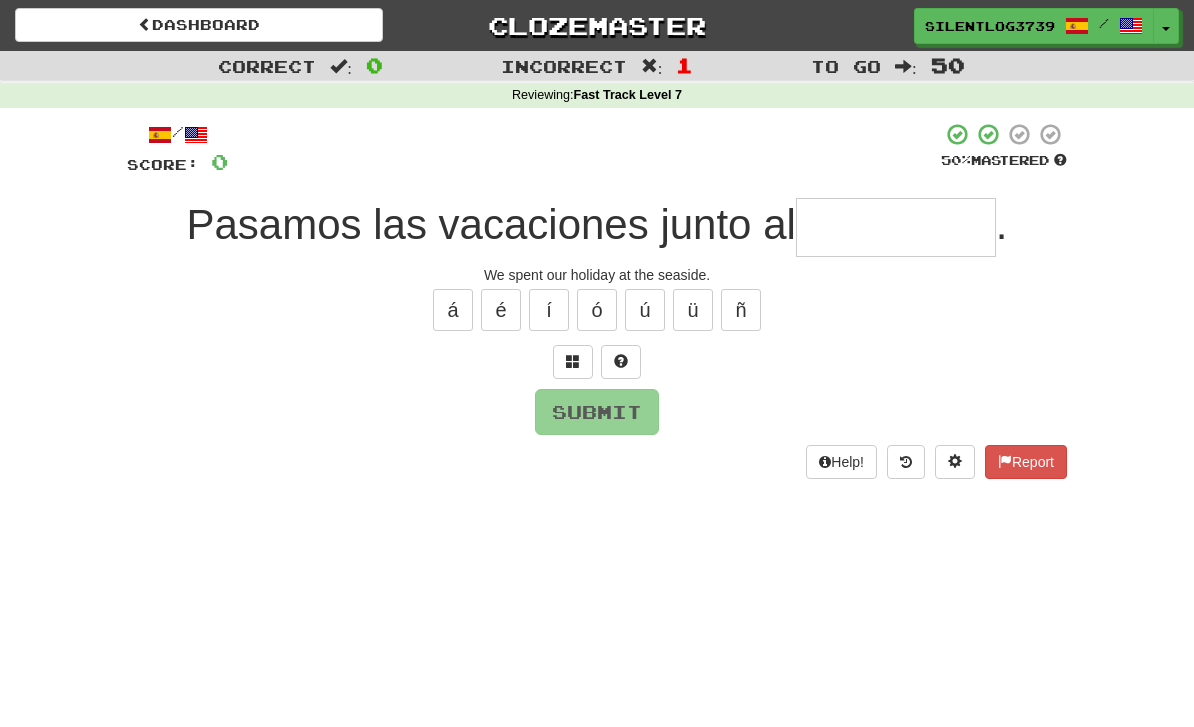 type on "***" 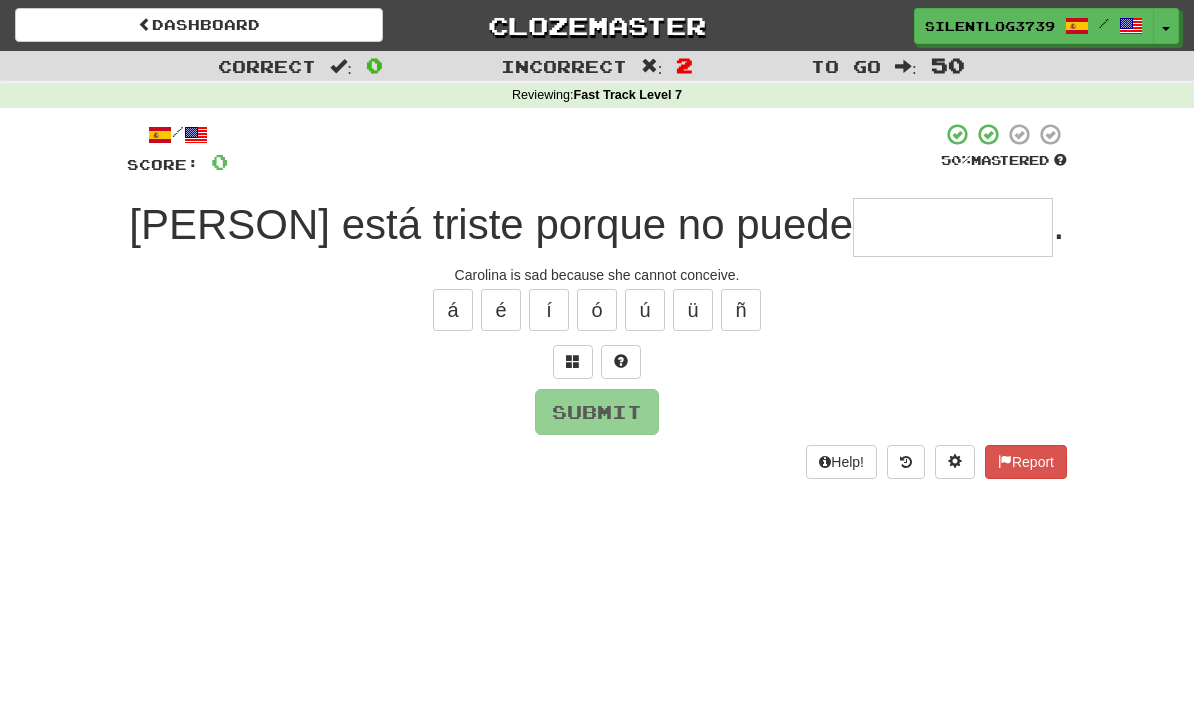 type on "*" 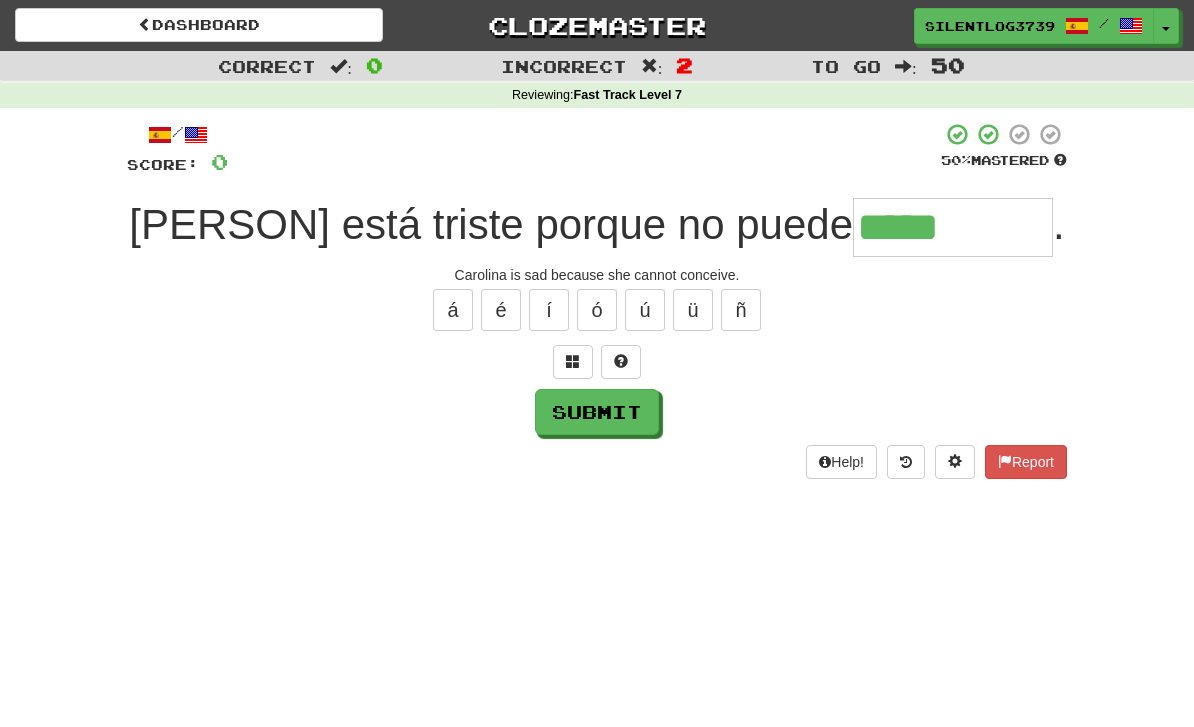 type on "********" 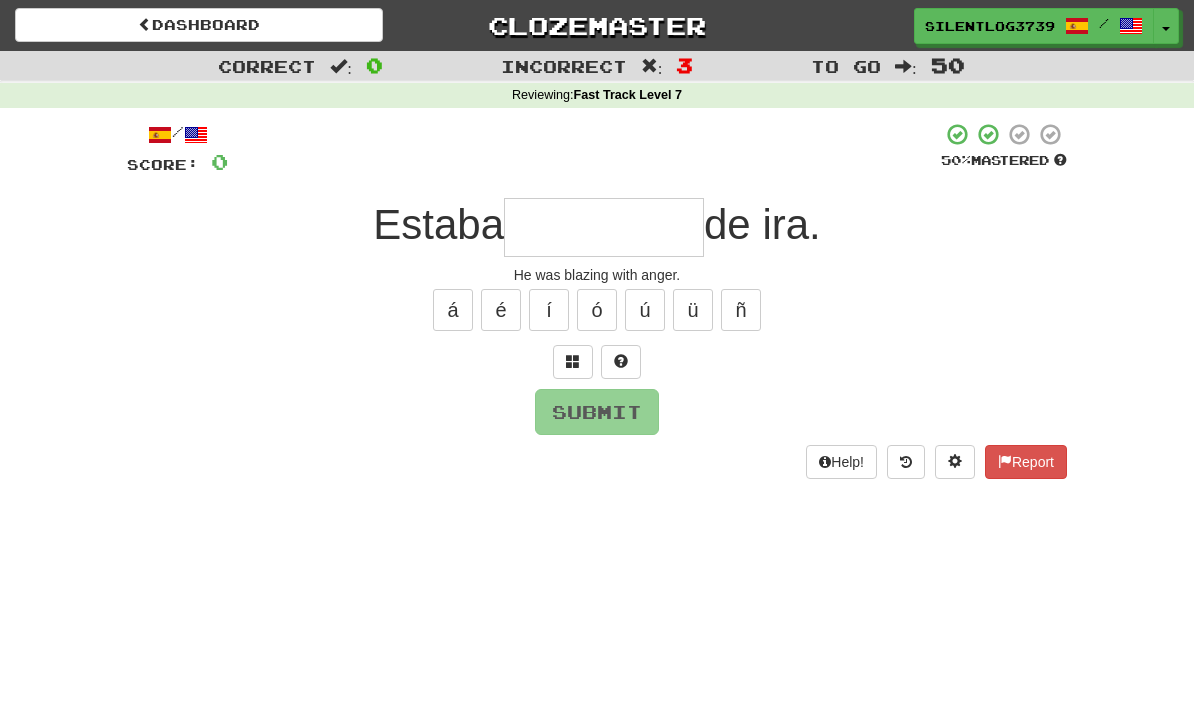 type on "*" 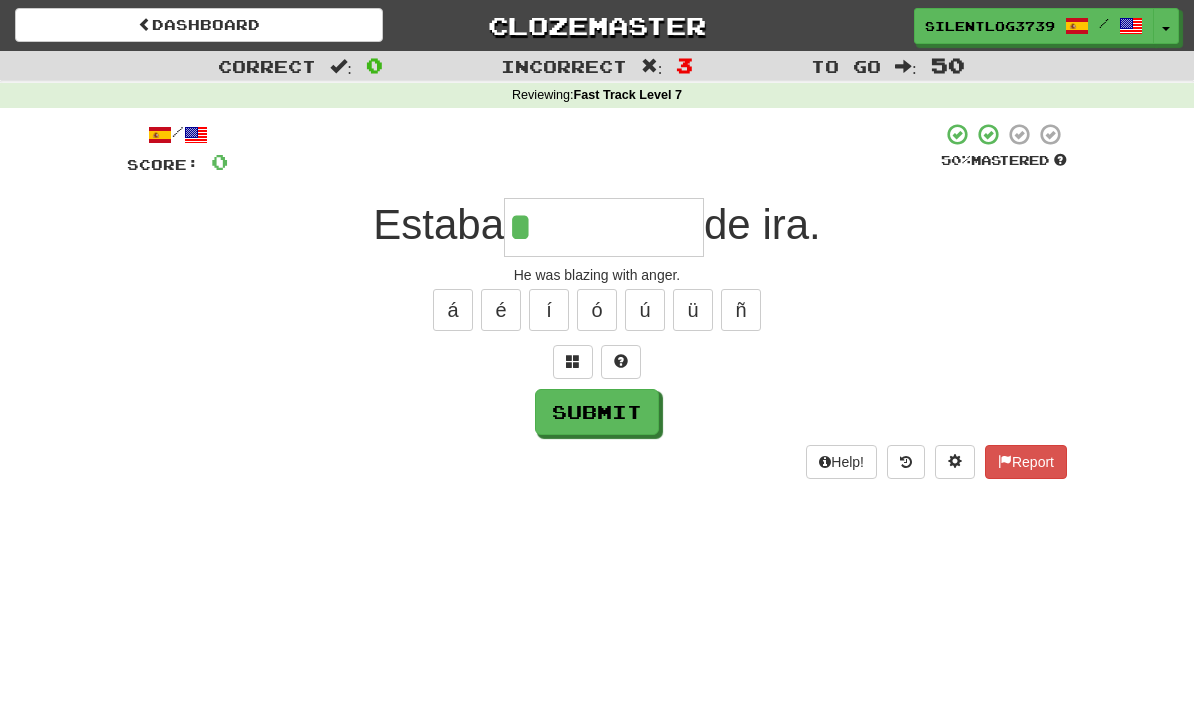 type on "********" 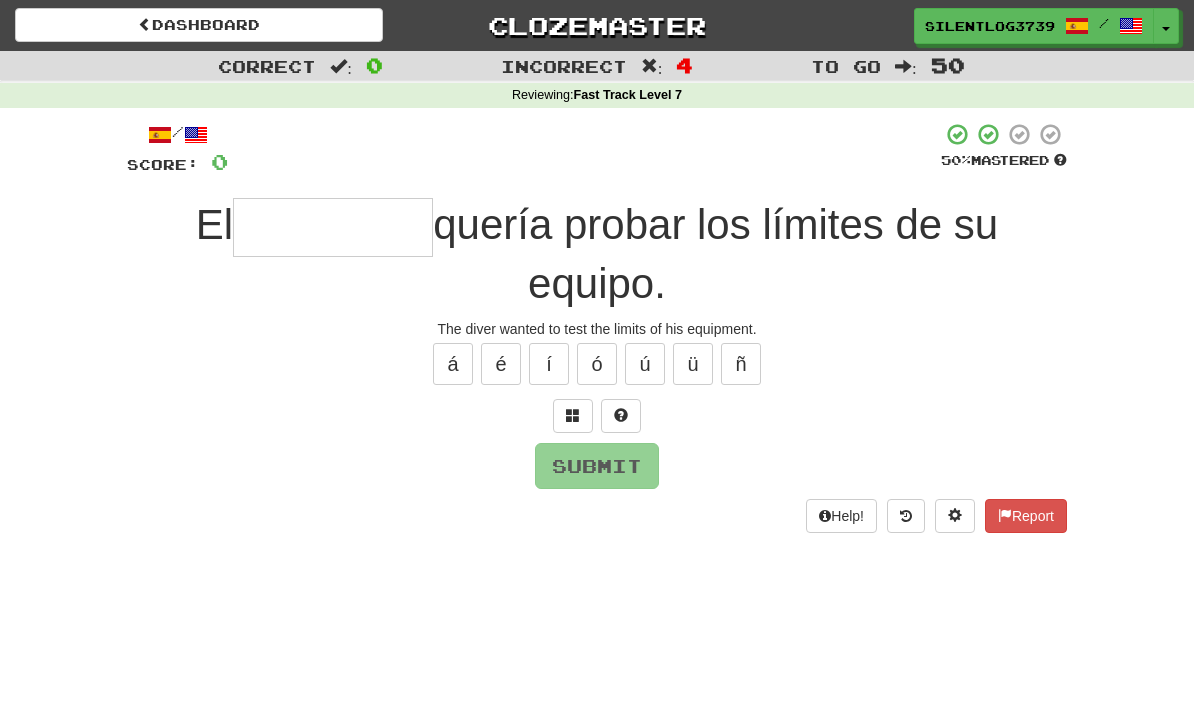type on "*" 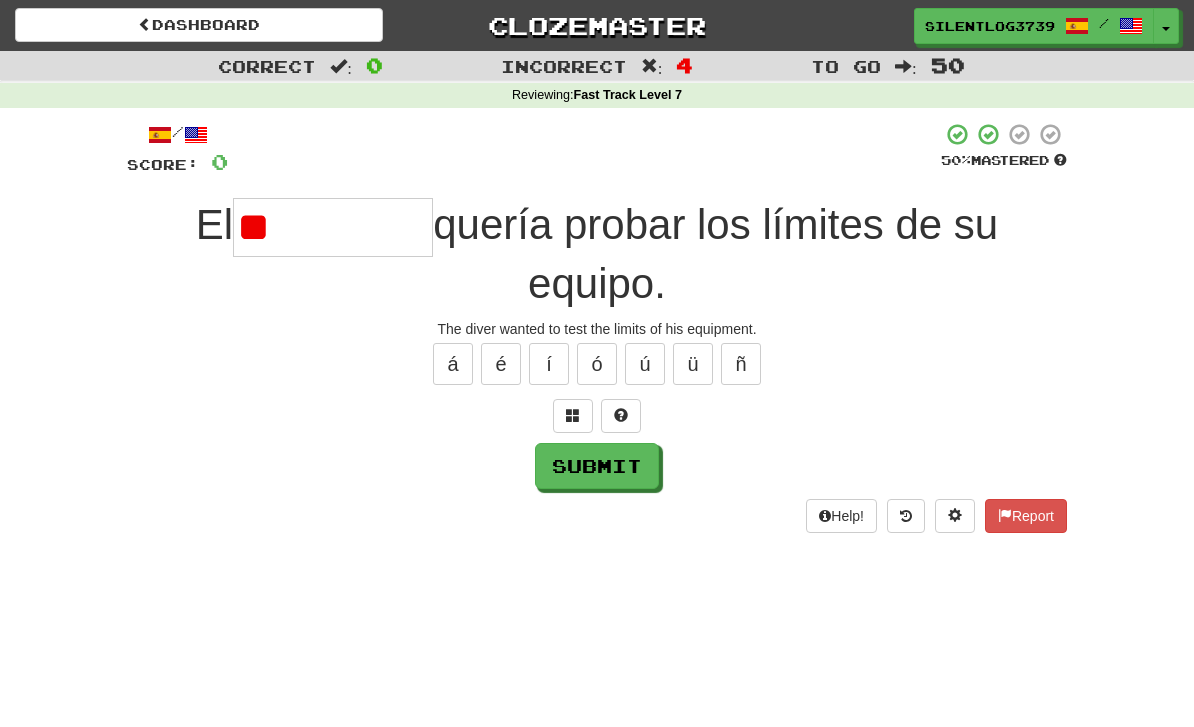 type on "*" 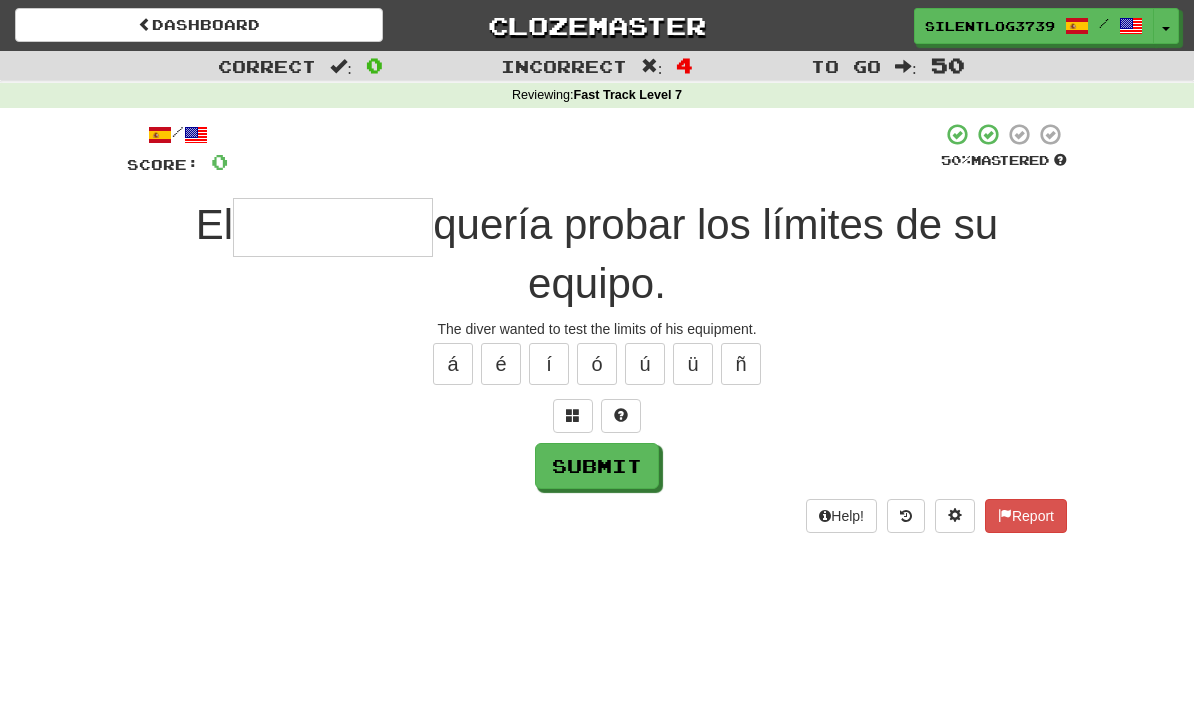 type on "*" 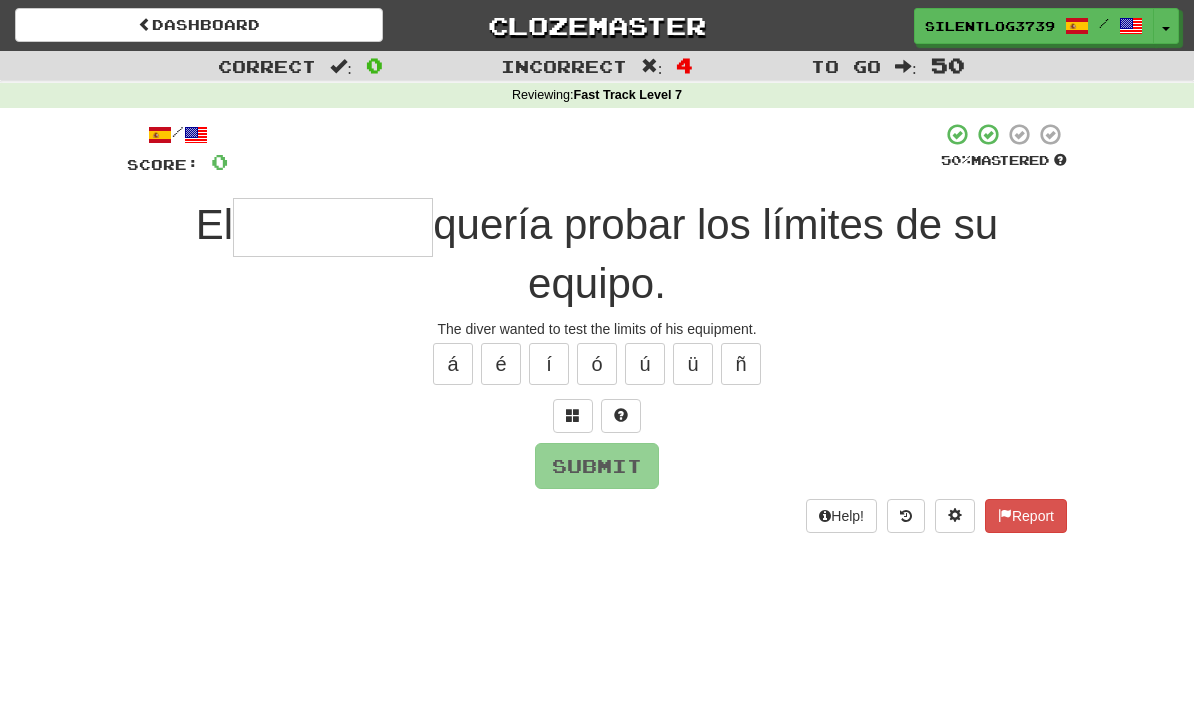 type on "*" 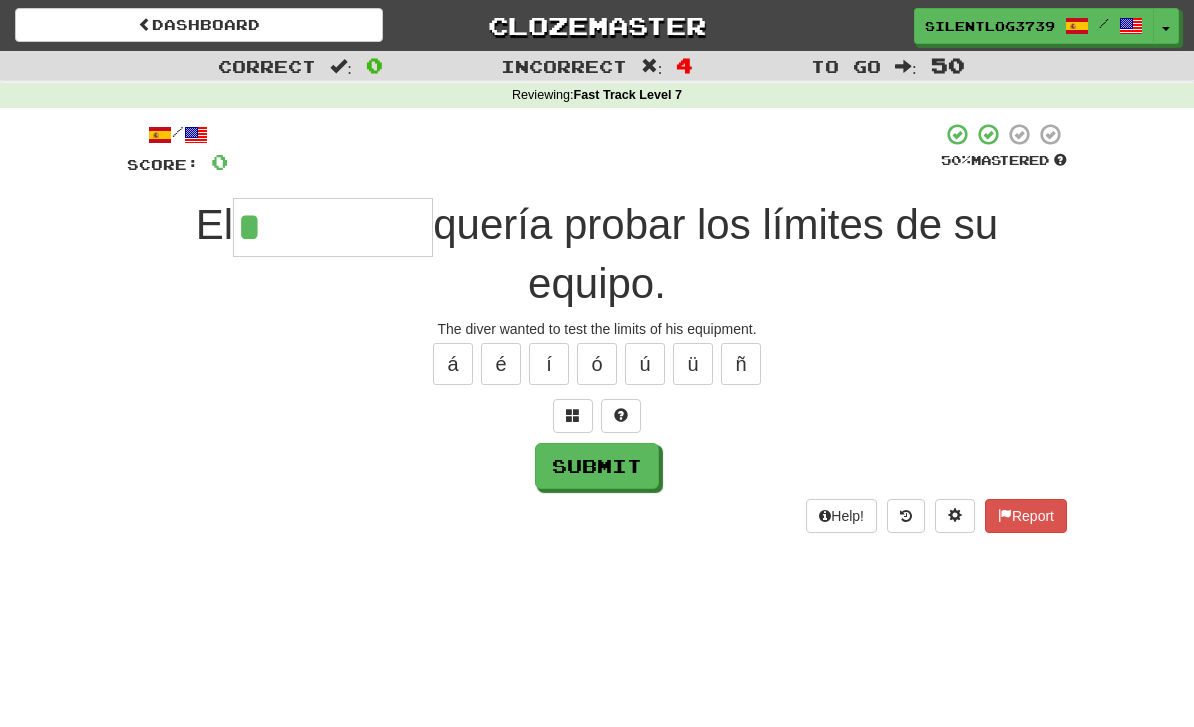 type on "********" 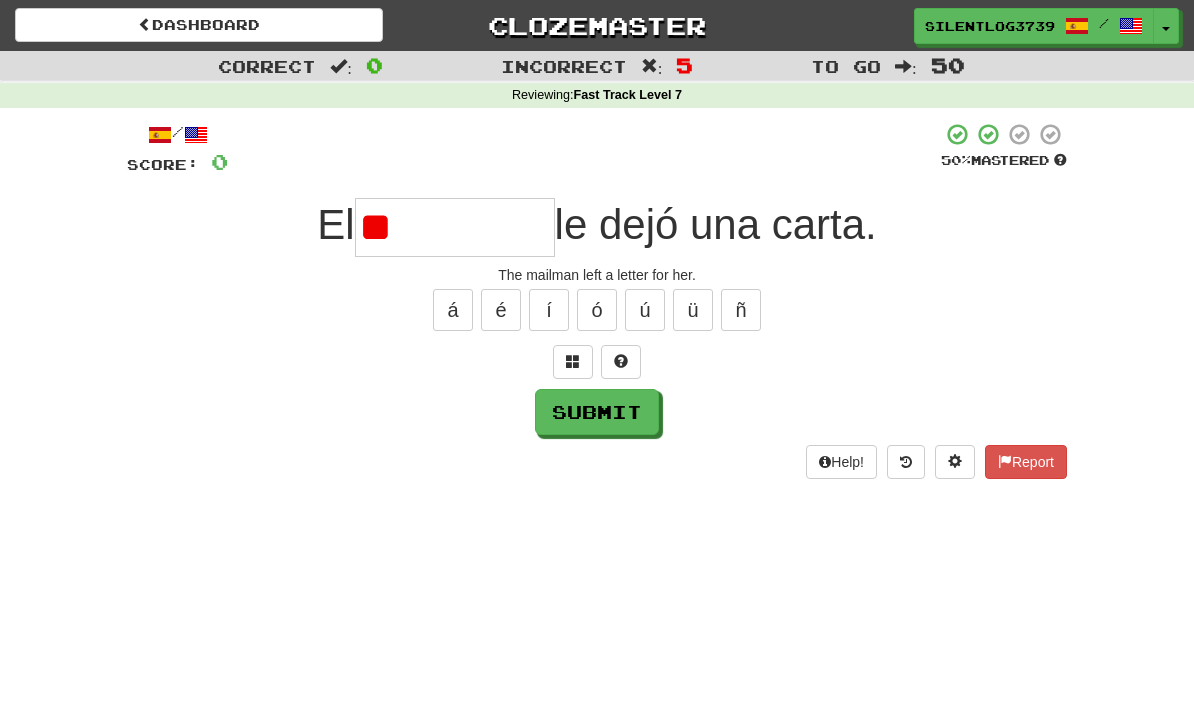 type on "*" 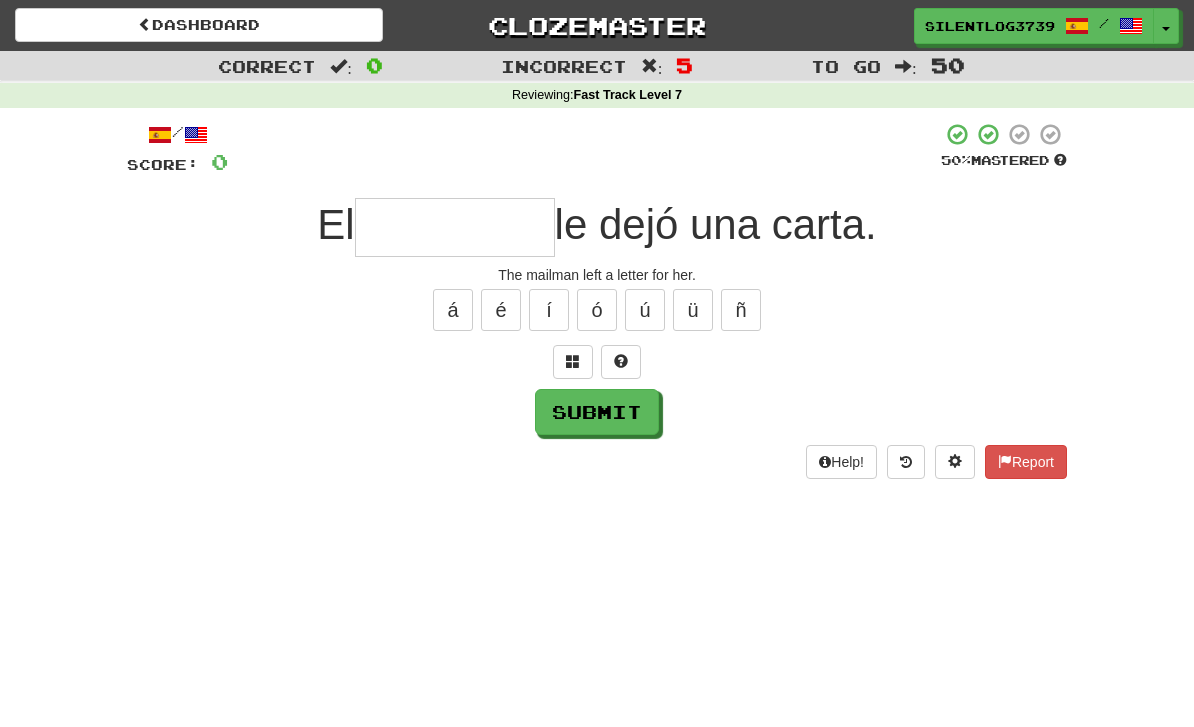 type on "*" 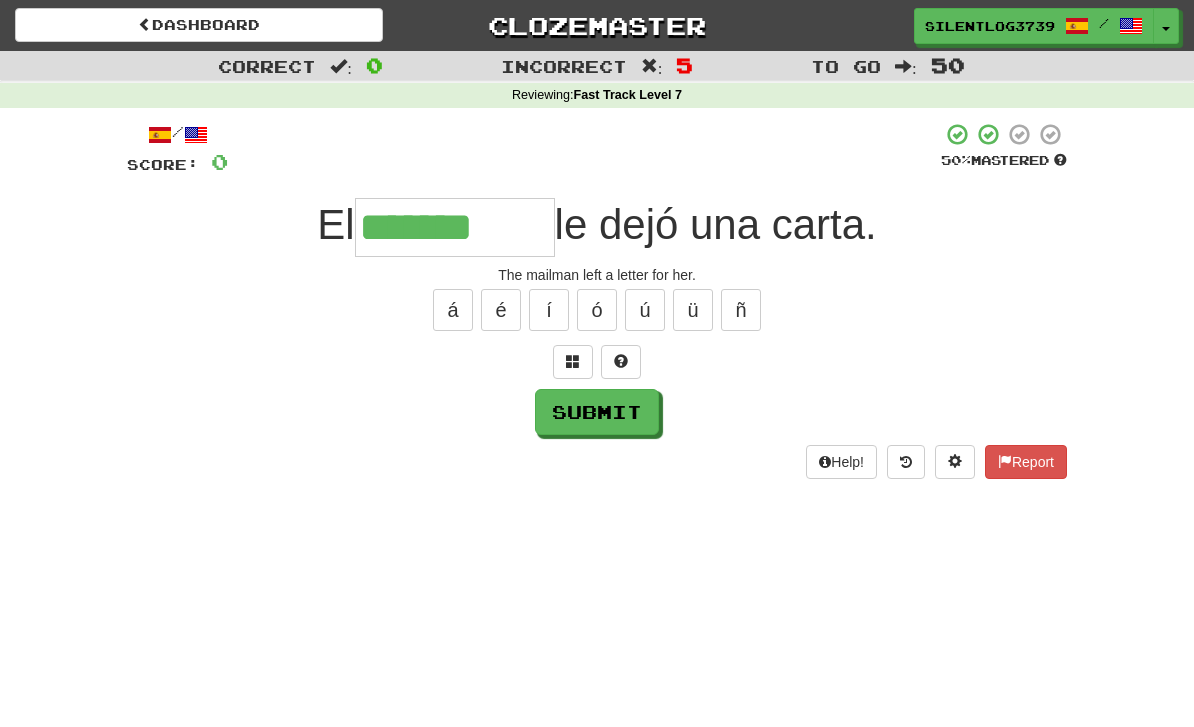 type on "*******" 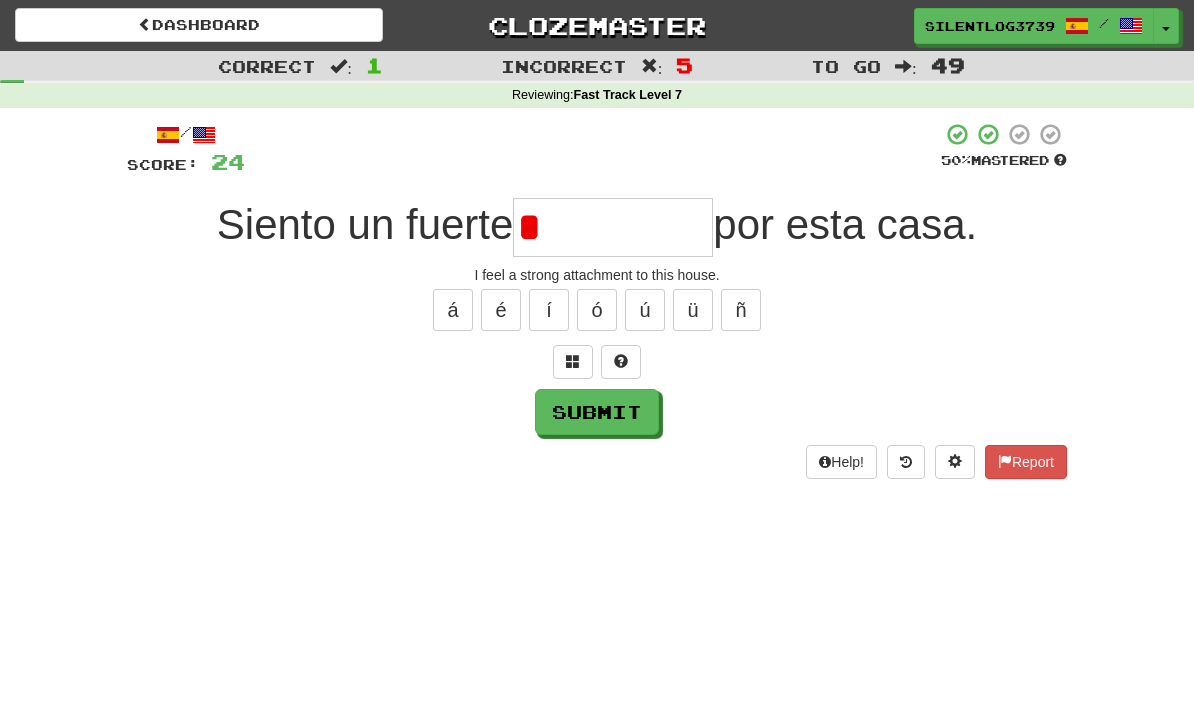 type on "*****" 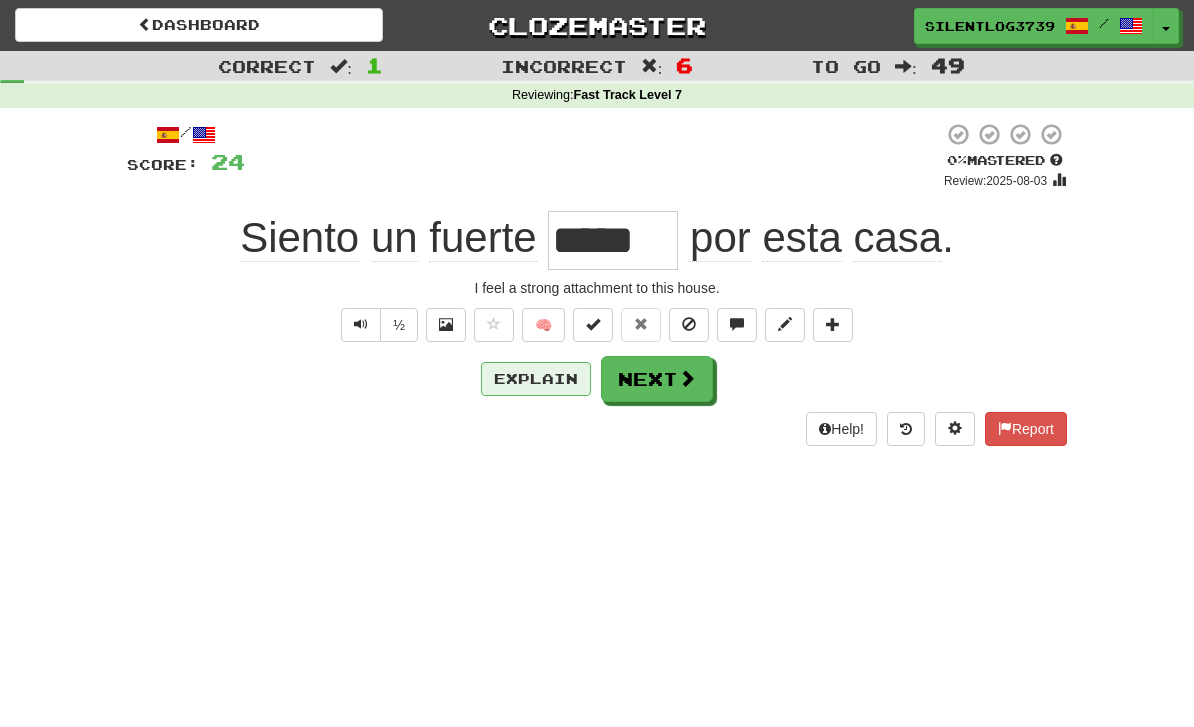 click on "Explain" at bounding box center [536, 379] 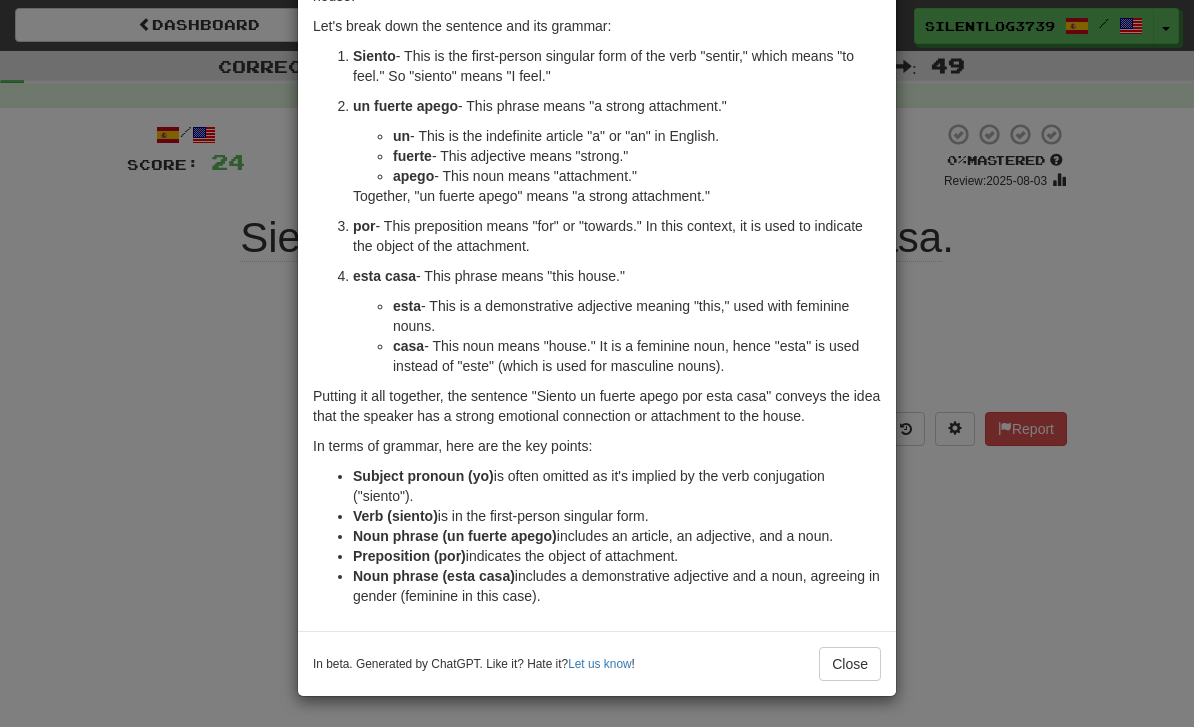 scroll, scrollTop: 131, scrollLeft: 0, axis: vertical 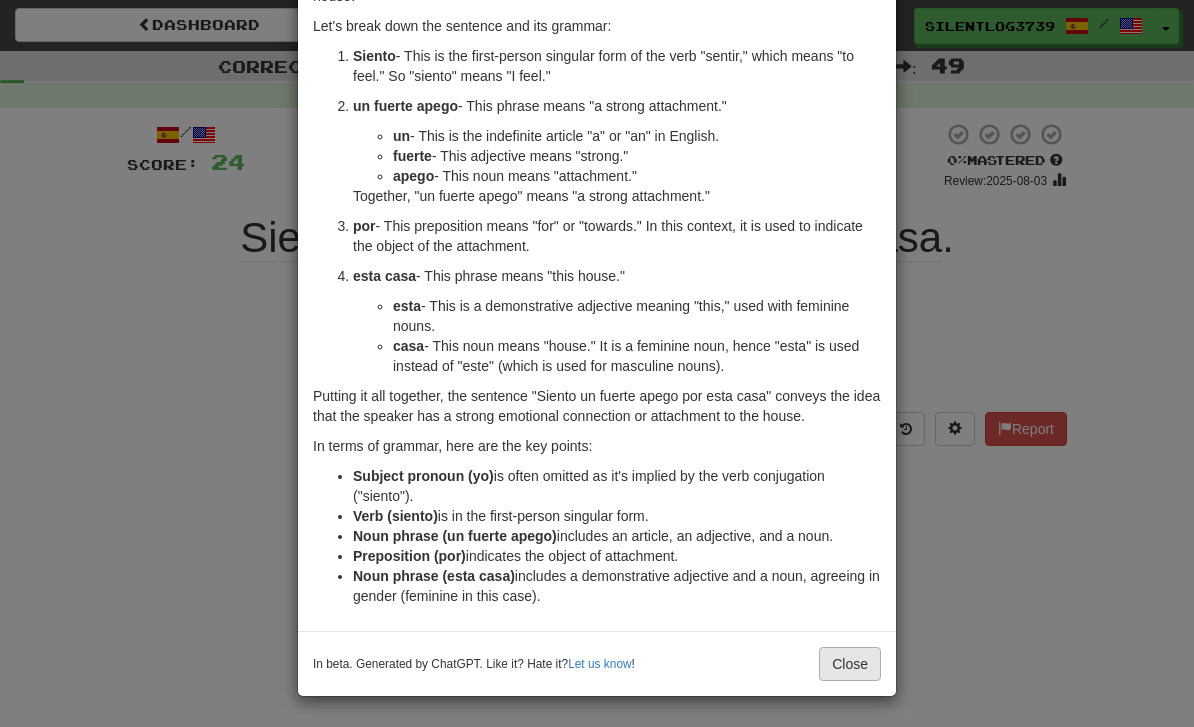 click on "Close" at bounding box center (850, 664) 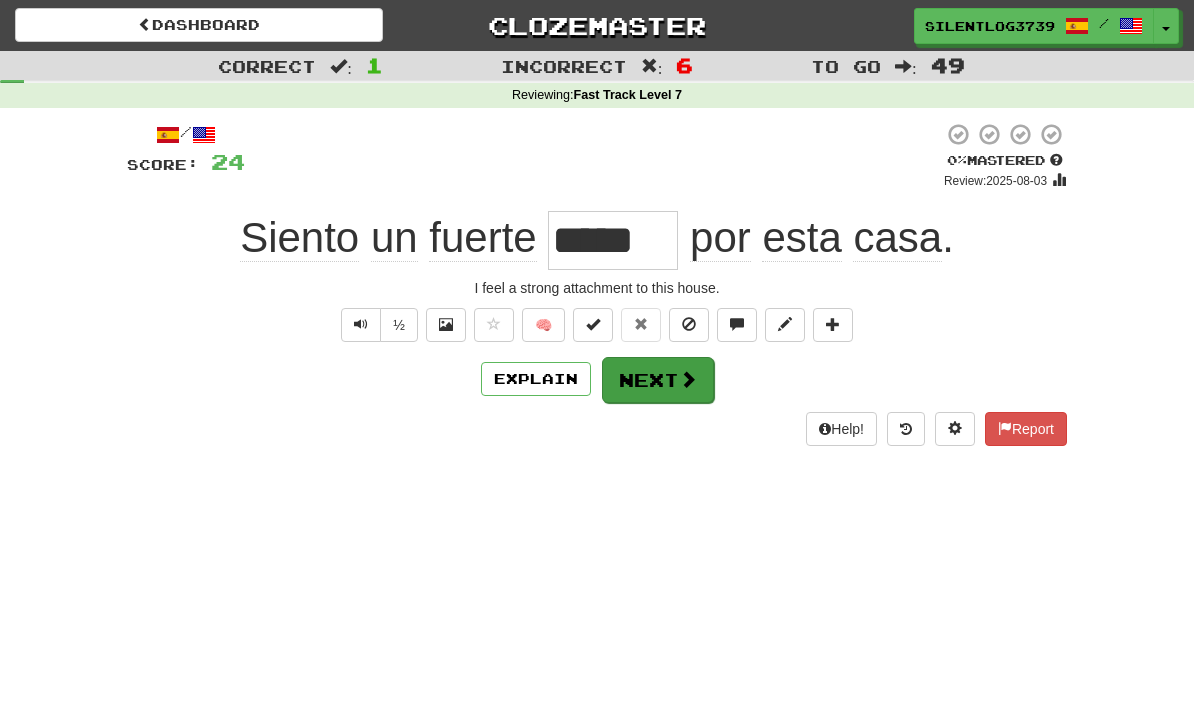 click on "Next" at bounding box center (658, 380) 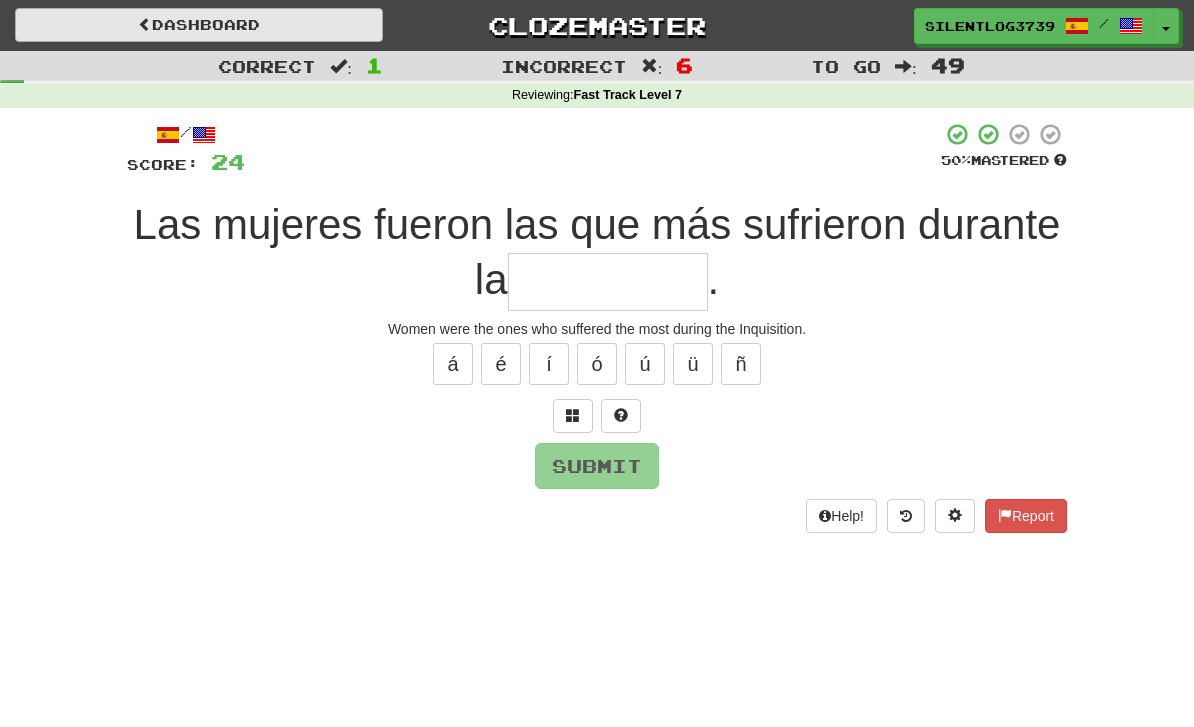 click on "Dashboard" at bounding box center [199, 25] 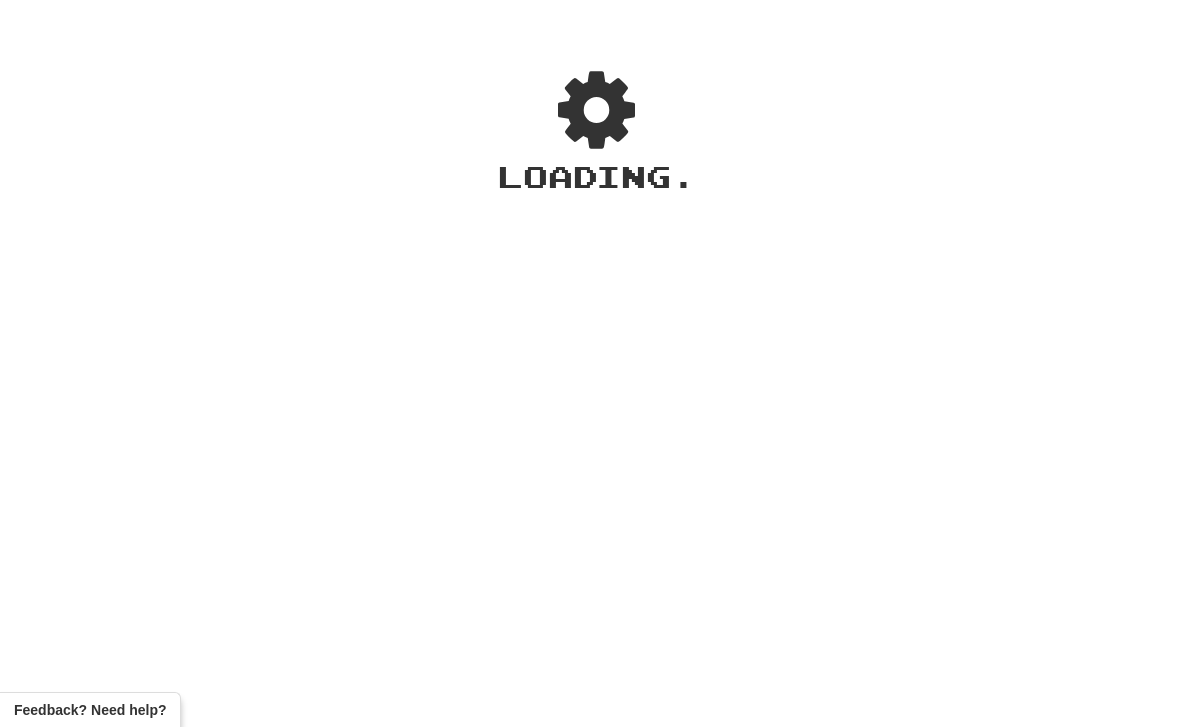 scroll, scrollTop: 0, scrollLeft: 0, axis: both 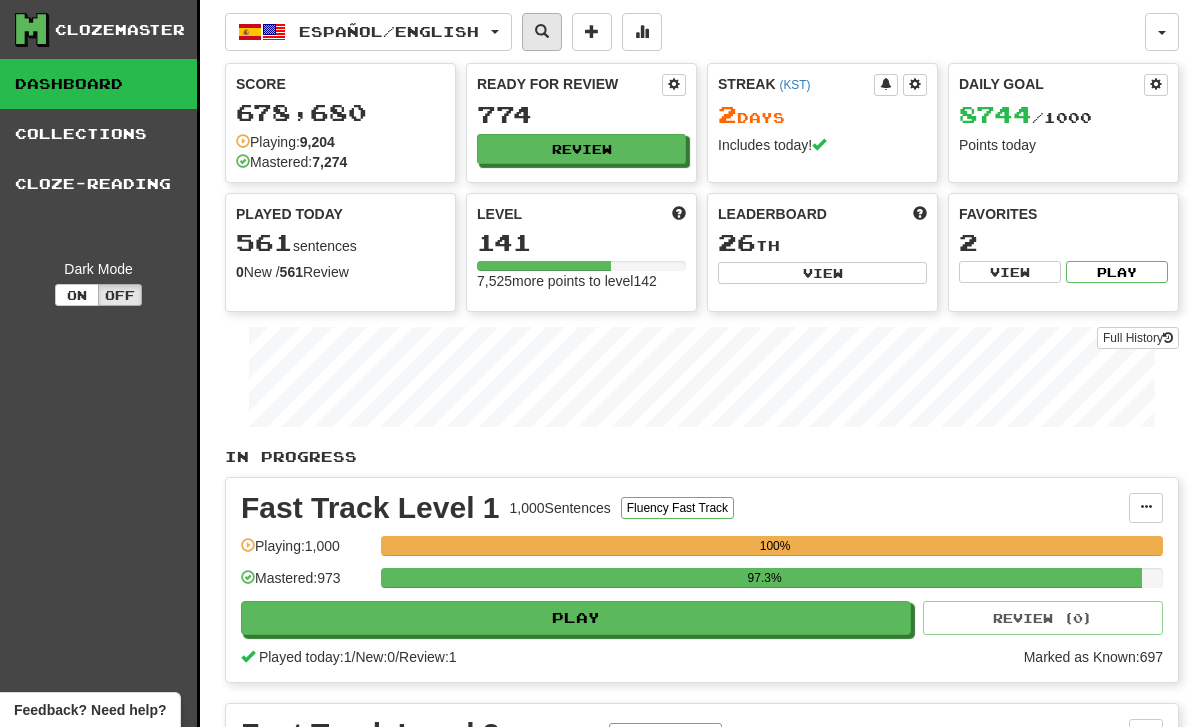 click at bounding box center (542, 31) 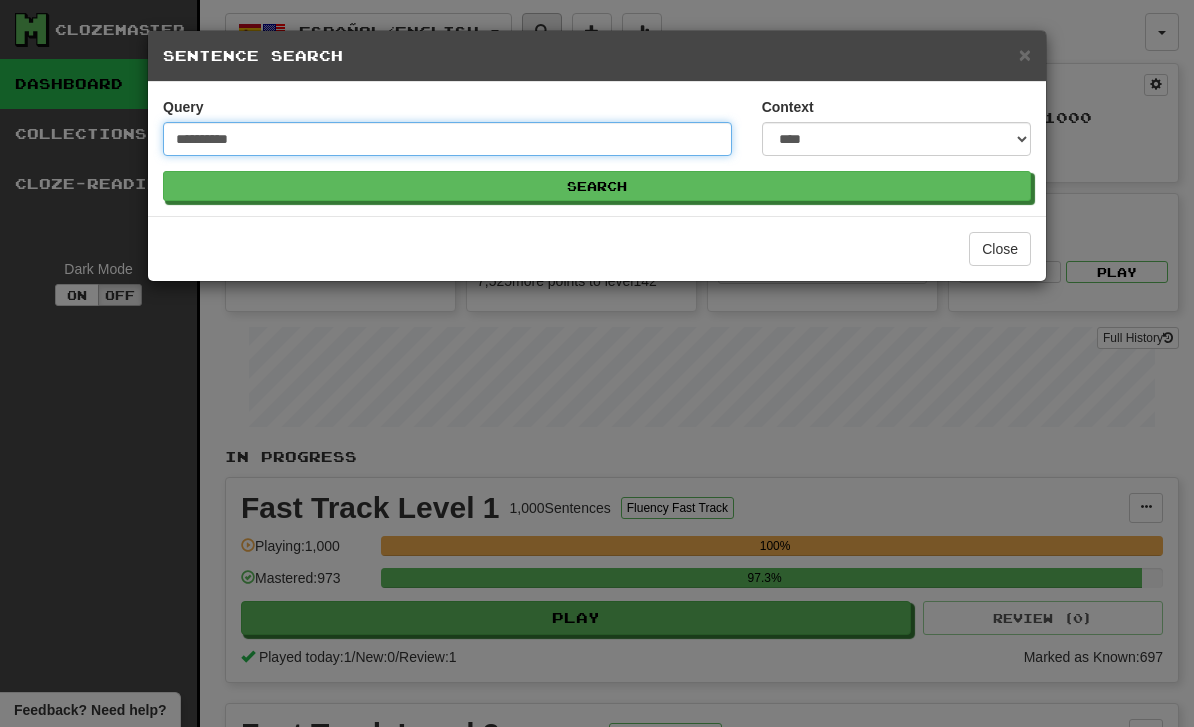 click on "Search" at bounding box center [597, 186] 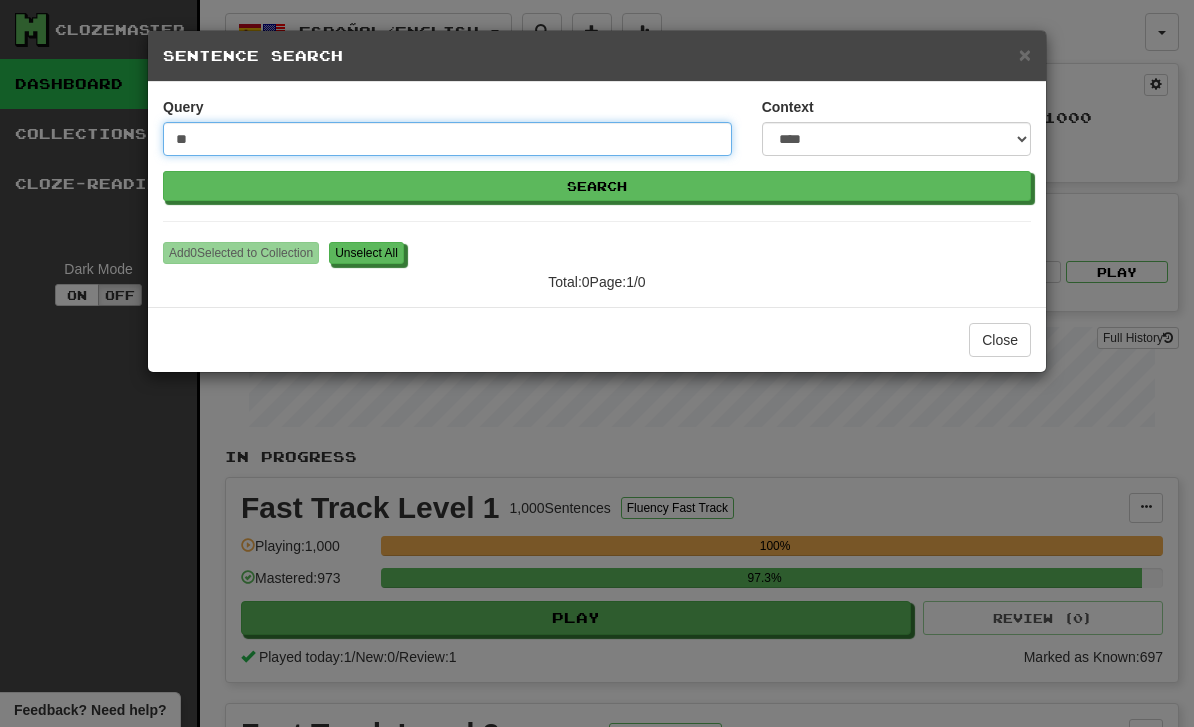 type on "*" 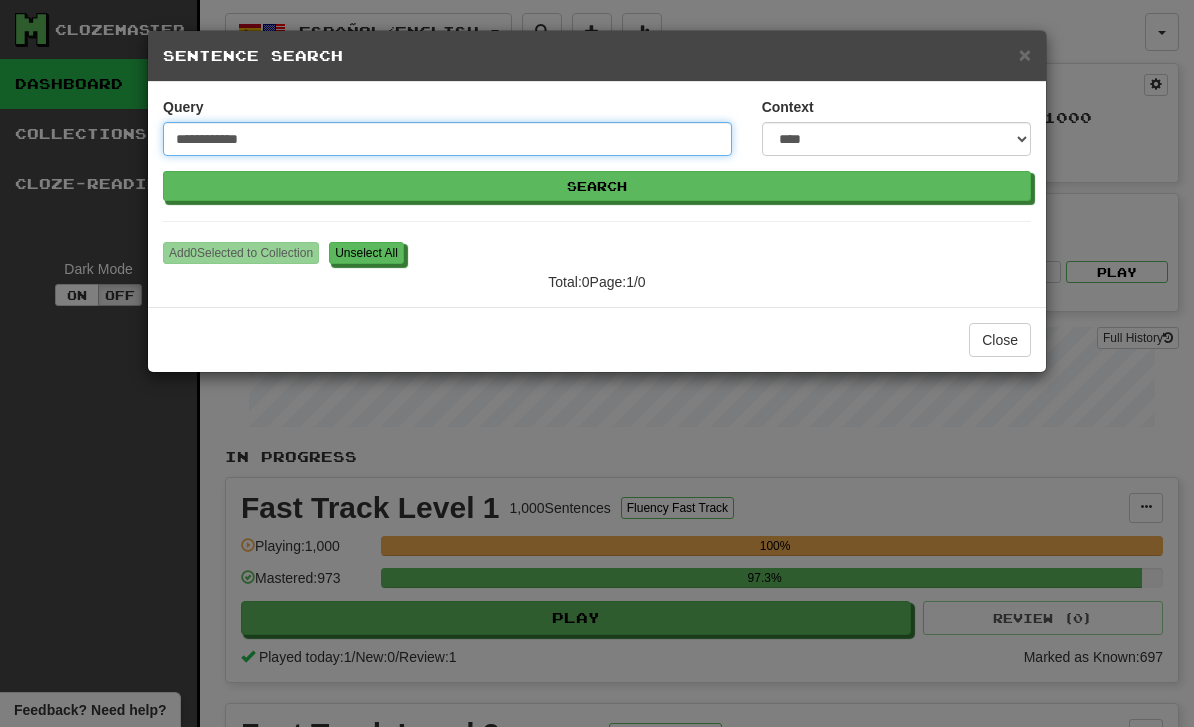 click on "Search" at bounding box center (597, 186) 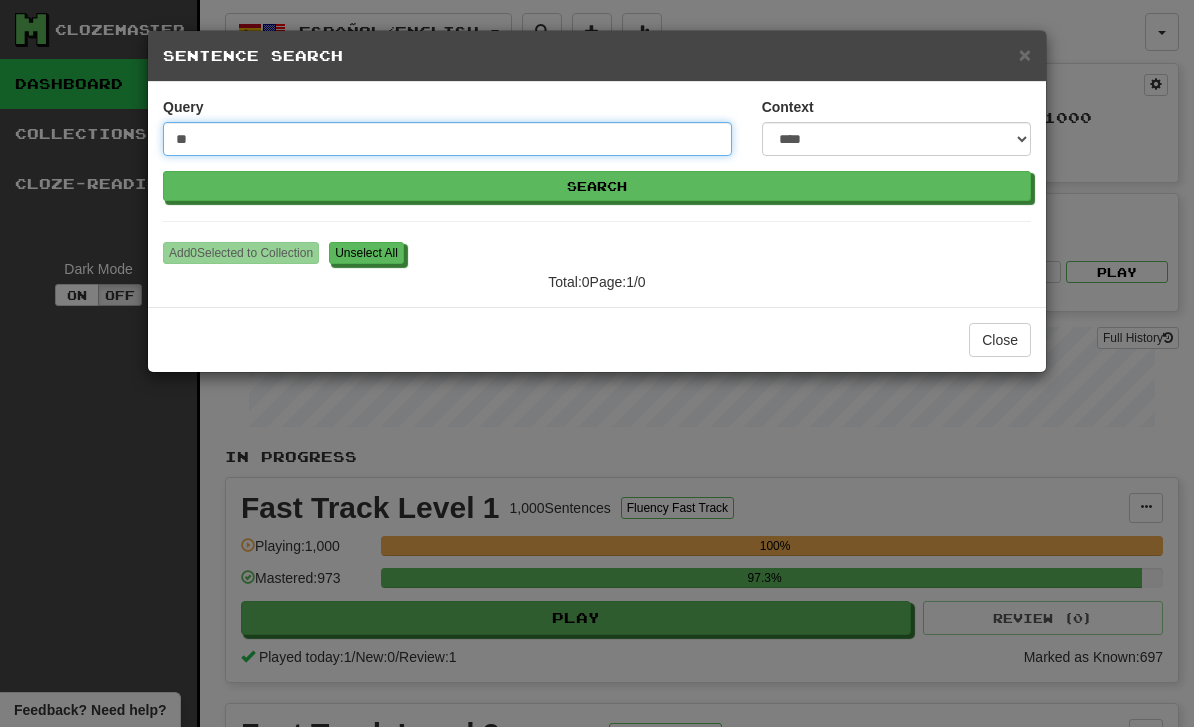 type on "*" 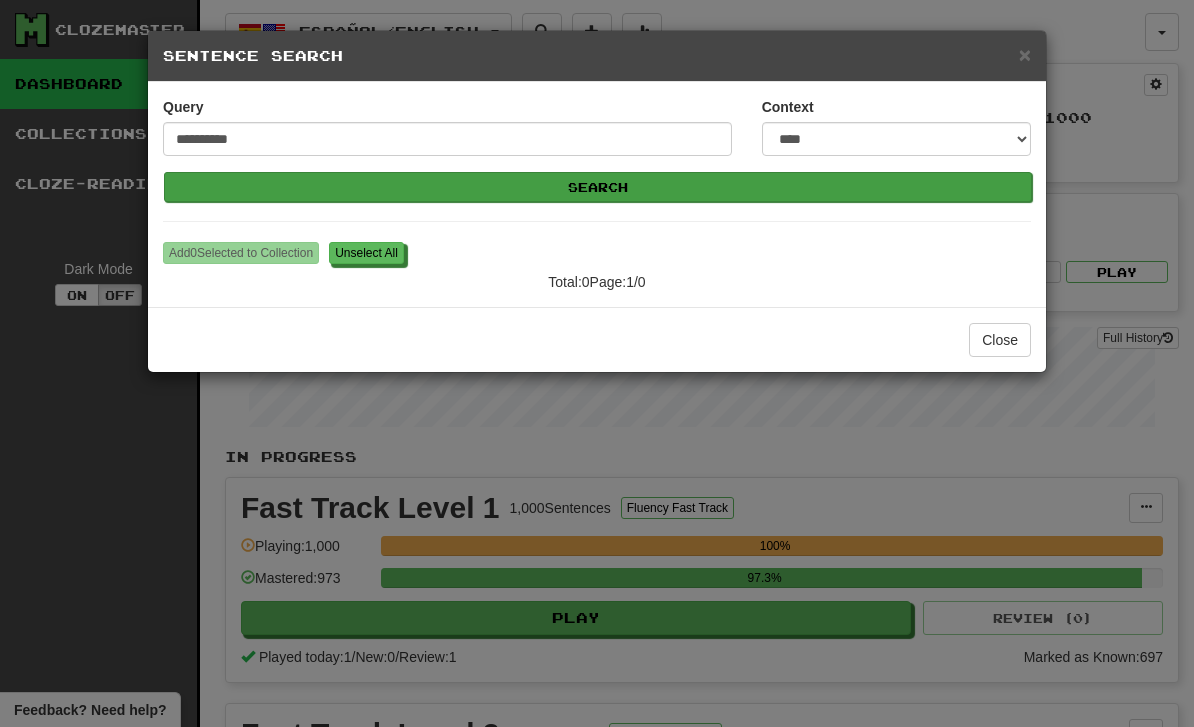 click on "Search" at bounding box center (598, 187) 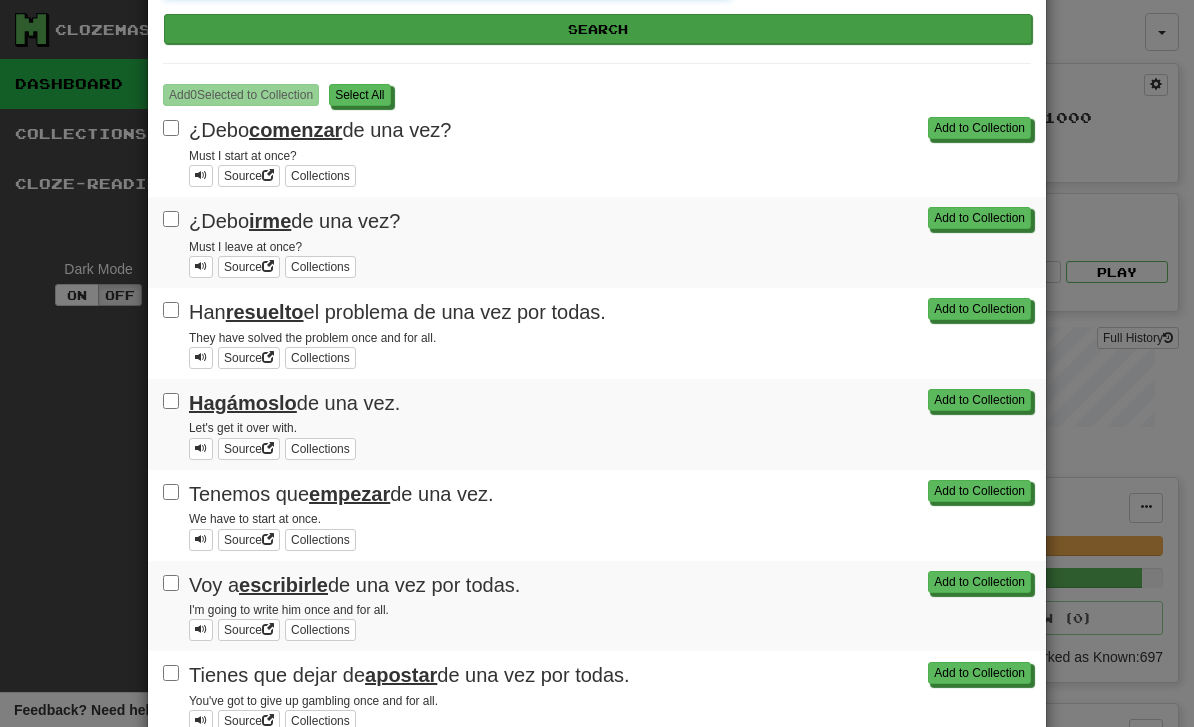 scroll, scrollTop: 165, scrollLeft: 0, axis: vertical 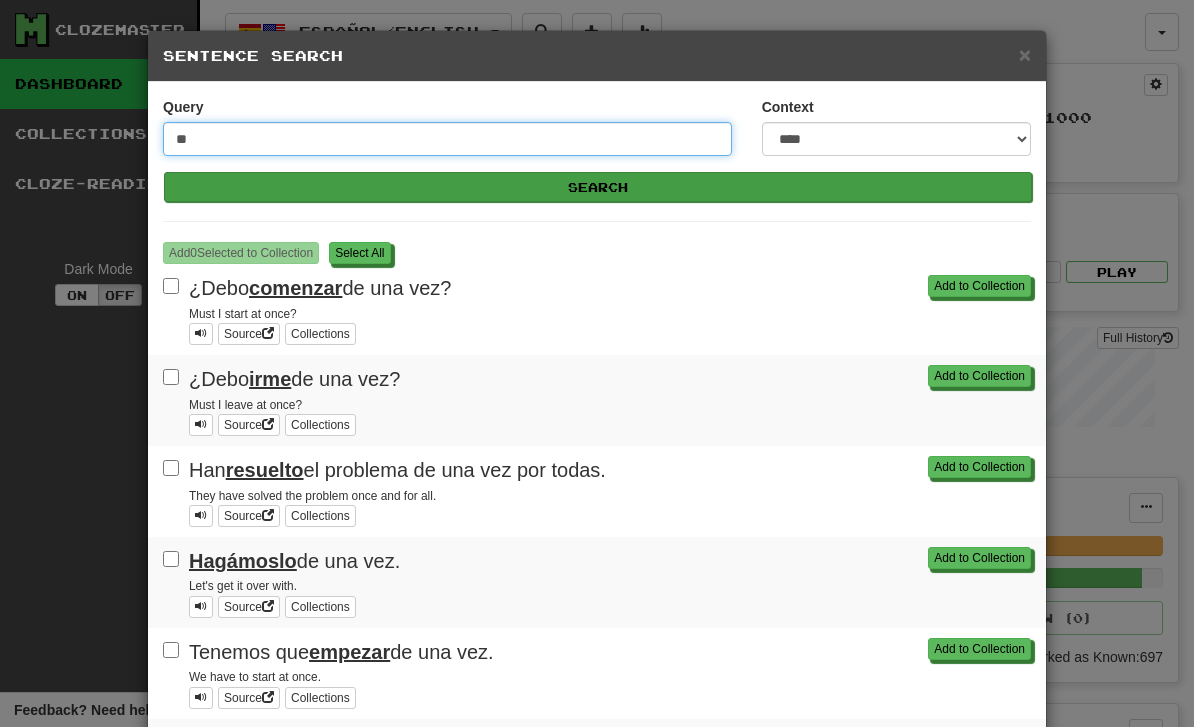 type on "*" 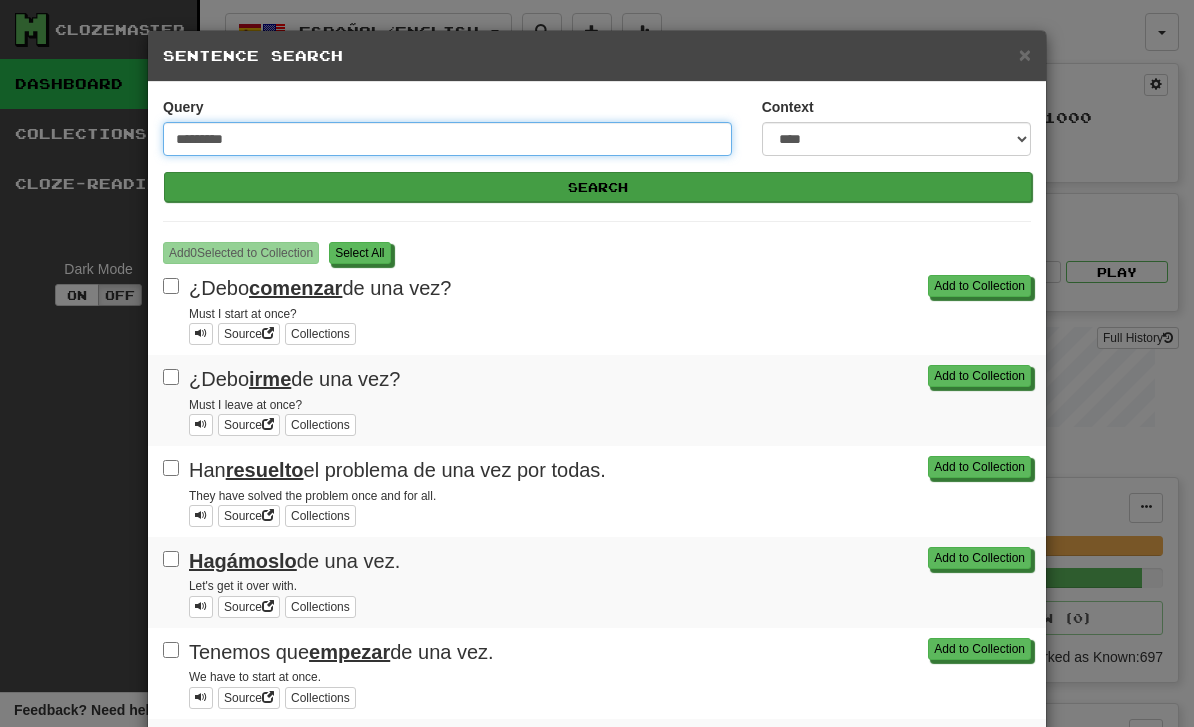 click on "Search" at bounding box center [598, 187] 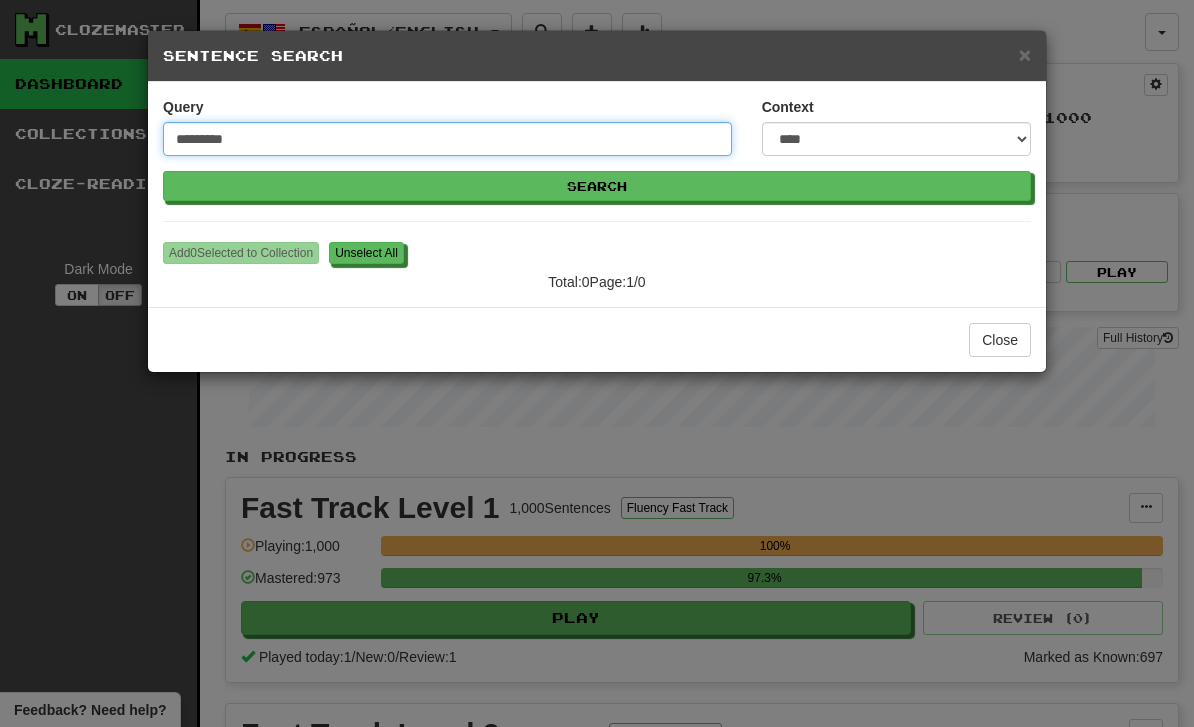 click on "*********" at bounding box center [447, 139] 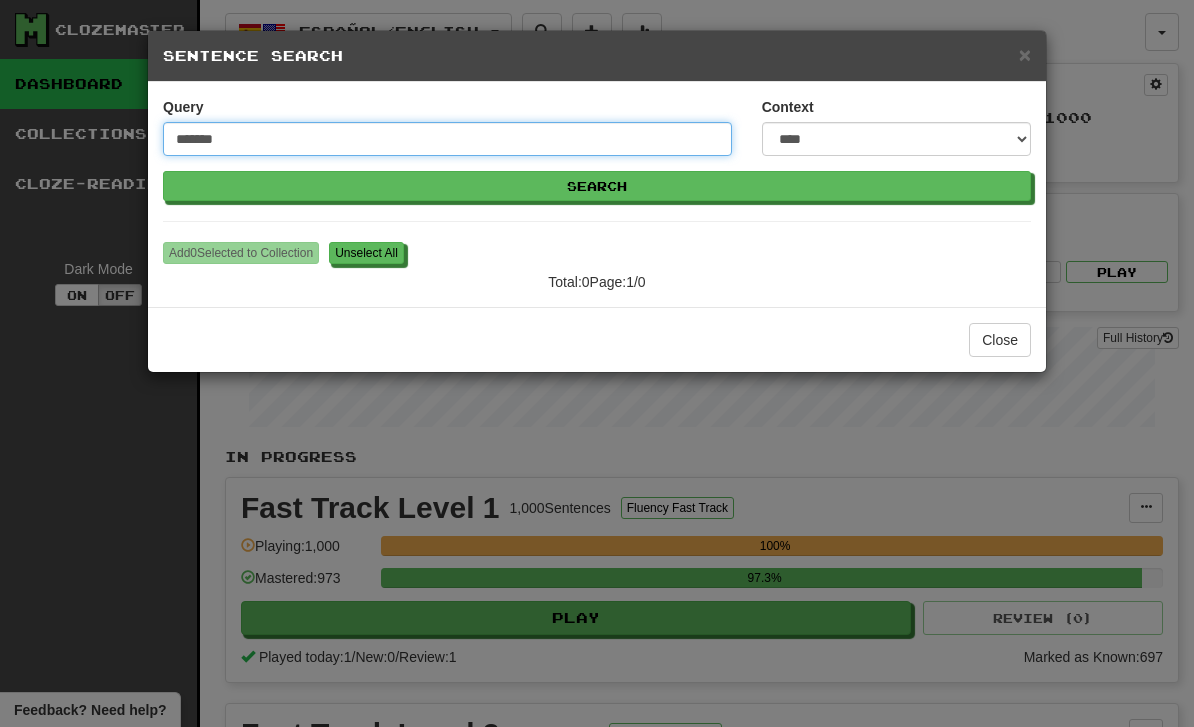 click on "Search" at bounding box center (597, 186) 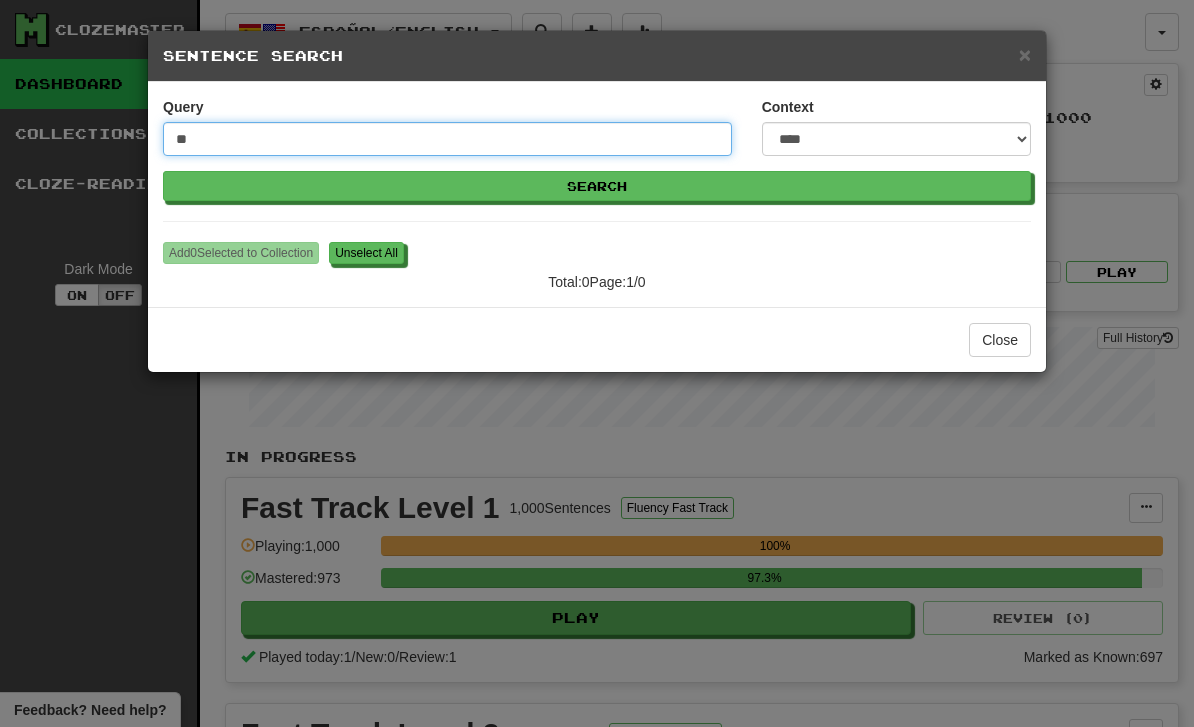 type on "*" 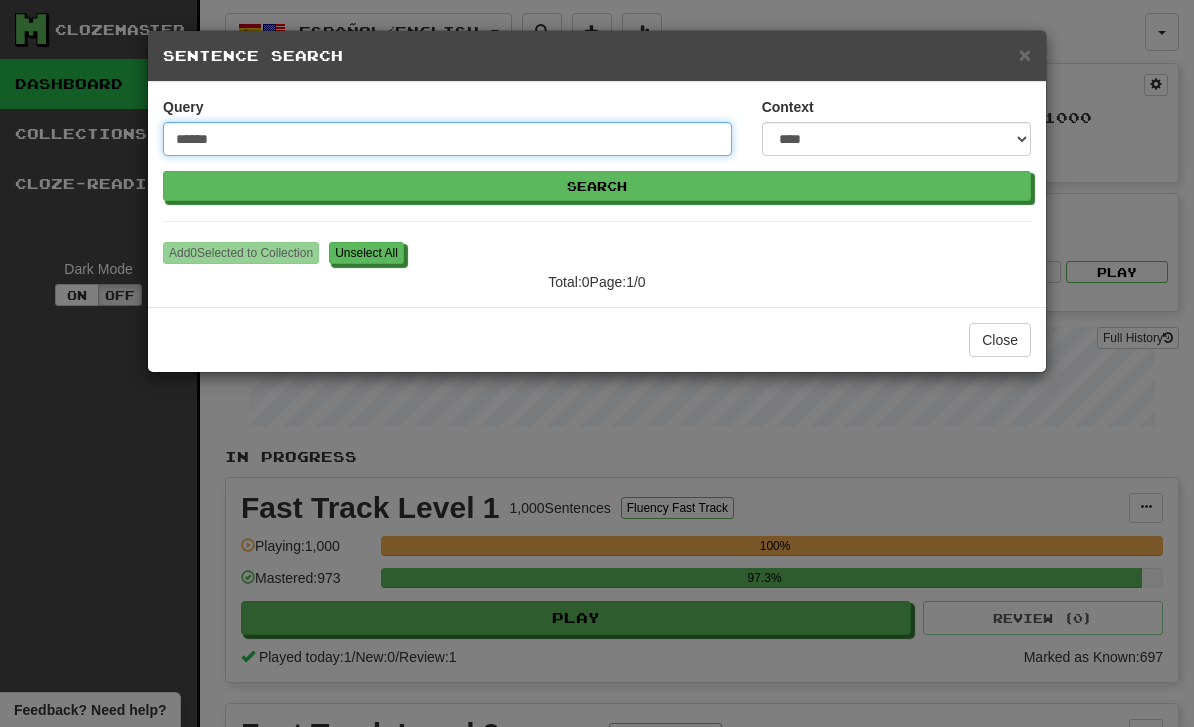 click on "Search" at bounding box center [597, 186] 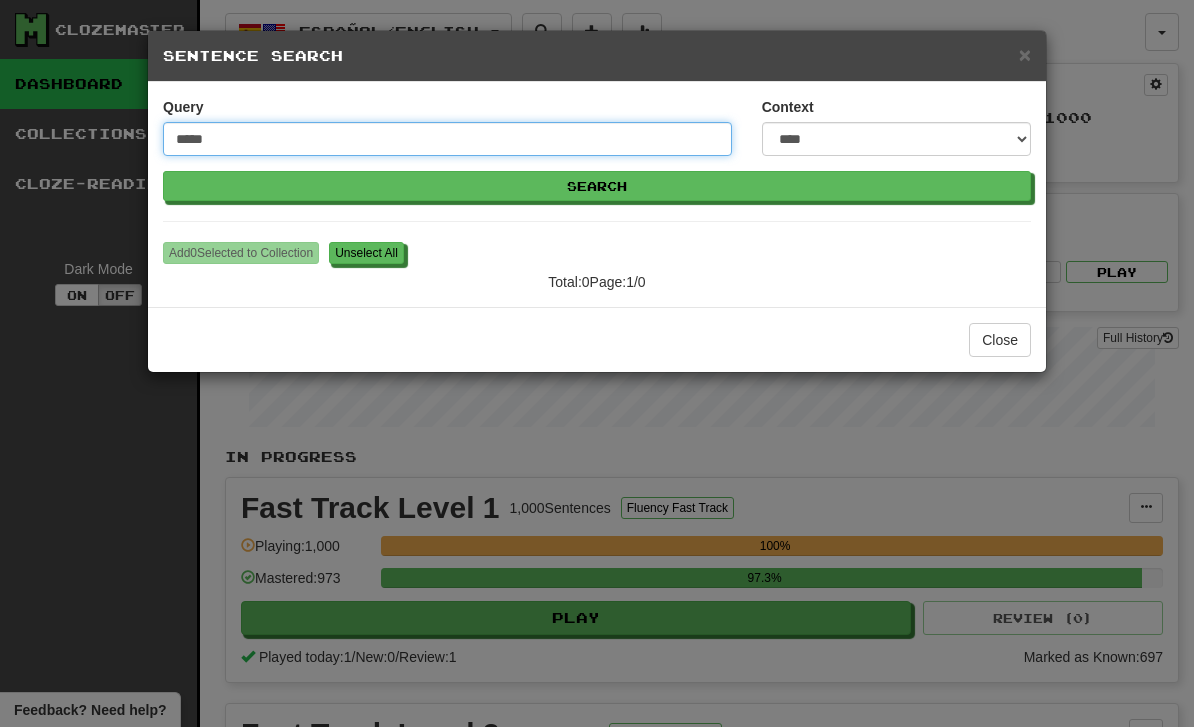 type on "*****" 